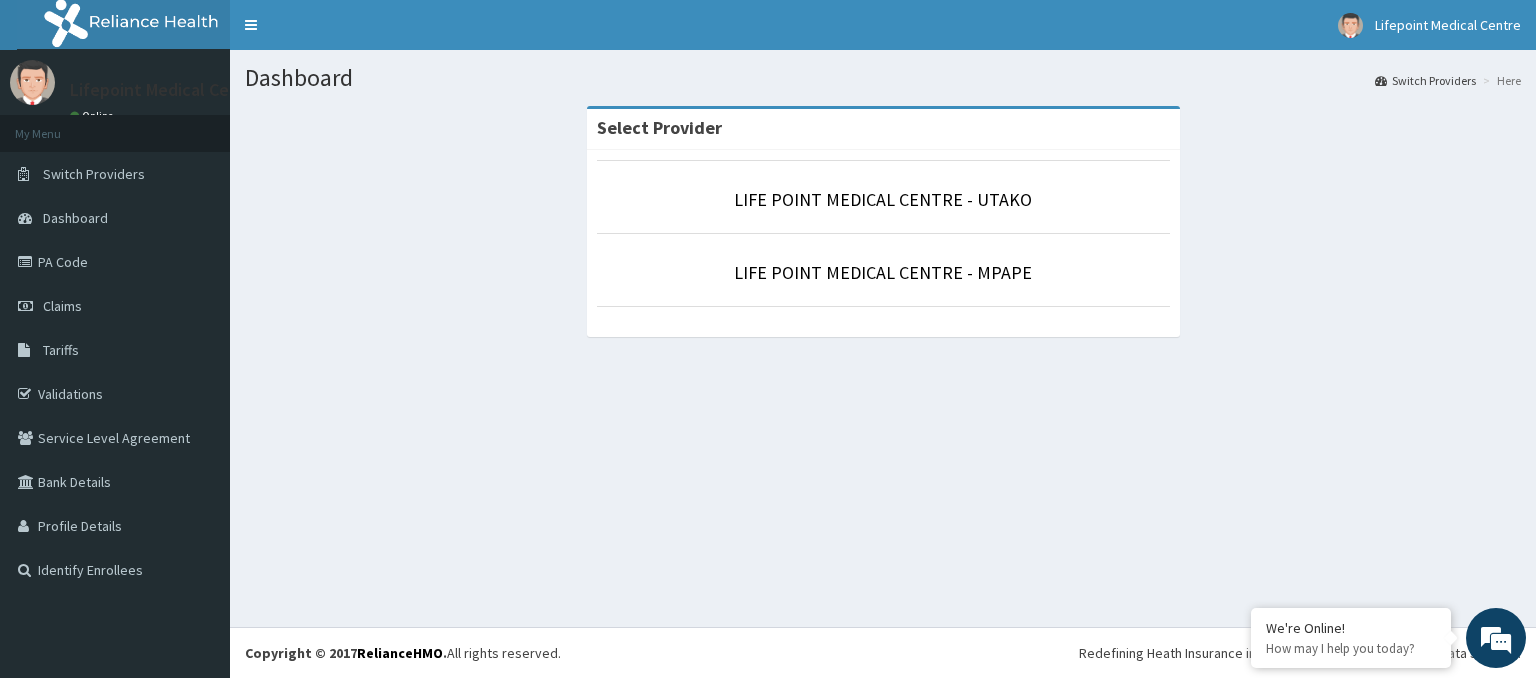 scroll, scrollTop: 0, scrollLeft: 0, axis: both 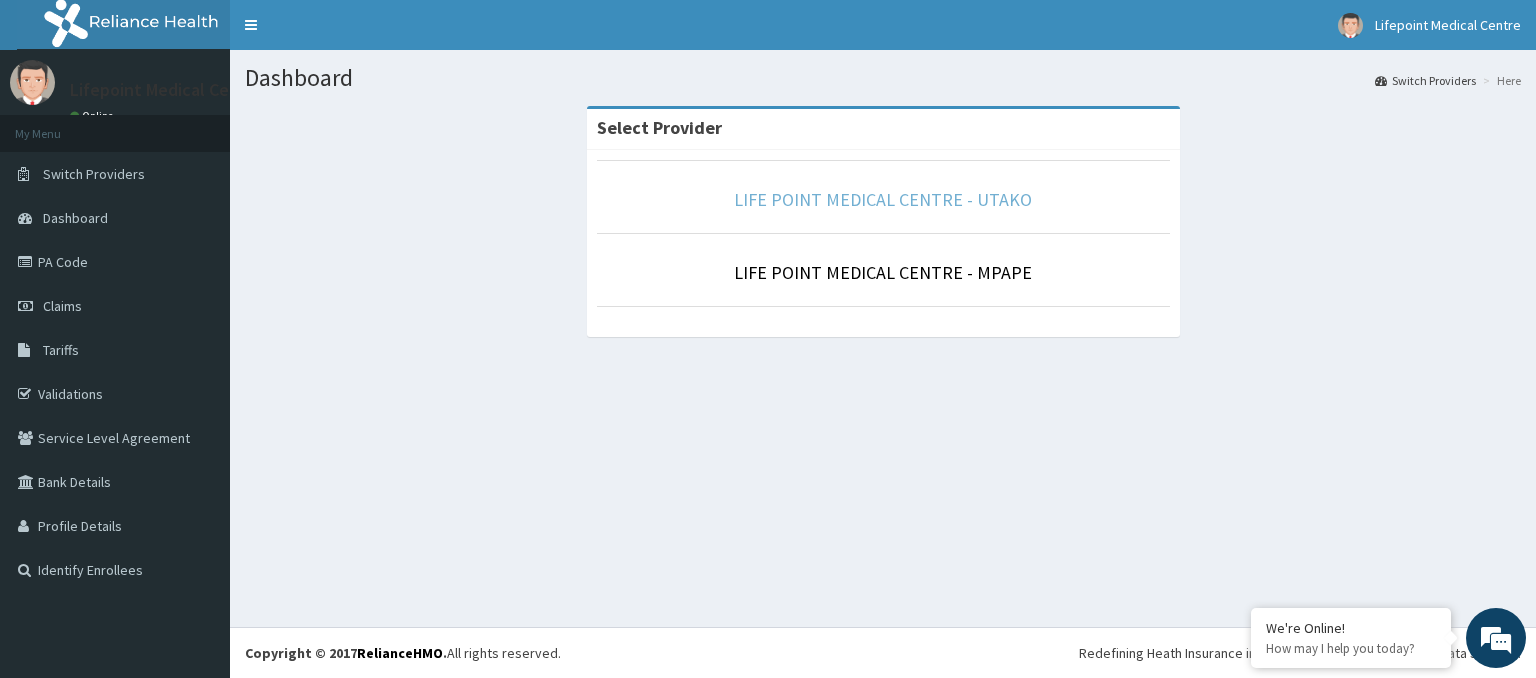 click on "LIFE POINT MEDICAL CENTRE - UTAKO" at bounding box center [883, 199] 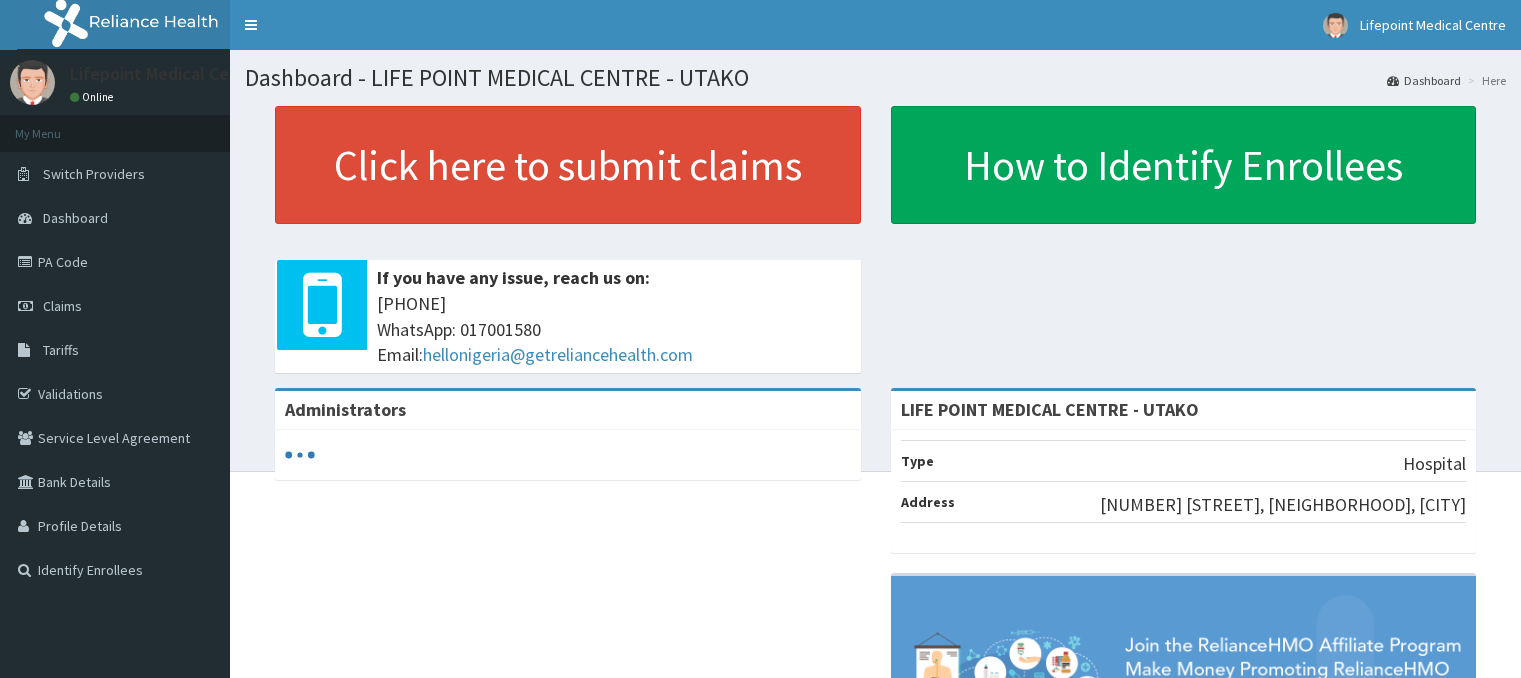 scroll, scrollTop: 0, scrollLeft: 0, axis: both 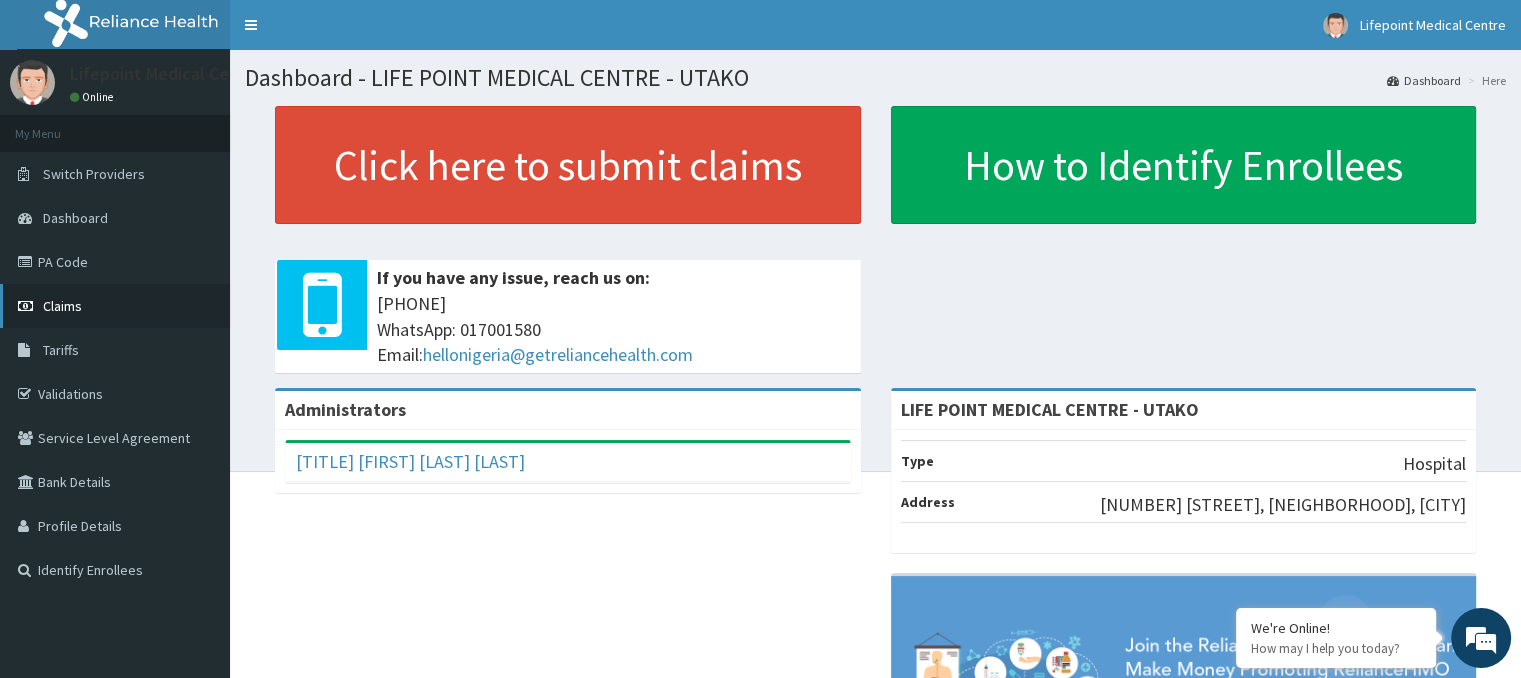 click on "Claims" at bounding box center (115, 306) 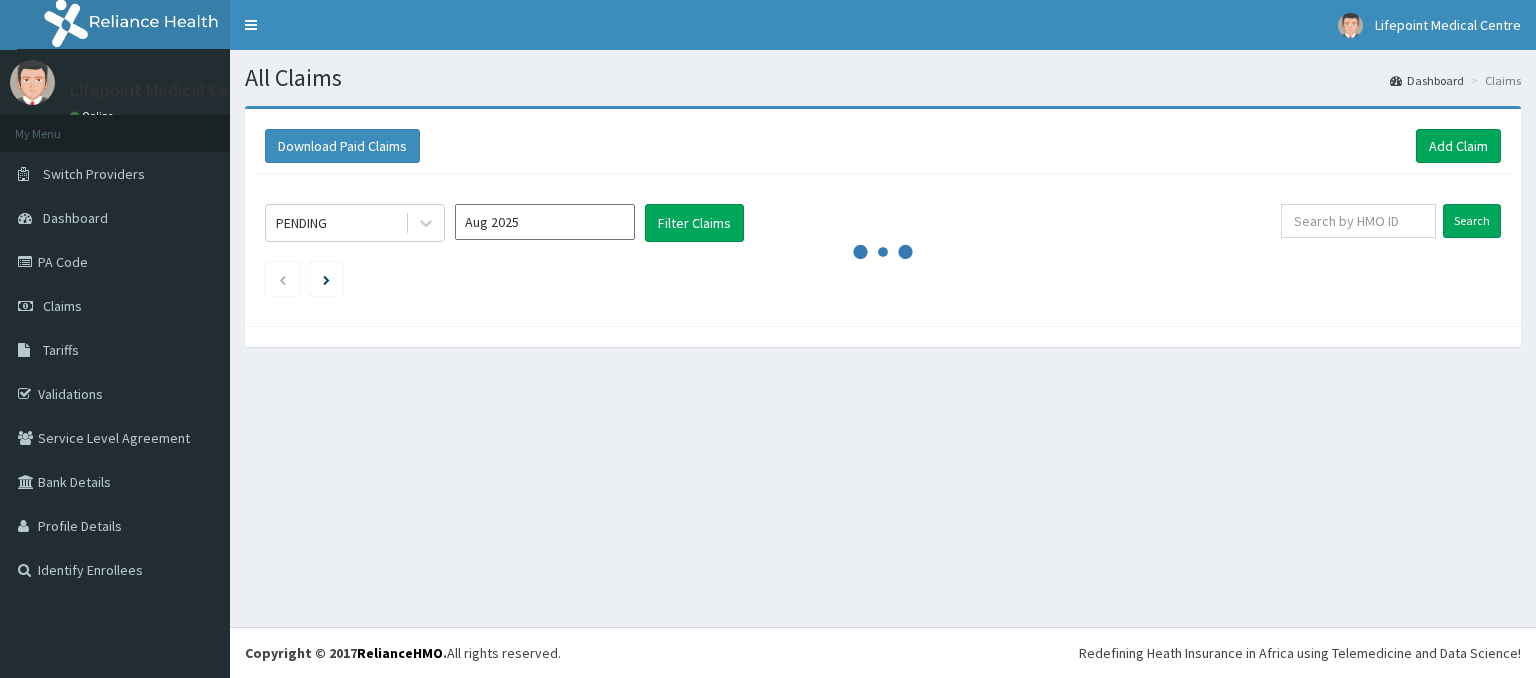 scroll, scrollTop: 0, scrollLeft: 0, axis: both 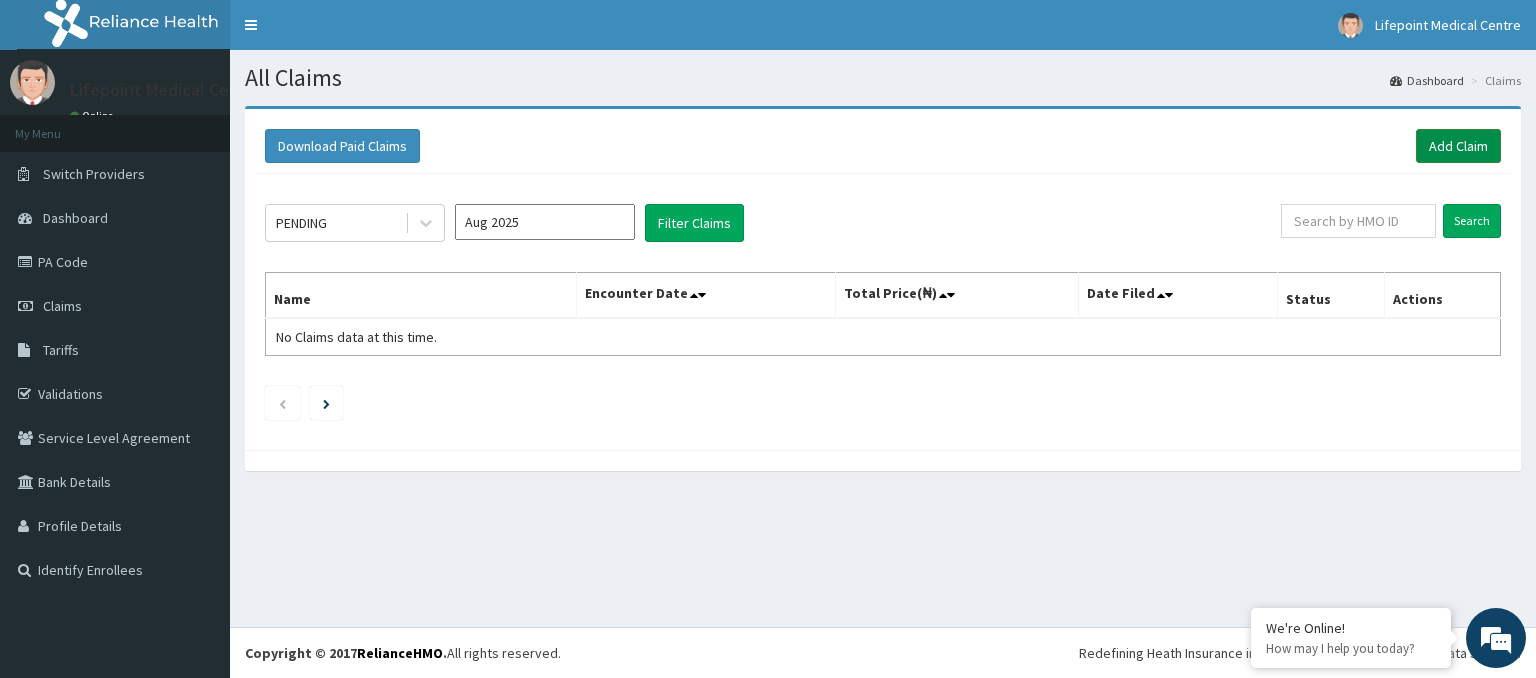 click on "Add Claim" at bounding box center [1458, 146] 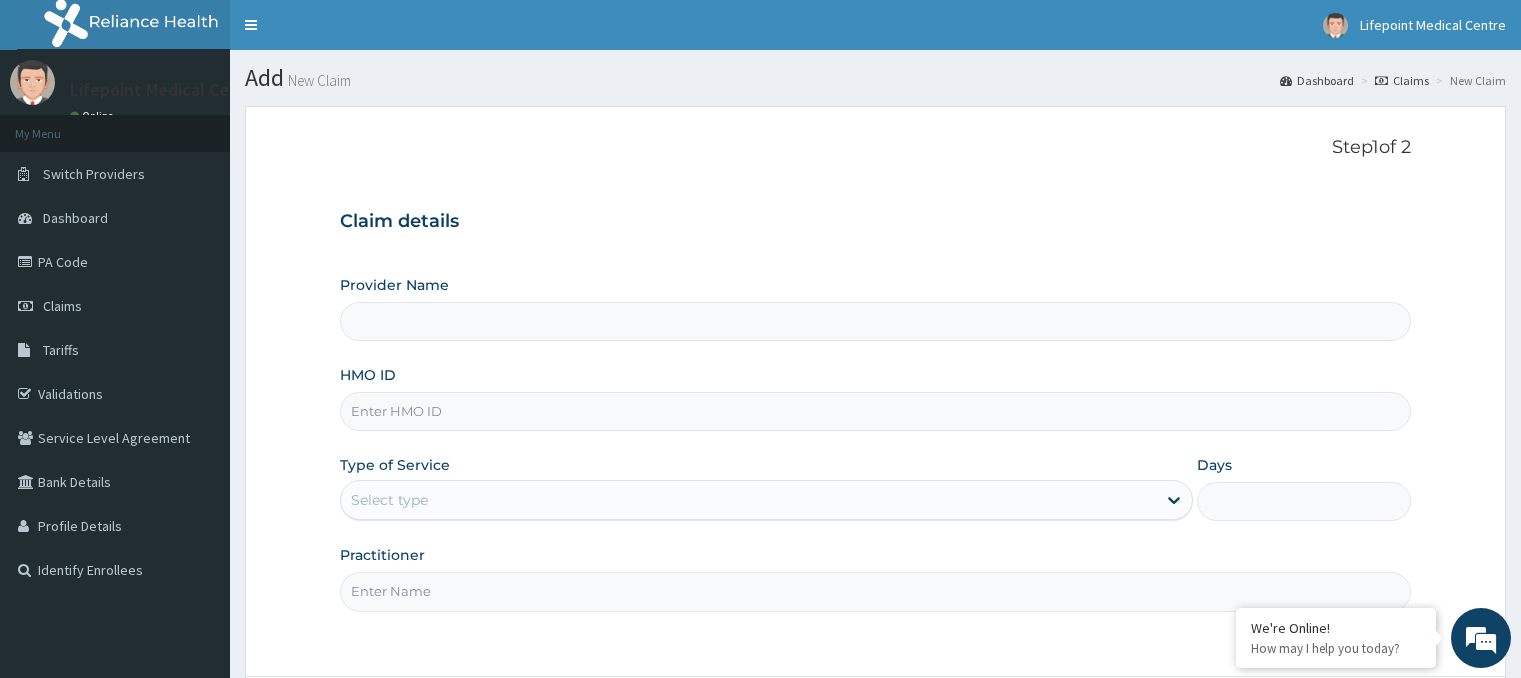 scroll, scrollTop: 0, scrollLeft: 0, axis: both 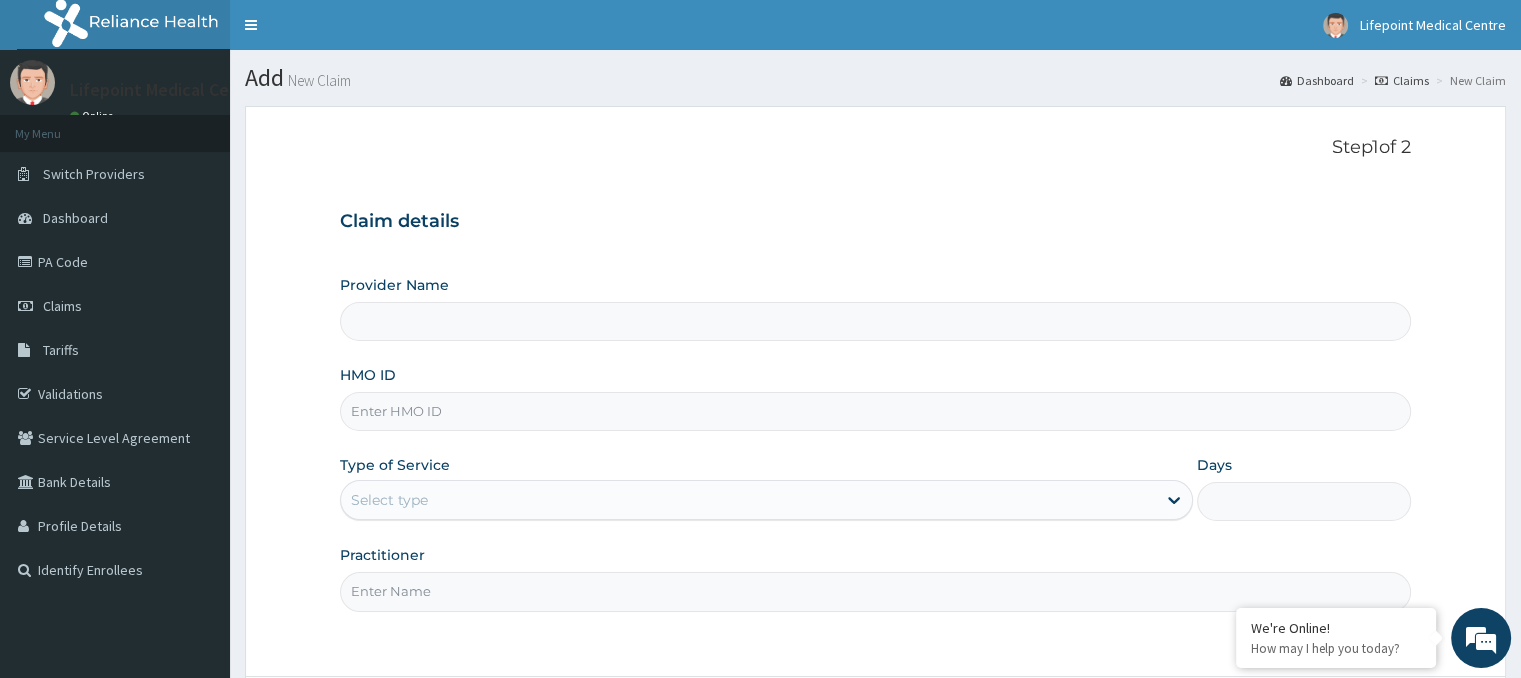 type on "LIFE POINT MEDICAL CENTRE - UTAKO" 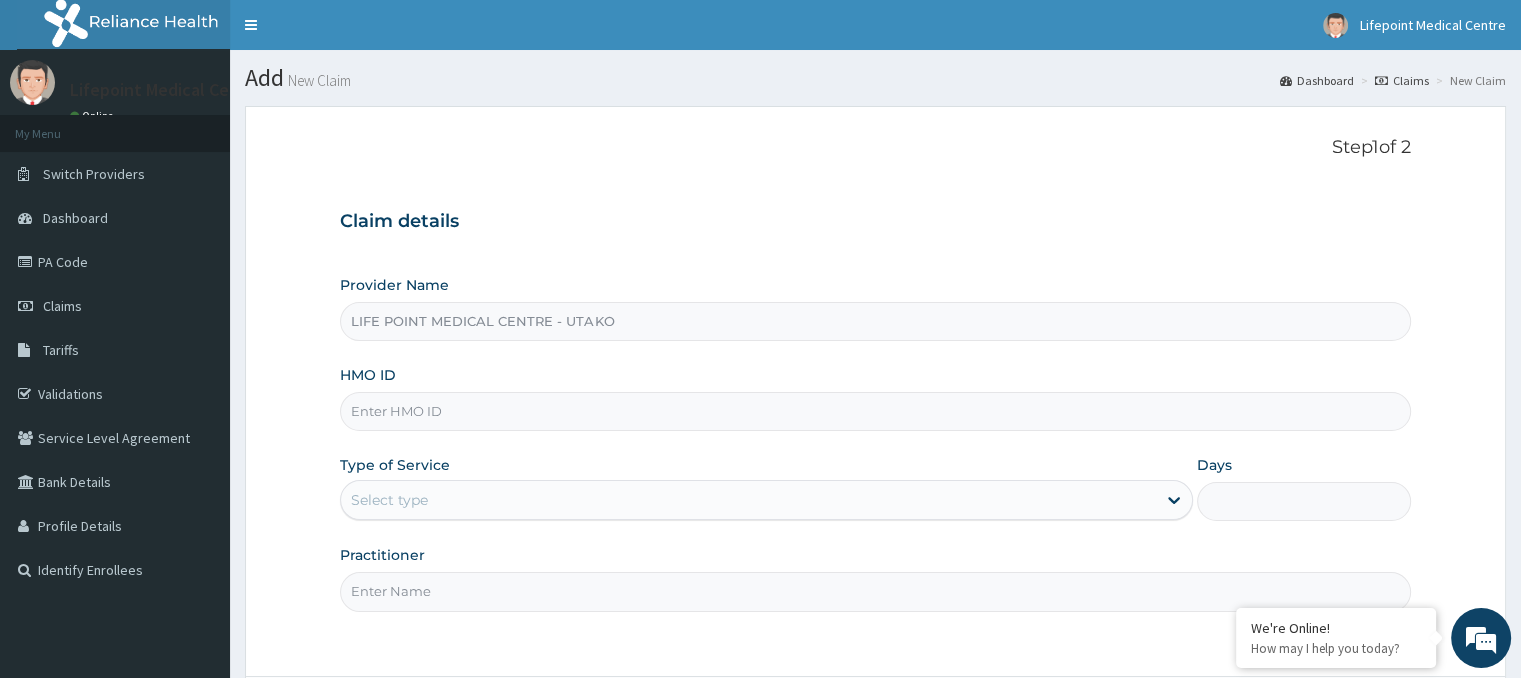 click on "HMO ID" at bounding box center (875, 411) 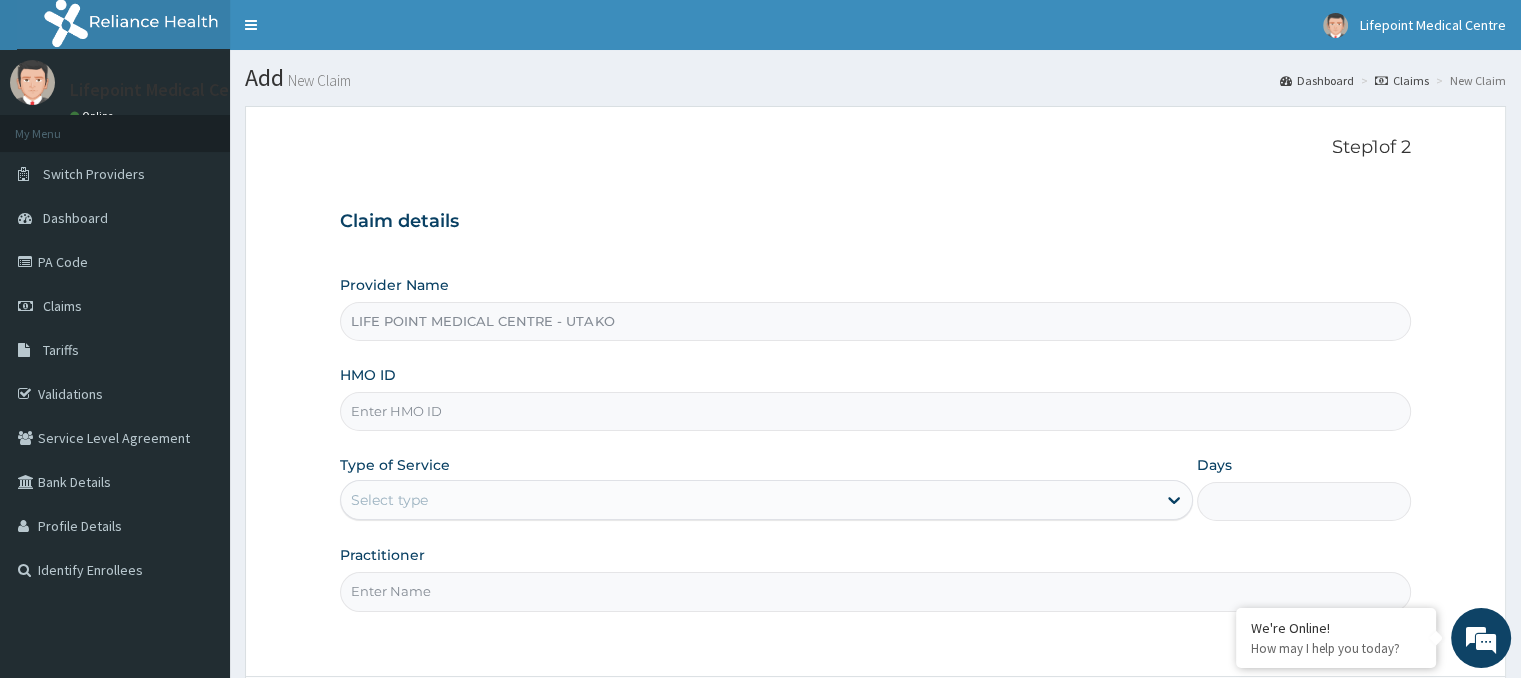 paste on "FCC/15745/A" 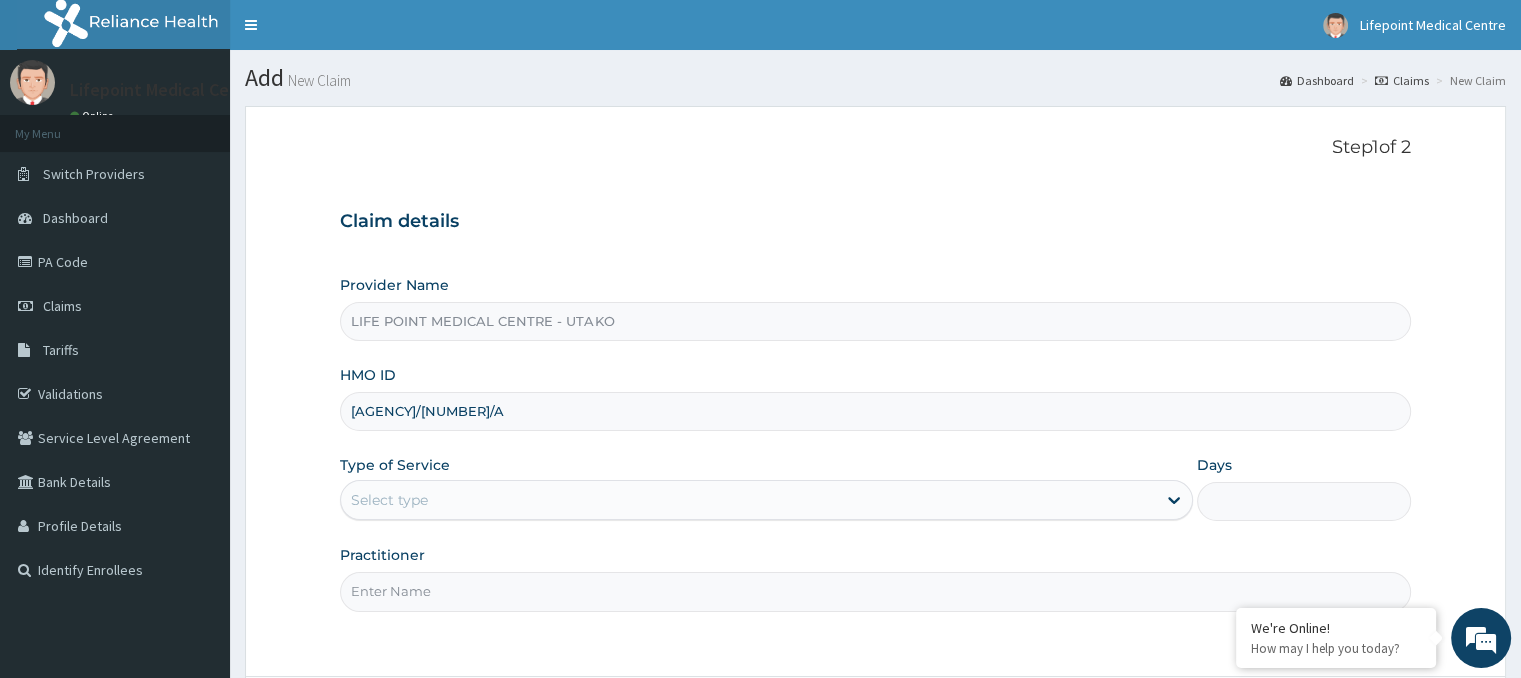 type on "FCC/15745/A" 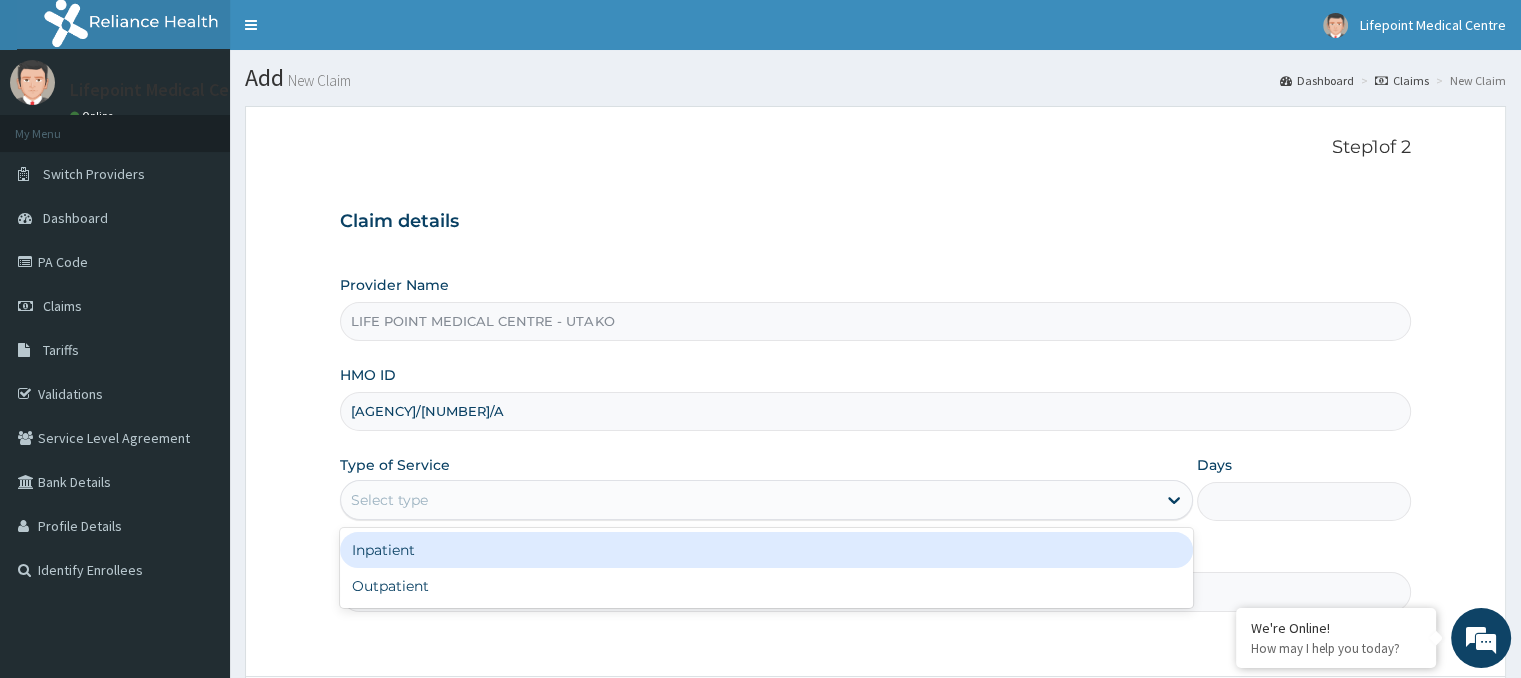 click on "Select type" at bounding box center (748, 500) 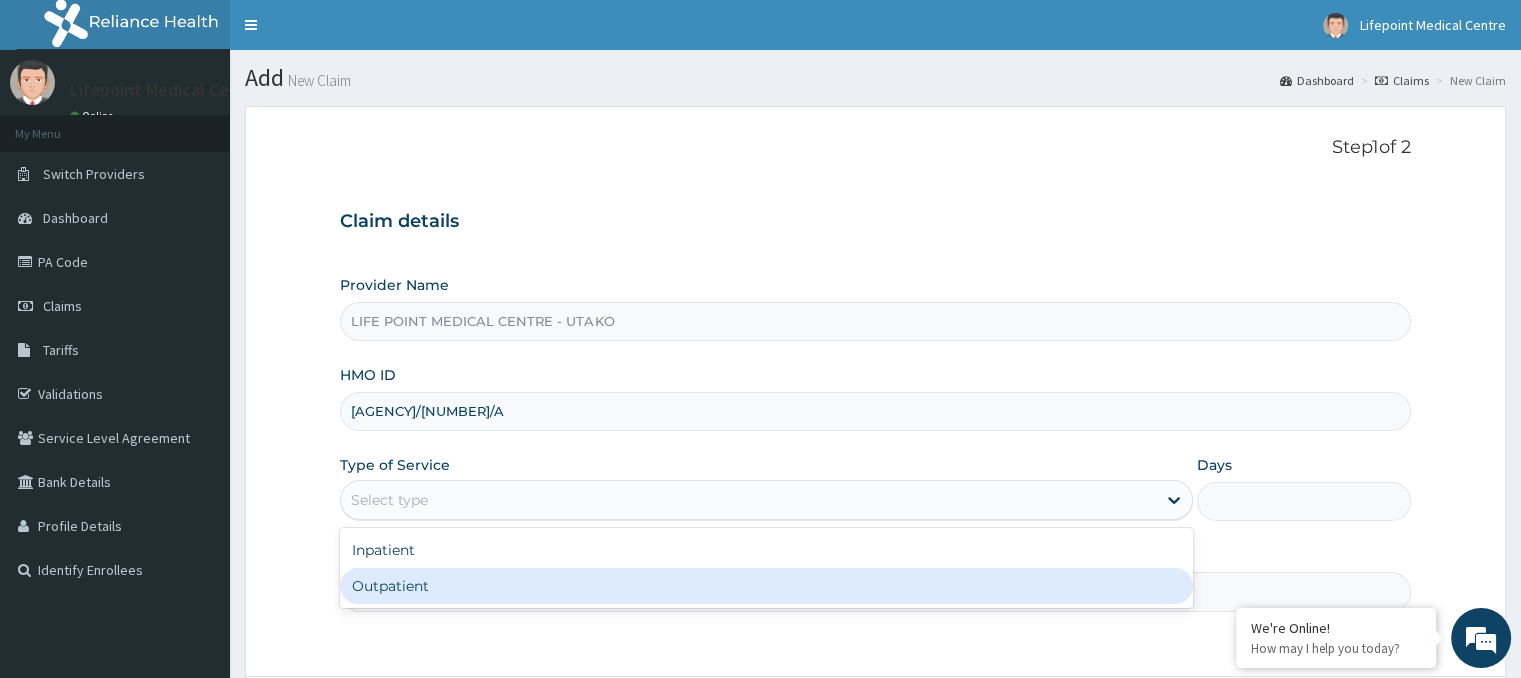 click on "Outpatient" at bounding box center [766, 586] 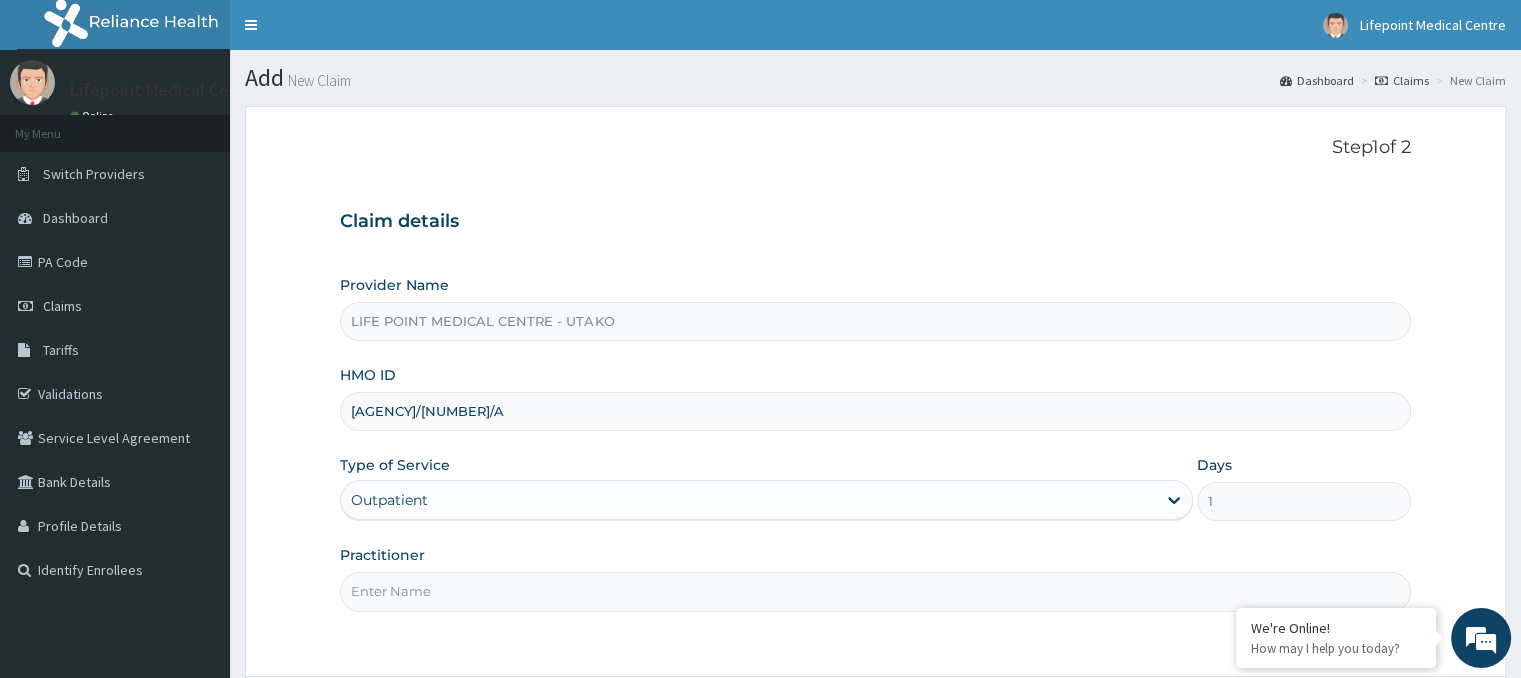 scroll, scrollTop: 177, scrollLeft: 0, axis: vertical 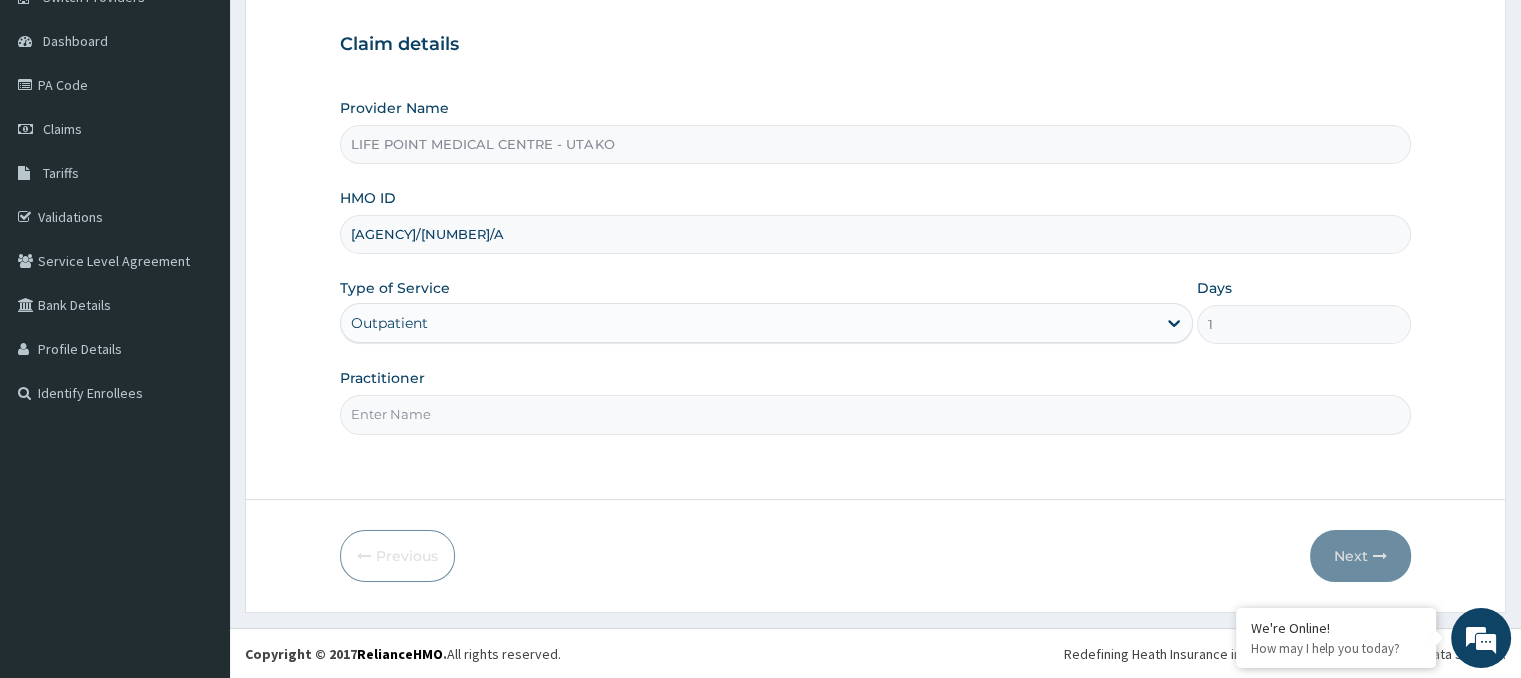 click on "Practitioner" at bounding box center [875, 414] 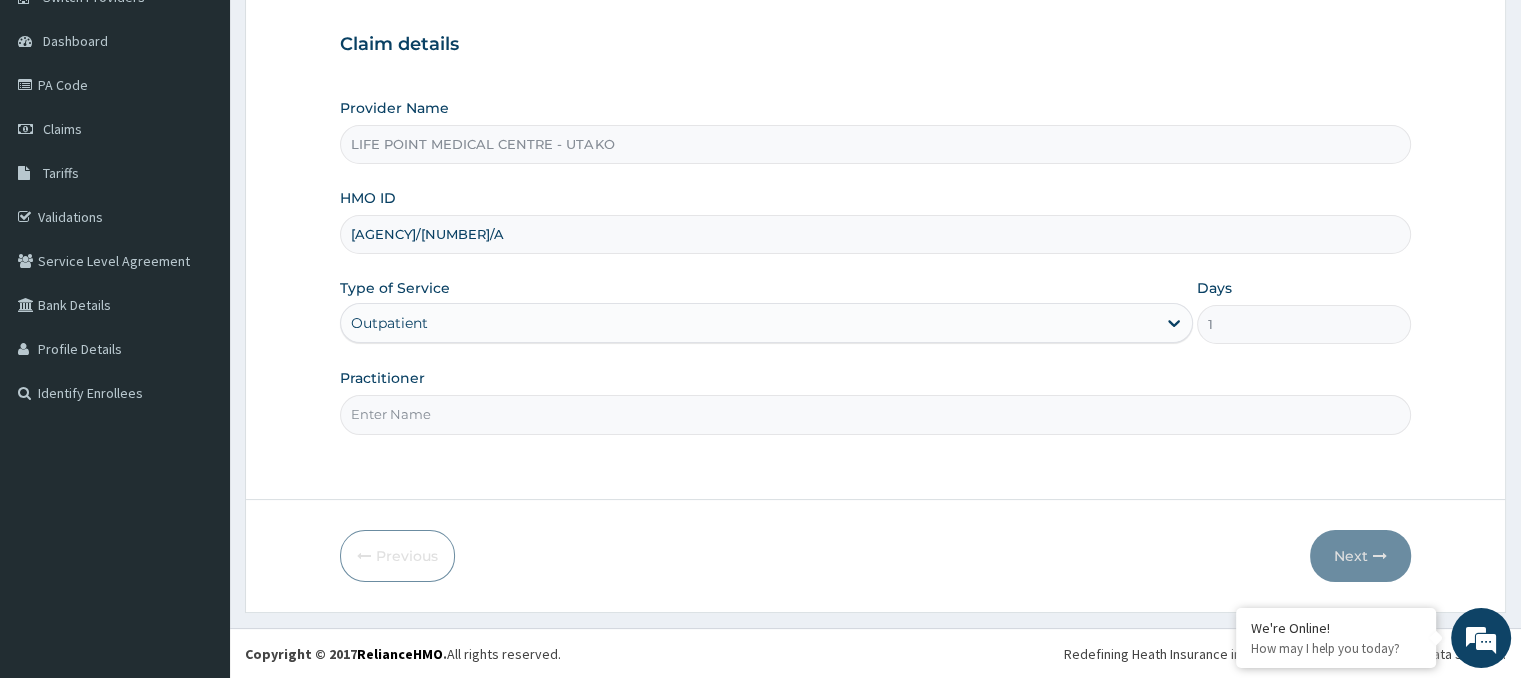 scroll, scrollTop: 0, scrollLeft: 0, axis: both 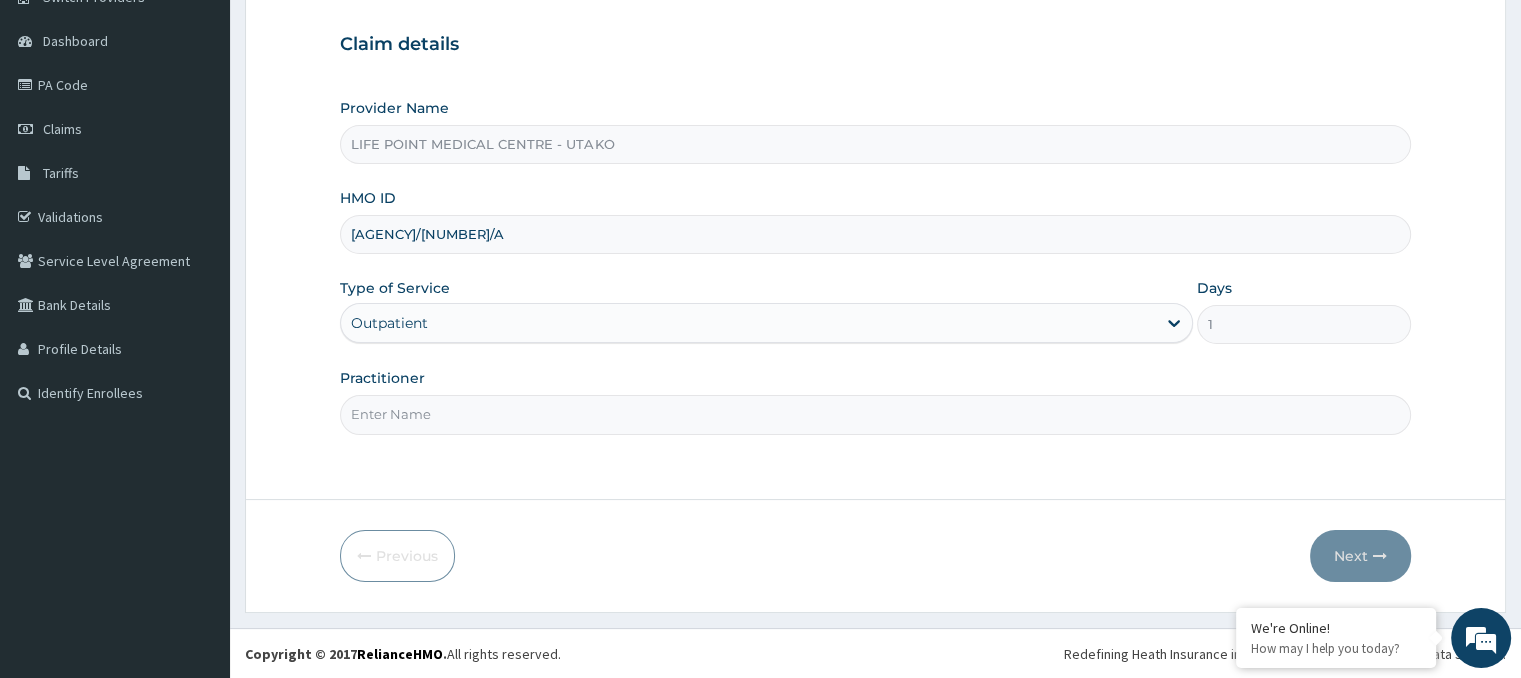 type on "DR SUNNY" 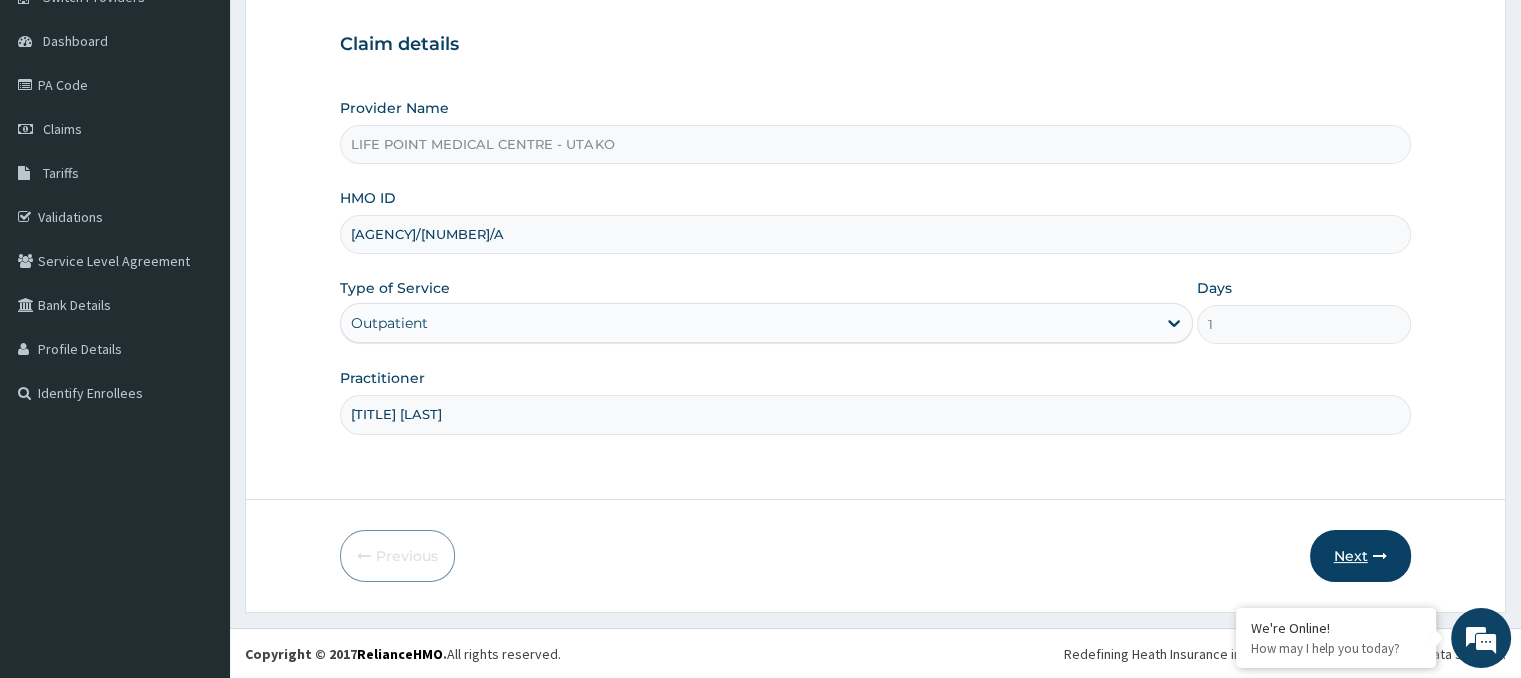 click on "Next" at bounding box center [1360, 556] 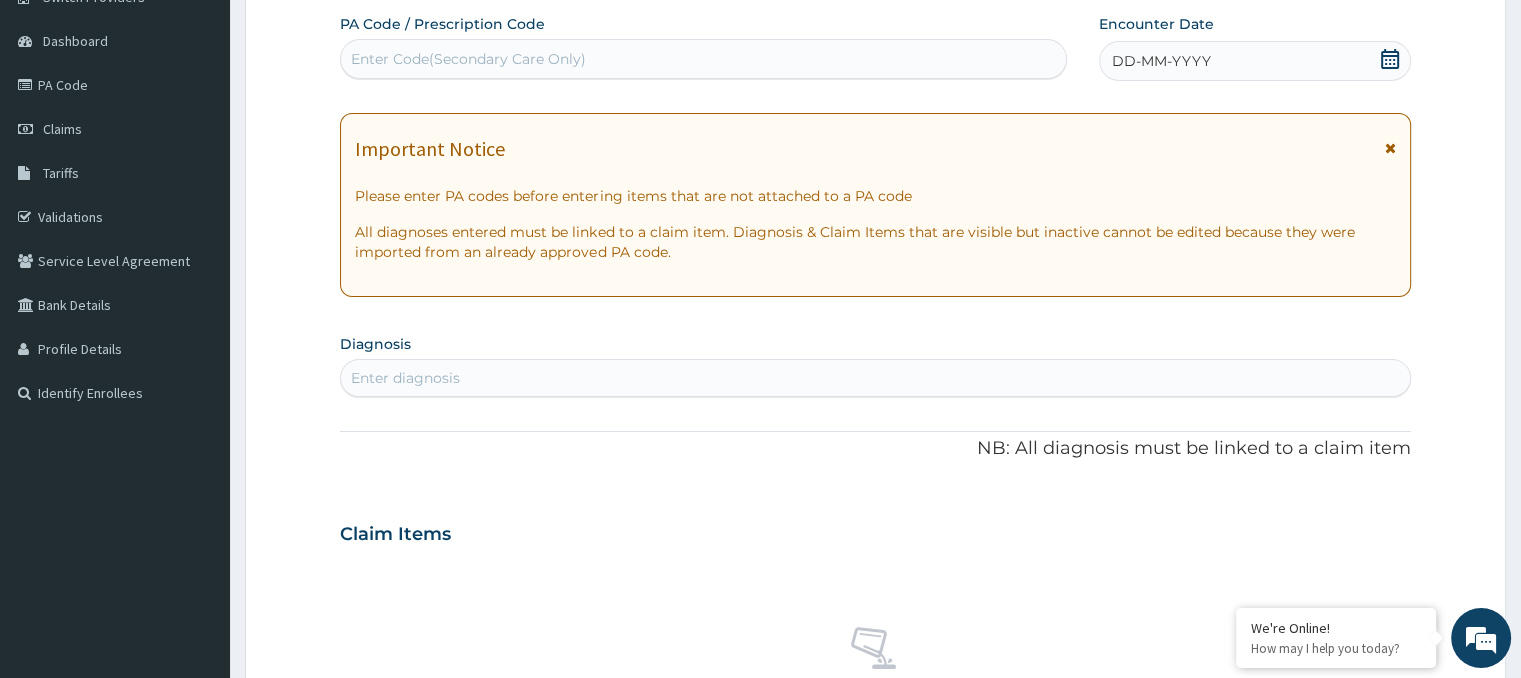 click on "Enter Code(Secondary Care Only)" at bounding box center (703, 59) 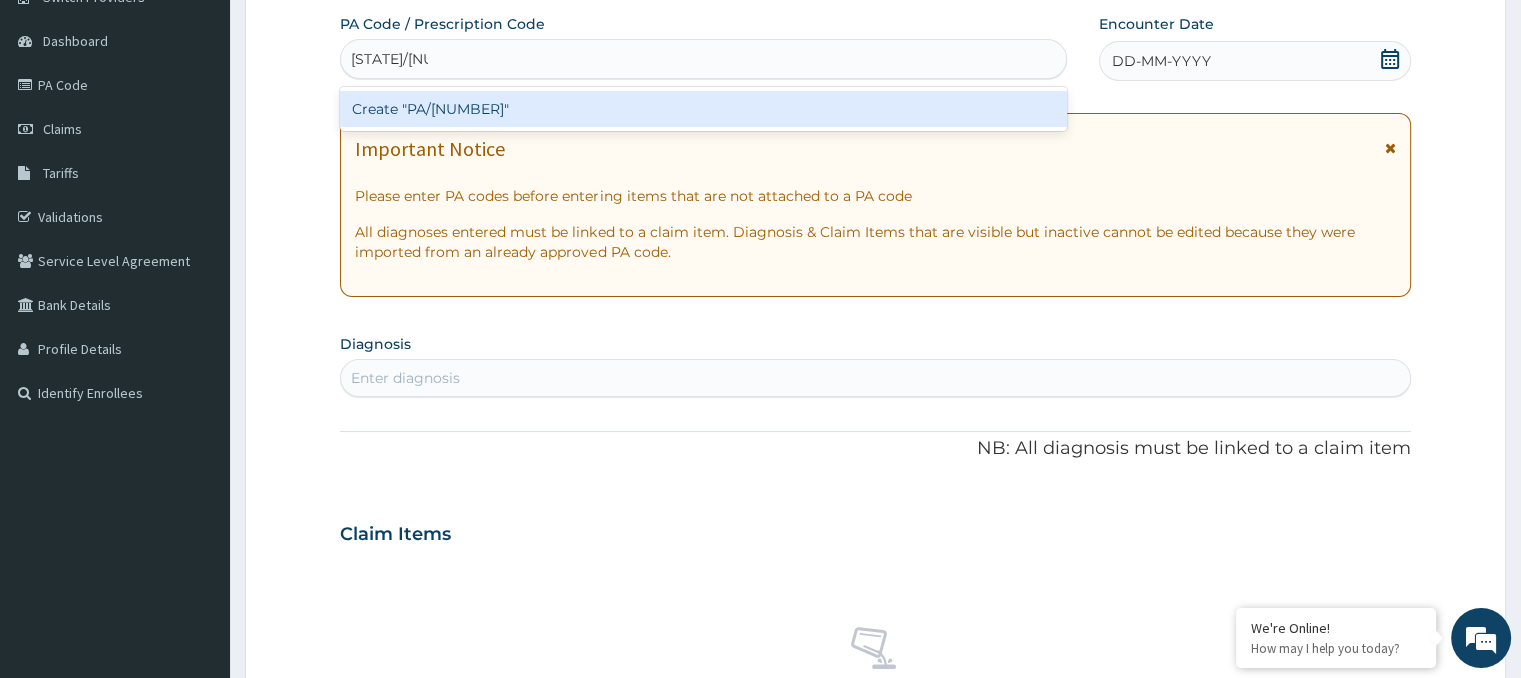click on "Create "PA/53E728"" at bounding box center (703, 109) 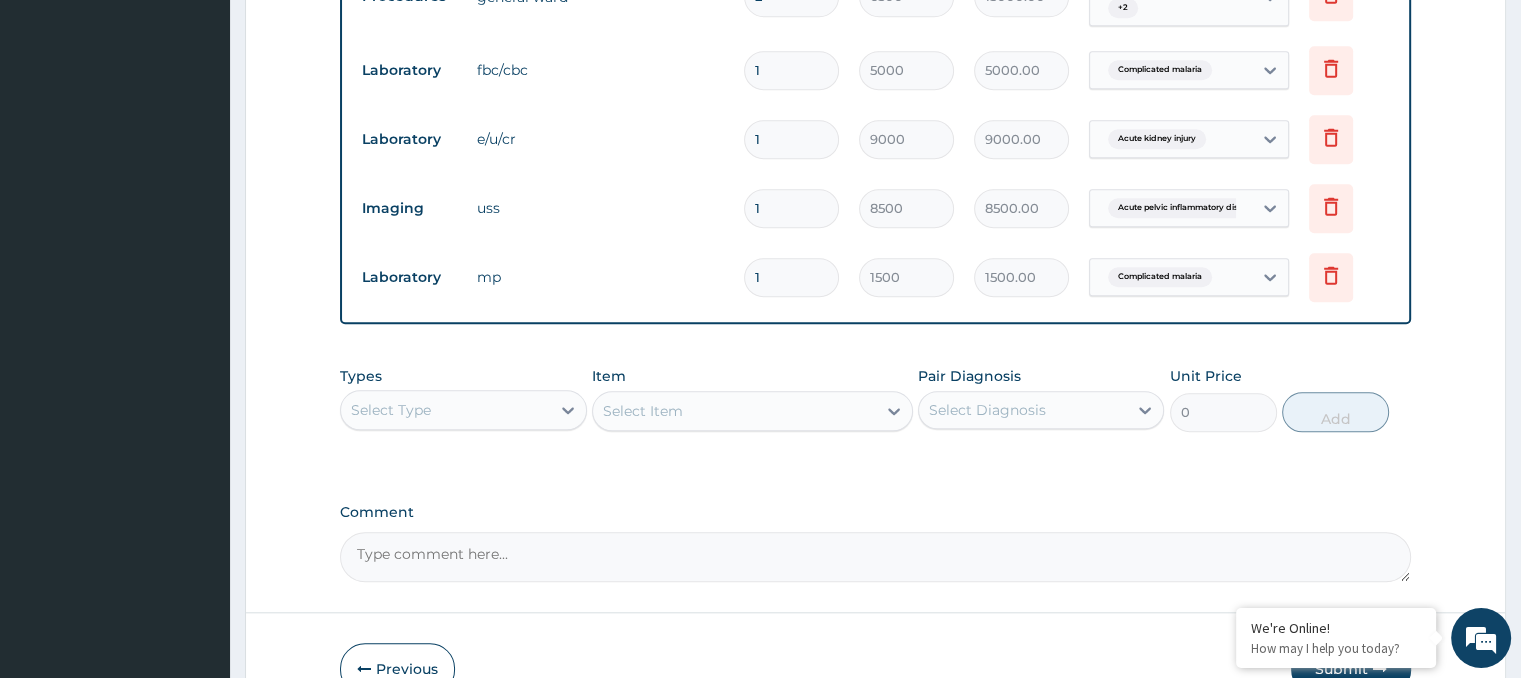 scroll, scrollTop: 1849, scrollLeft: 0, axis: vertical 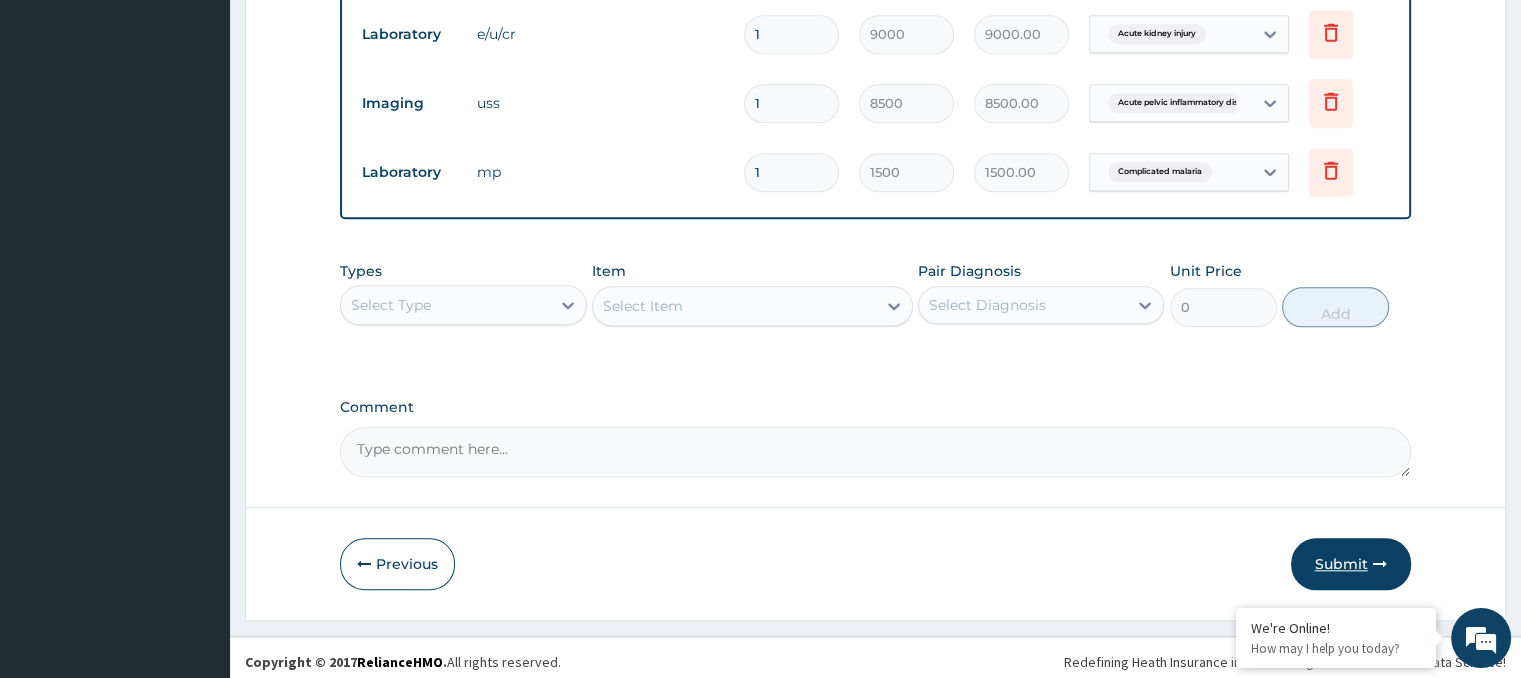 click on "Submit" at bounding box center (1351, 564) 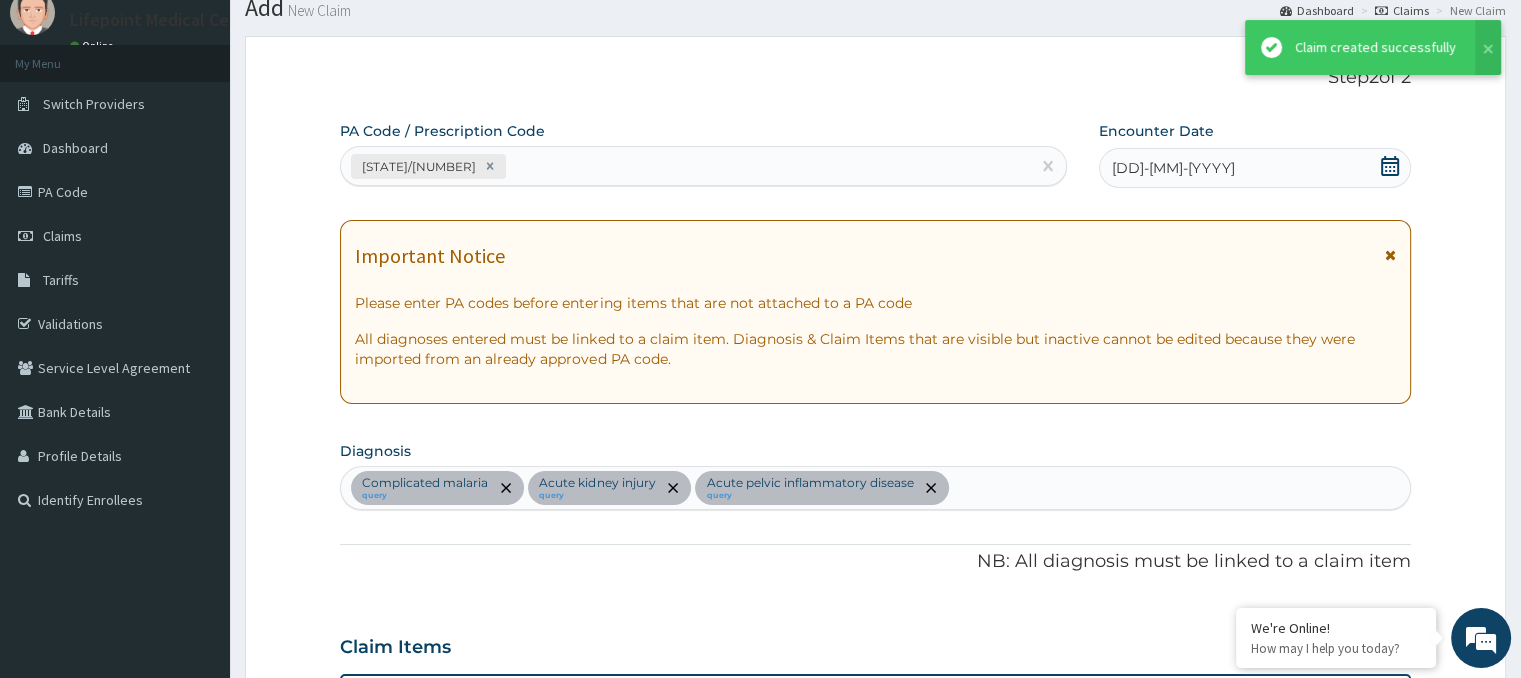 scroll, scrollTop: 1849, scrollLeft: 0, axis: vertical 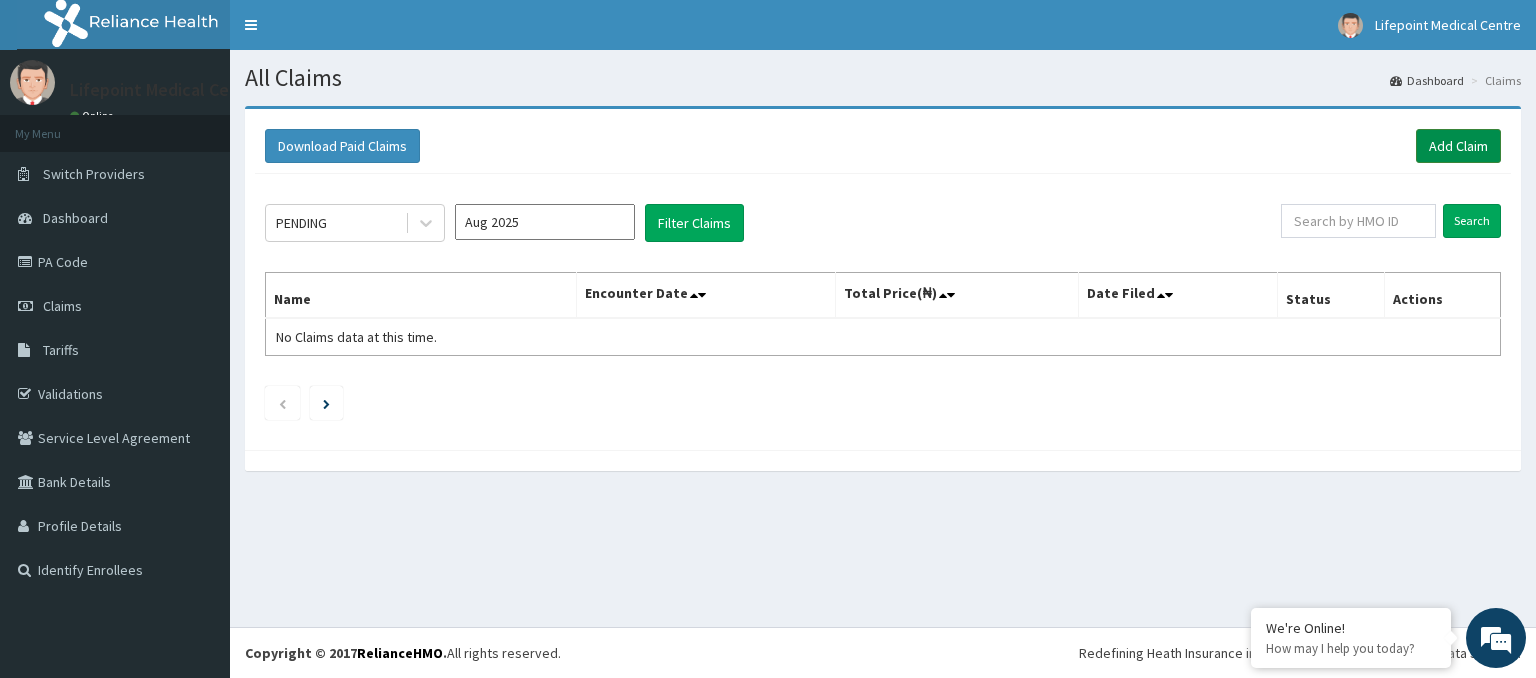 click on "Add Claim" at bounding box center (1458, 146) 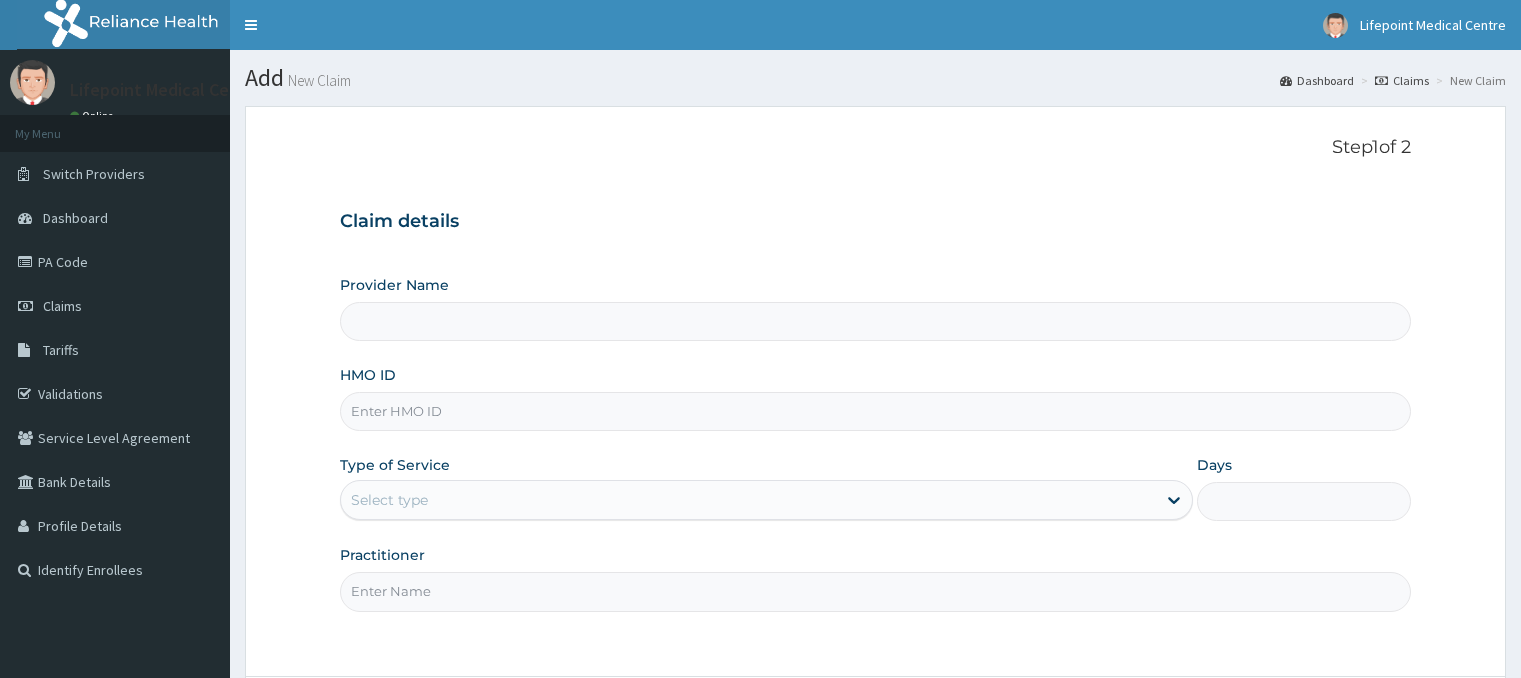 scroll, scrollTop: 0, scrollLeft: 0, axis: both 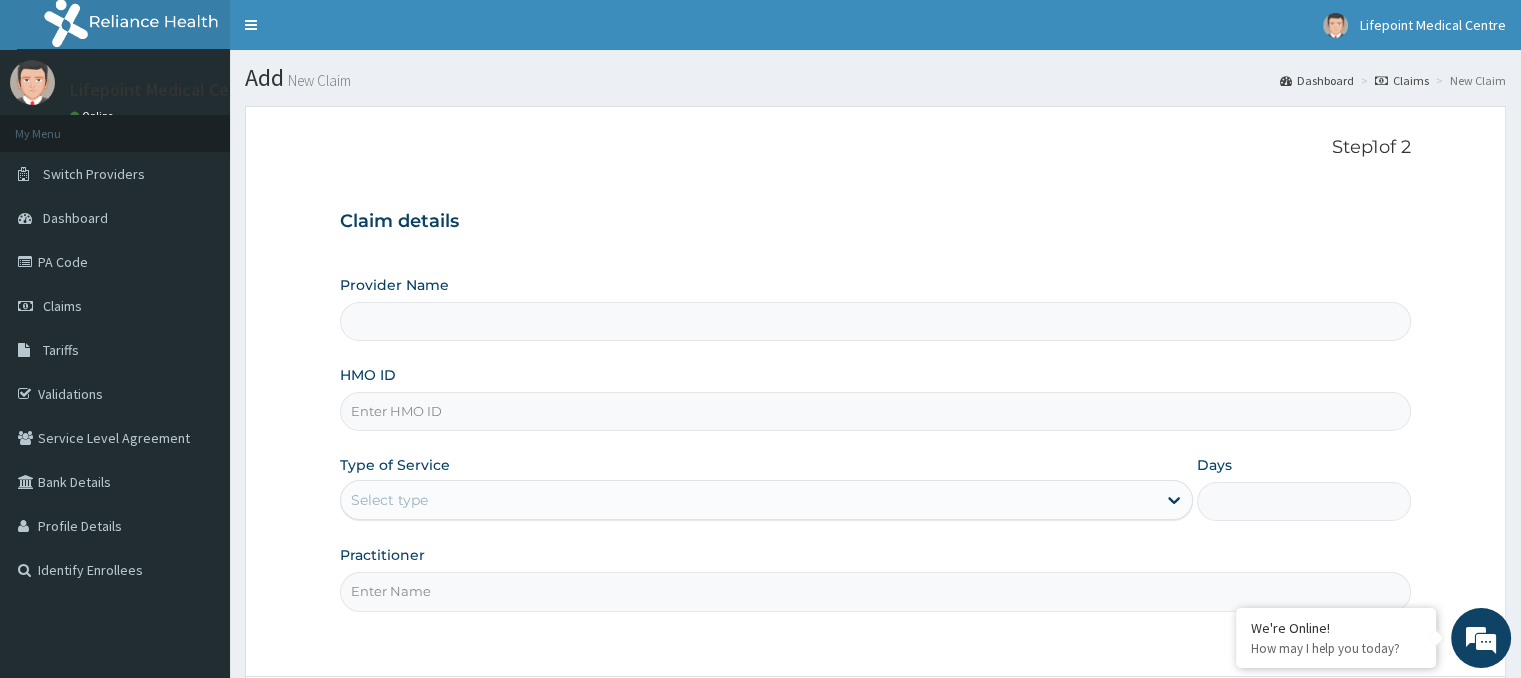 click on "HMO ID" at bounding box center (875, 411) 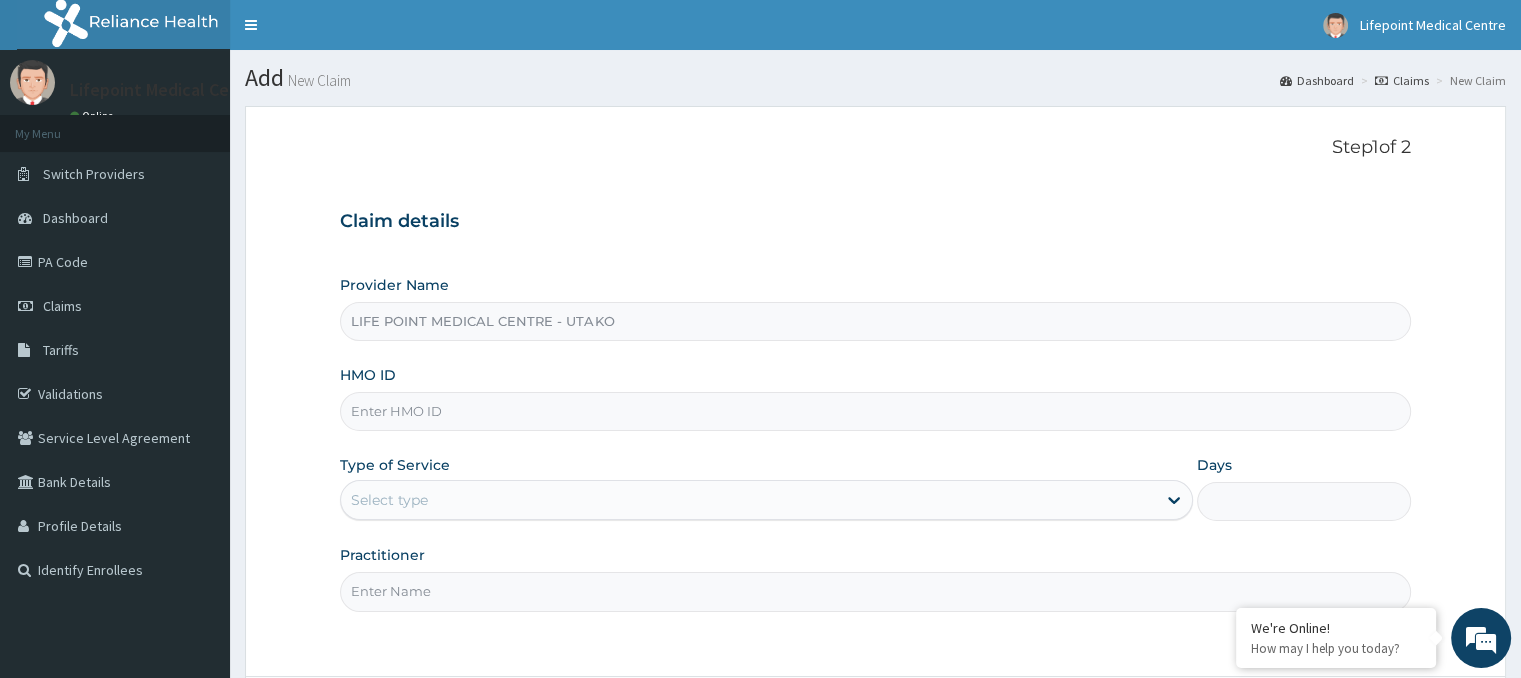 paste on "FCC/11057/A" 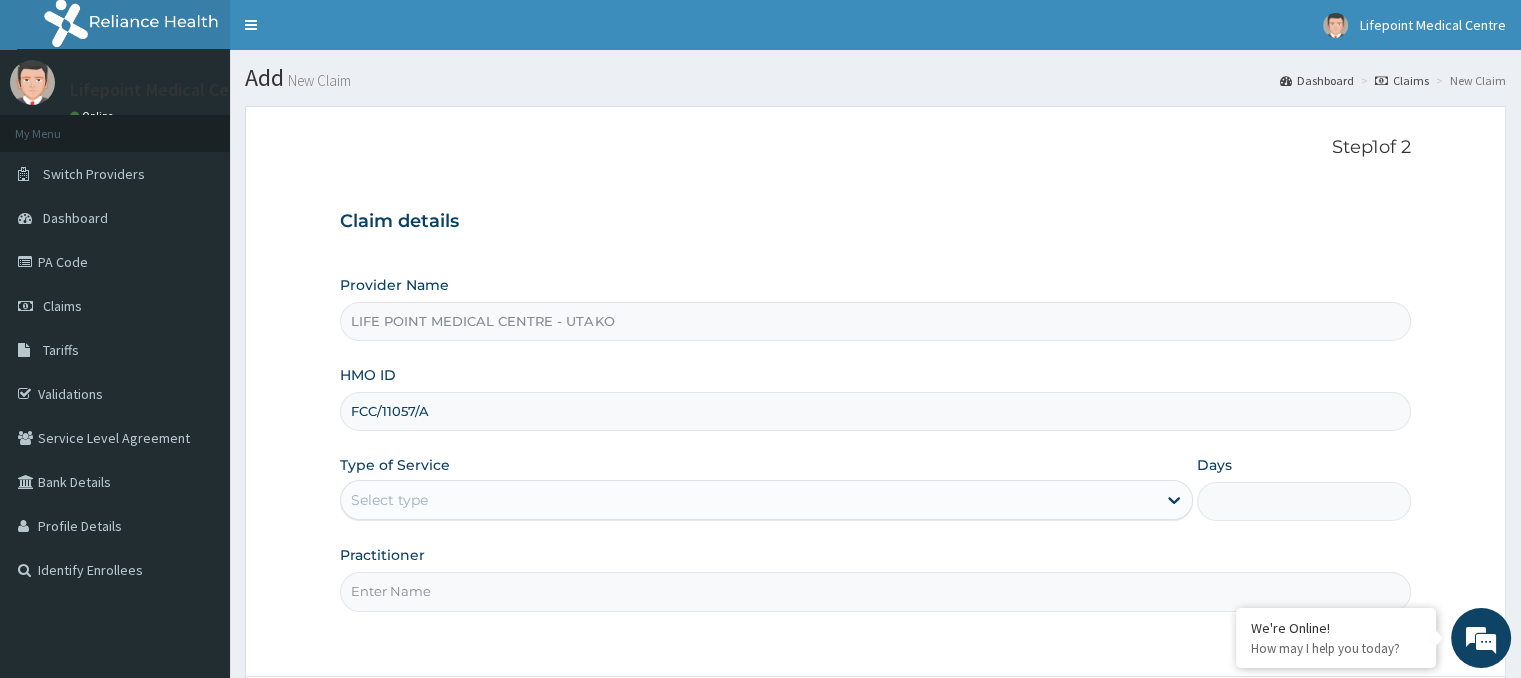 type on "FCC/11057/A" 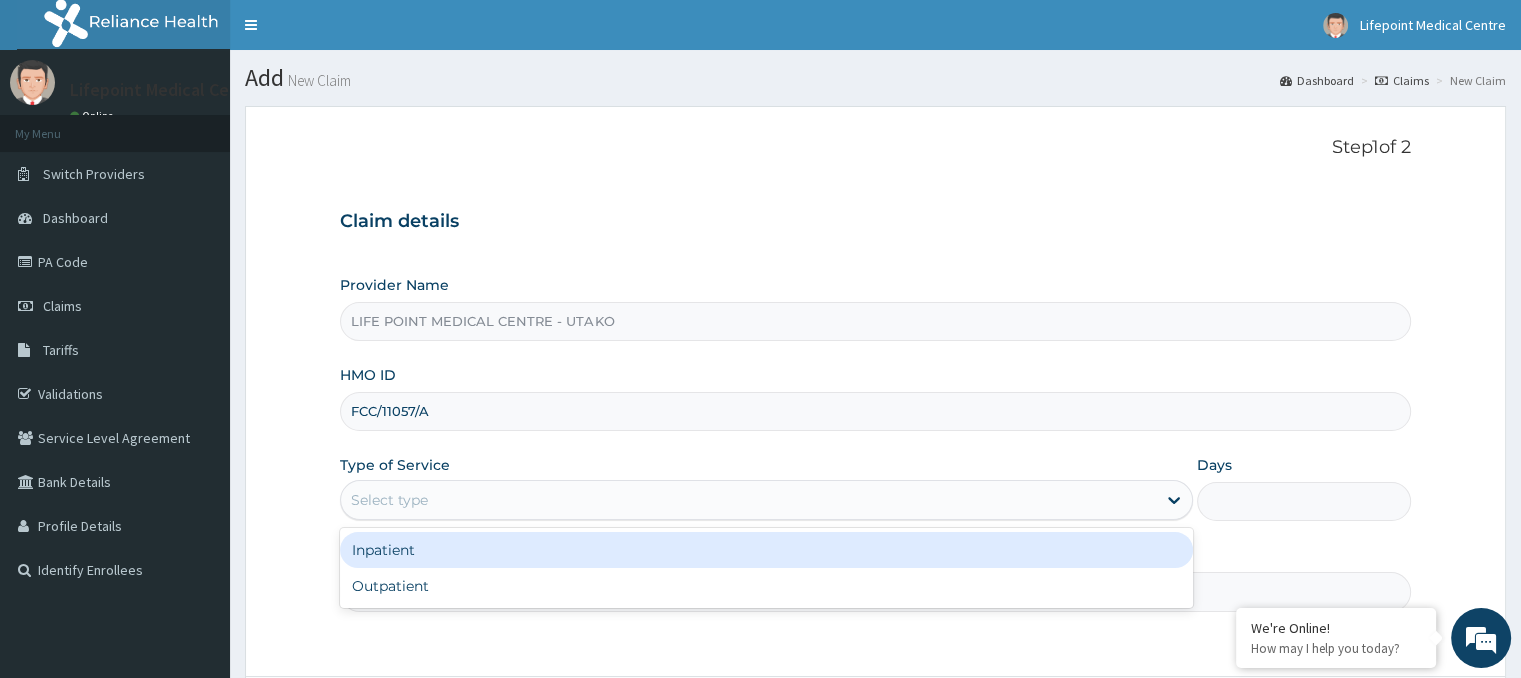 click on "Select type" at bounding box center [389, 500] 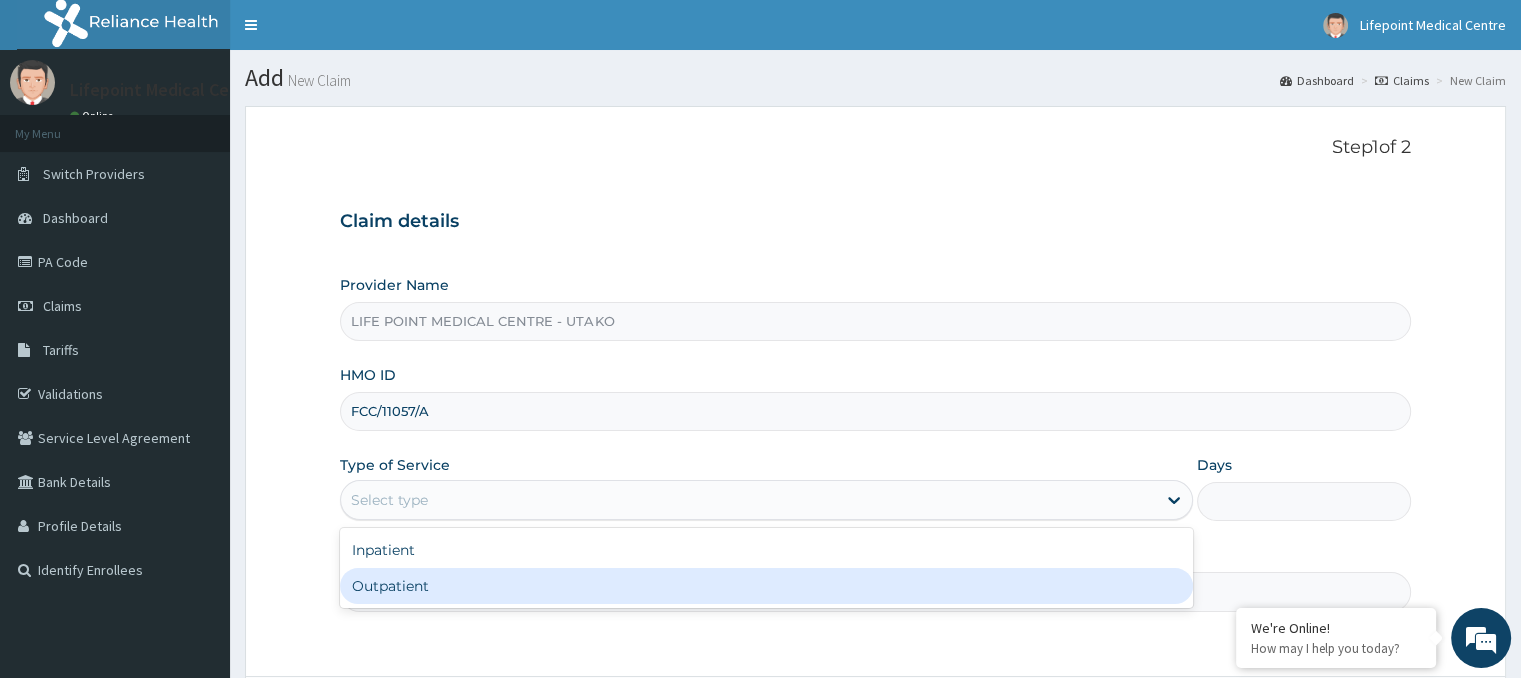 click on "Outpatient" at bounding box center [766, 586] 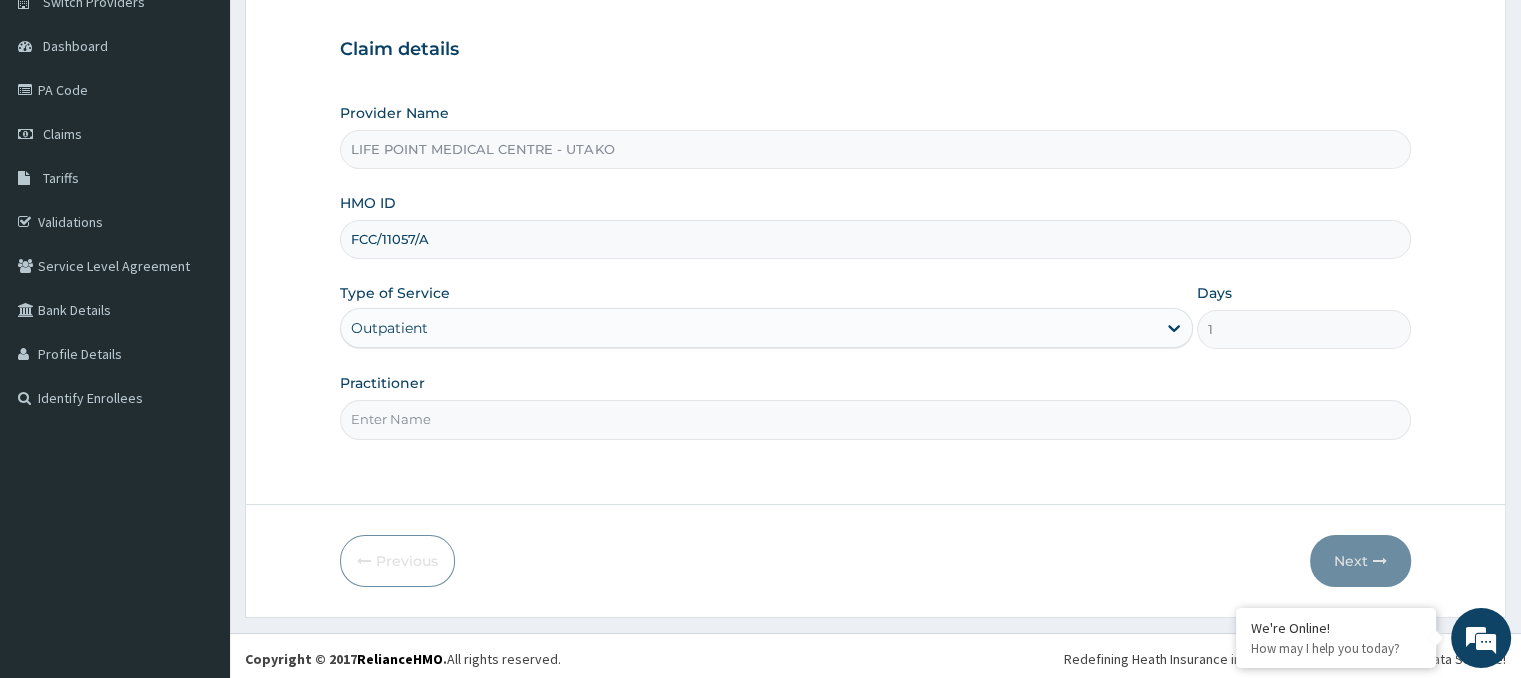 scroll, scrollTop: 174, scrollLeft: 0, axis: vertical 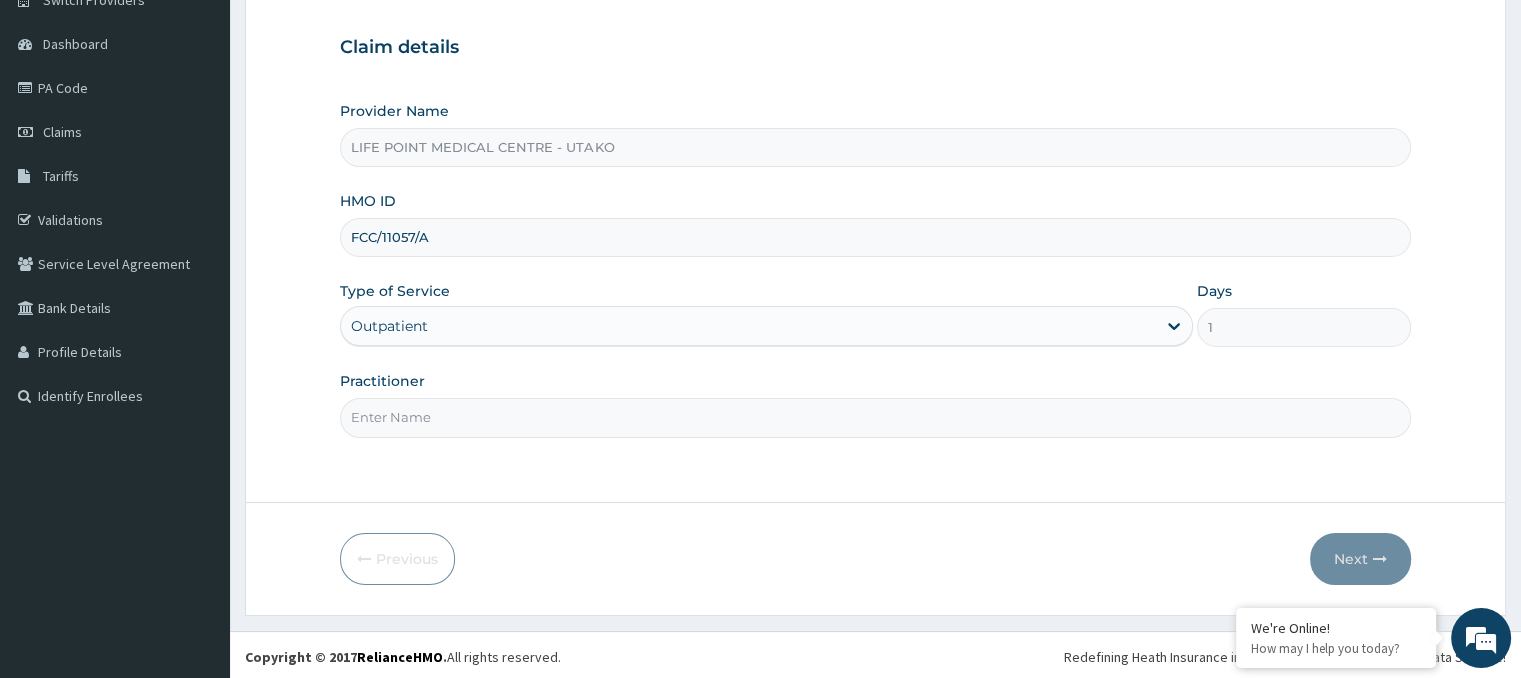 click on "Practitioner" at bounding box center (875, 417) 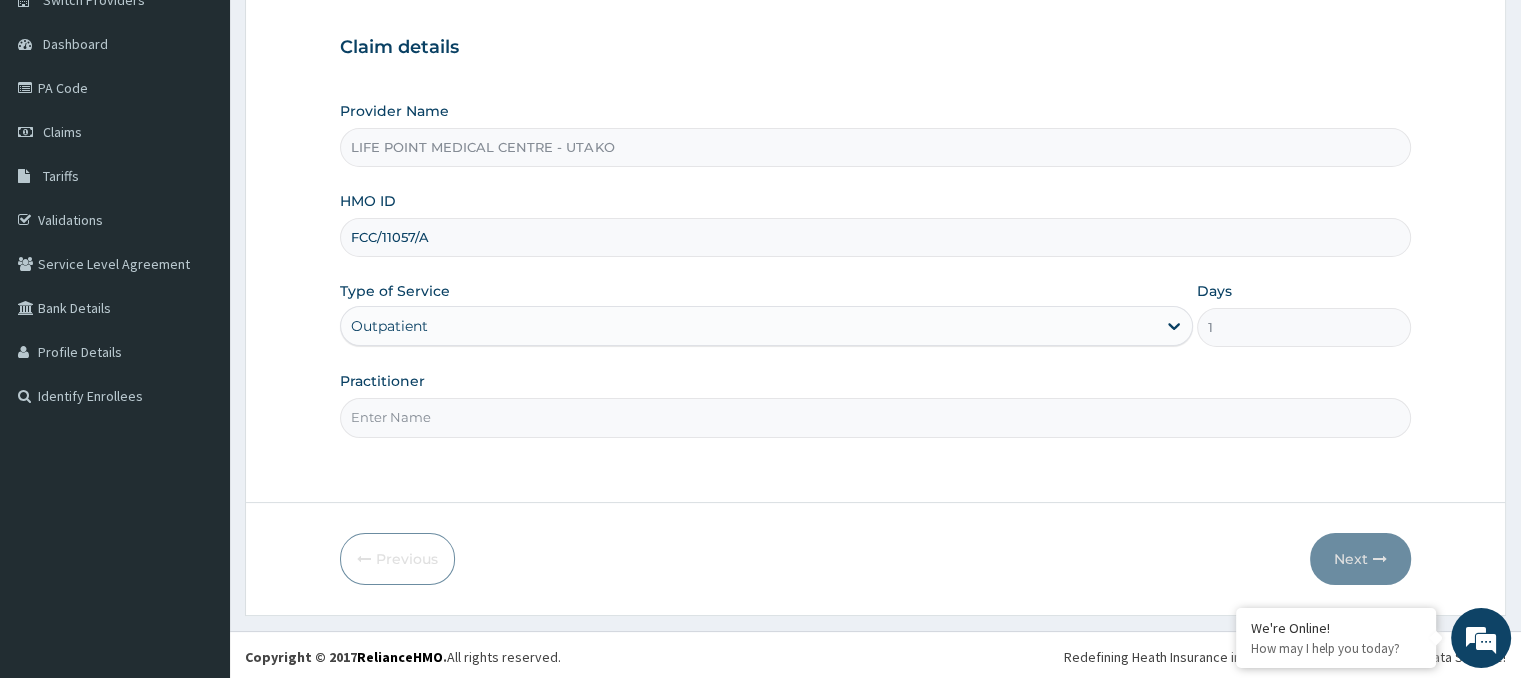 scroll, scrollTop: 0, scrollLeft: 0, axis: both 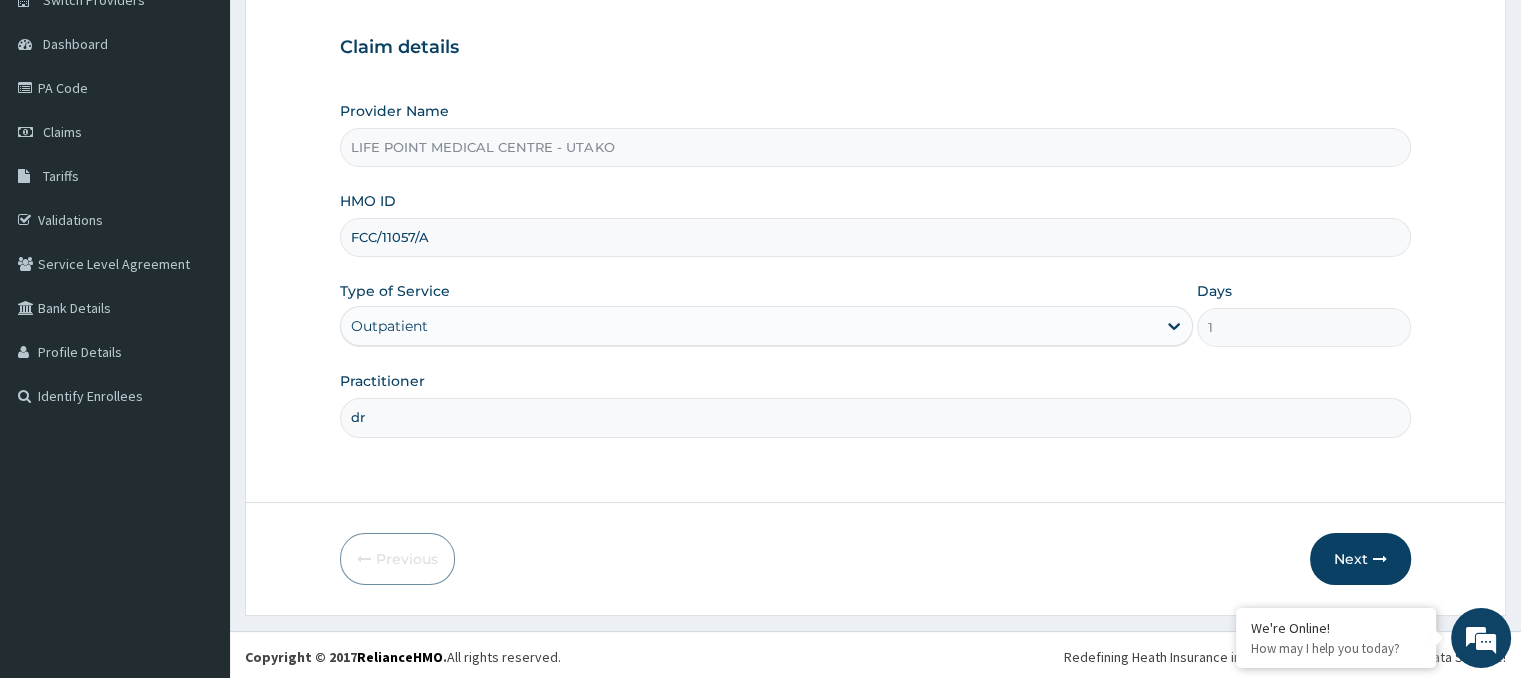 type on "d" 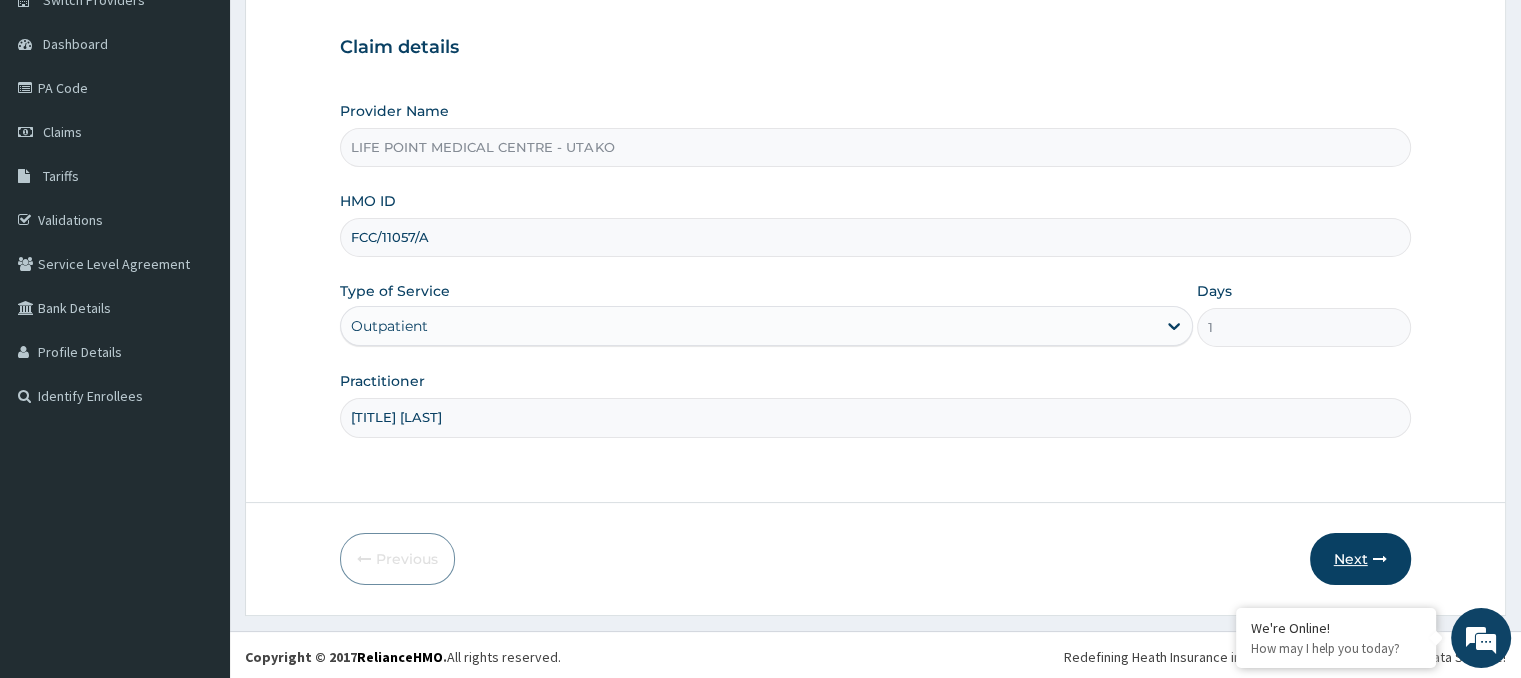 type on "DR KEN" 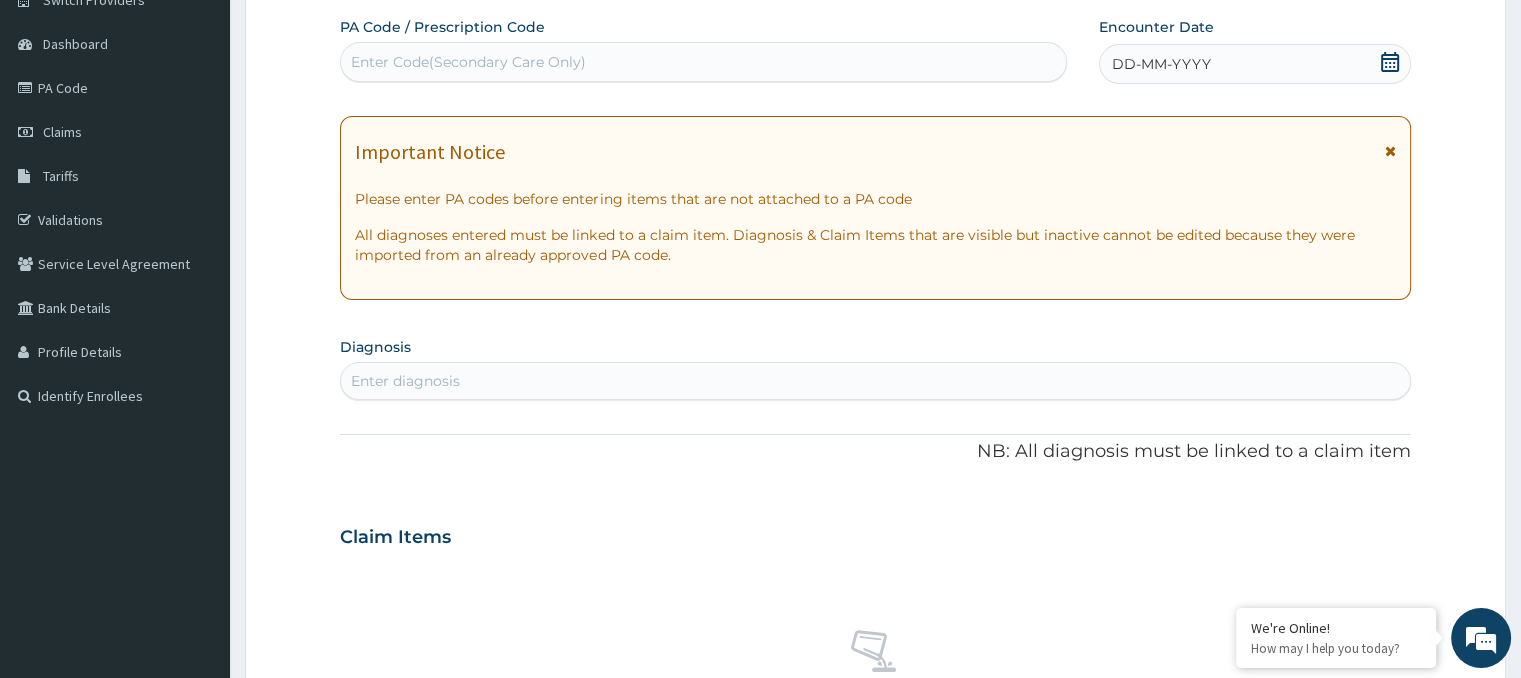 click on "Enter Code(Secondary Care Only)" at bounding box center [468, 62] 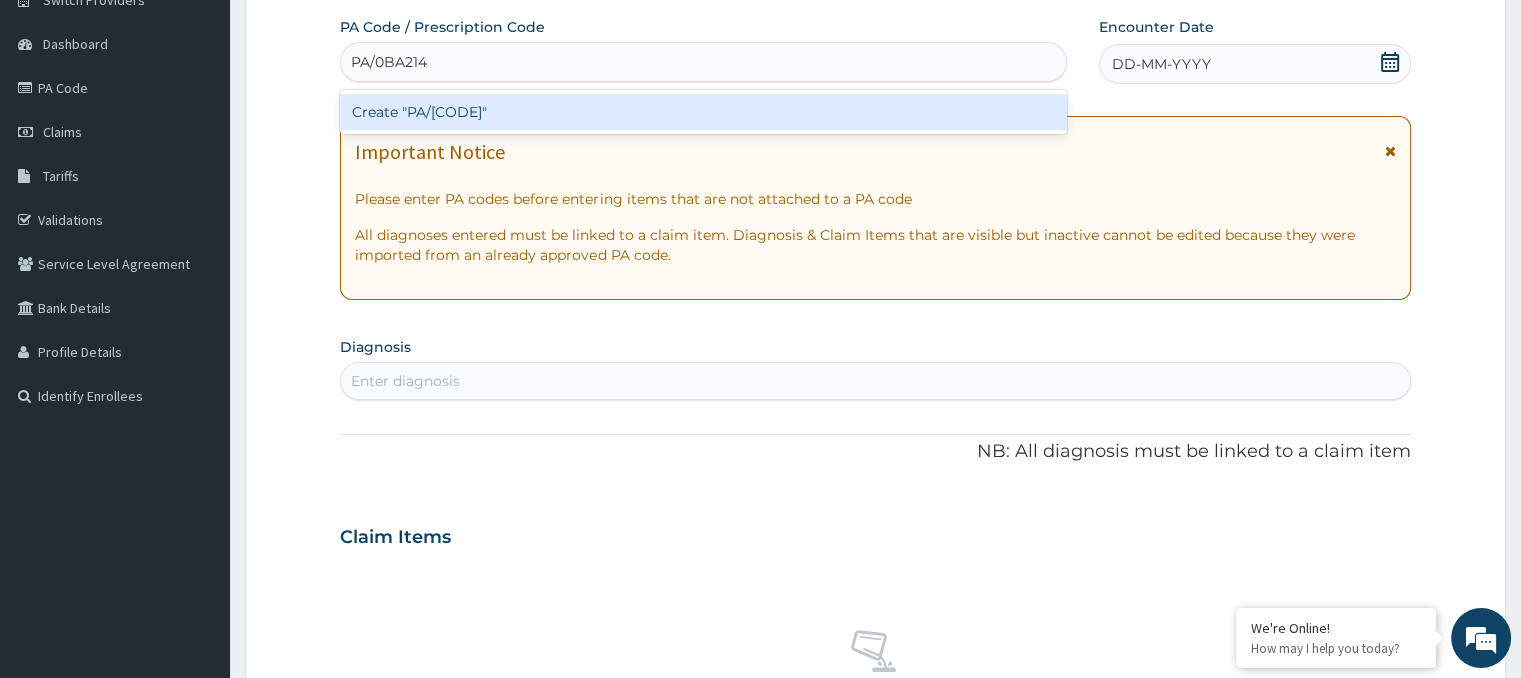 click on "Create "PA/0BA214"" at bounding box center (703, 112) 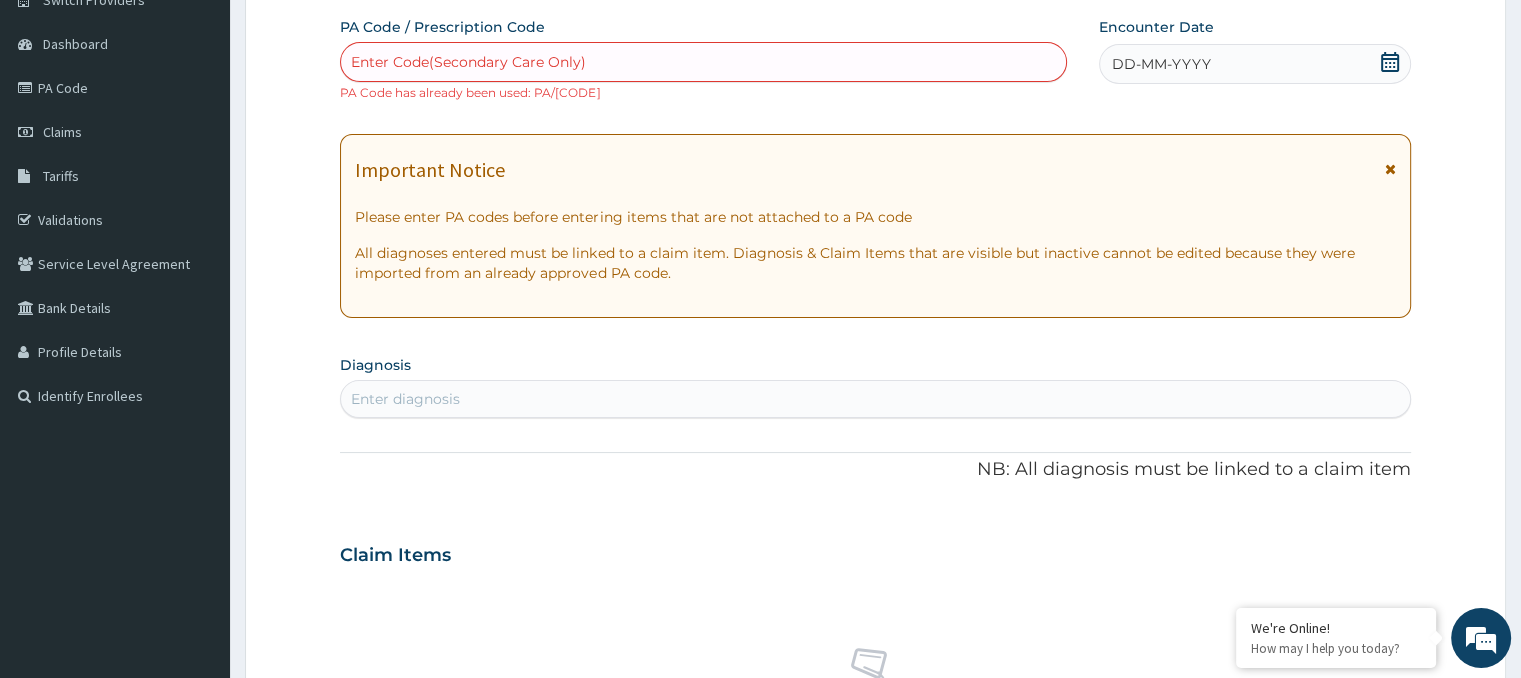 click on "Enter Code(Secondary Care Only)" at bounding box center (468, 62) 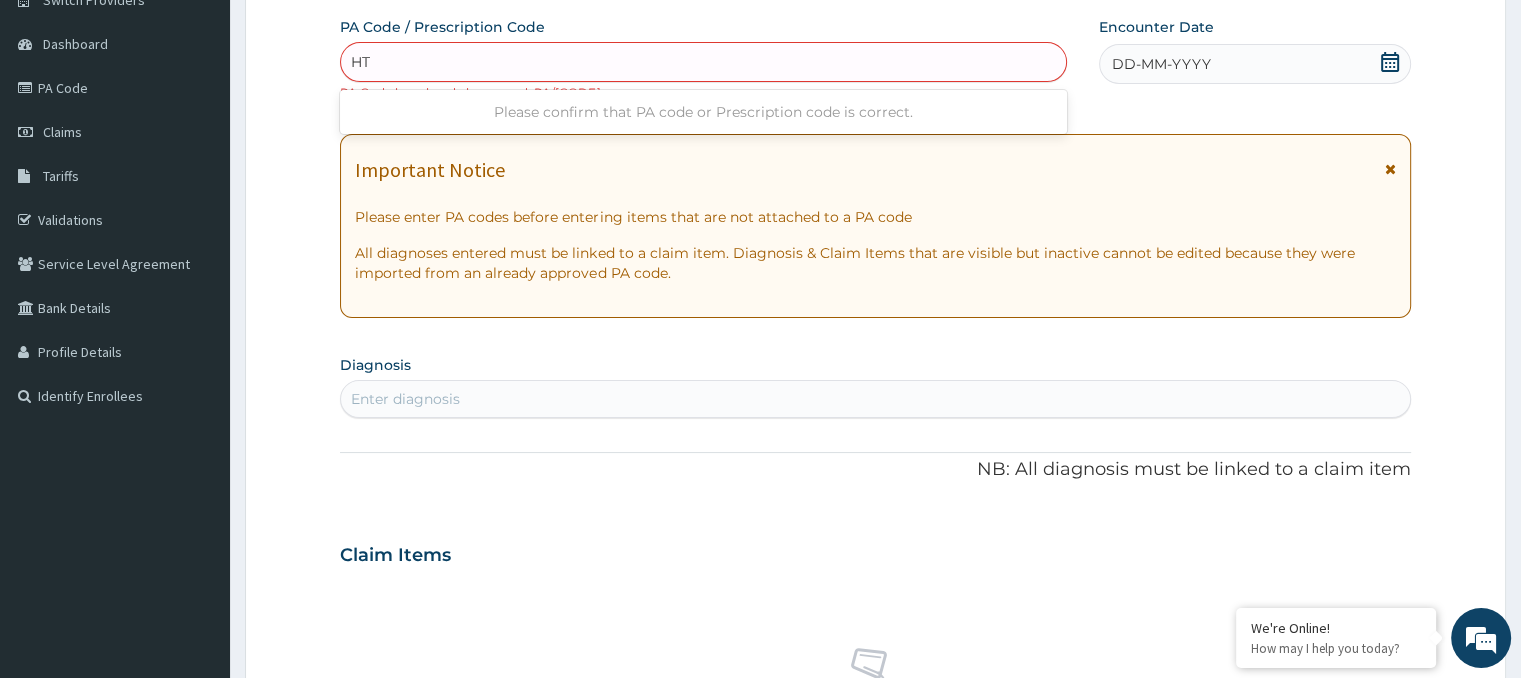 type on "H" 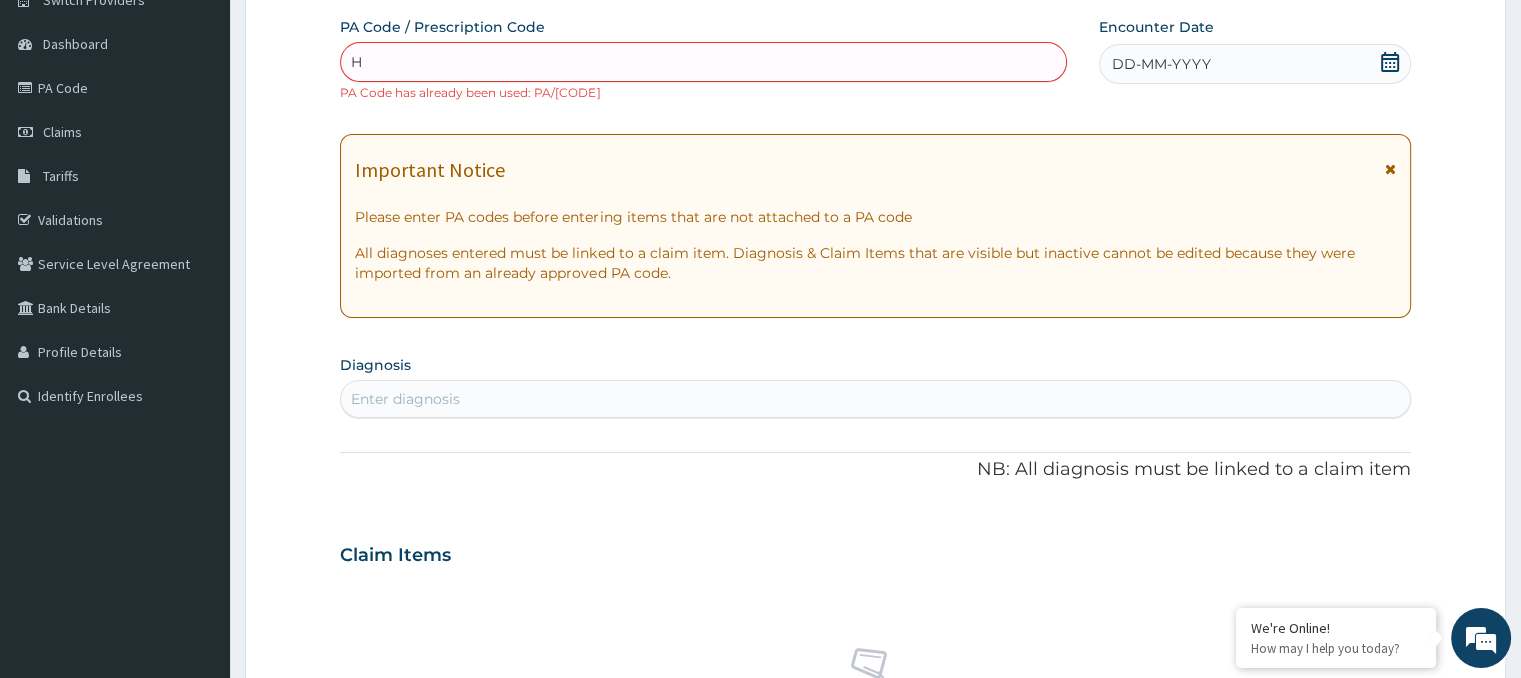 type 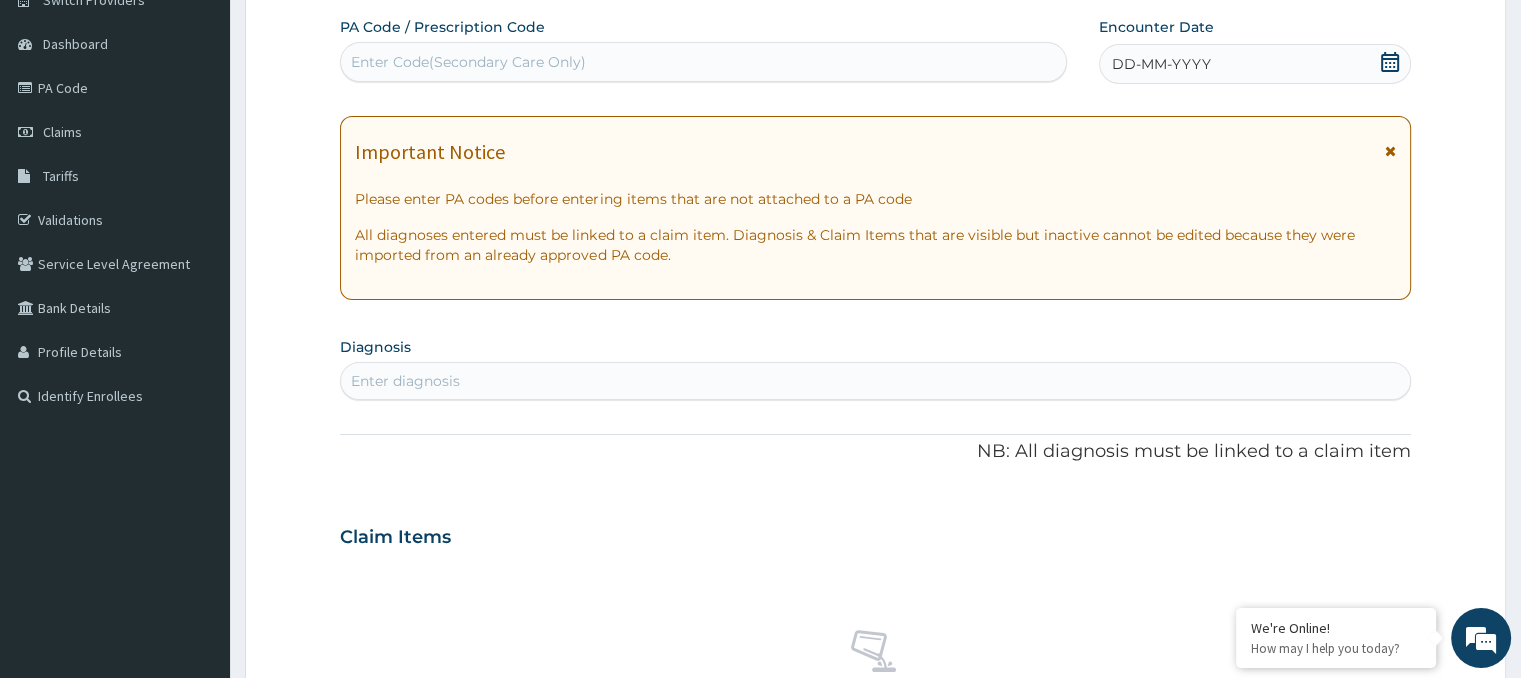 click on "Diagnosis Enter diagnosis" at bounding box center (875, 366) 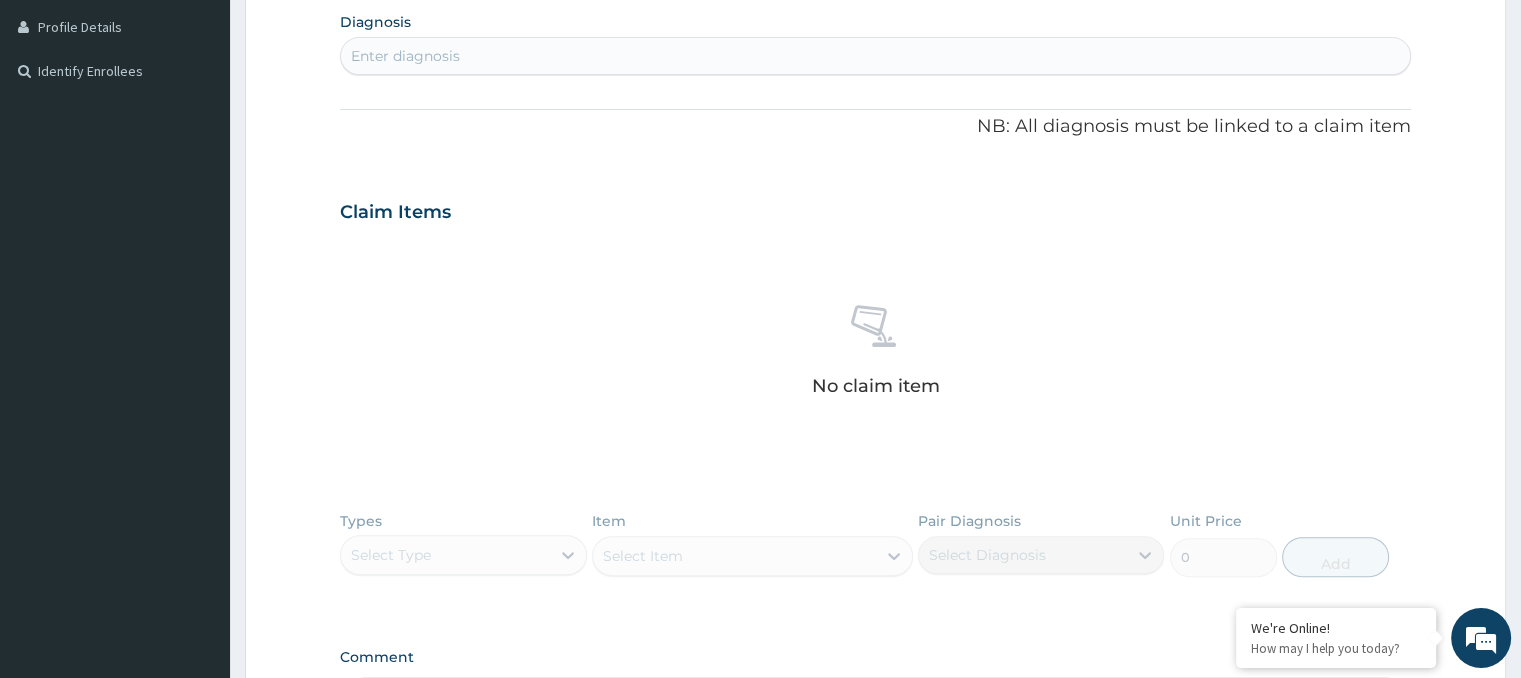 scroll, scrollTop: 756, scrollLeft: 0, axis: vertical 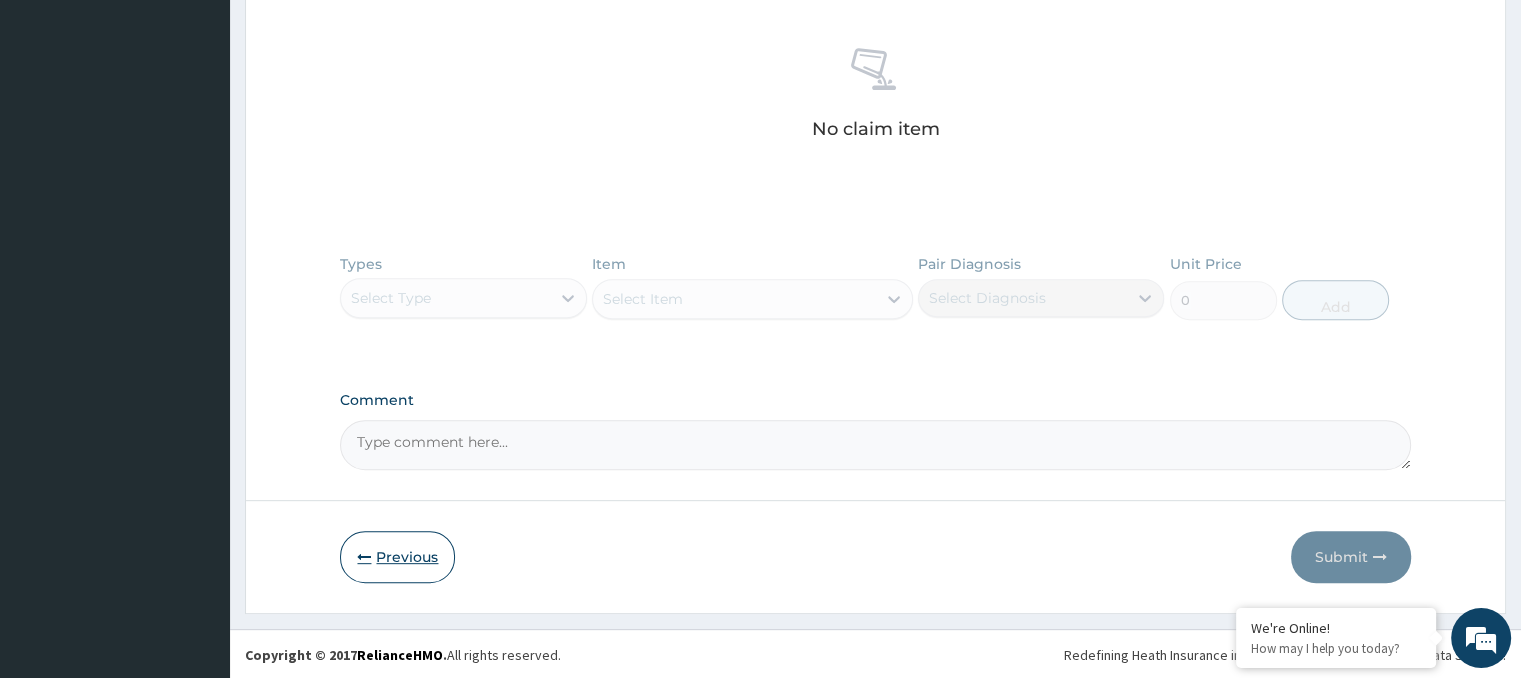 click on "Previous" at bounding box center [397, 557] 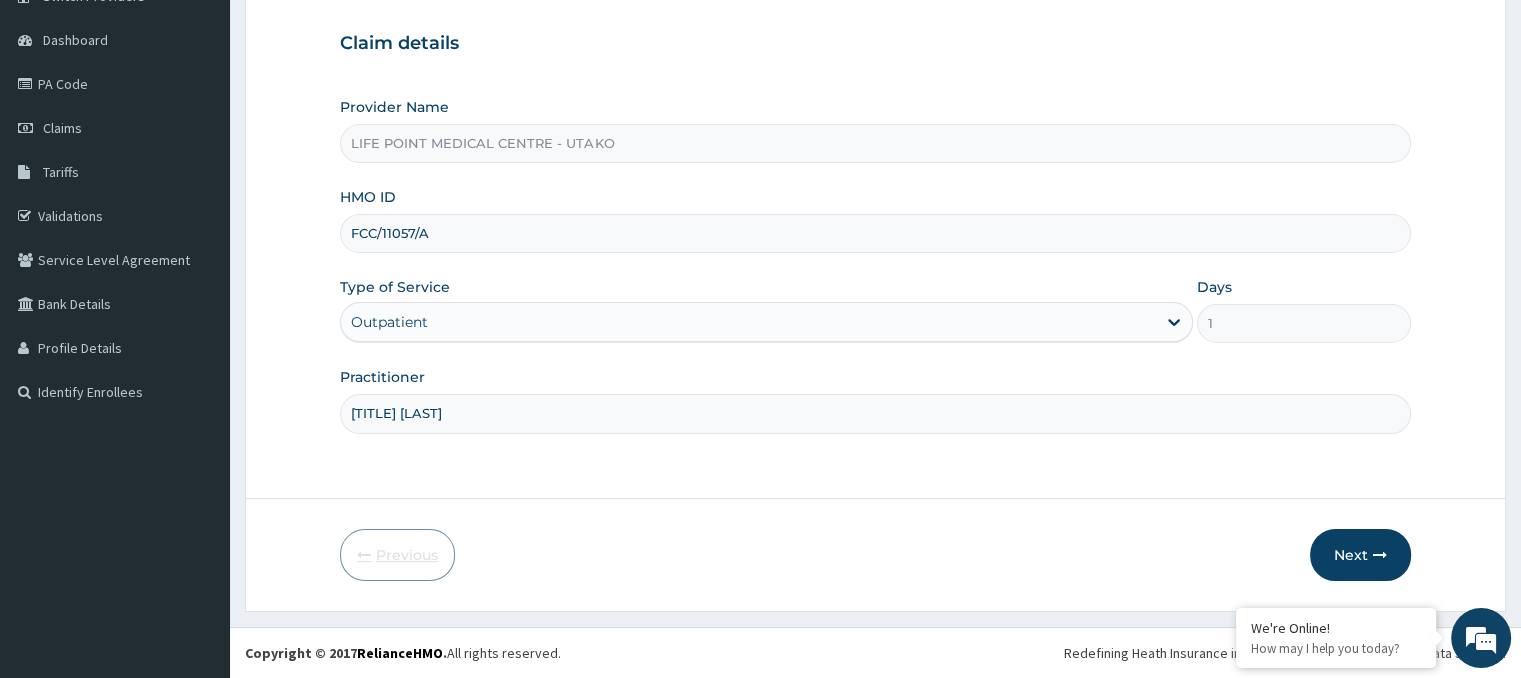 scroll, scrollTop: 177, scrollLeft: 0, axis: vertical 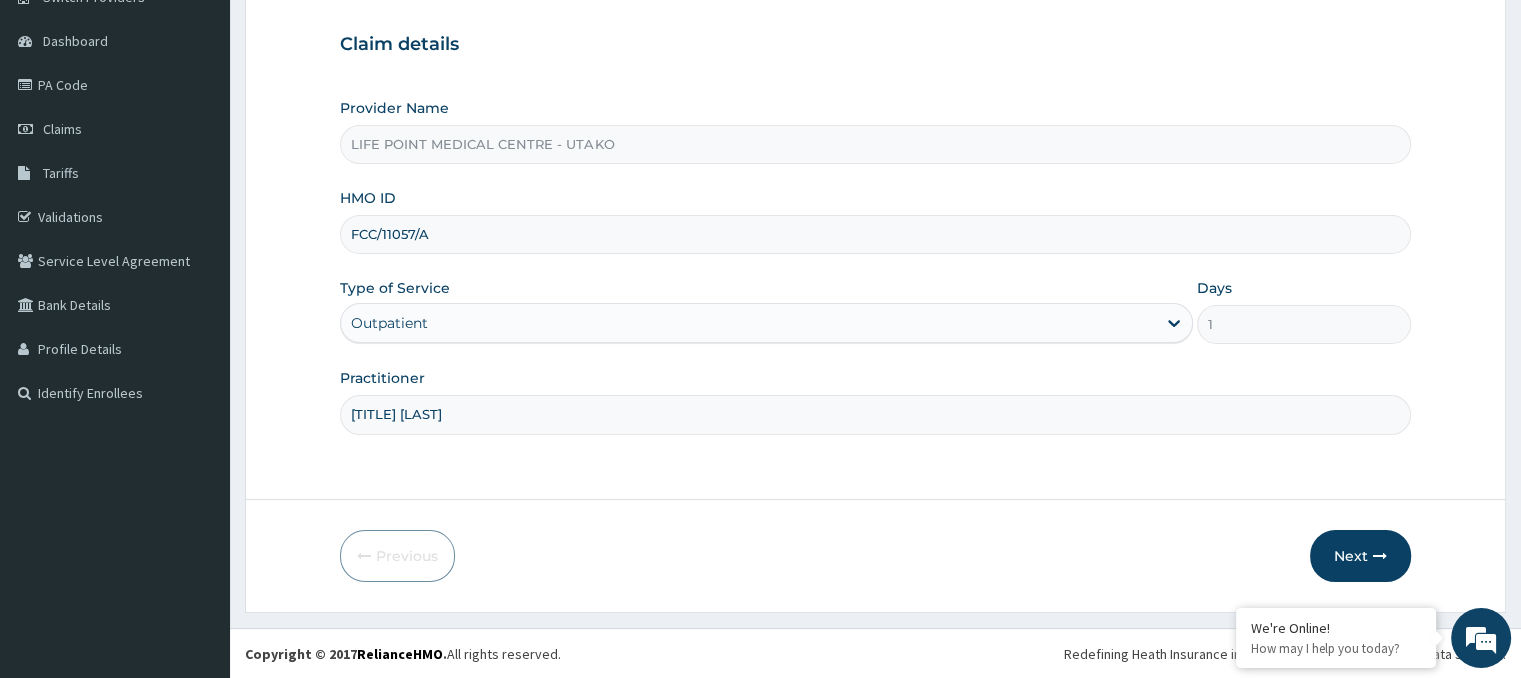 click on "FCC/11057/A" at bounding box center [875, 234] 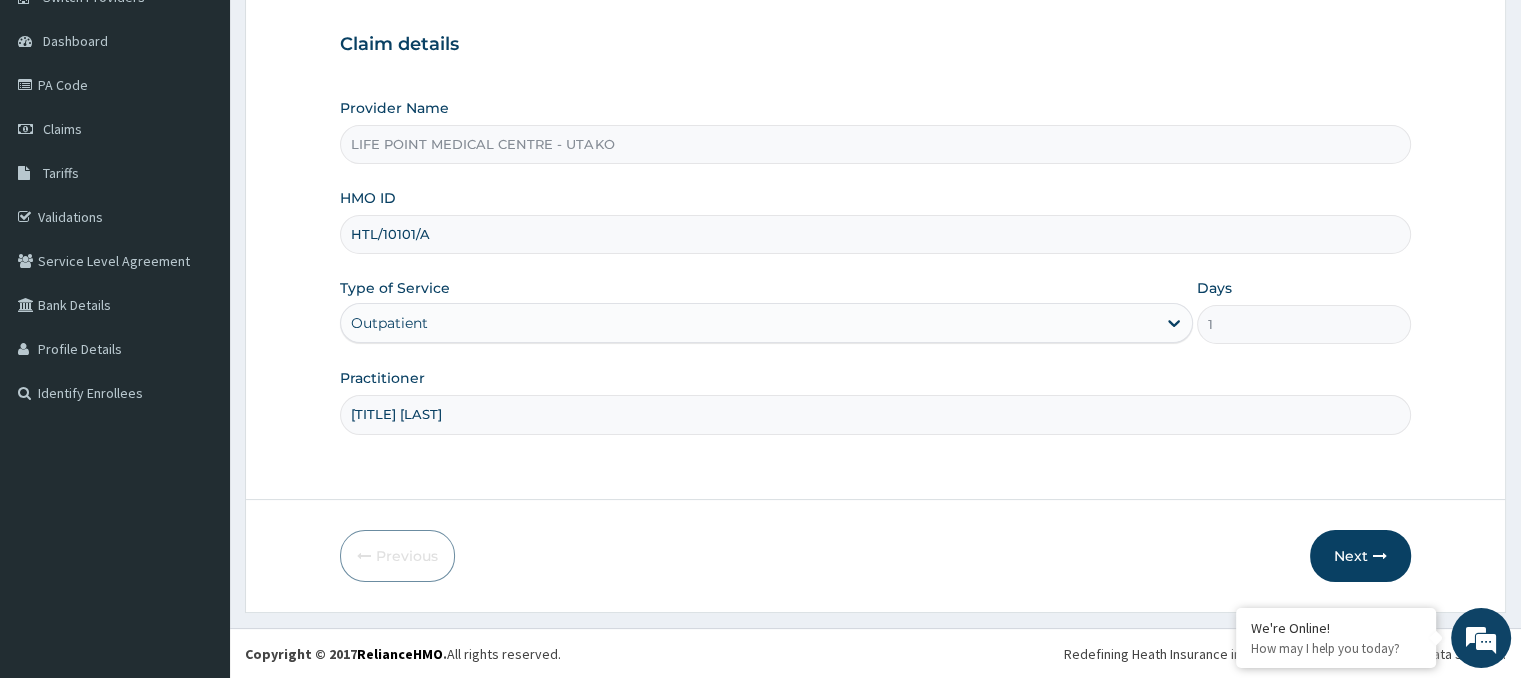 type on "HTL/10101/A" 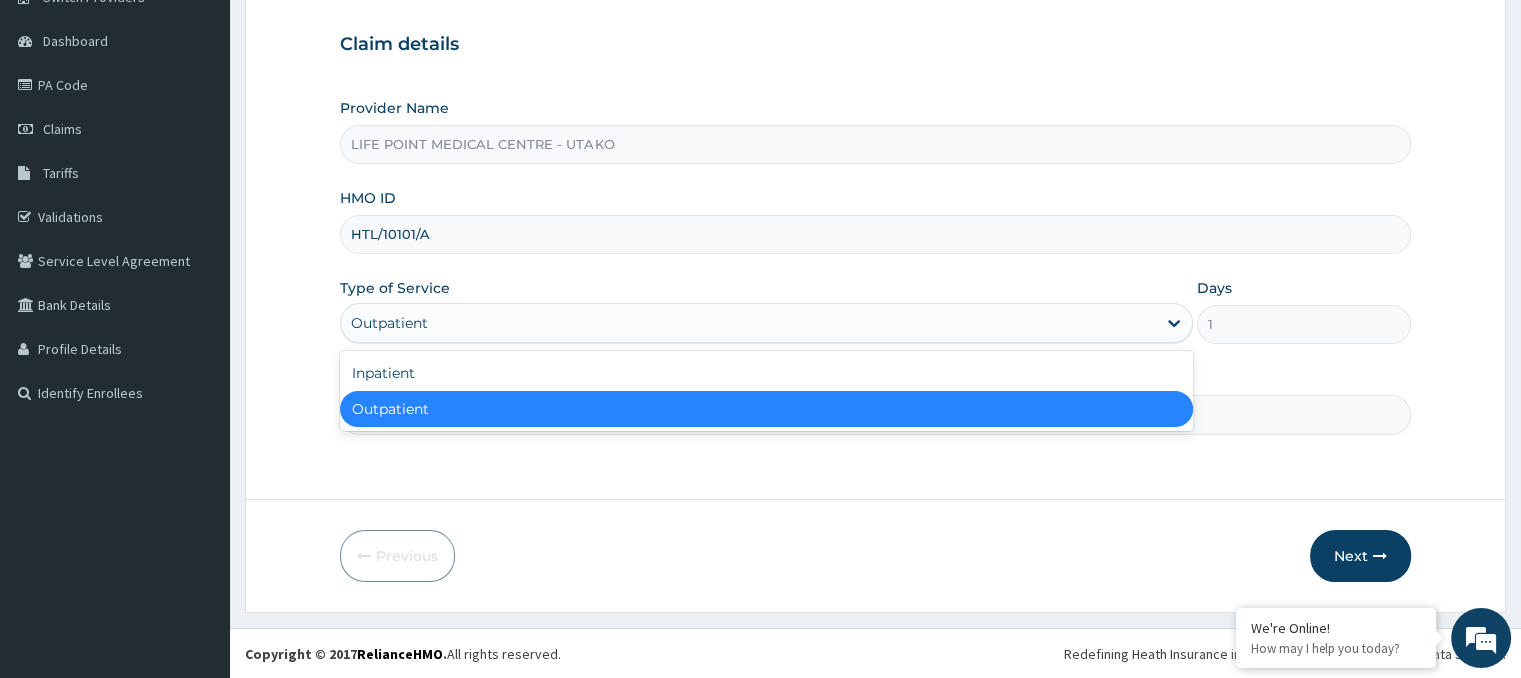 click on "Outpatient" at bounding box center (748, 323) 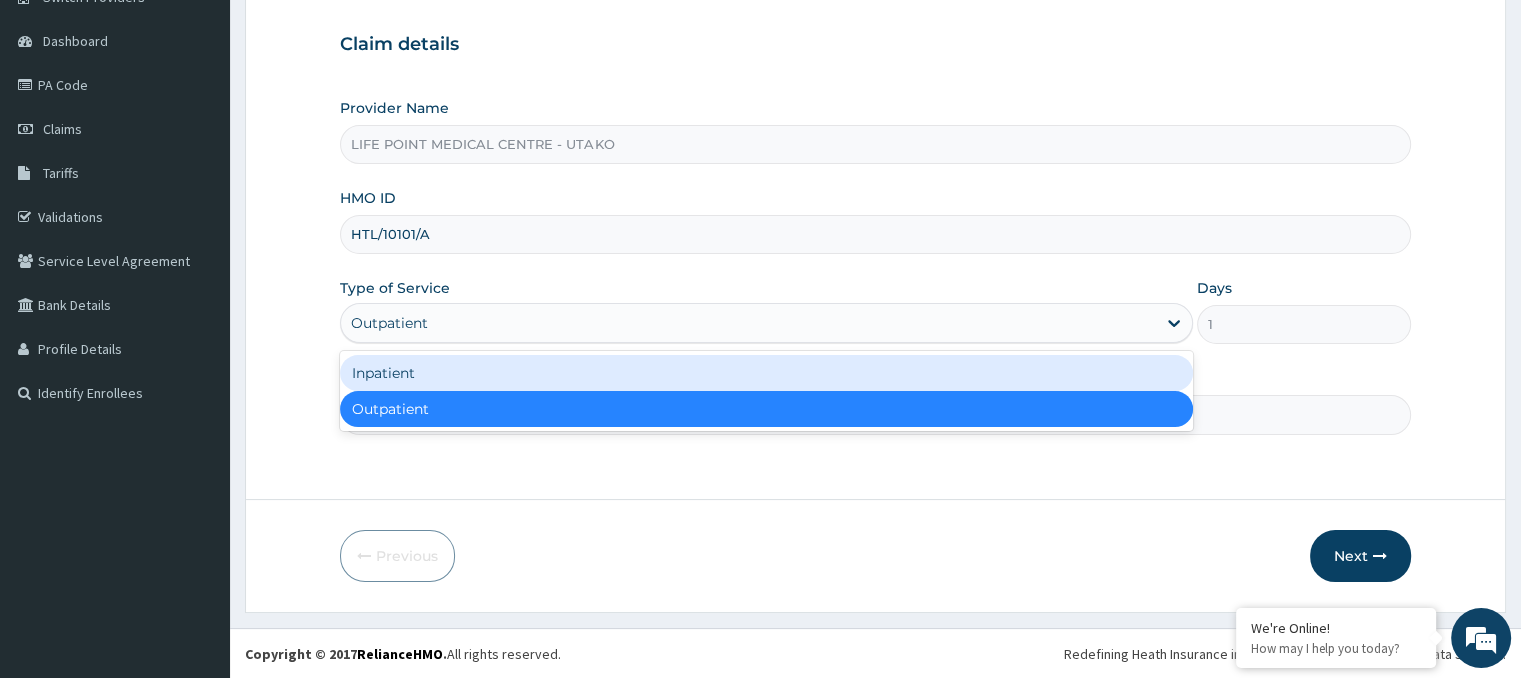 click on "Inpatient" at bounding box center [766, 373] 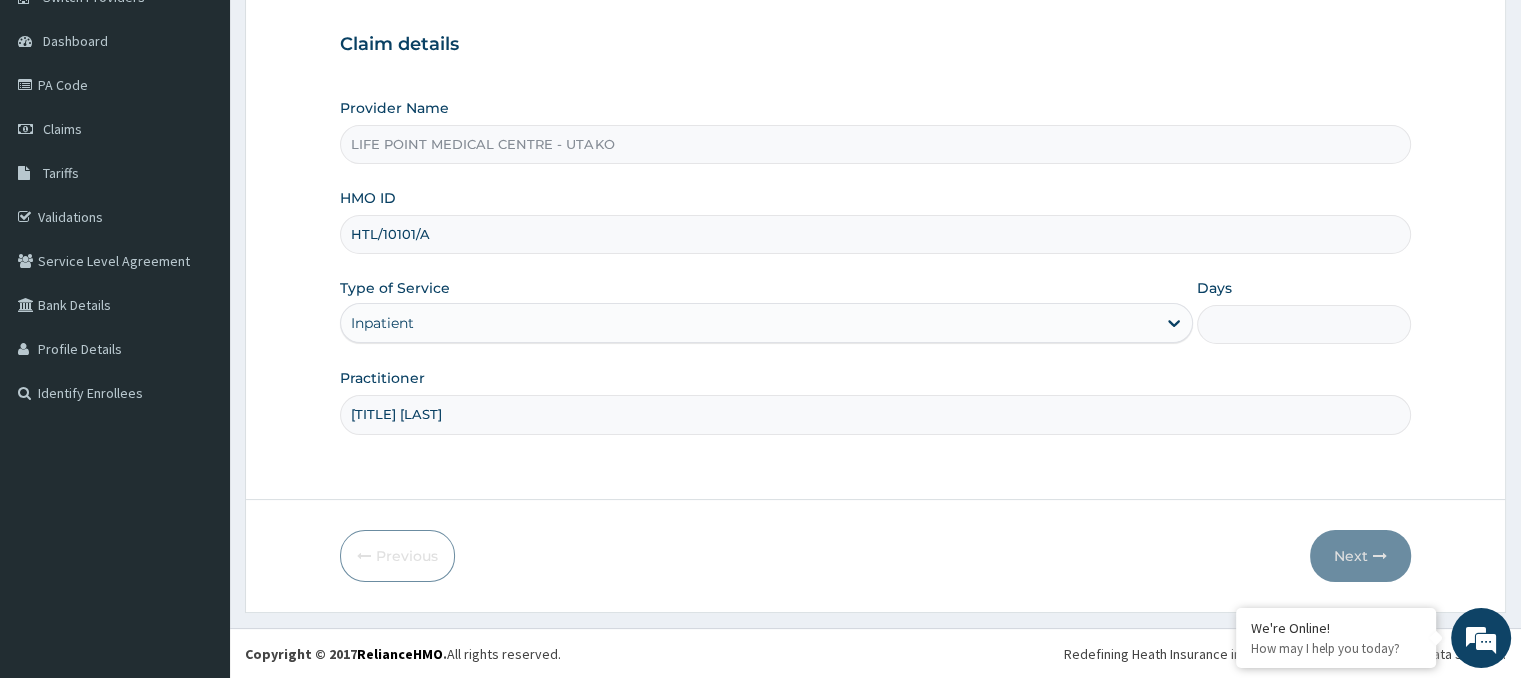 click on "Days" at bounding box center (1303, 324) 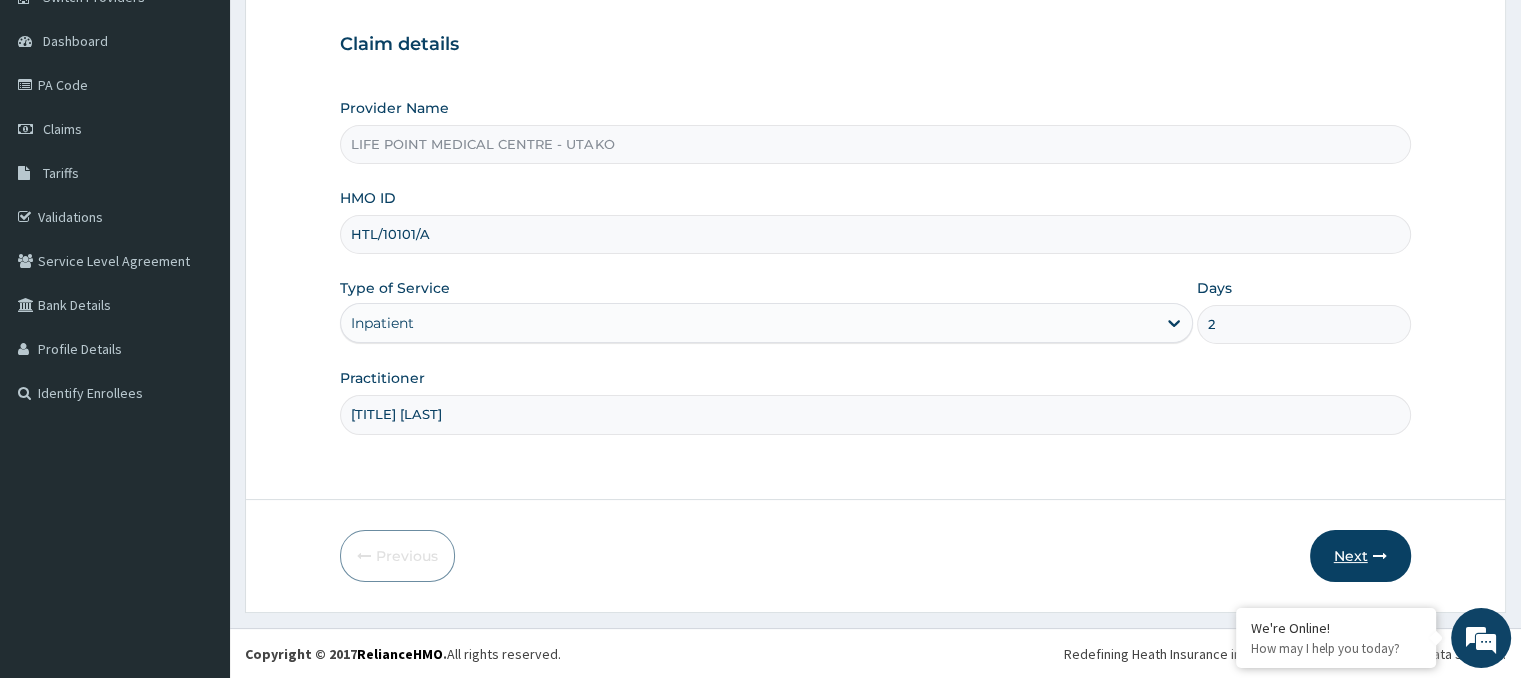 type on "2" 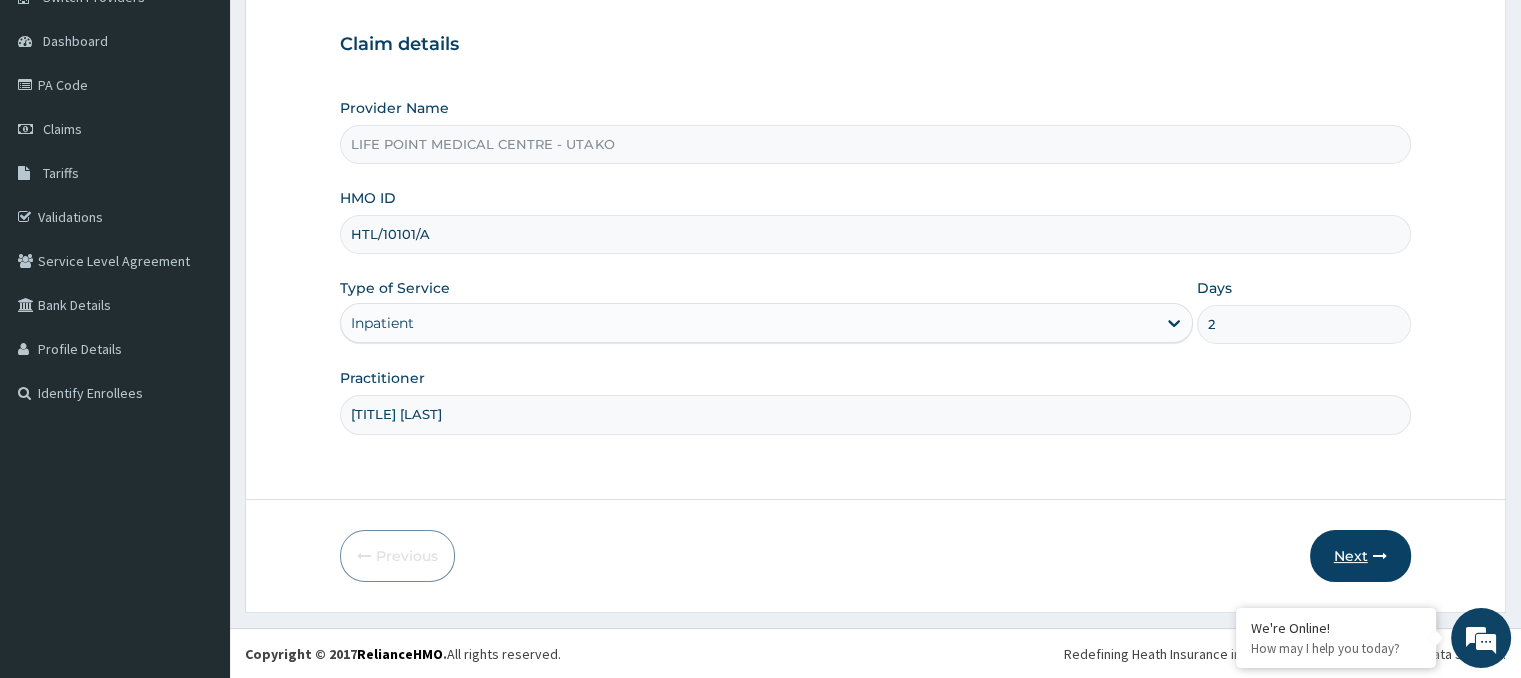 click on "Next" at bounding box center (1360, 556) 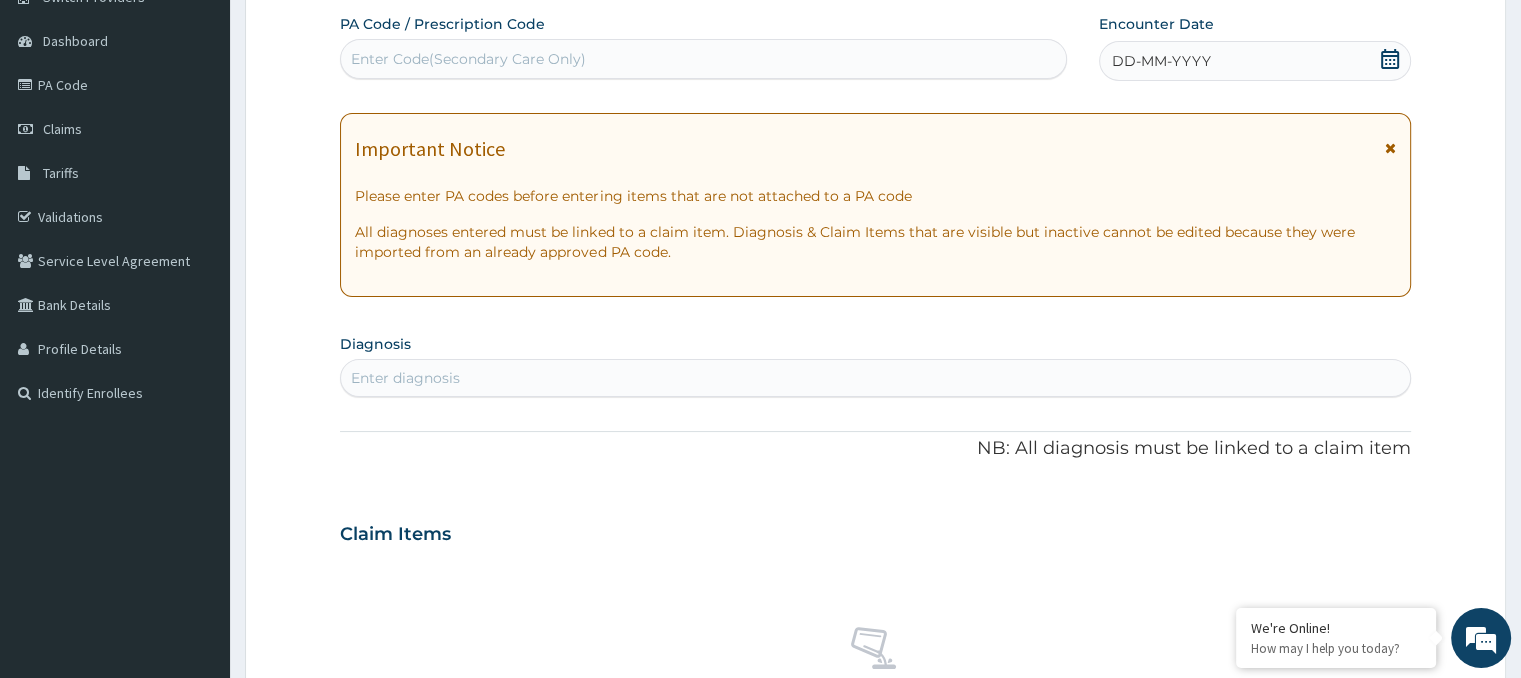 click on "Enter Code(Secondary Care Only)" at bounding box center [468, 59] 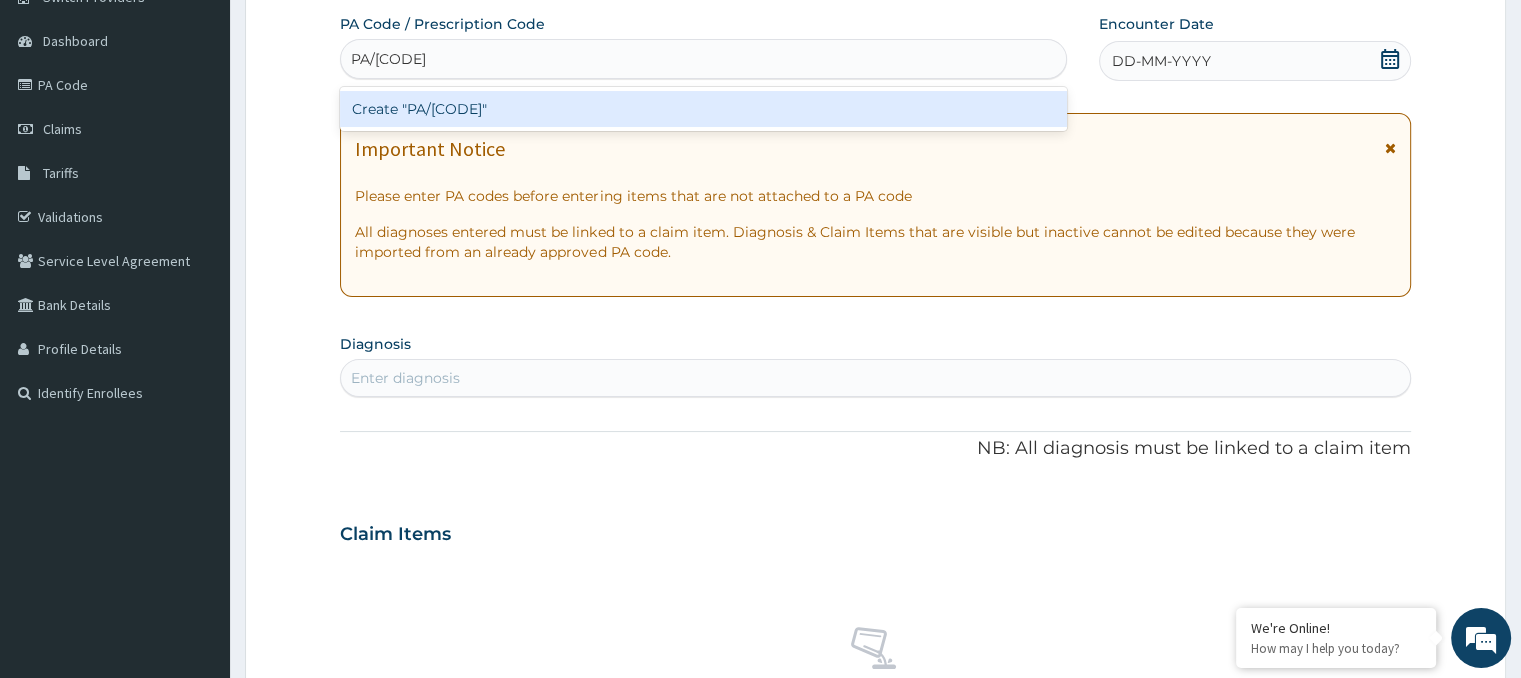 click on "Create "PA/2580F4"" at bounding box center [703, 109] 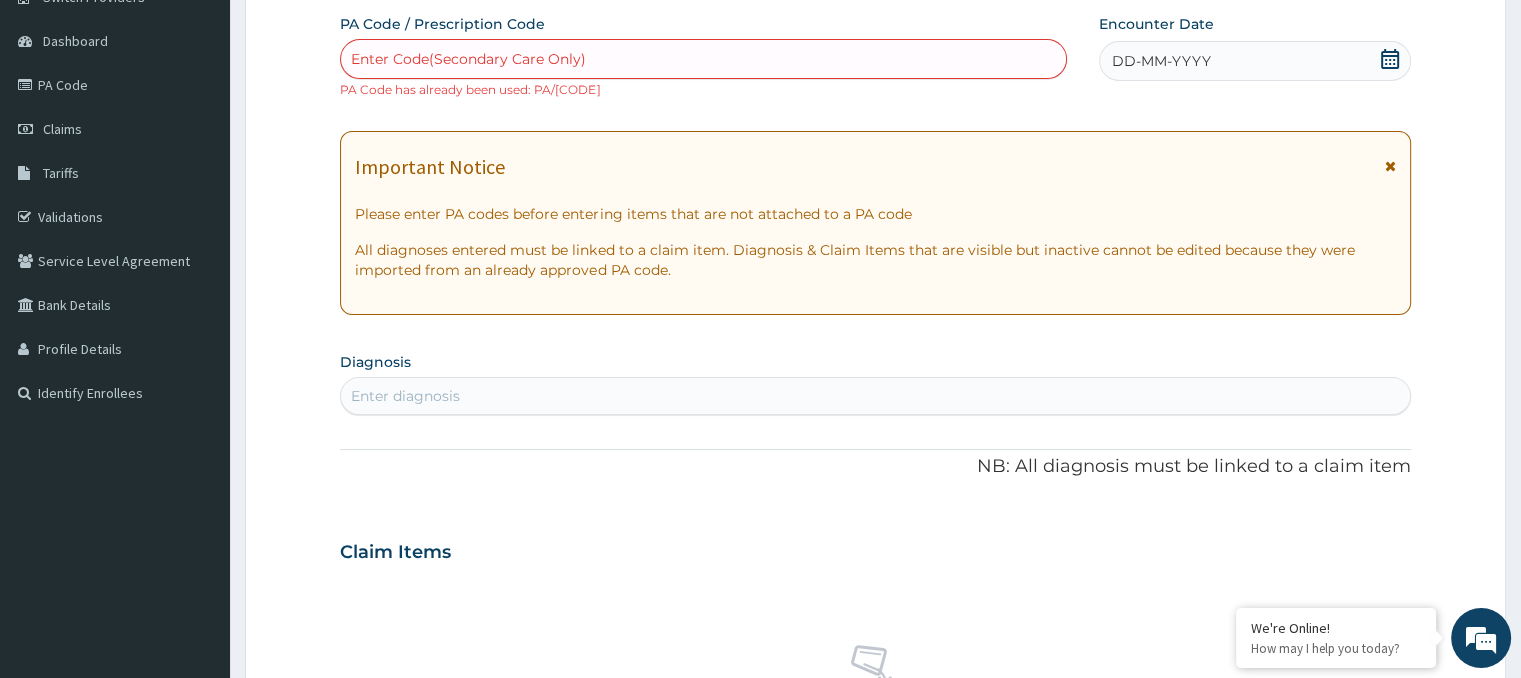click on "Enter Code(Secondary Care Only)" at bounding box center (468, 59) 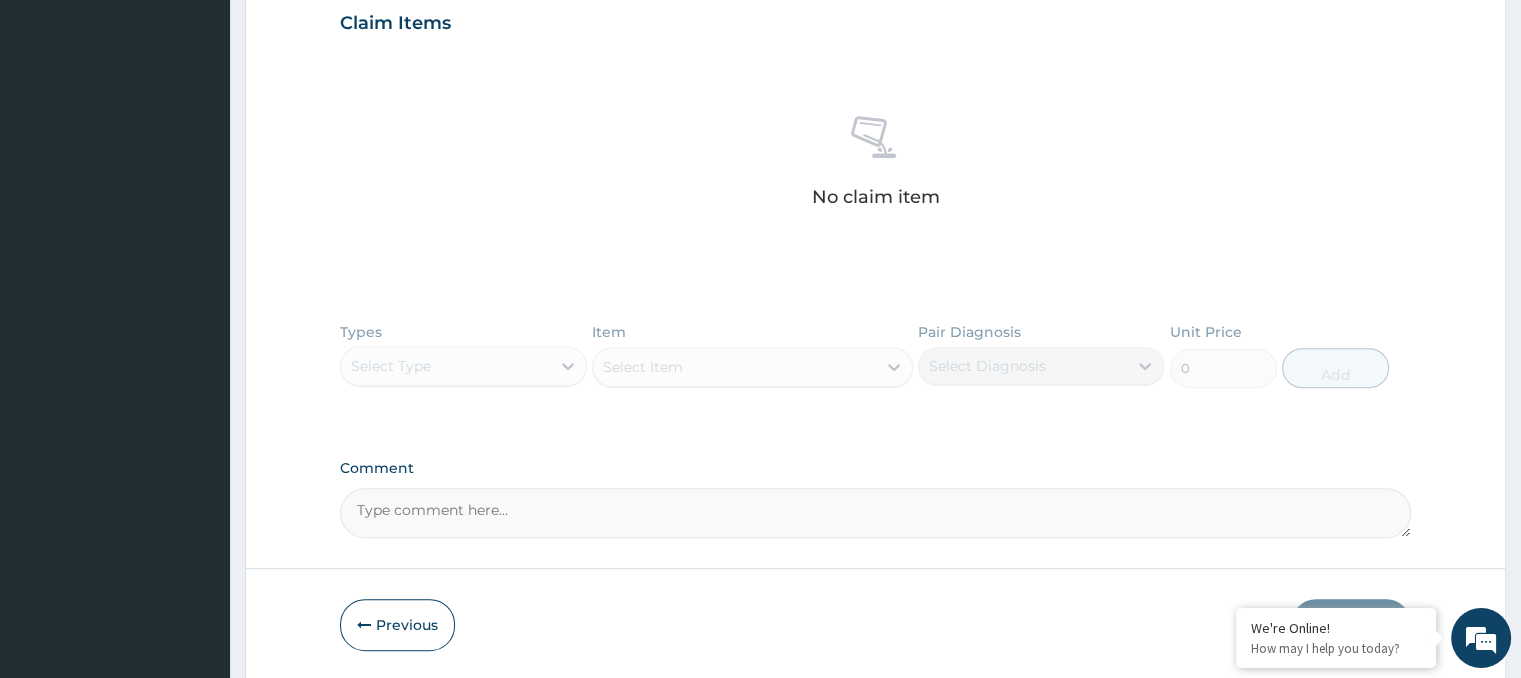 scroll, scrollTop: 708, scrollLeft: 0, axis: vertical 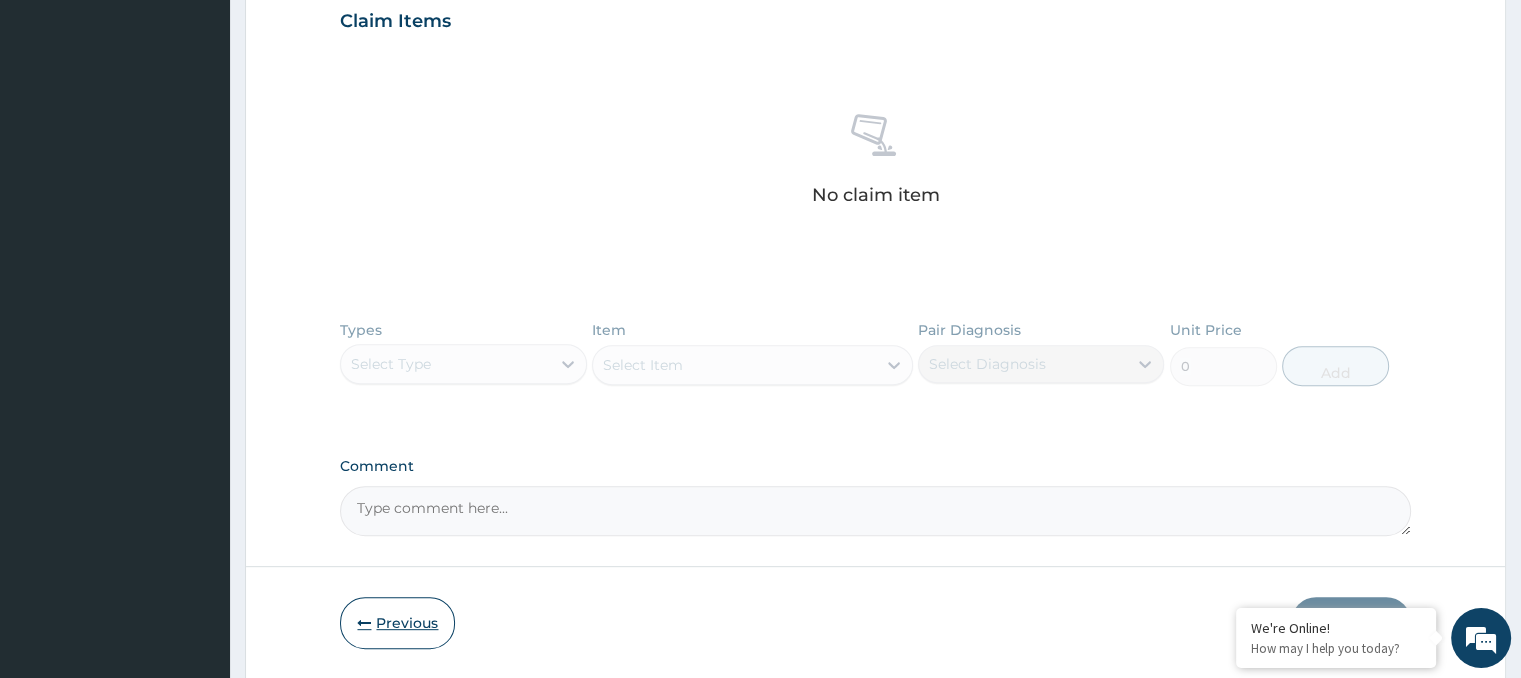 click on "Previous" at bounding box center [397, 623] 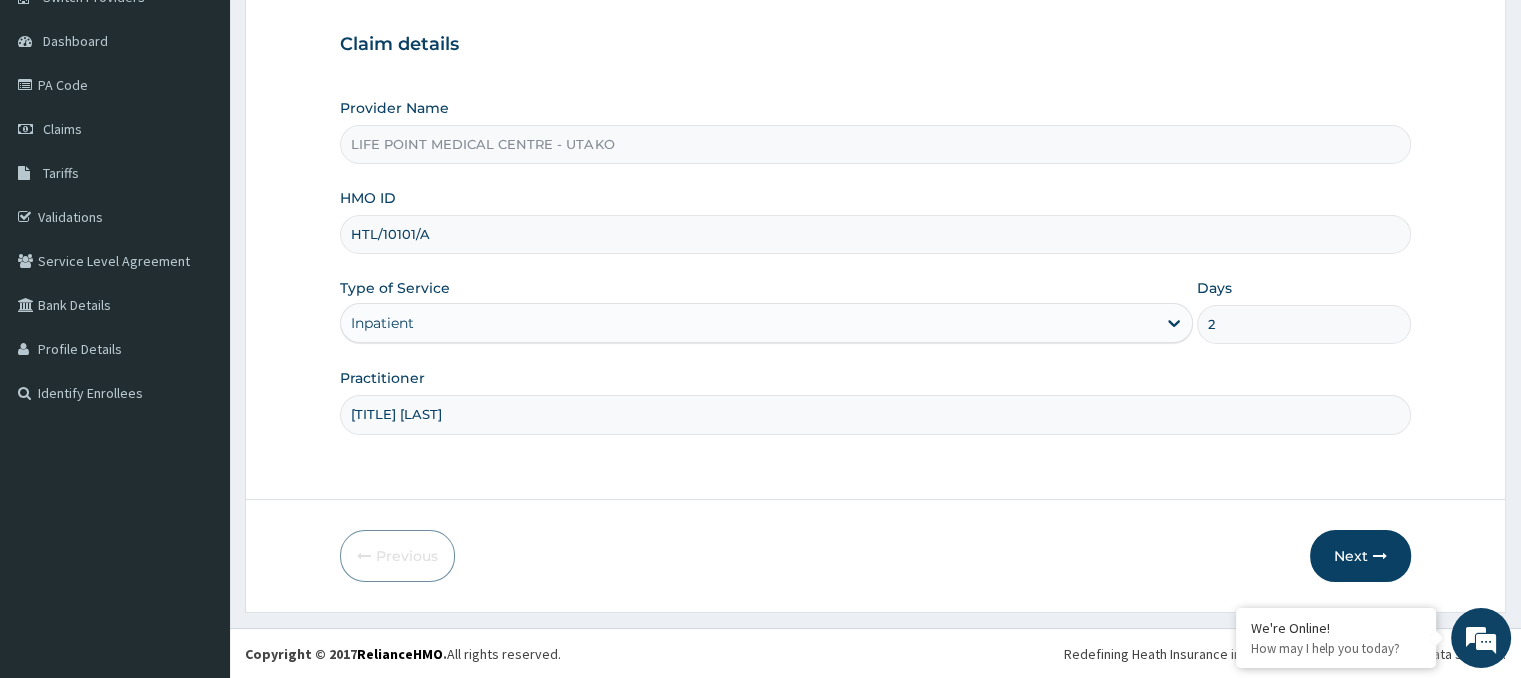 click on "HTL/10101/A" at bounding box center [875, 234] 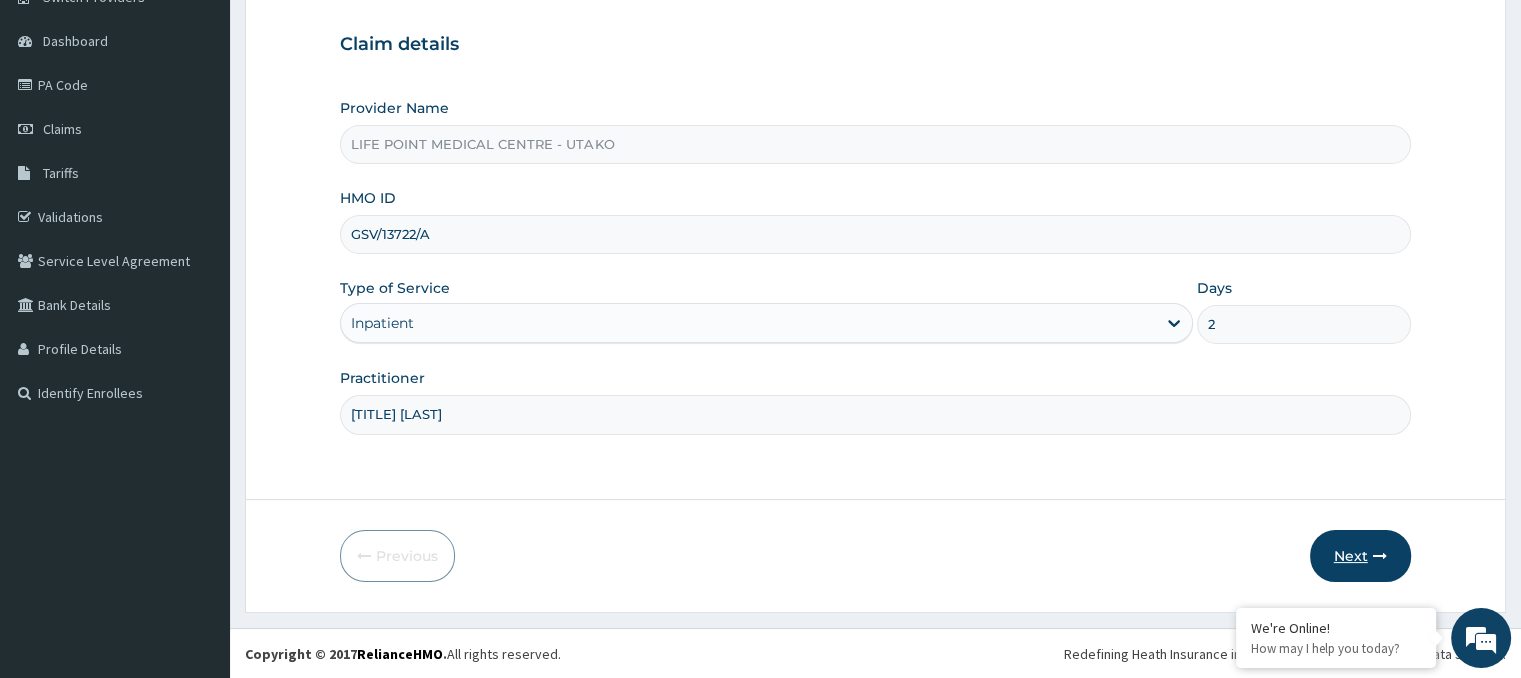 type on "GSV/13722/A" 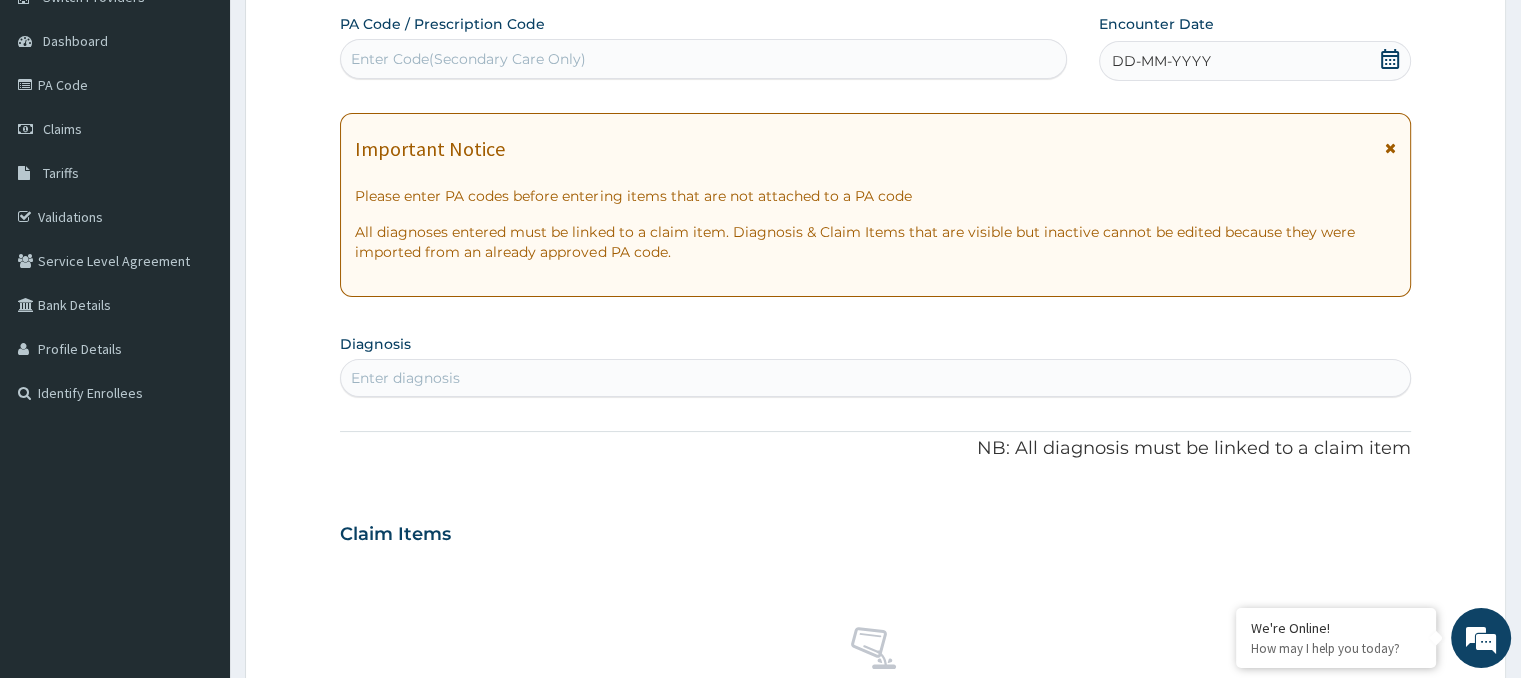 click on "Enter Code(Secondary Care Only)" at bounding box center [468, 59] 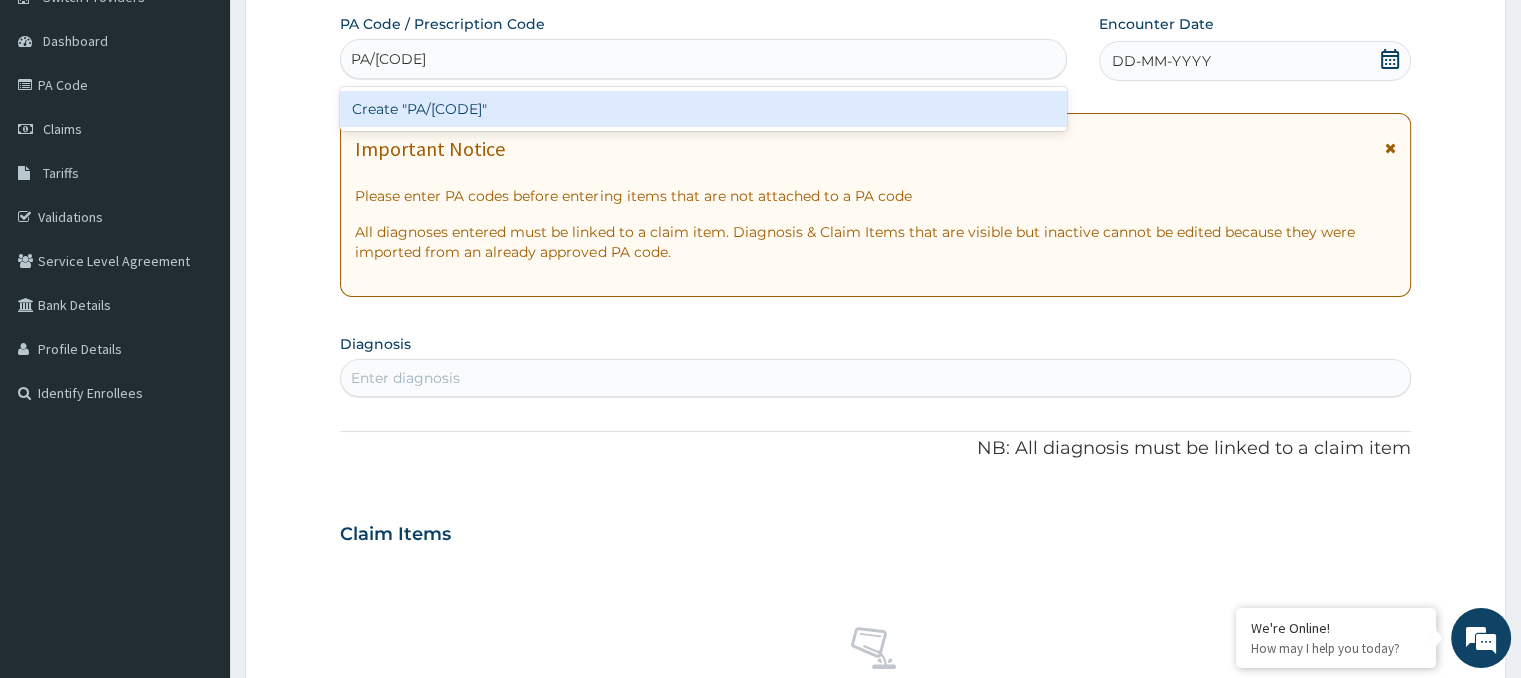 click on "Create "PA/888A64"" at bounding box center [703, 109] 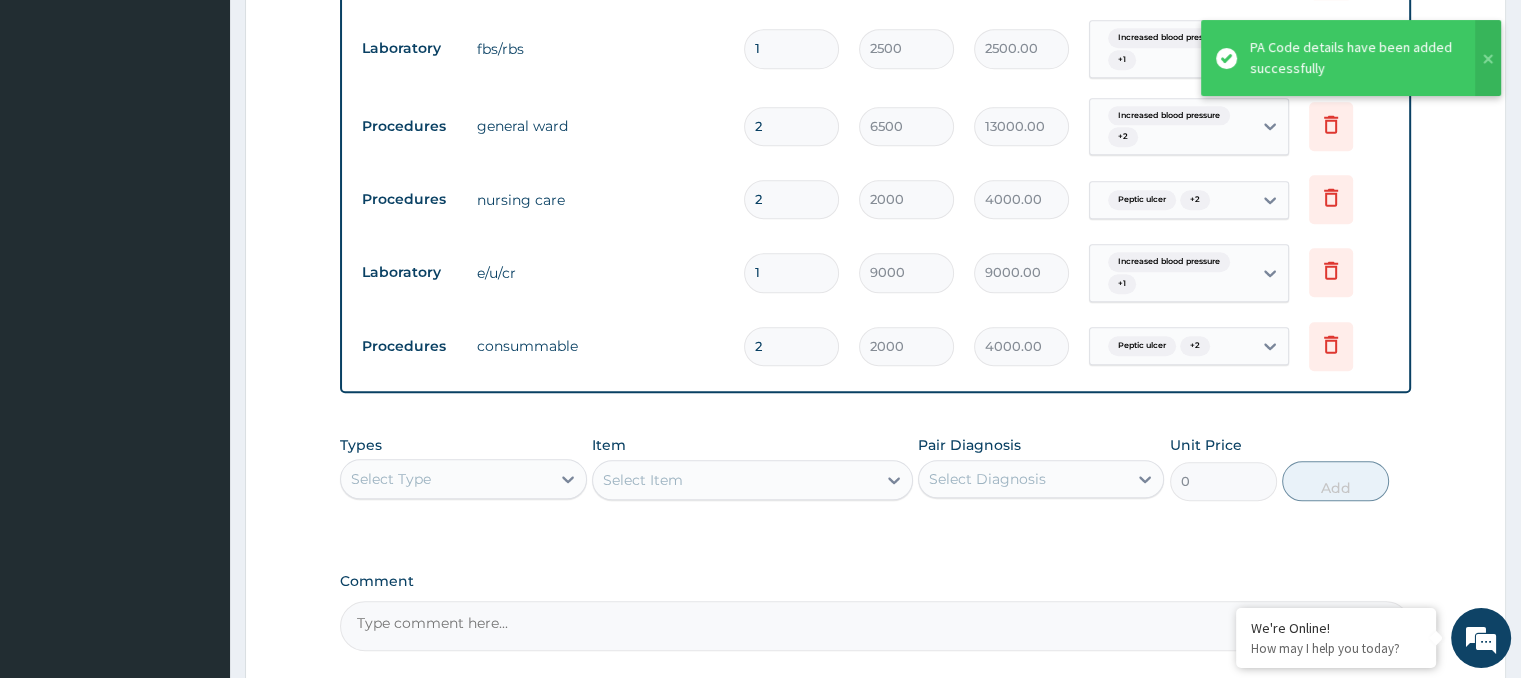 scroll, scrollTop: 1764, scrollLeft: 0, axis: vertical 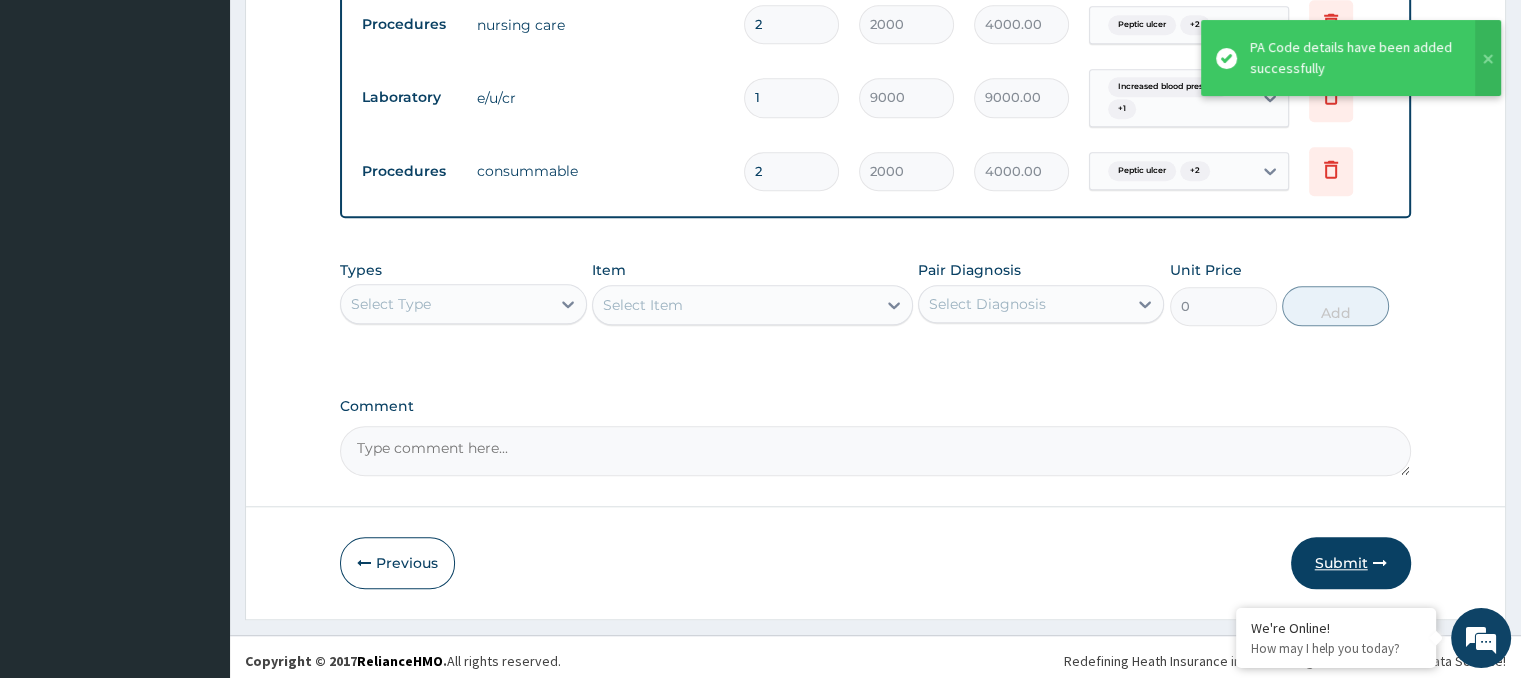 click on "Submit" at bounding box center (1351, 563) 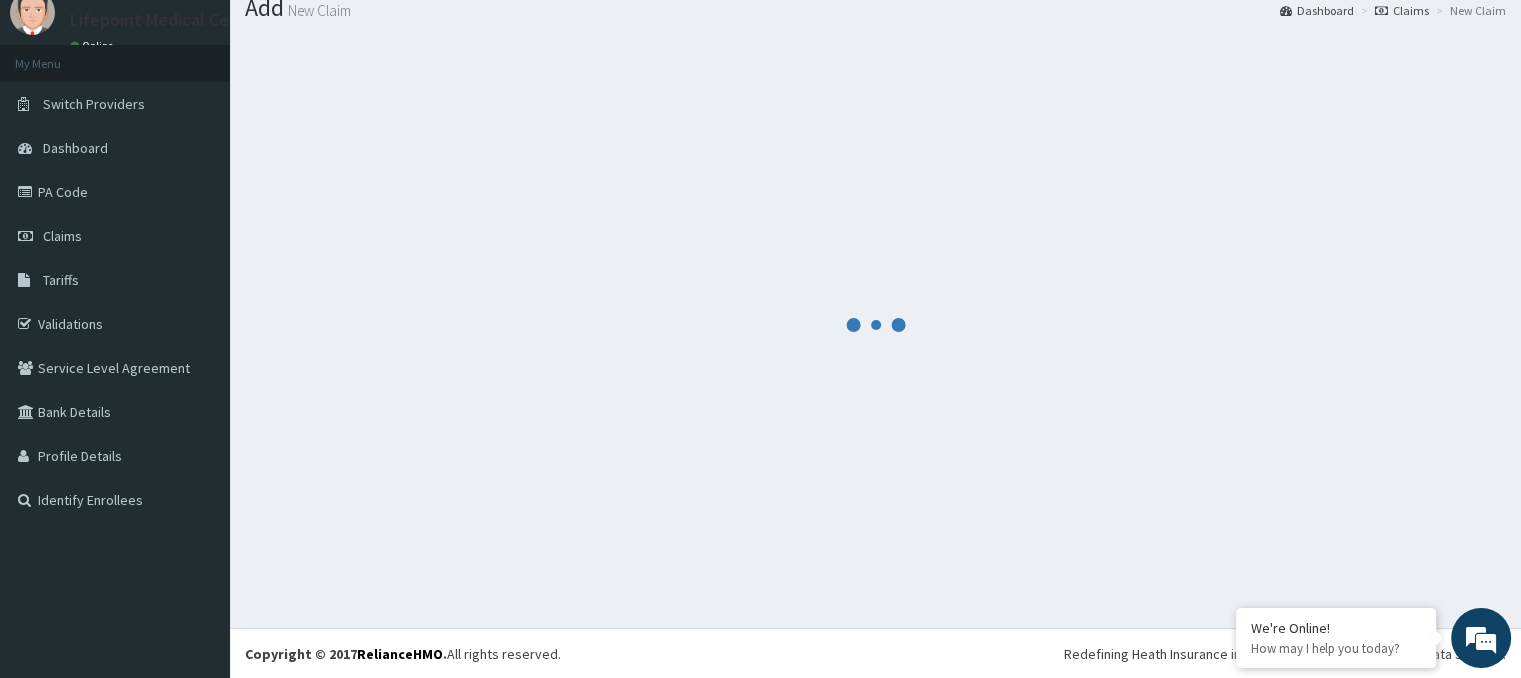 scroll, scrollTop: 1764, scrollLeft: 0, axis: vertical 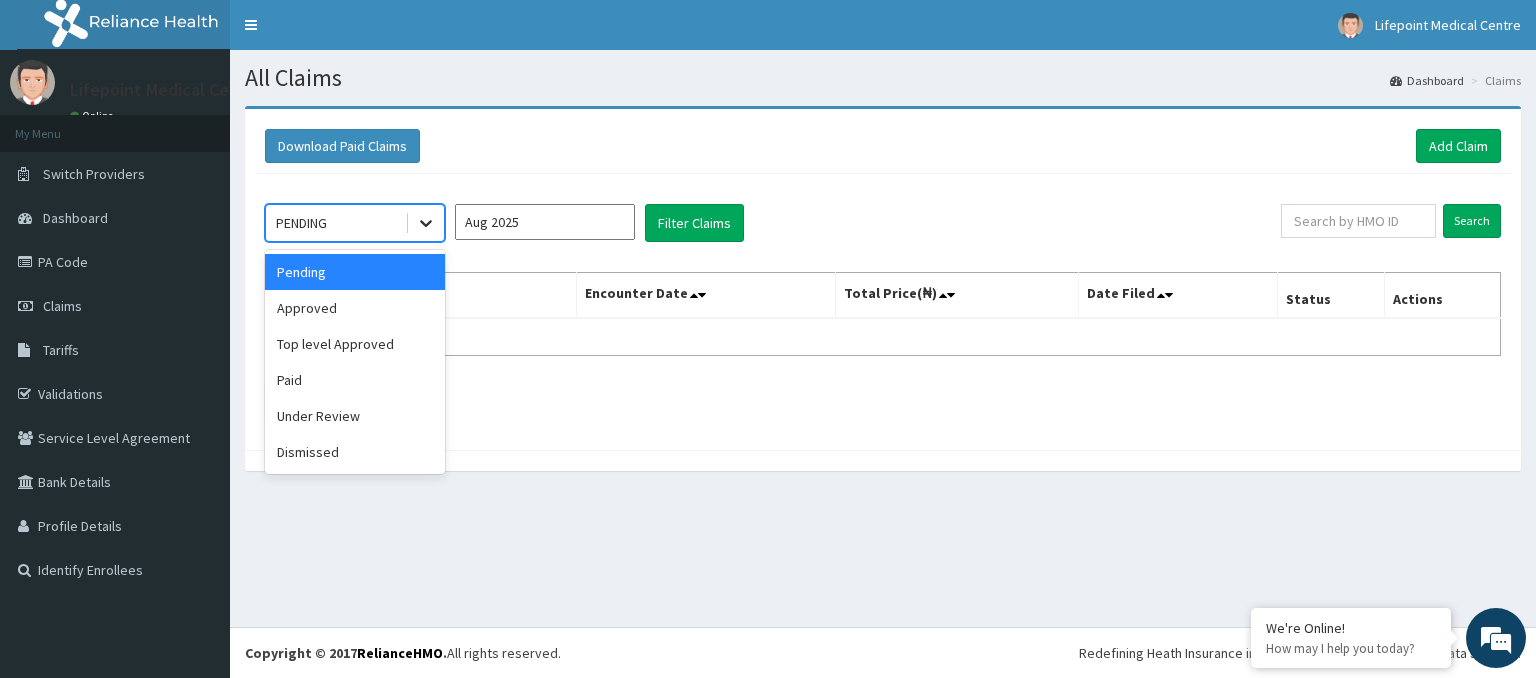 click 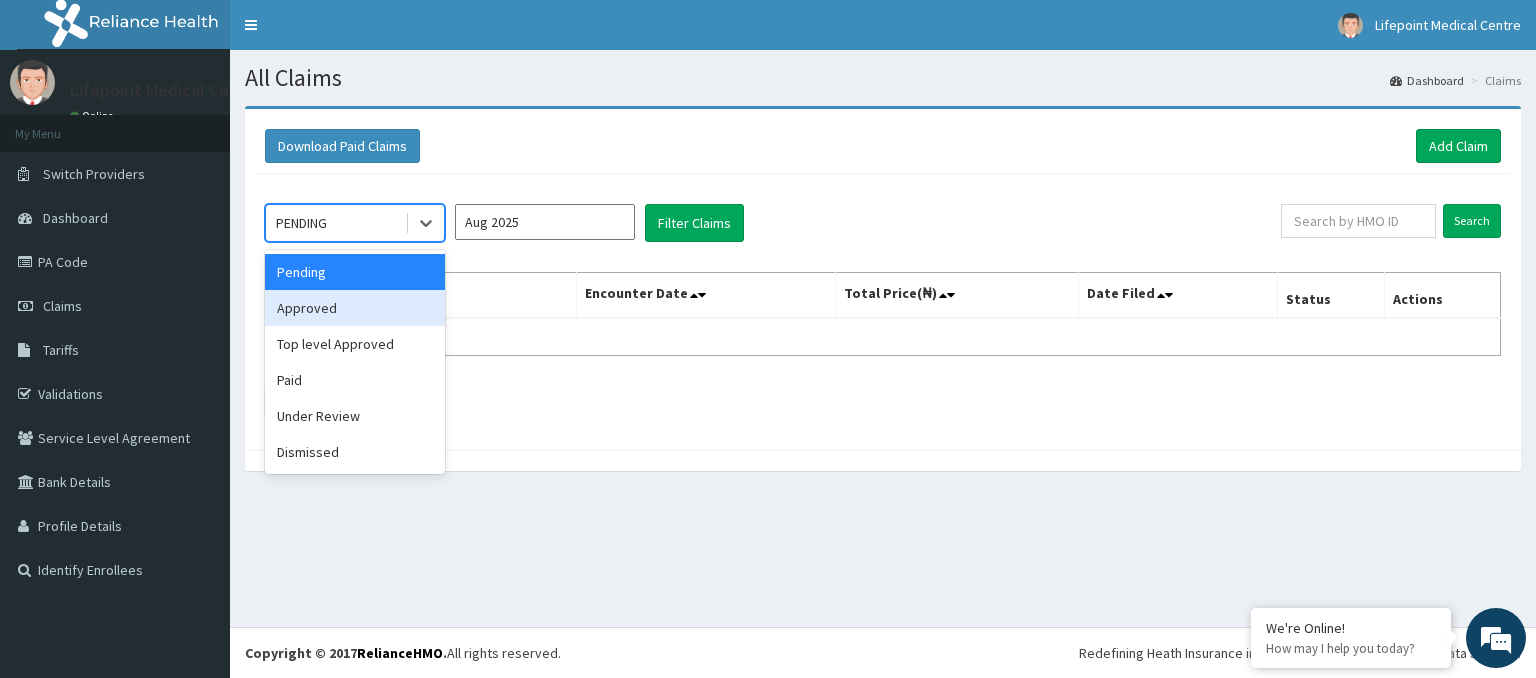 click on "Approved" at bounding box center (355, 308) 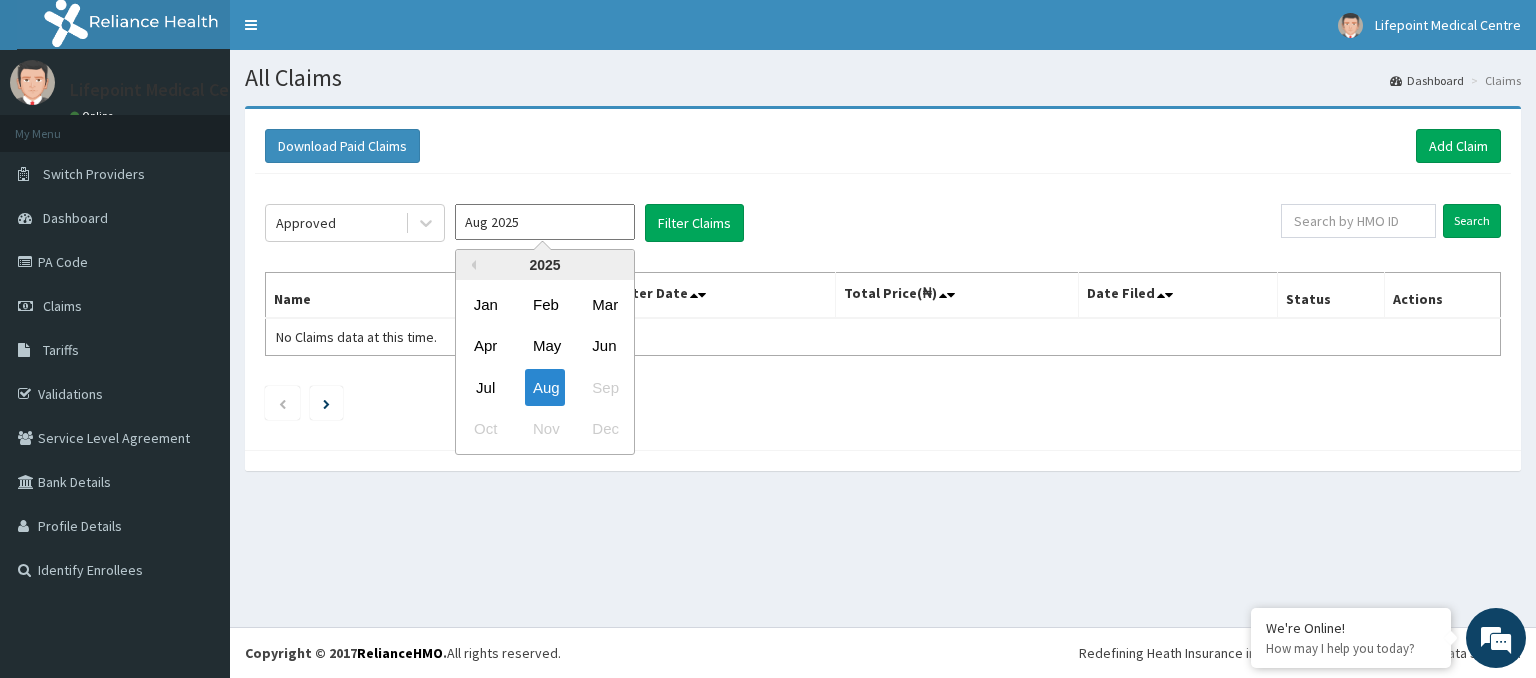 click on "Aug 2025" at bounding box center (545, 222) 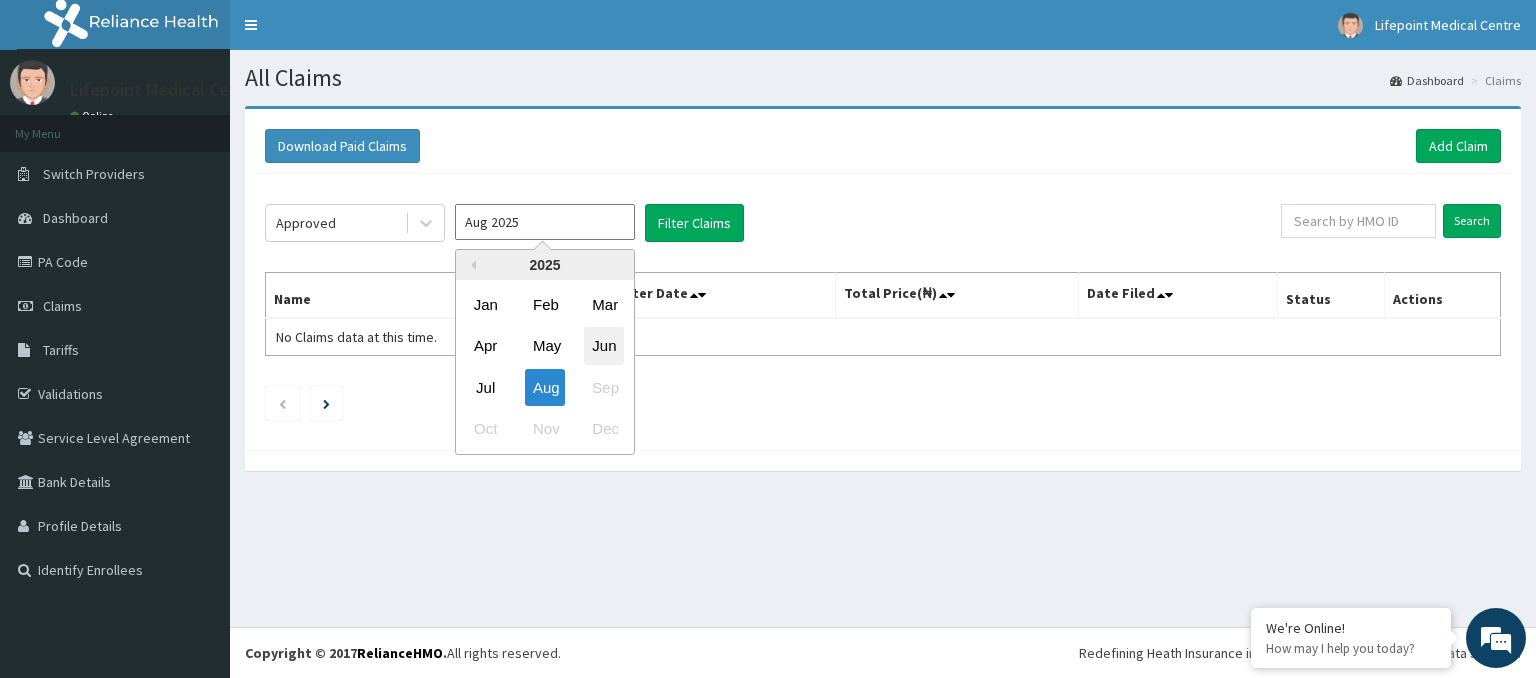 click on "Jun" at bounding box center [604, 346] 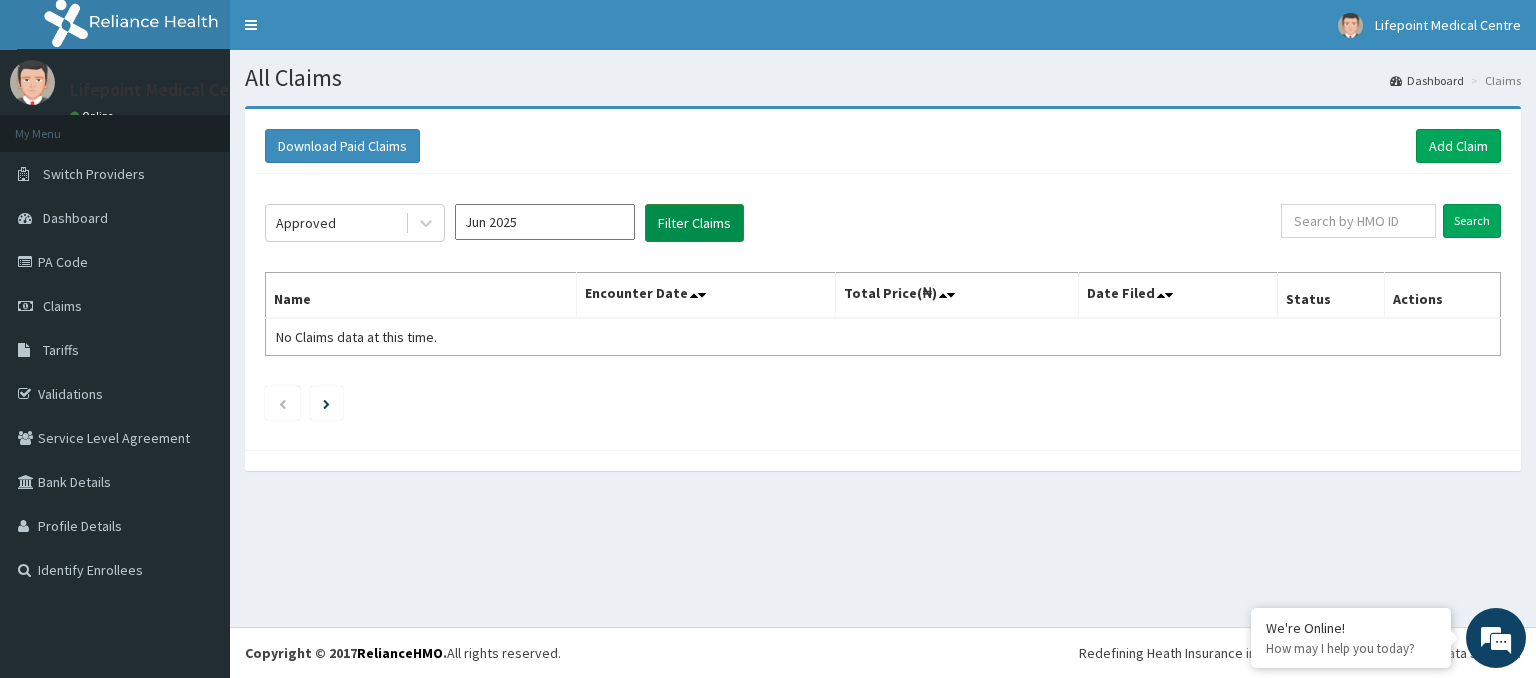 click on "Filter Claims" at bounding box center (694, 223) 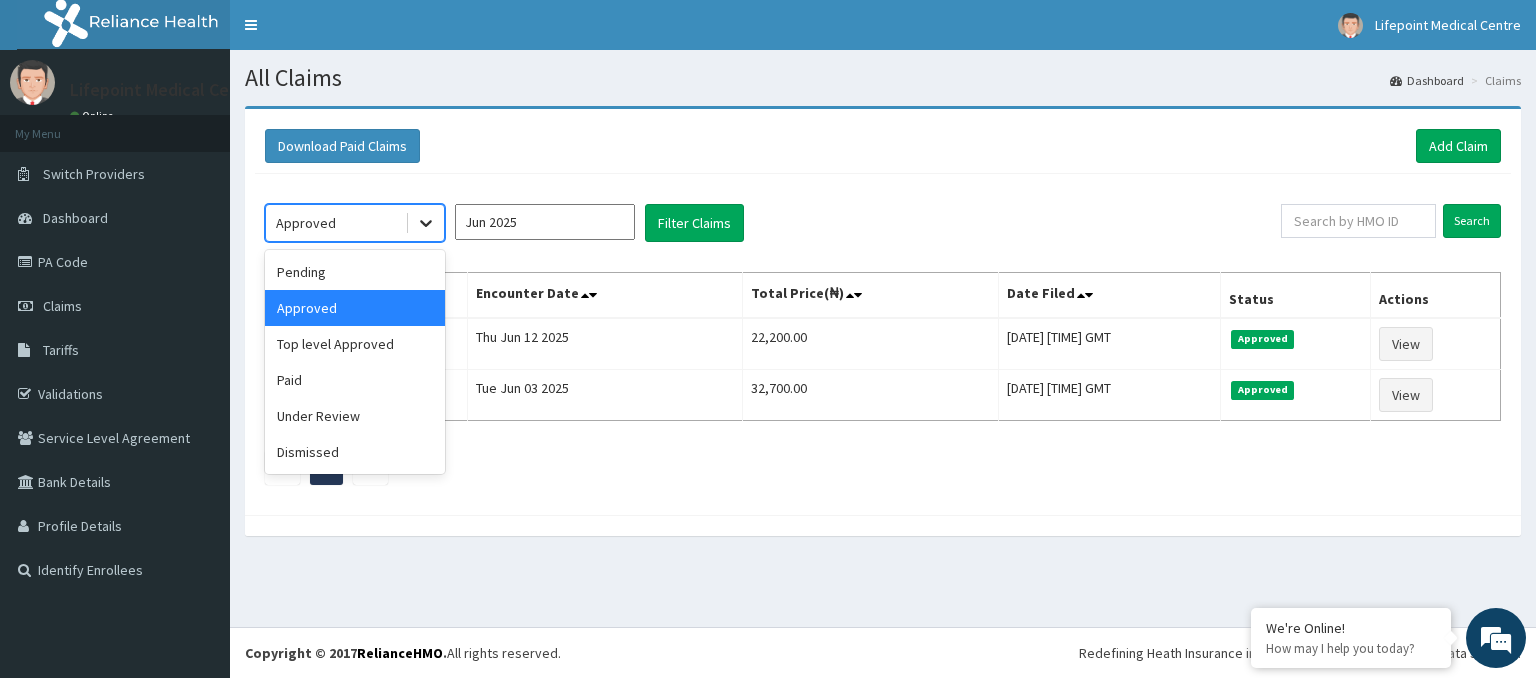 click 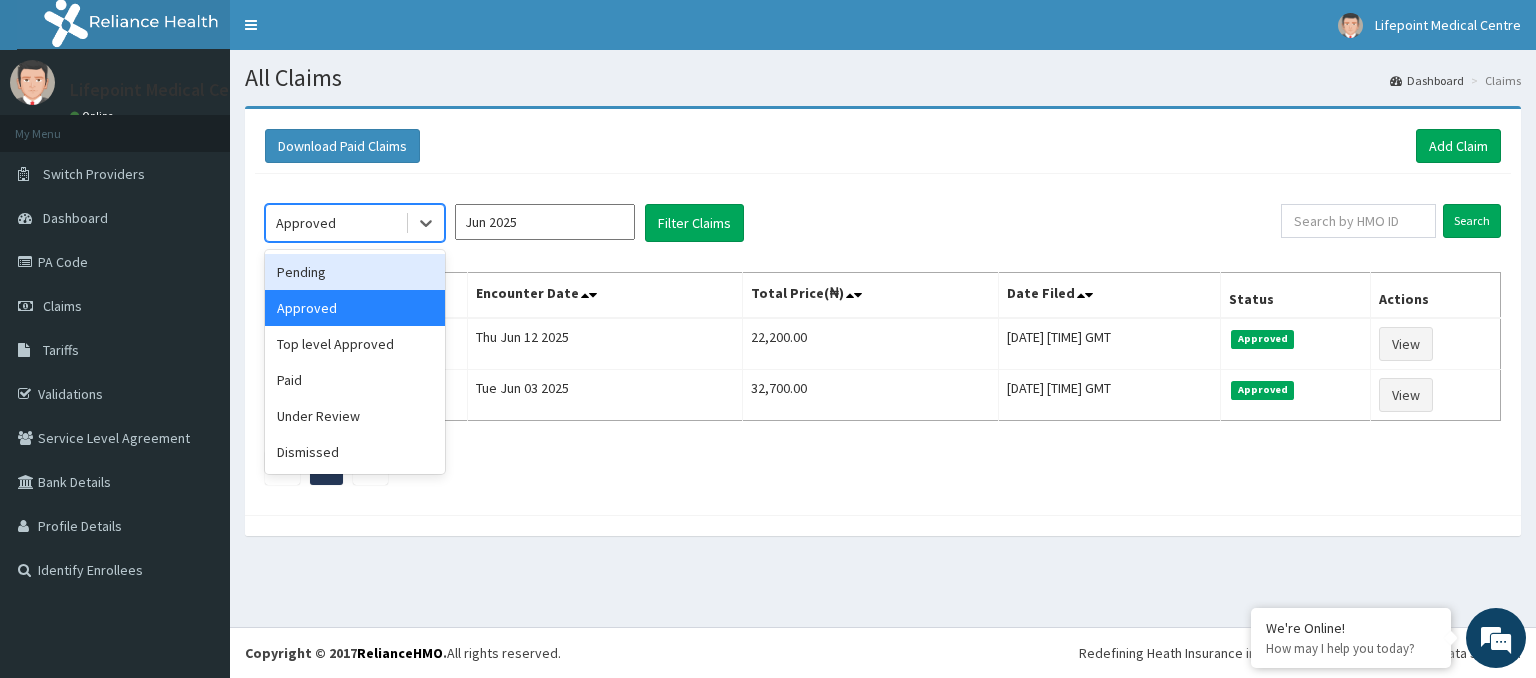 click on "Pending" at bounding box center (355, 272) 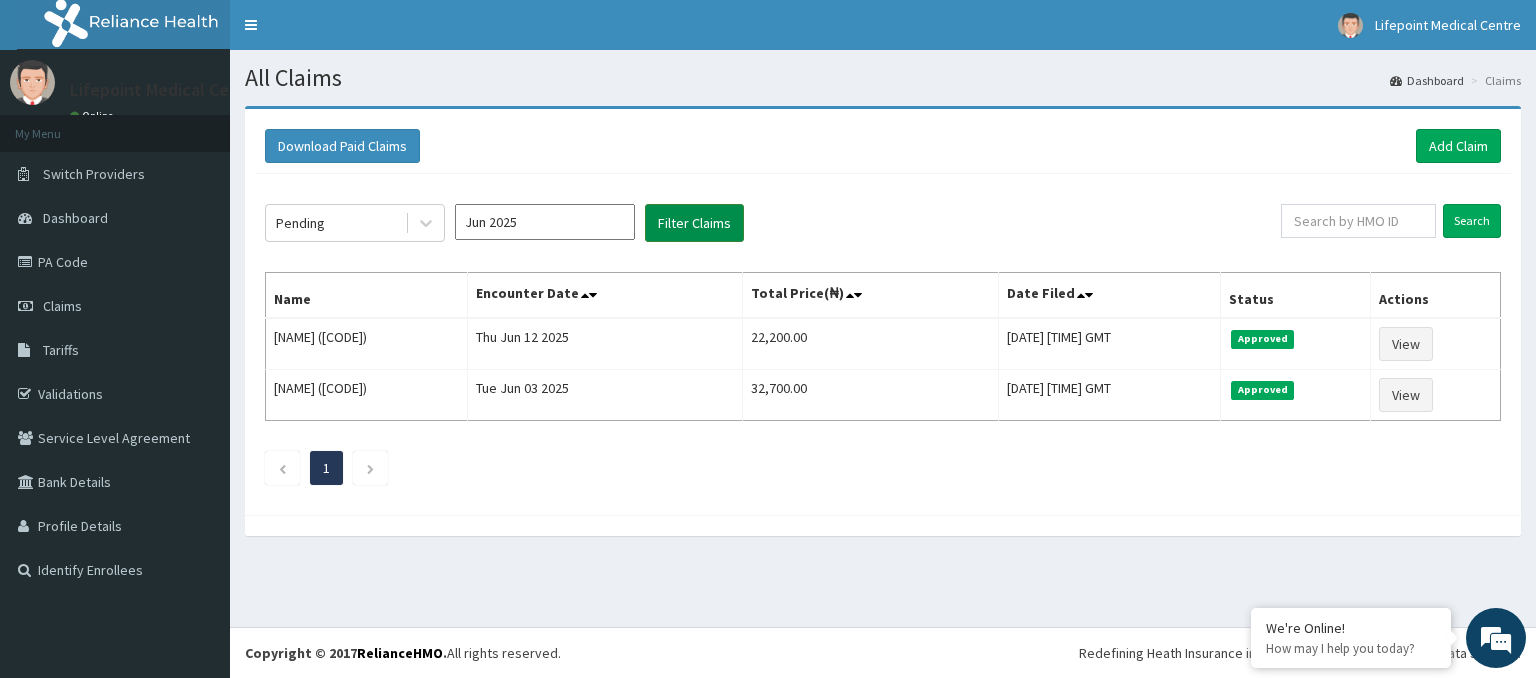 click on "Filter Claims" at bounding box center (694, 223) 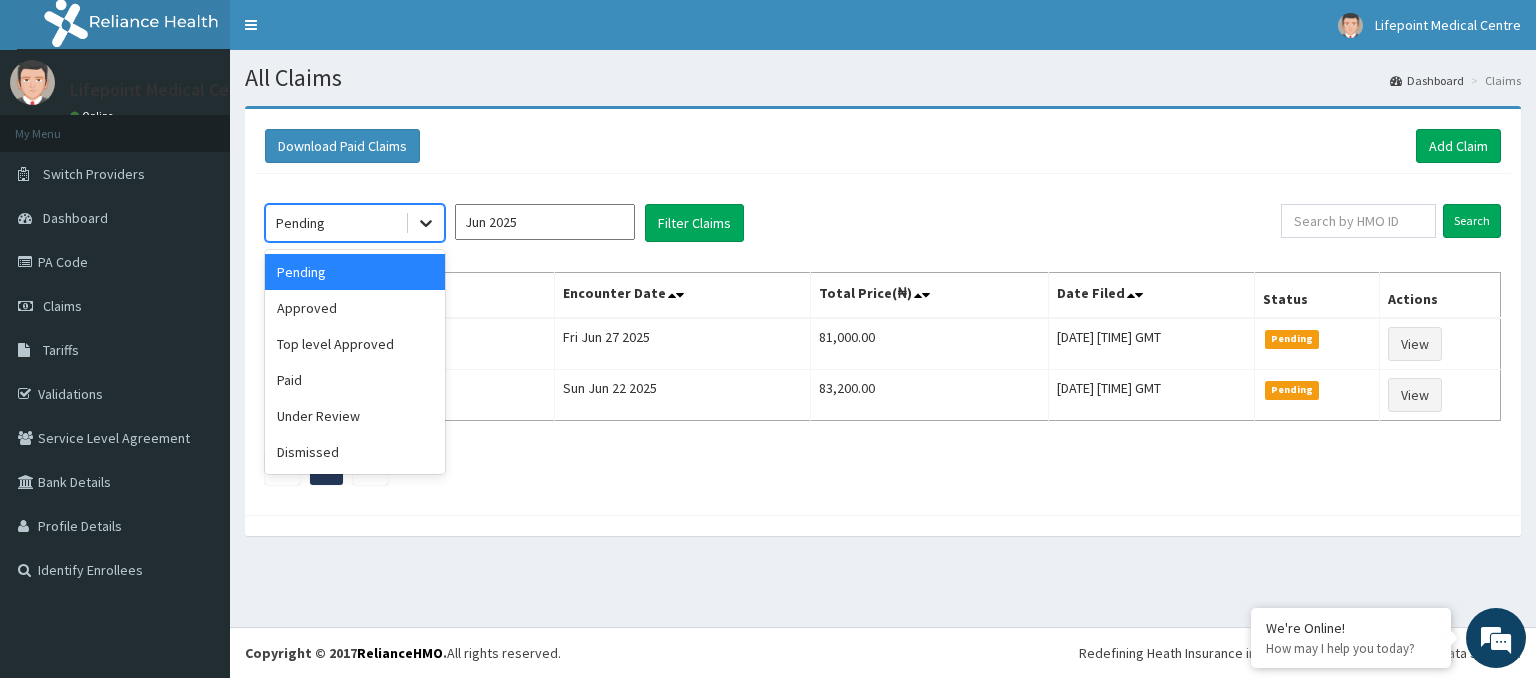 click 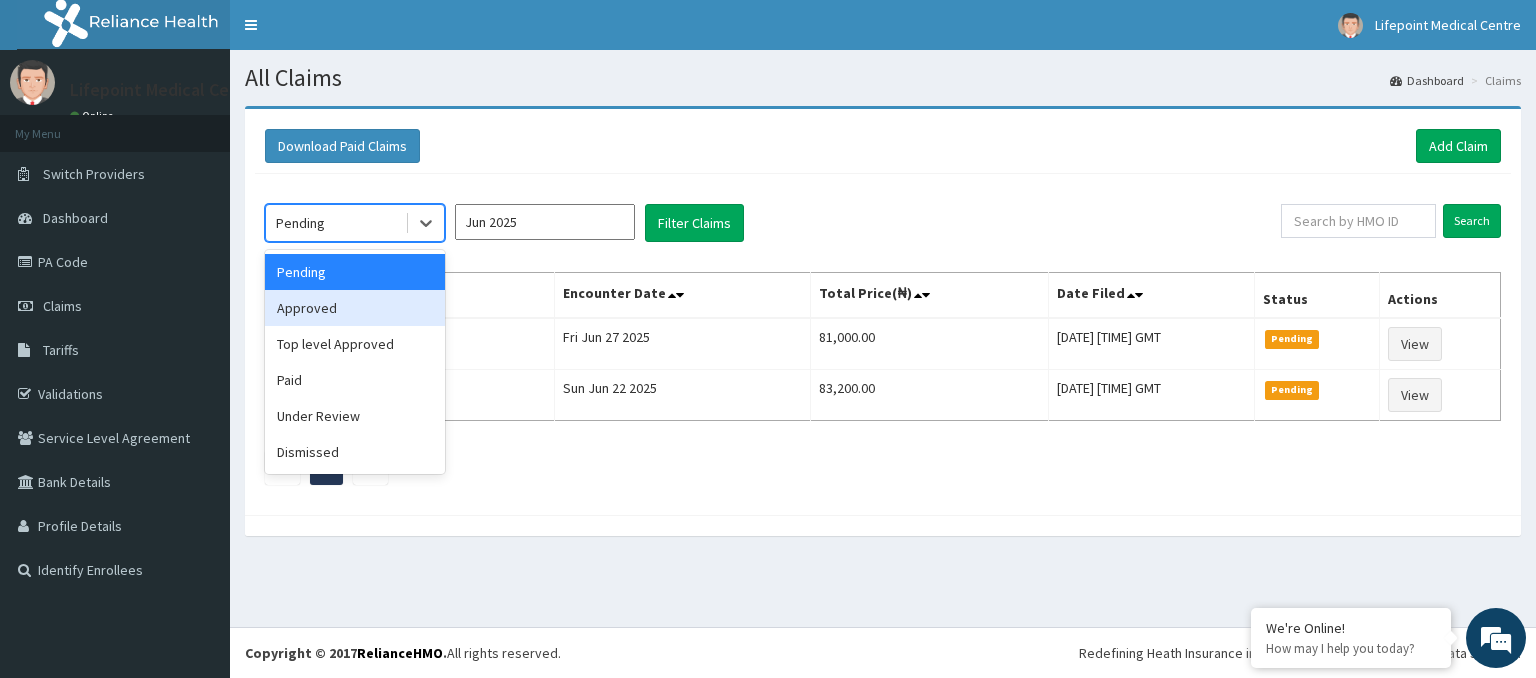 click on "Approved" at bounding box center (355, 308) 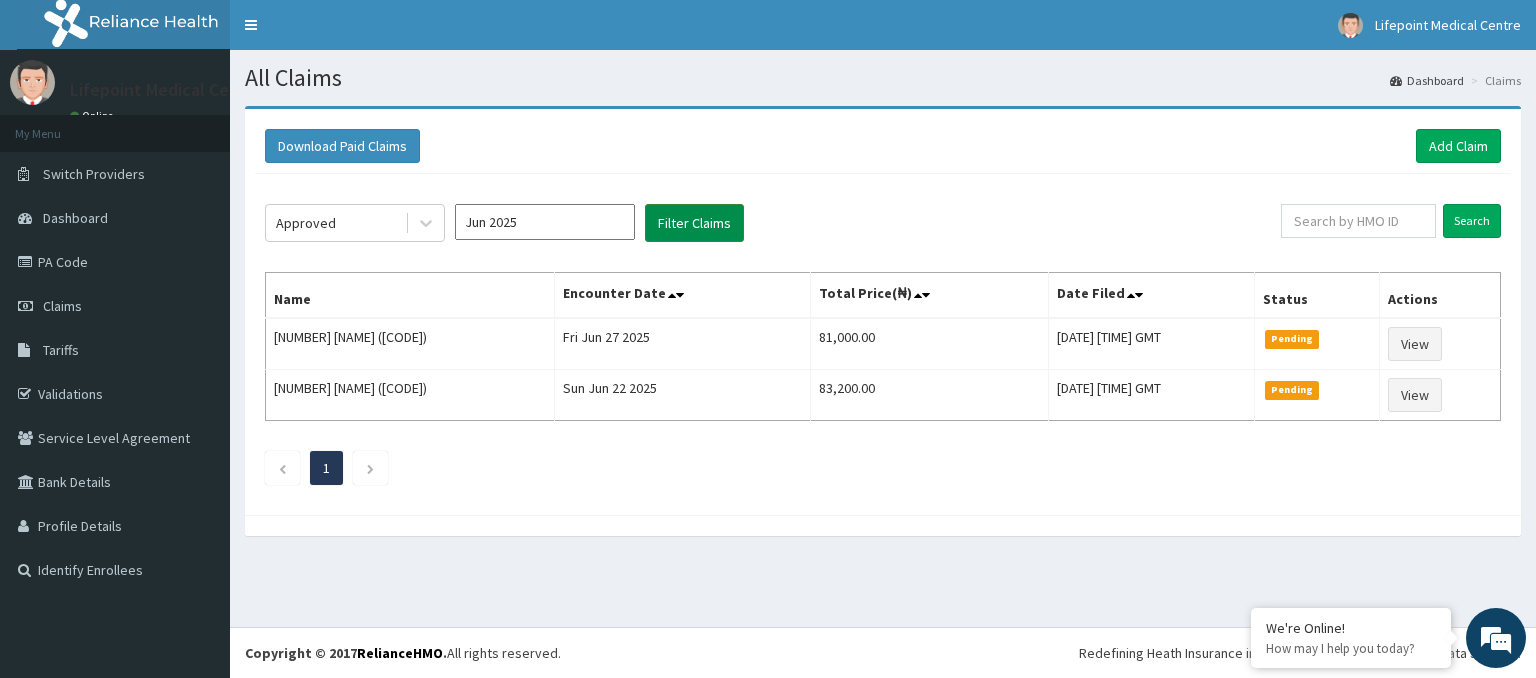 click on "Filter Claims" at bounding box center [694, 223] 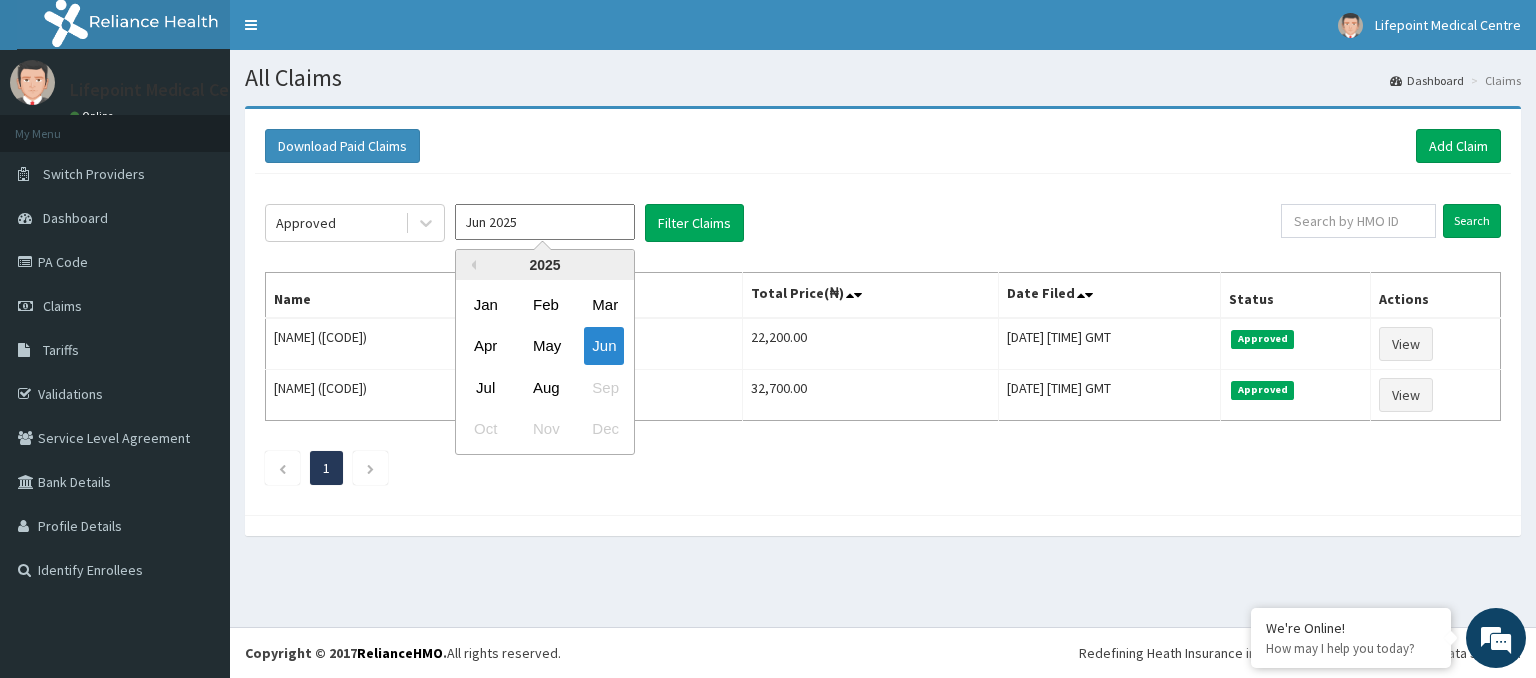 click on "Jun 2025" at bounding box center [545, 222] 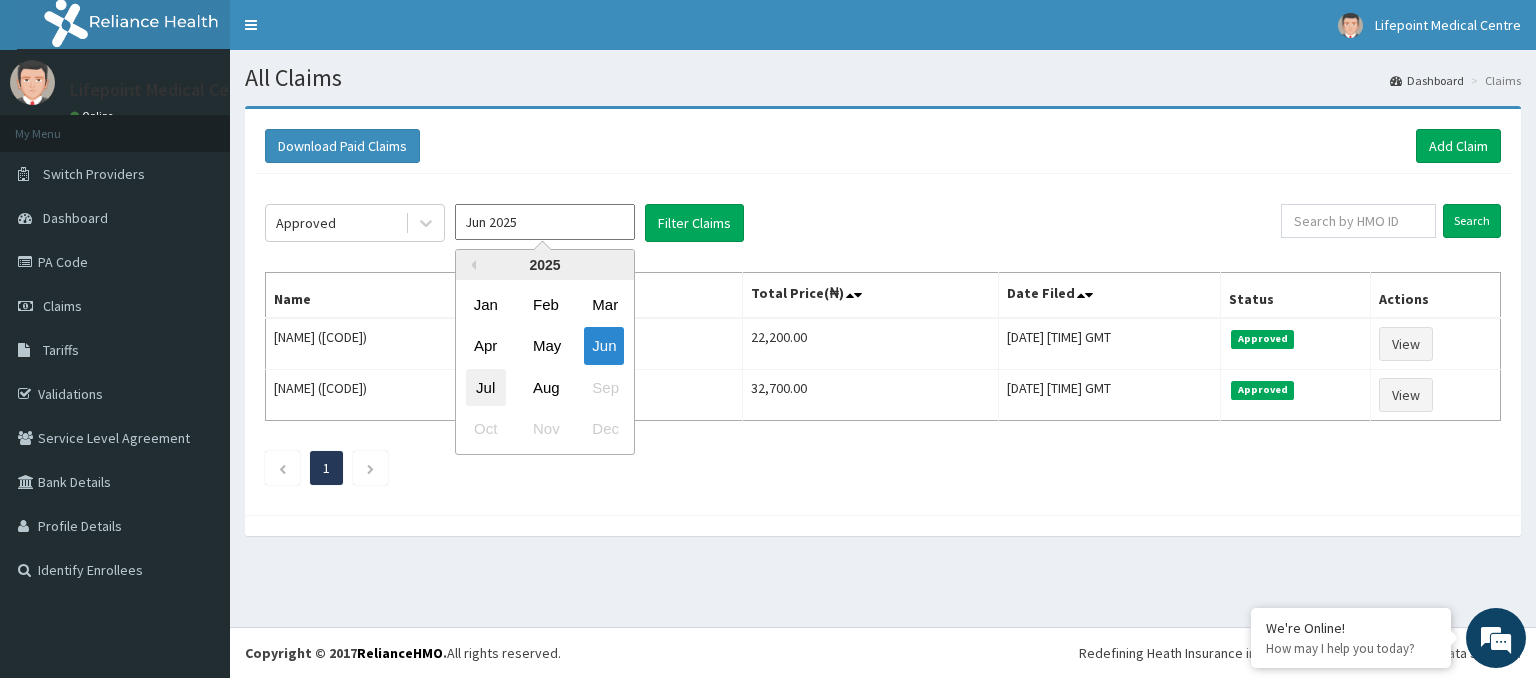 click on "Jul" at bounding box center [486, 387] 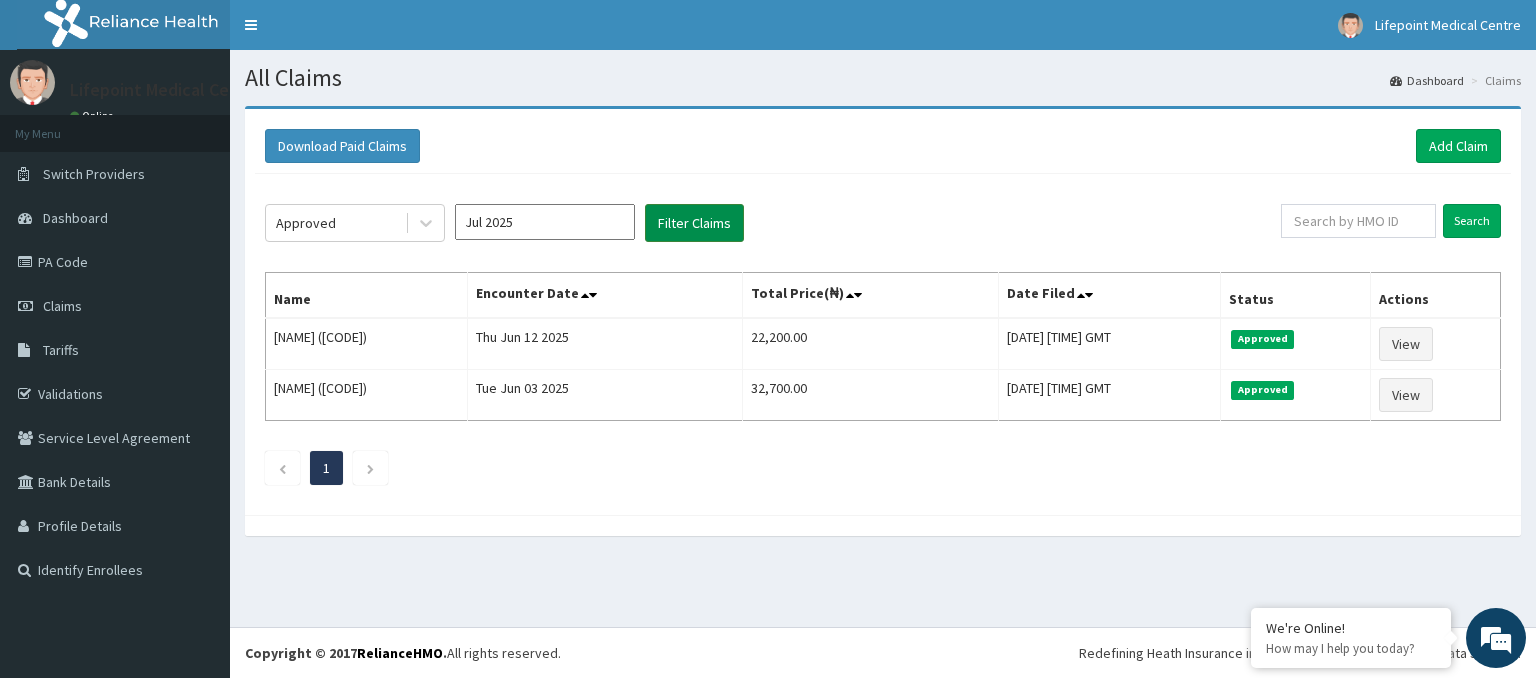click on "Filter Claims" at bounding box center [694, 223] 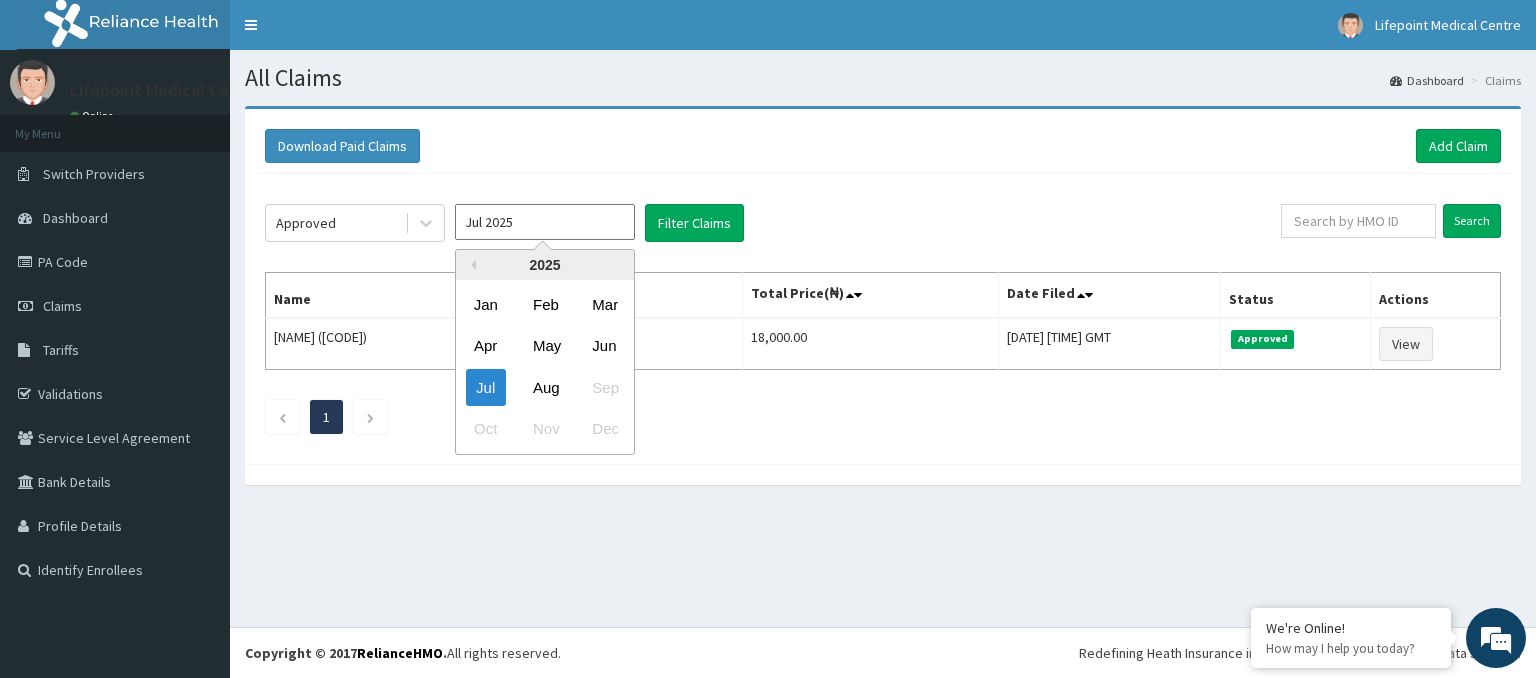 click on "Jul 2025" at bounding box center [545, 222] 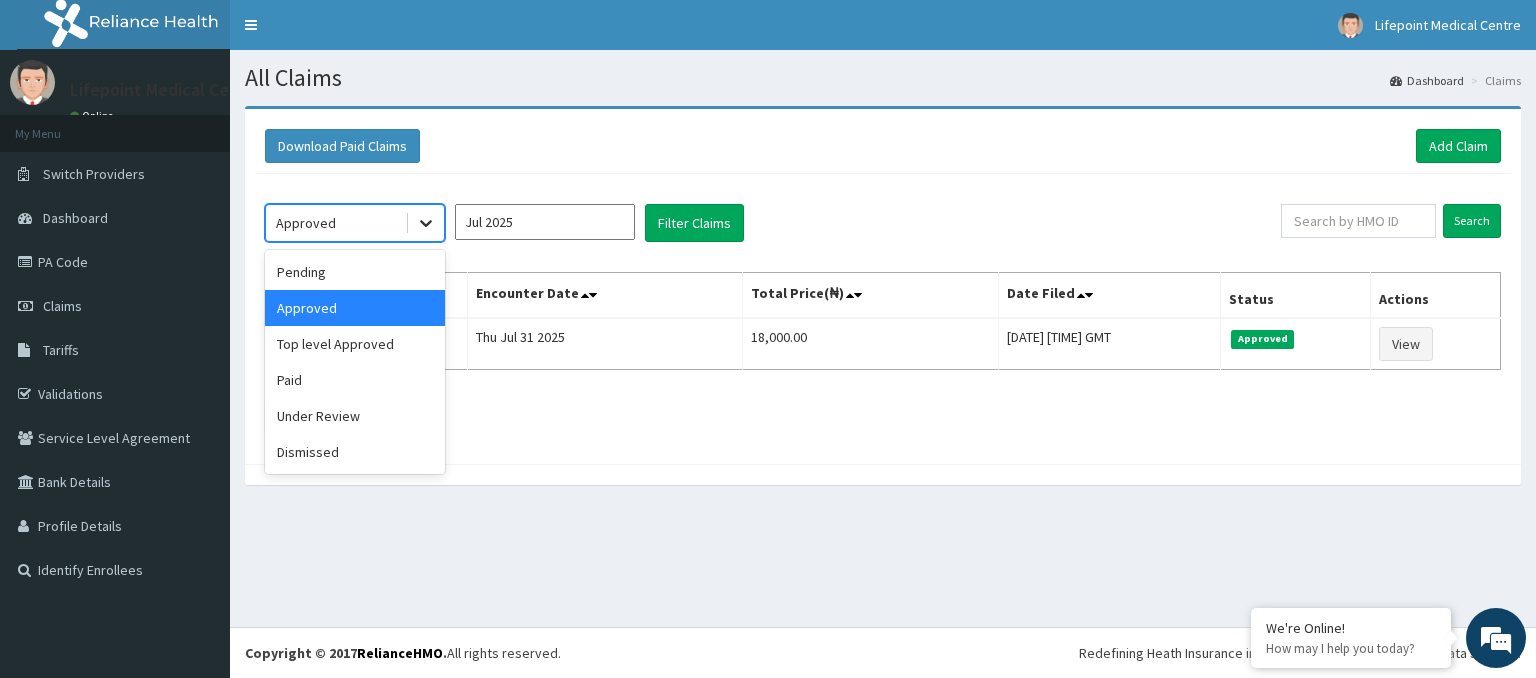 click 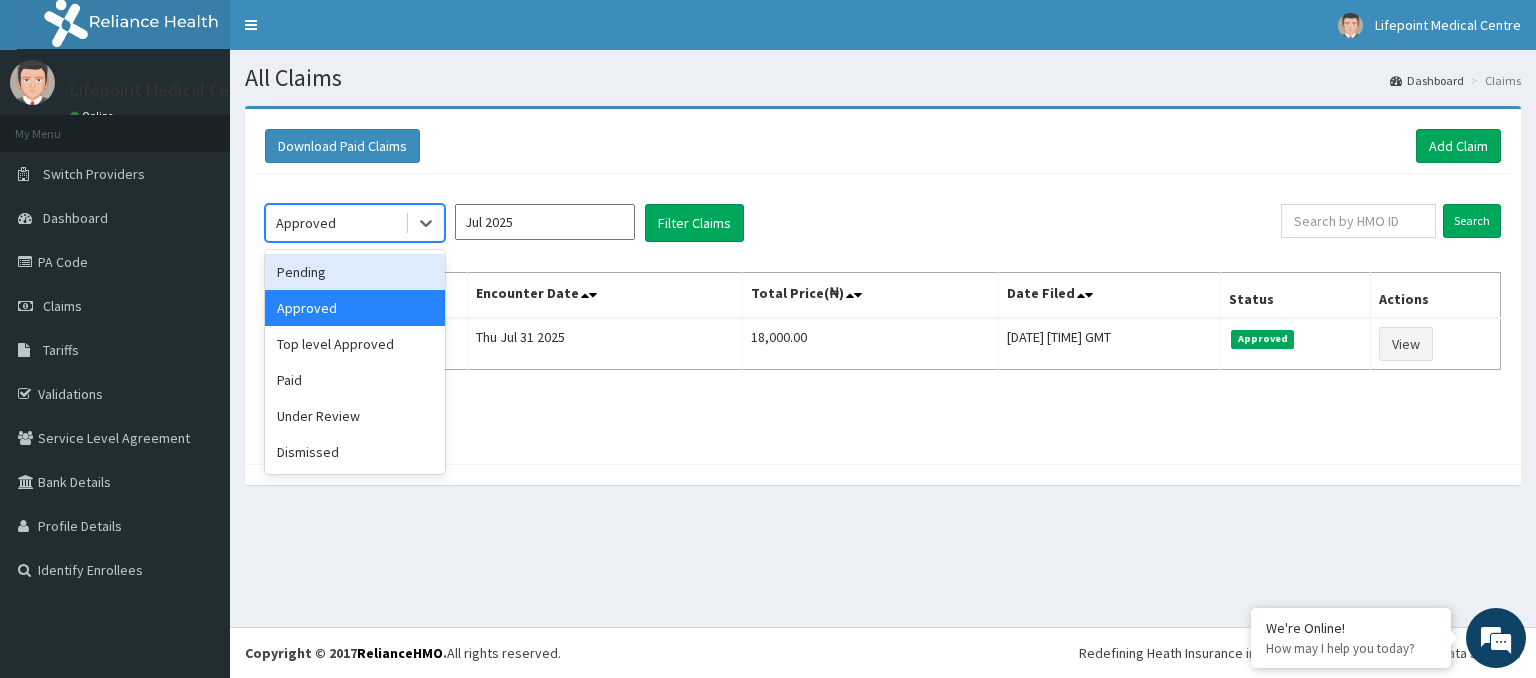 click on "Pending" at bounding box center (355, 272) 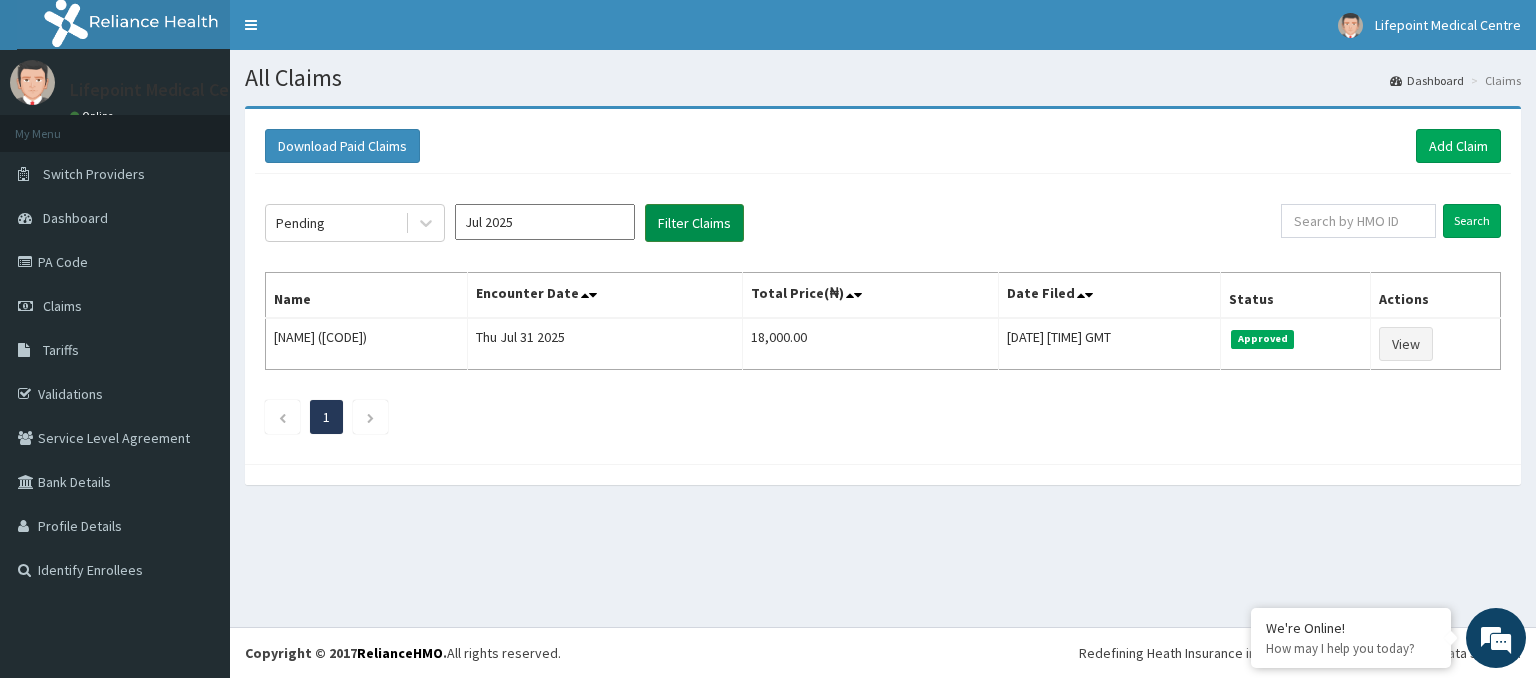 click on "Filter Claims" at bounding box center [694, 223] 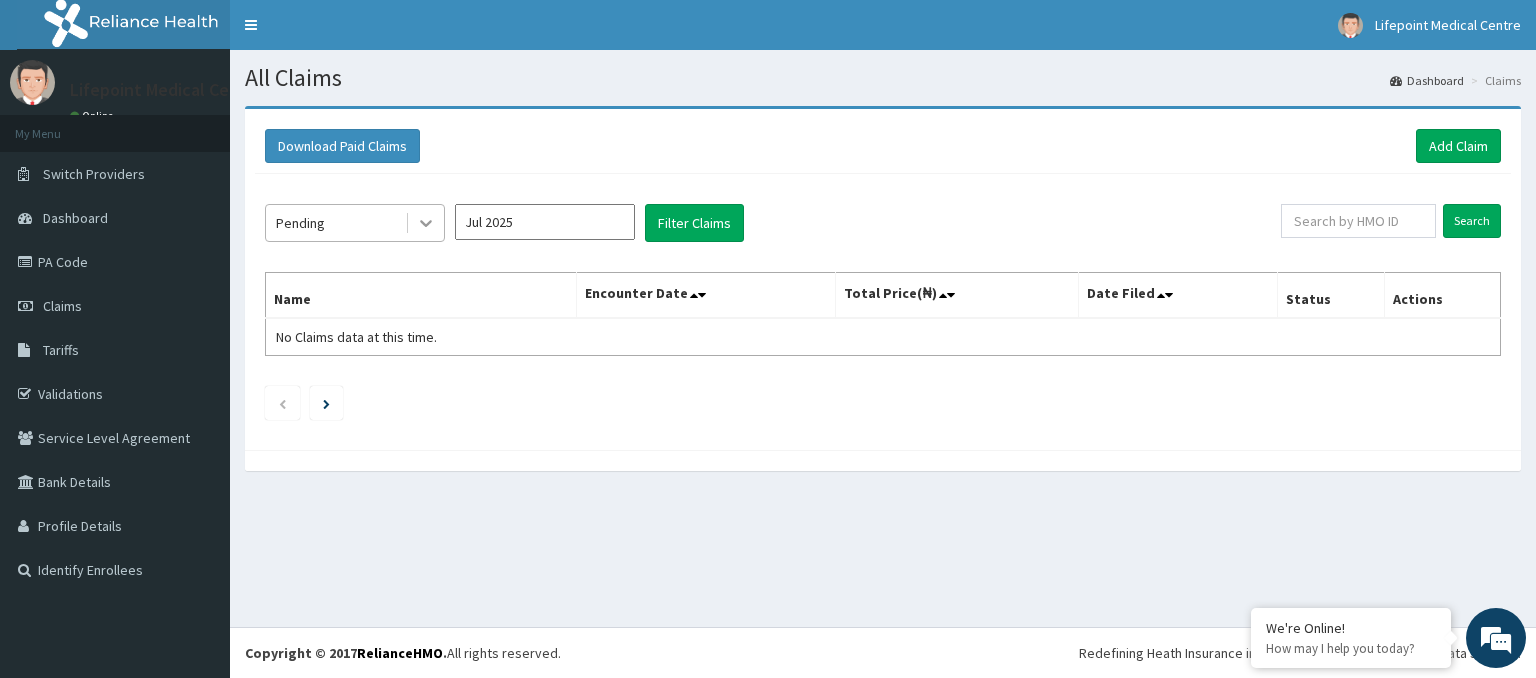 click 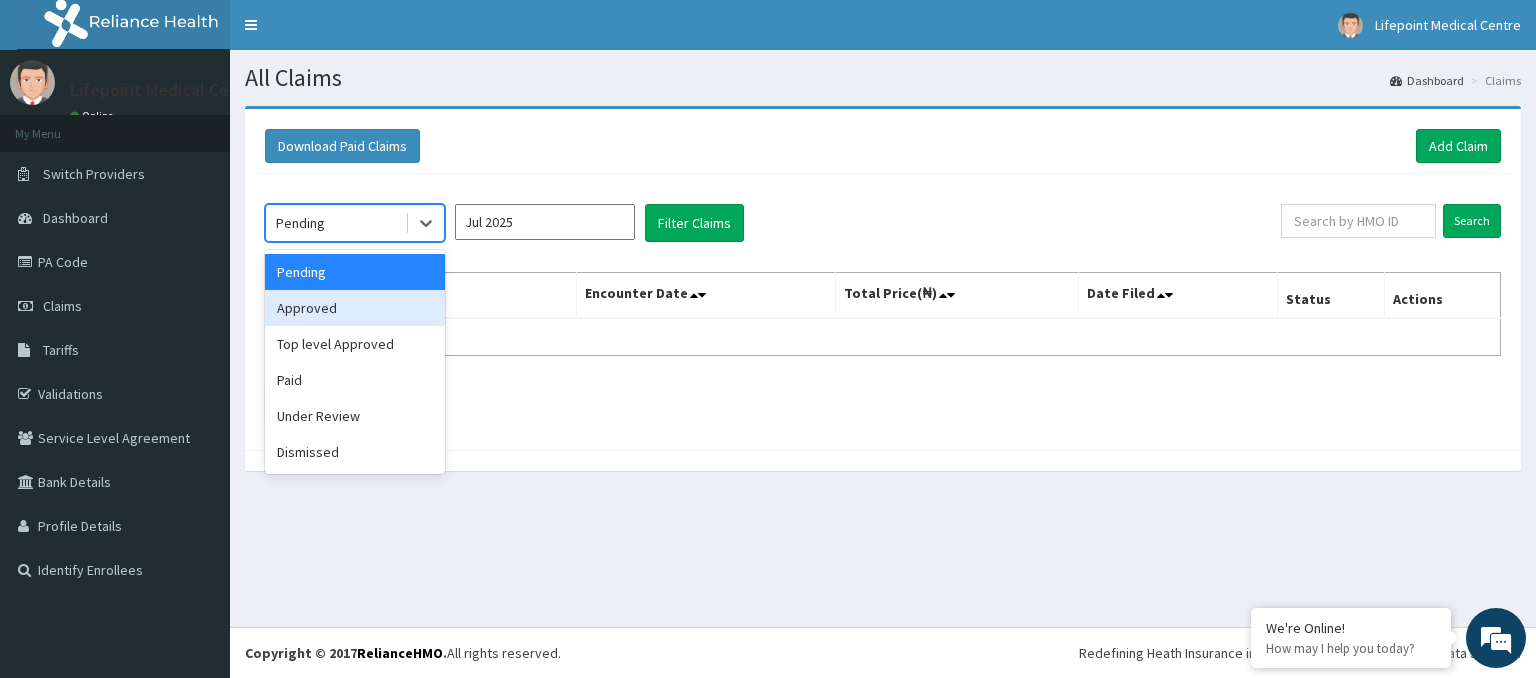click on "Approved" at bounding box center [355, 308] 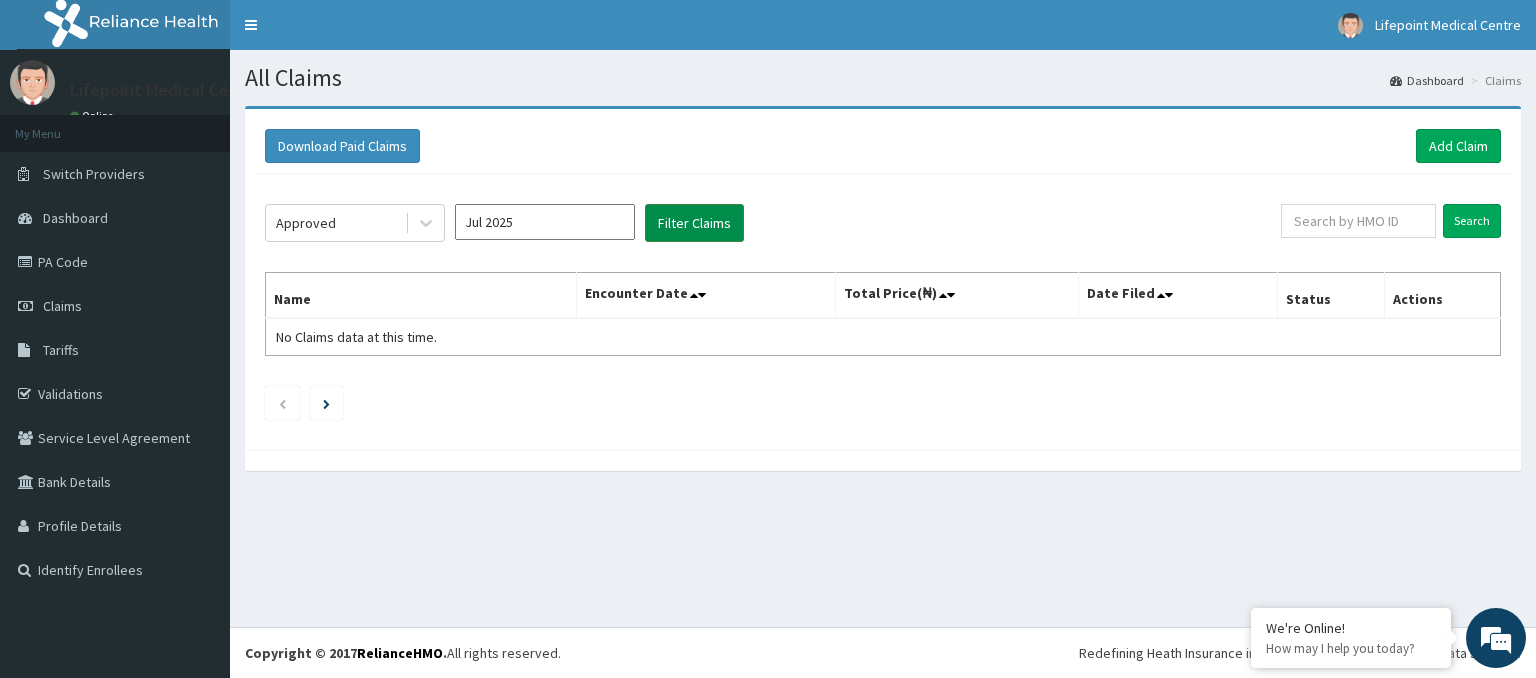 click on "Filter Claims" at bounding box center [694, 223] 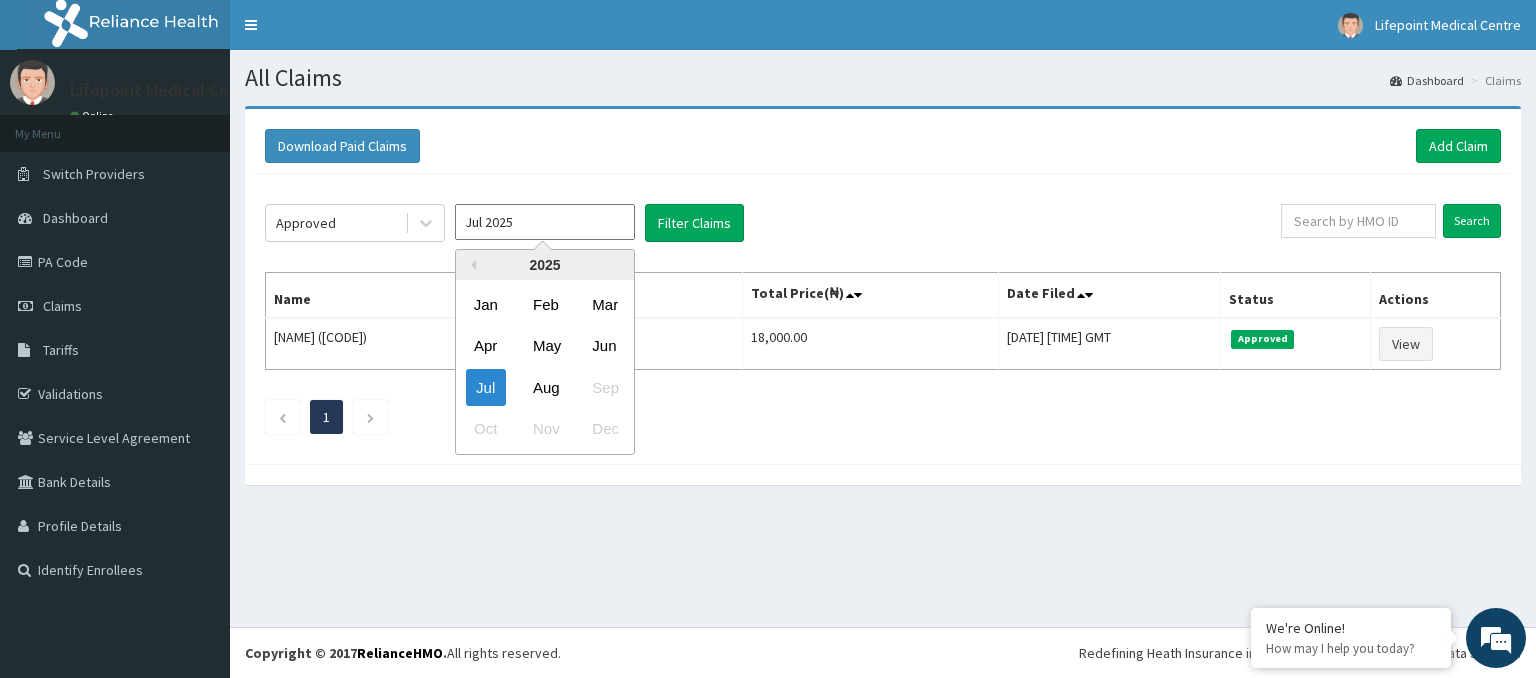 click on "Jul 2025" at bounding box center [545, 222] 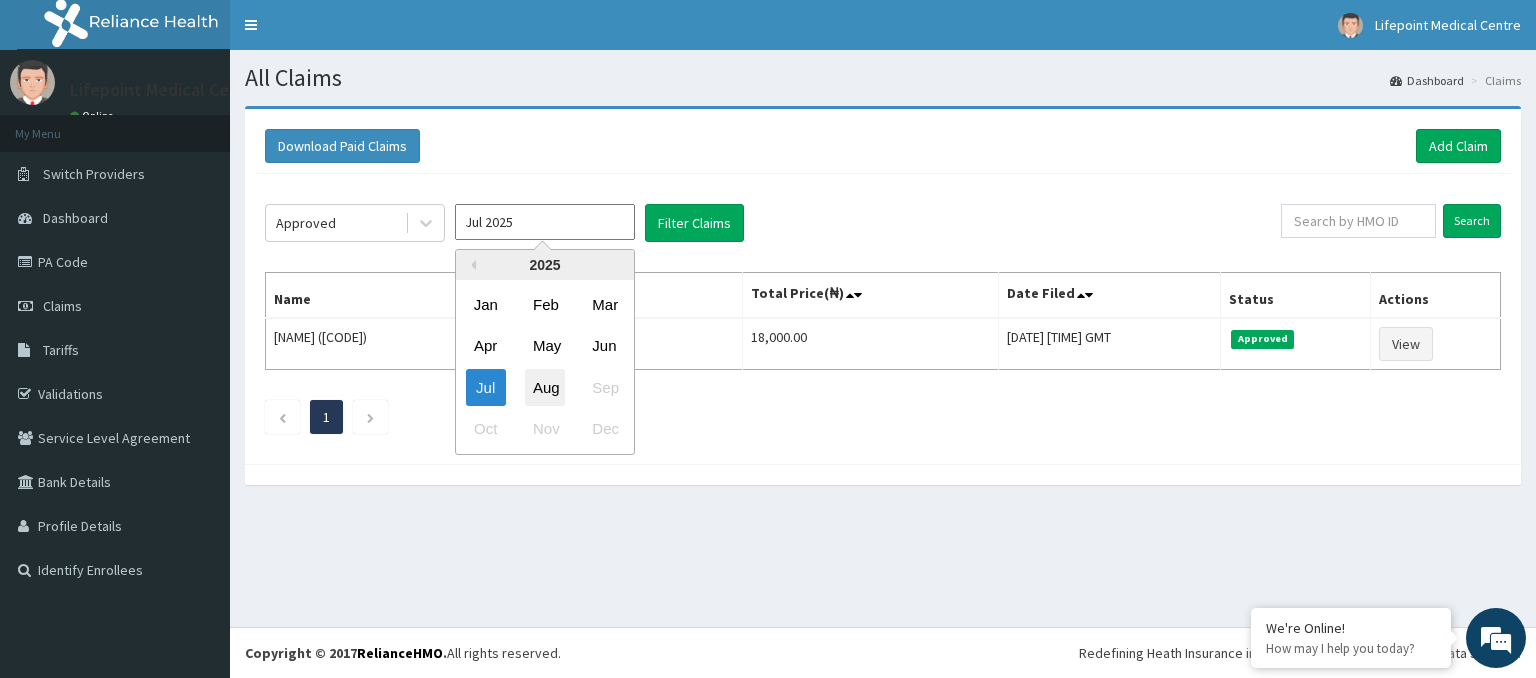 click on "Aug" at bounding box center (545, 387) 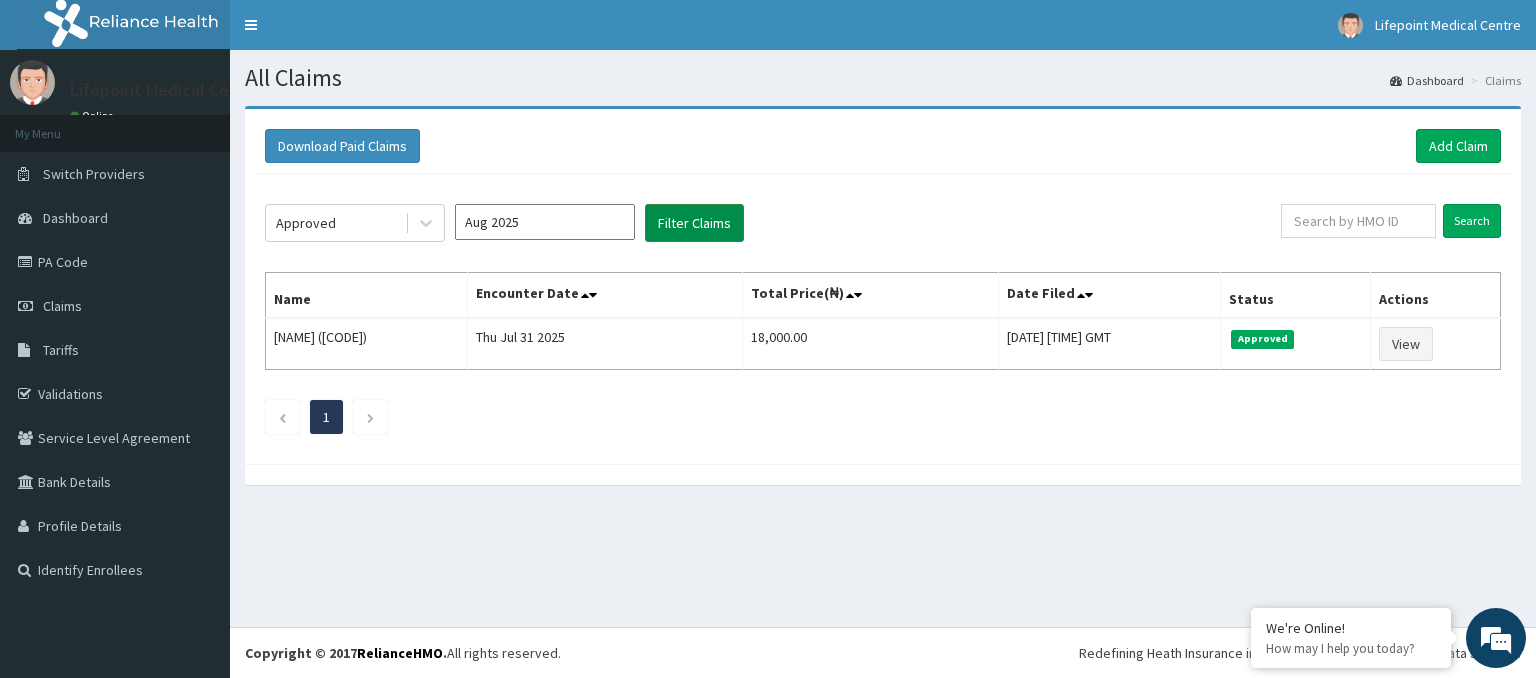click on "Filter Claims" at bounding box center [694, 223] 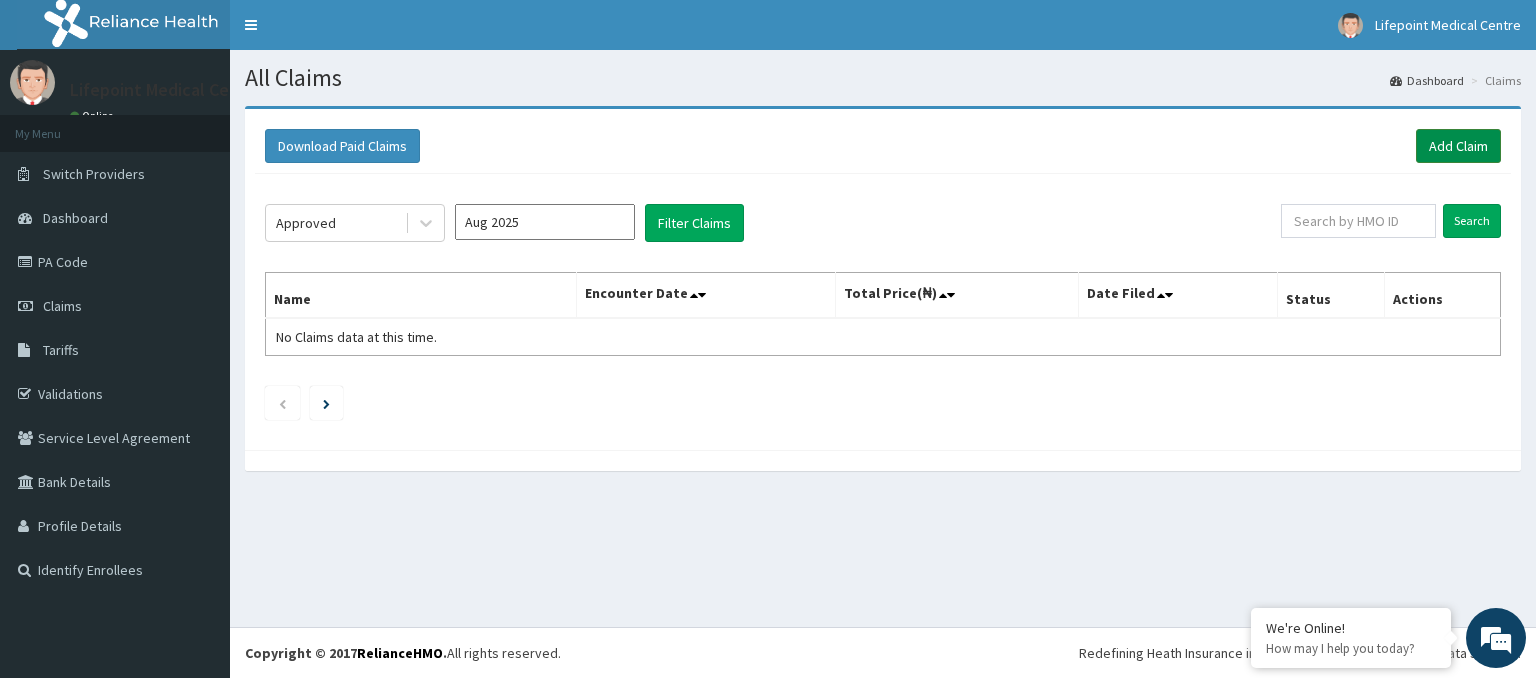 click on "Add Claim" at bounding box center (1458, 146) 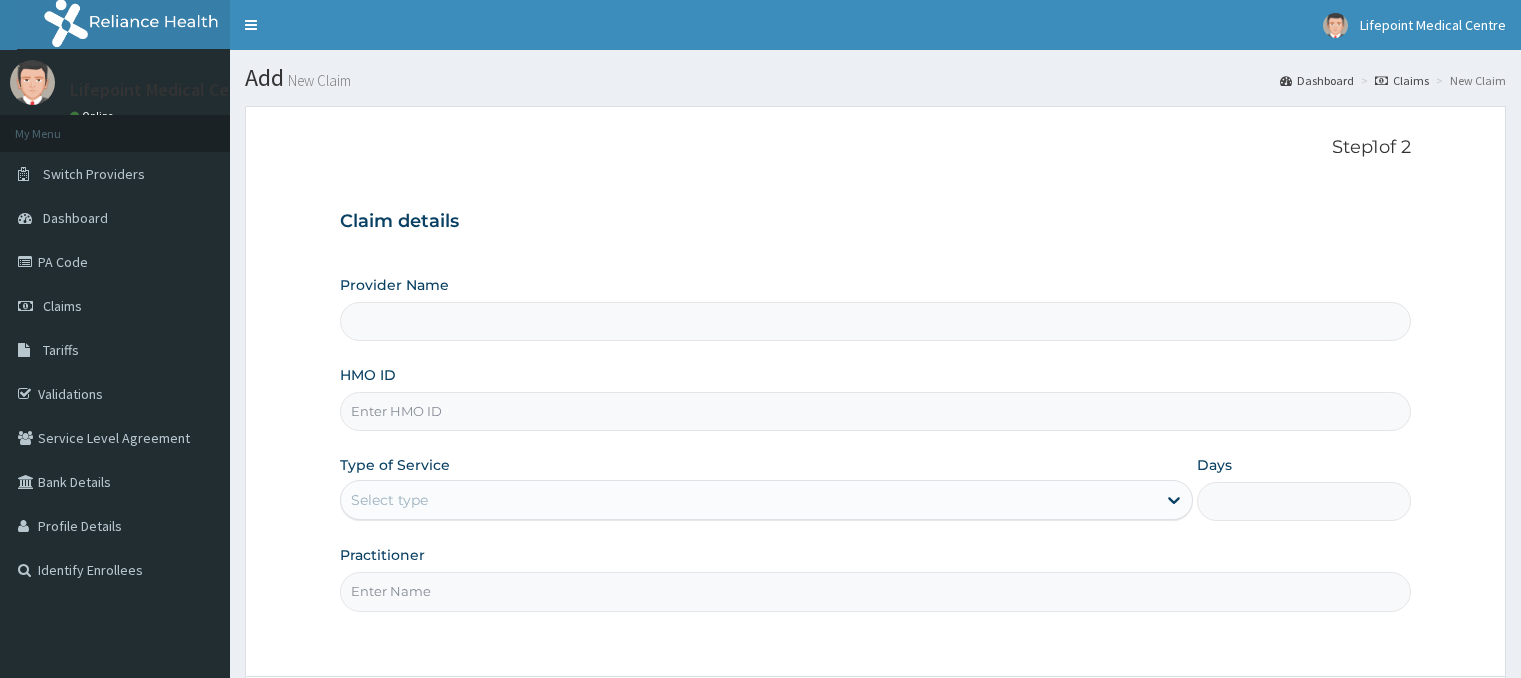 scroll, scrollTop: 0, scrollLeft: 0, axis: both 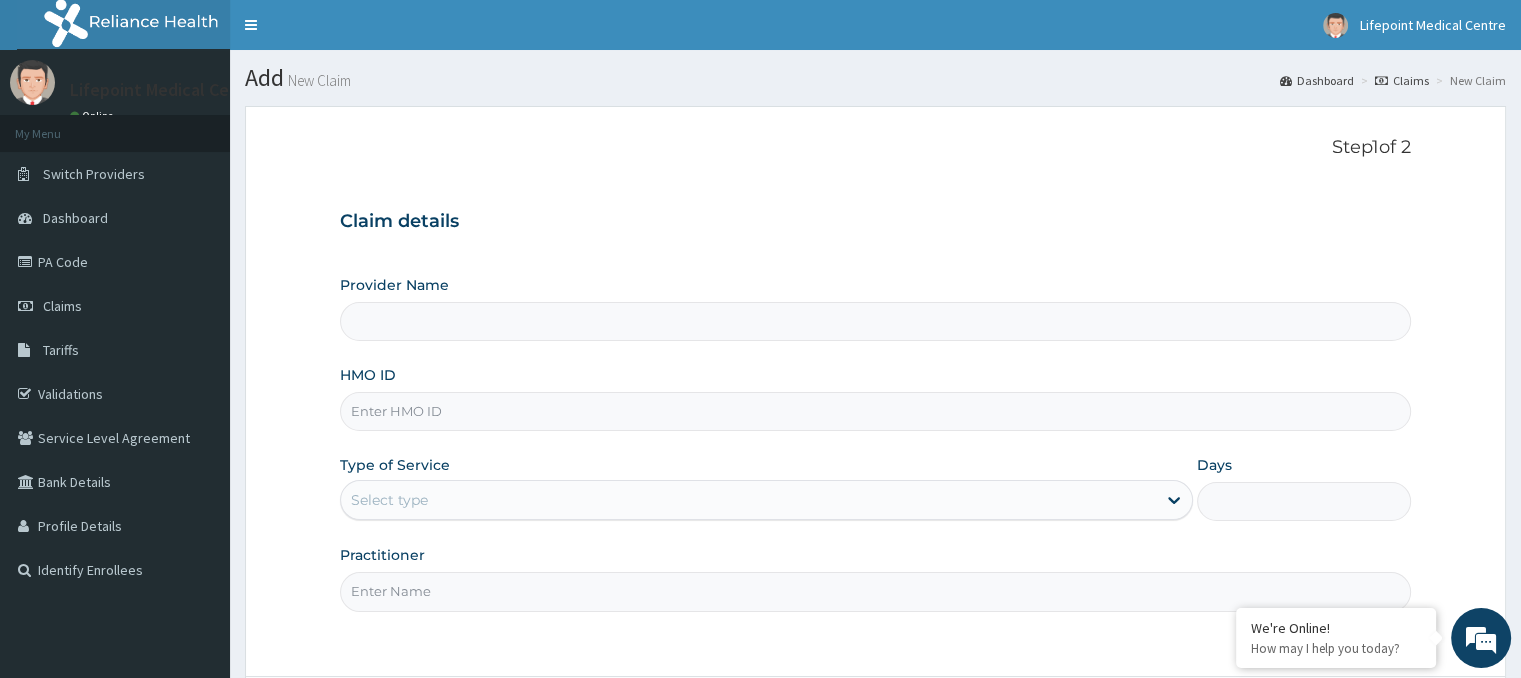type on "LIFE POINT MEDICAL CENTRE - UTAKO" 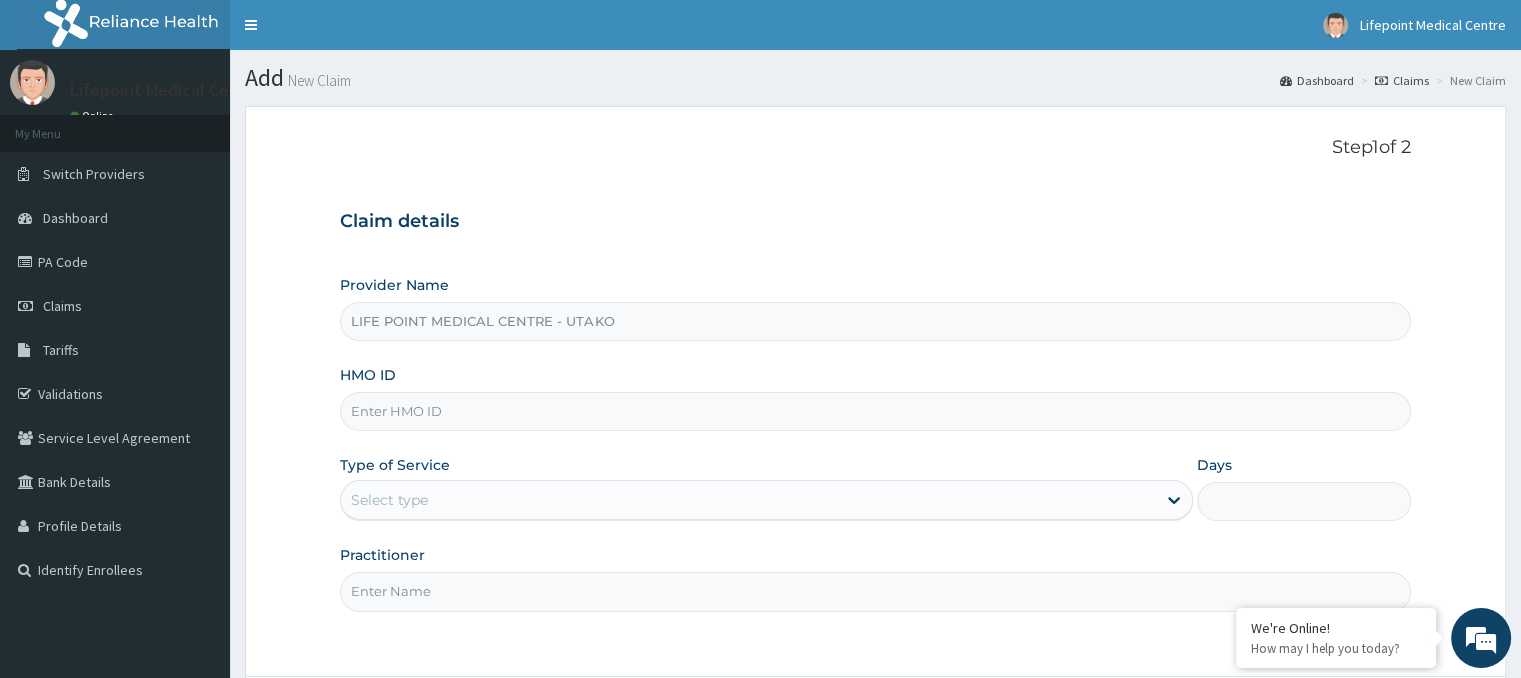 click on "HMO ID" at bounding box center [875, 411] 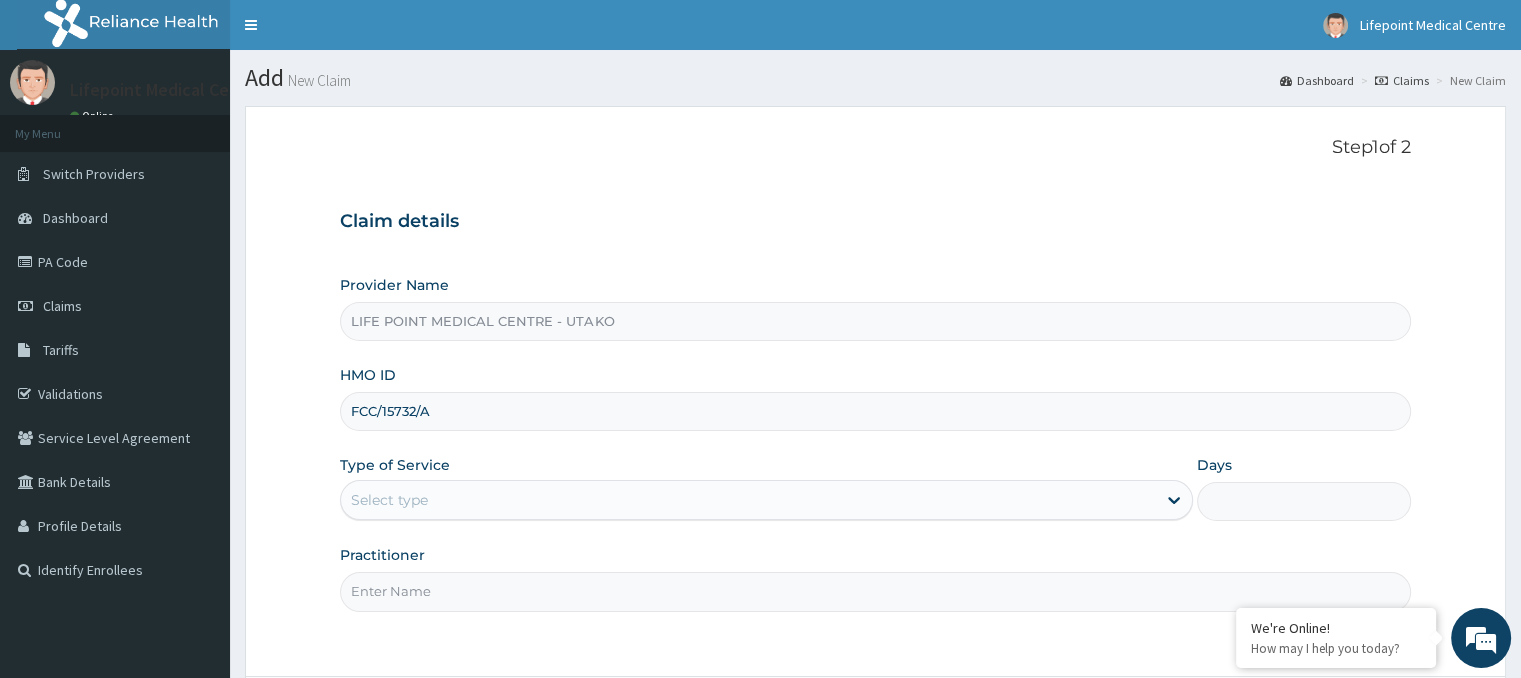 type on "FCC/15732/A" 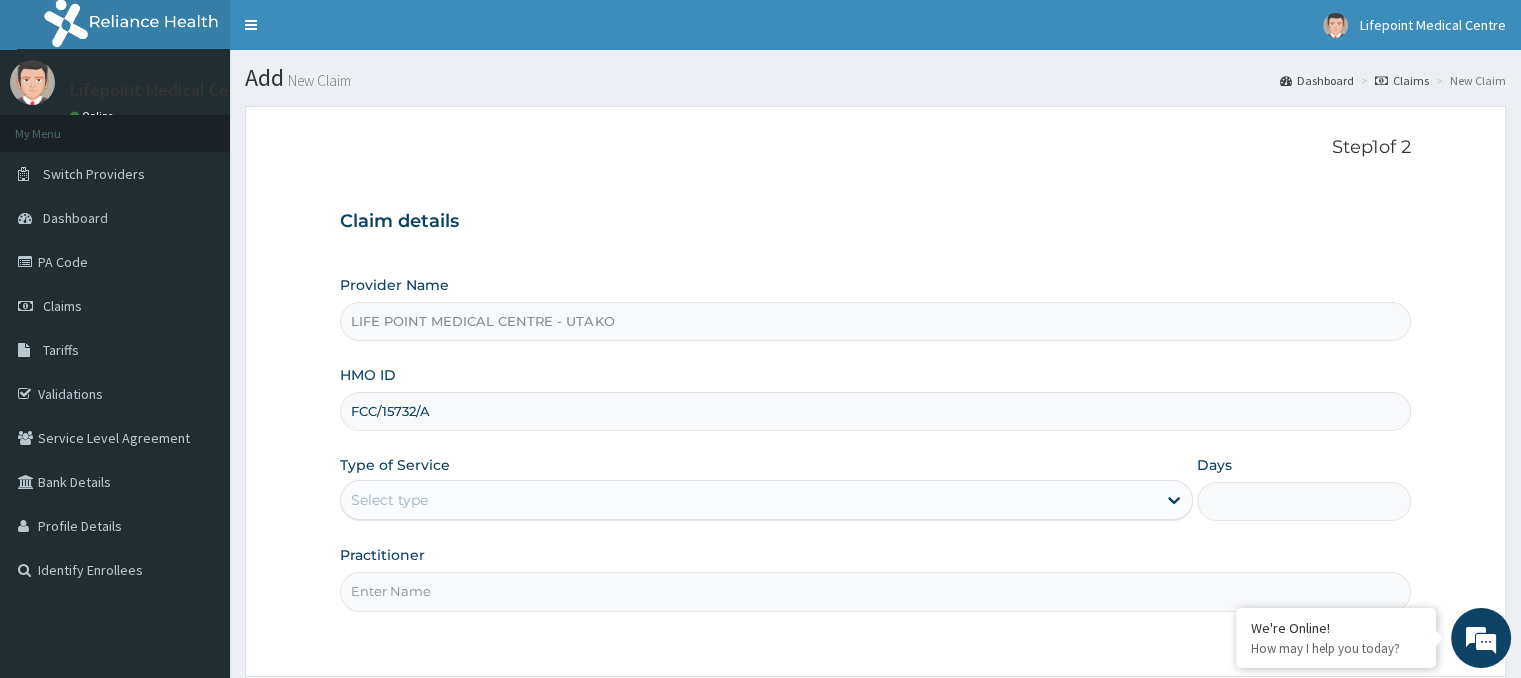 scroll, scrollTop: 0, scrollLeft: 0, axis: both 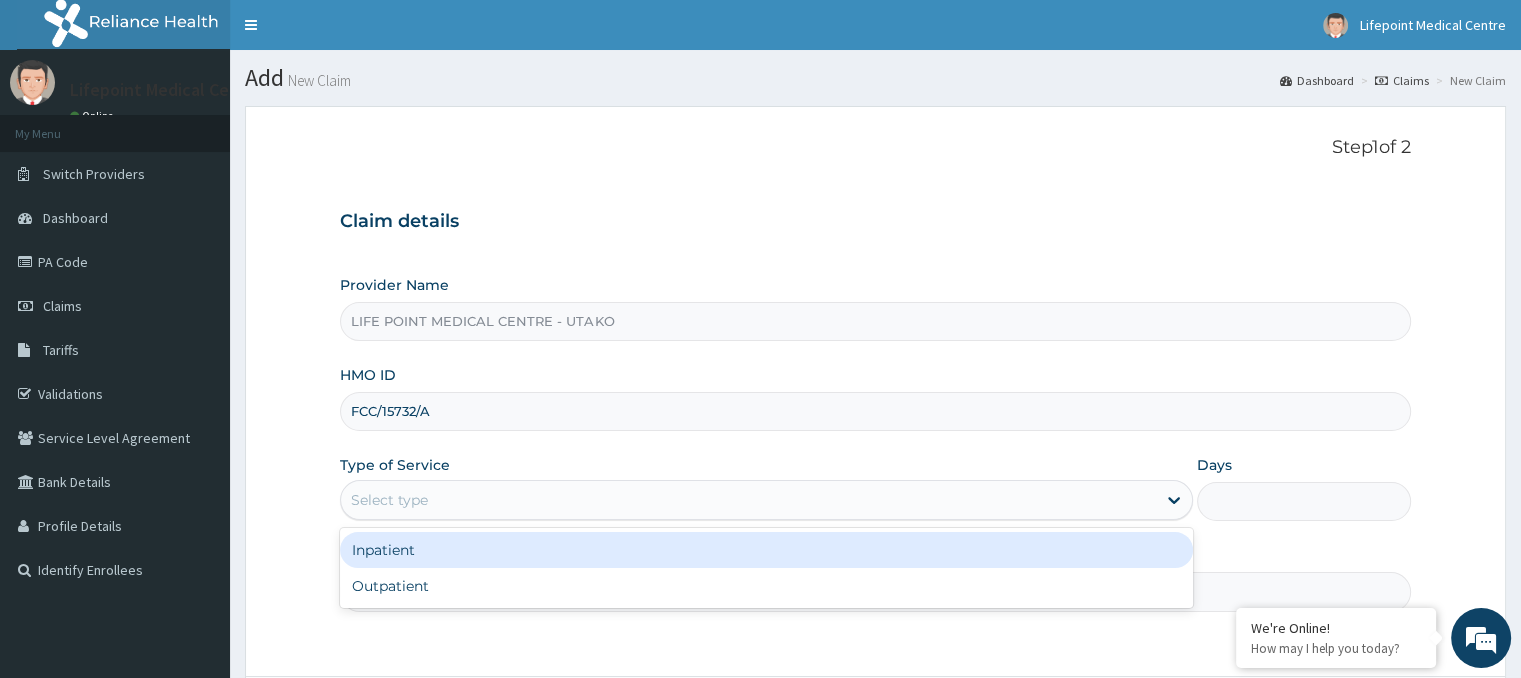 click on "Select type" at bounding box center (389, 500) 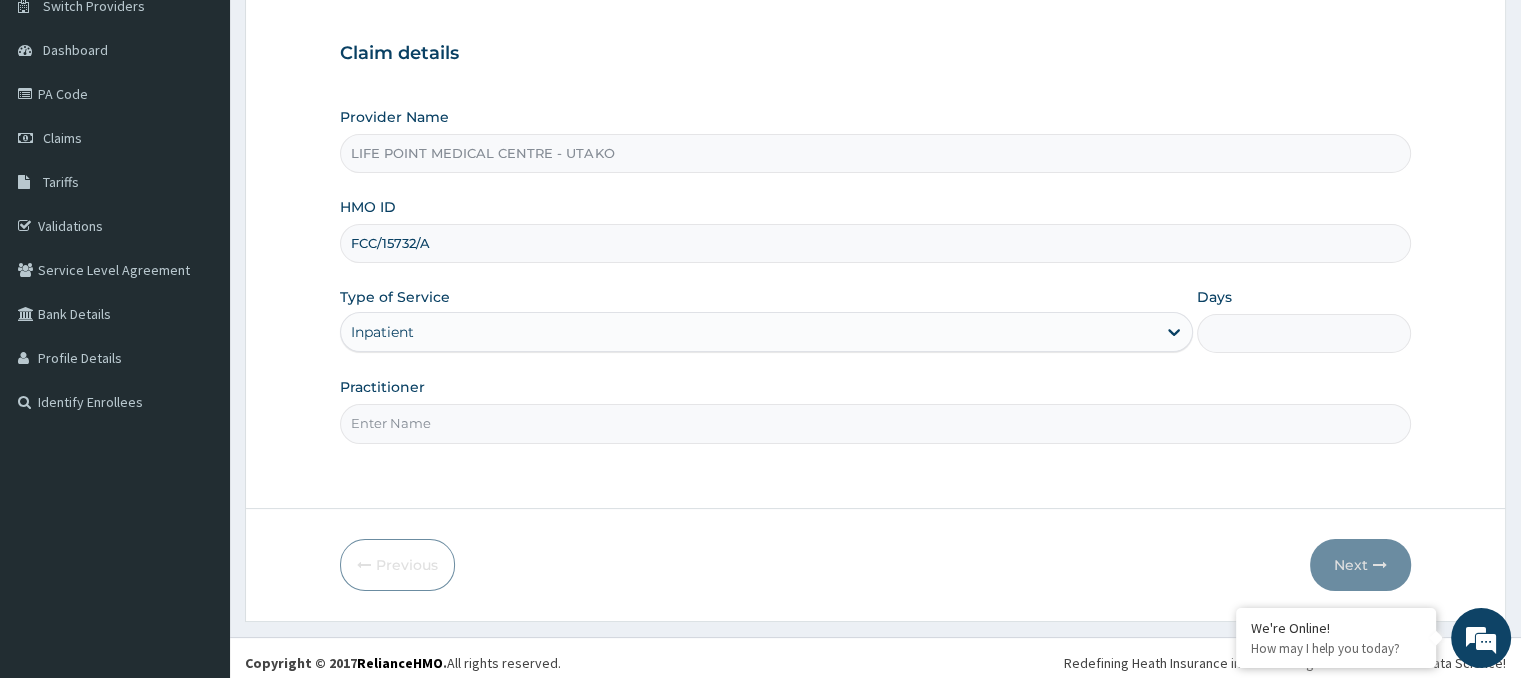 scroll, scrollTop: 177, scrollLeft: 0, axis: vertical 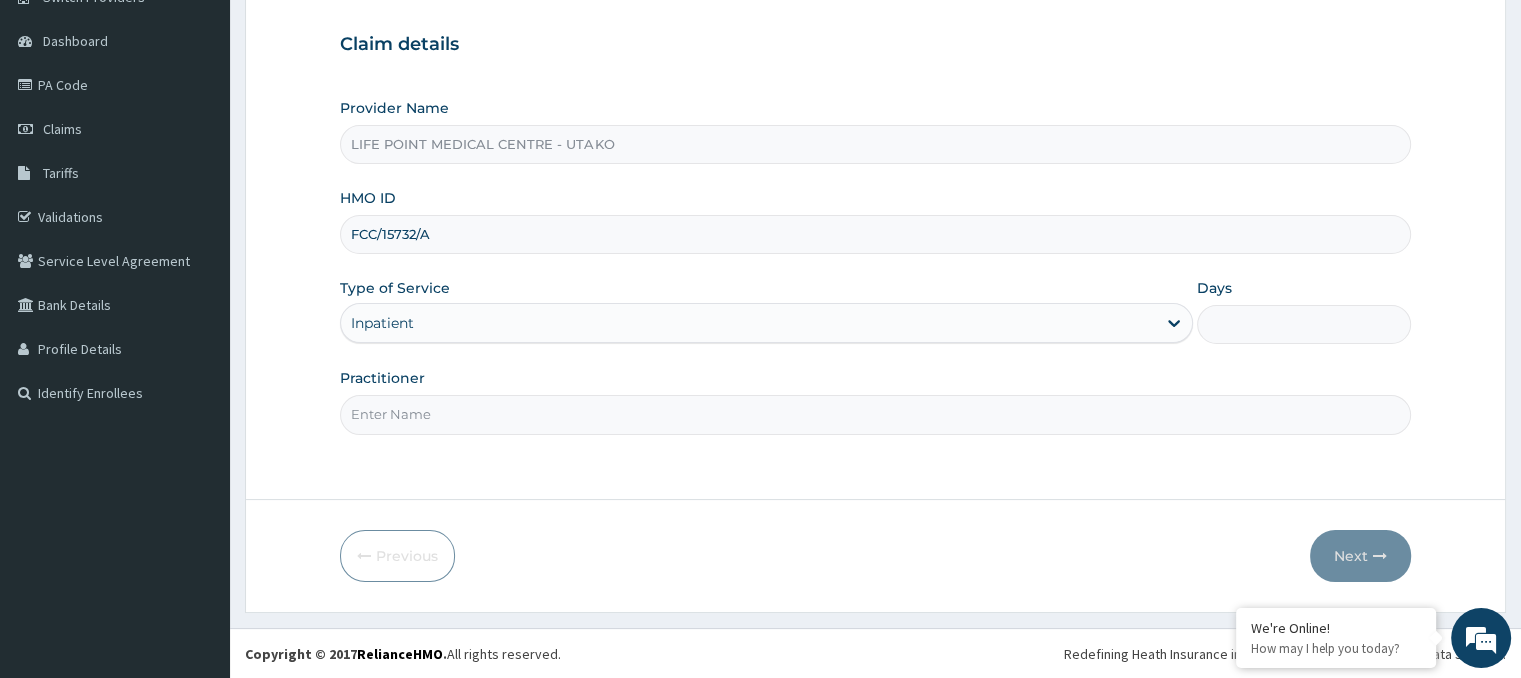 click on "Days" at bounding box center [1303, 324] 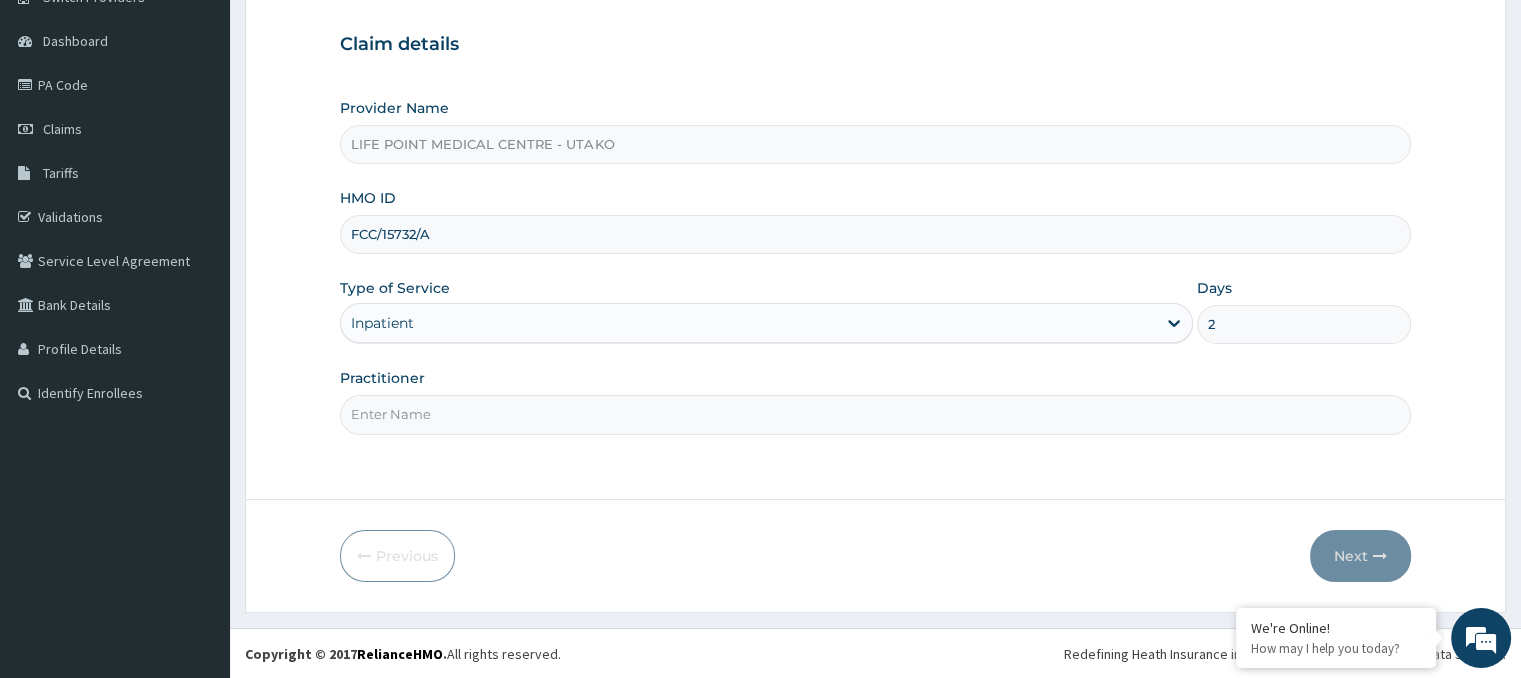 type on "2" 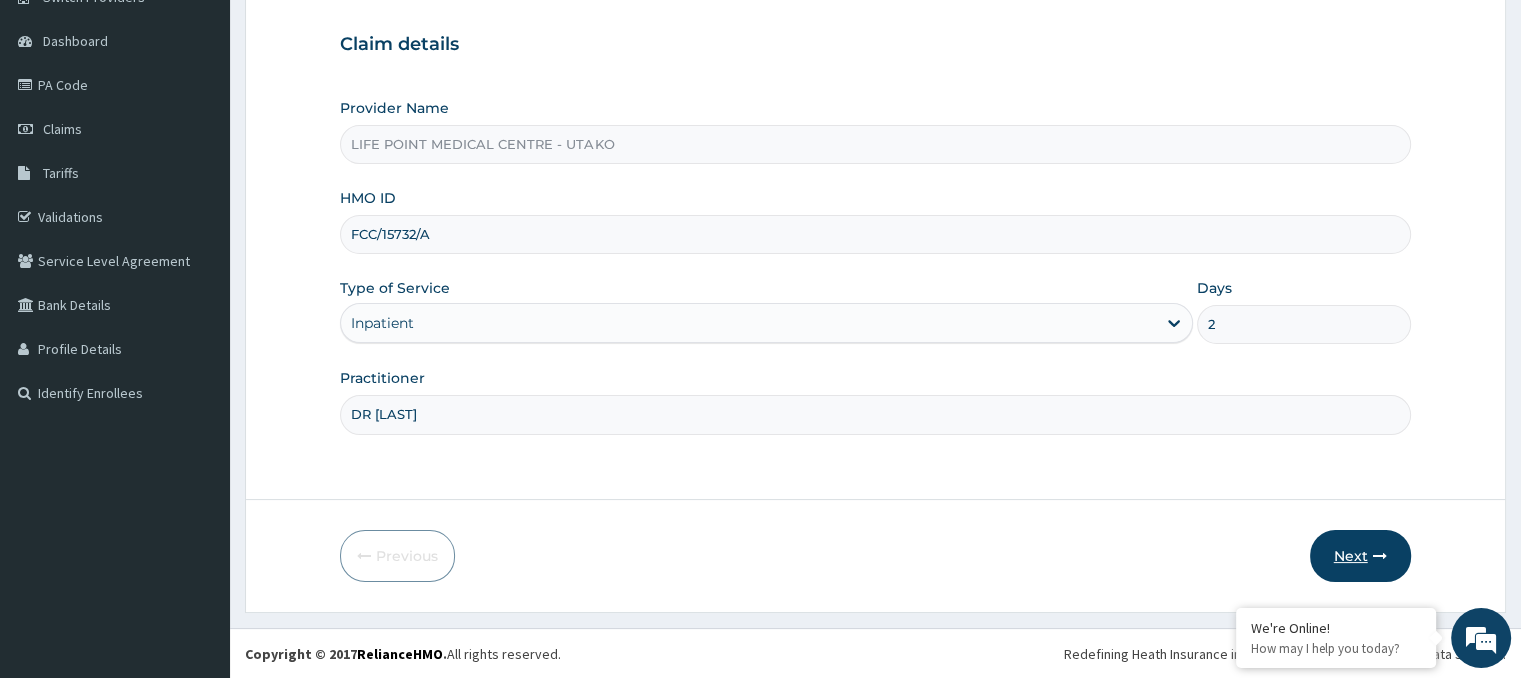 type on "DR KEN" 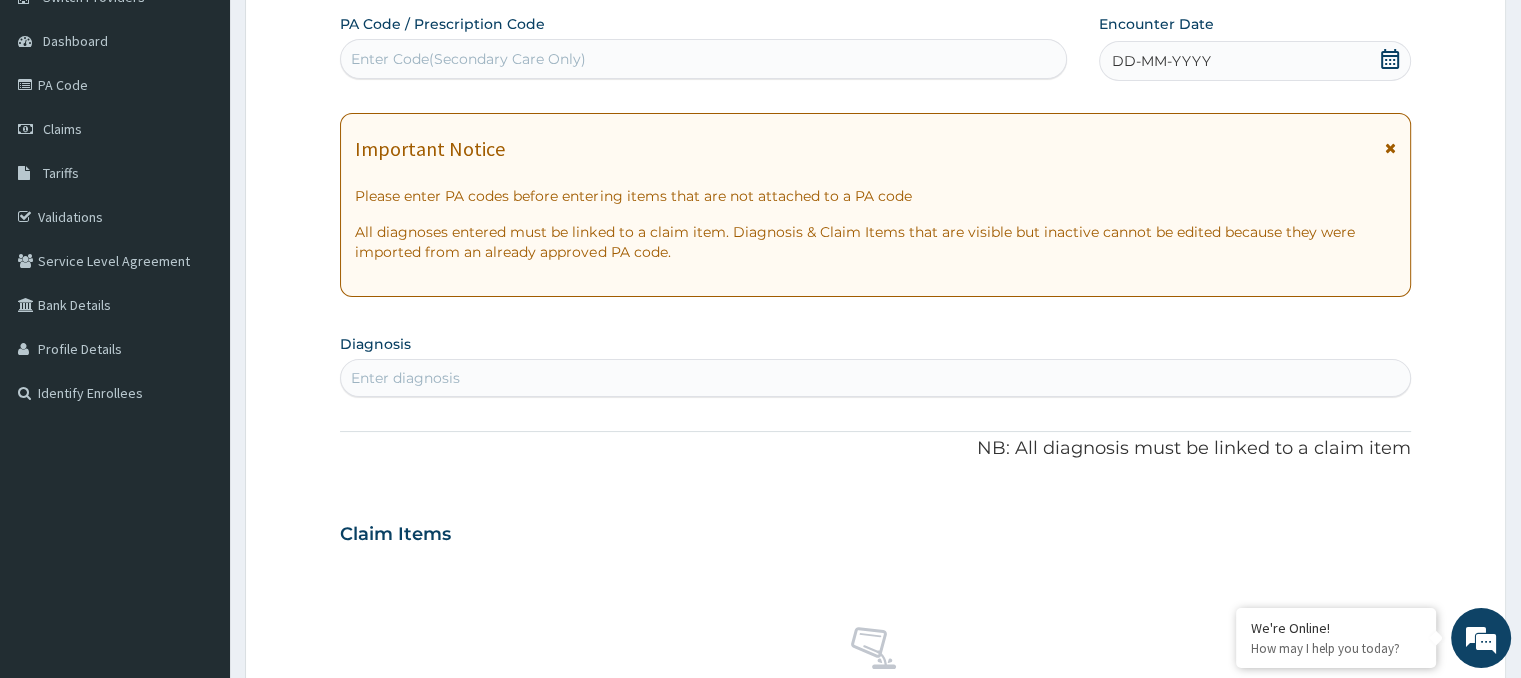 click on "Enter Code(Secondary Care Only)" at bounding box center (468, 59) 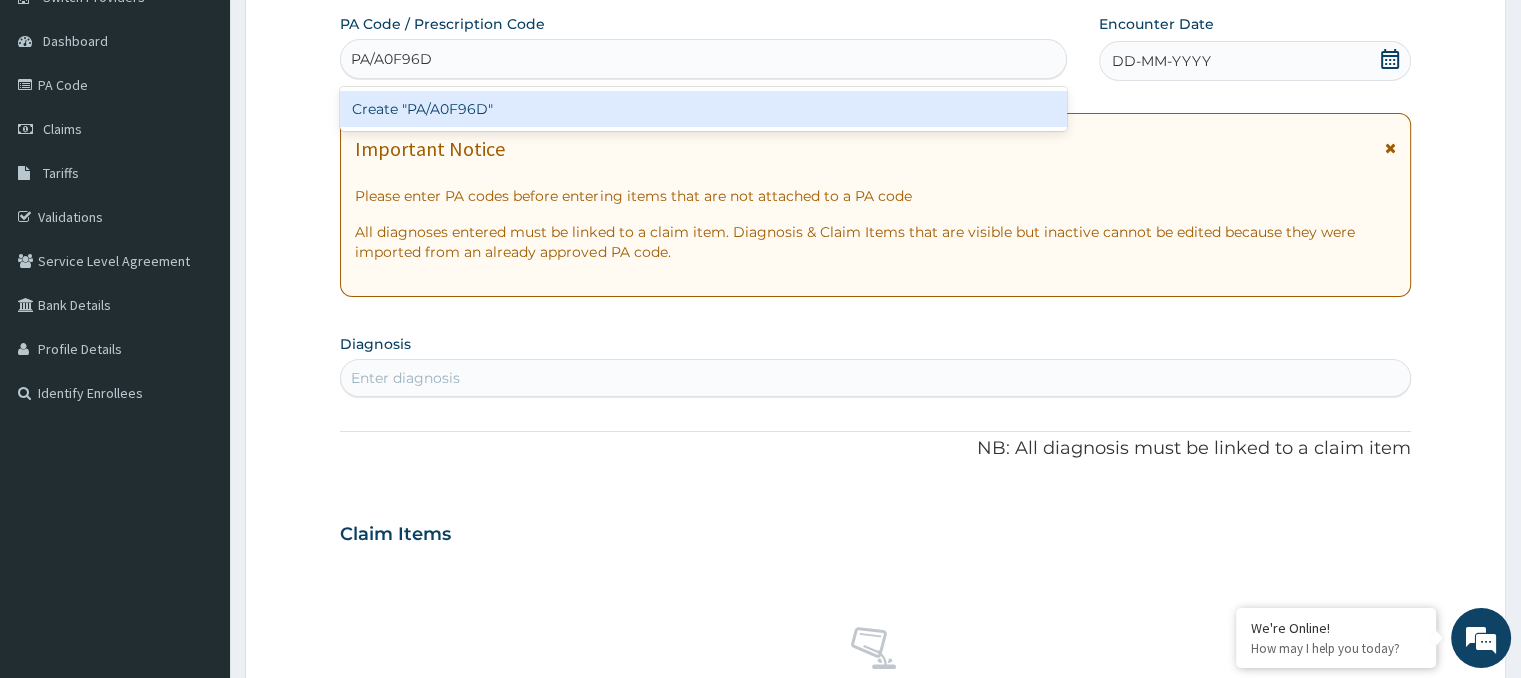 click on "Create "PA/A0F96D"" at bounding box center (703, 109) 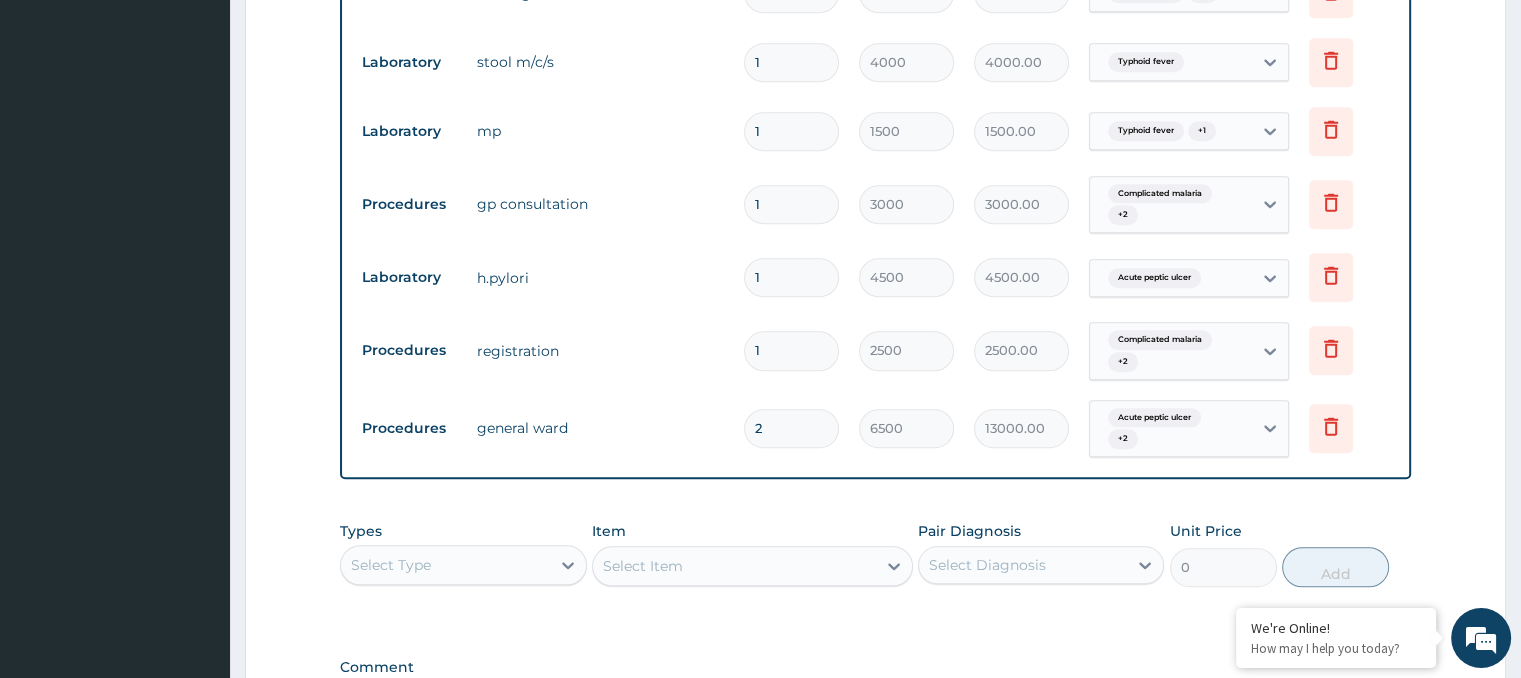 scroll, scrollTop: 2108, scrollLeft: 0, axis: vertical 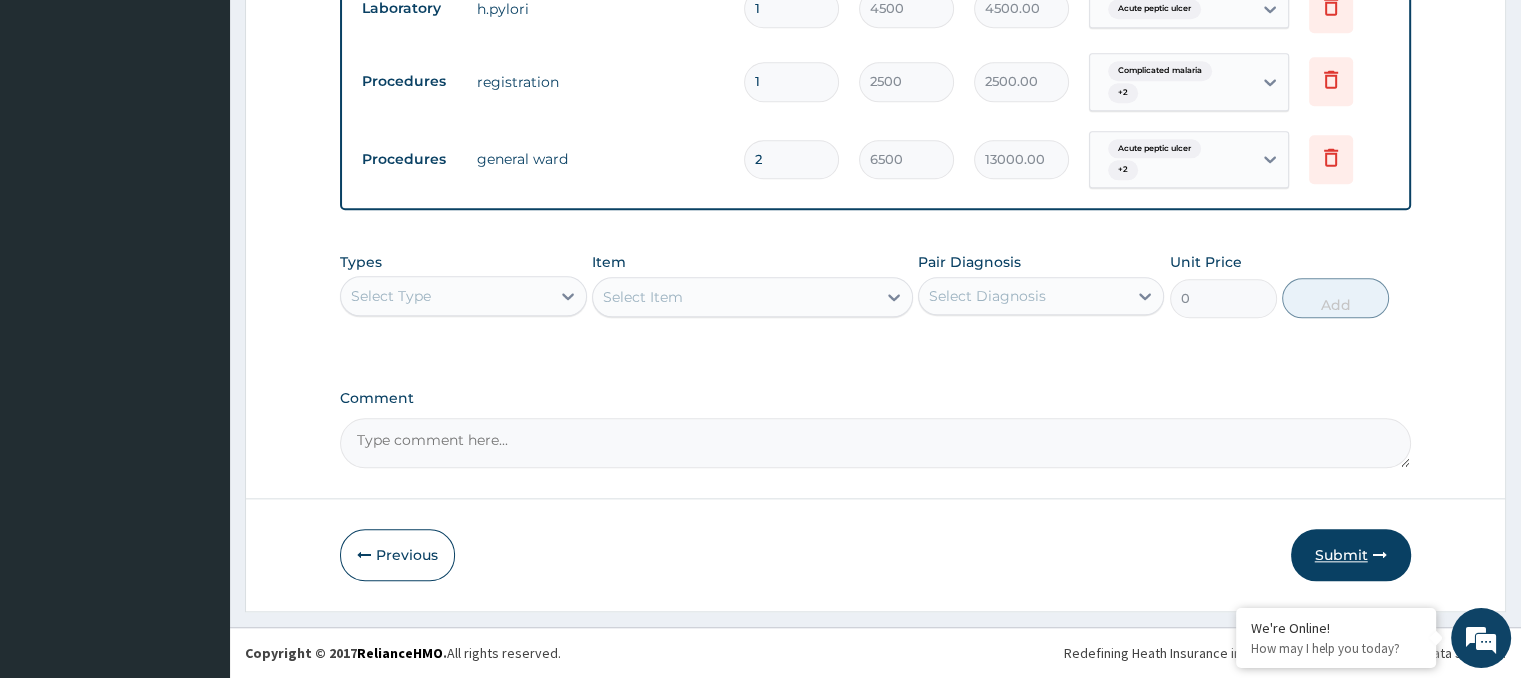 click on "Submit" at bounding box center [1351, 555] 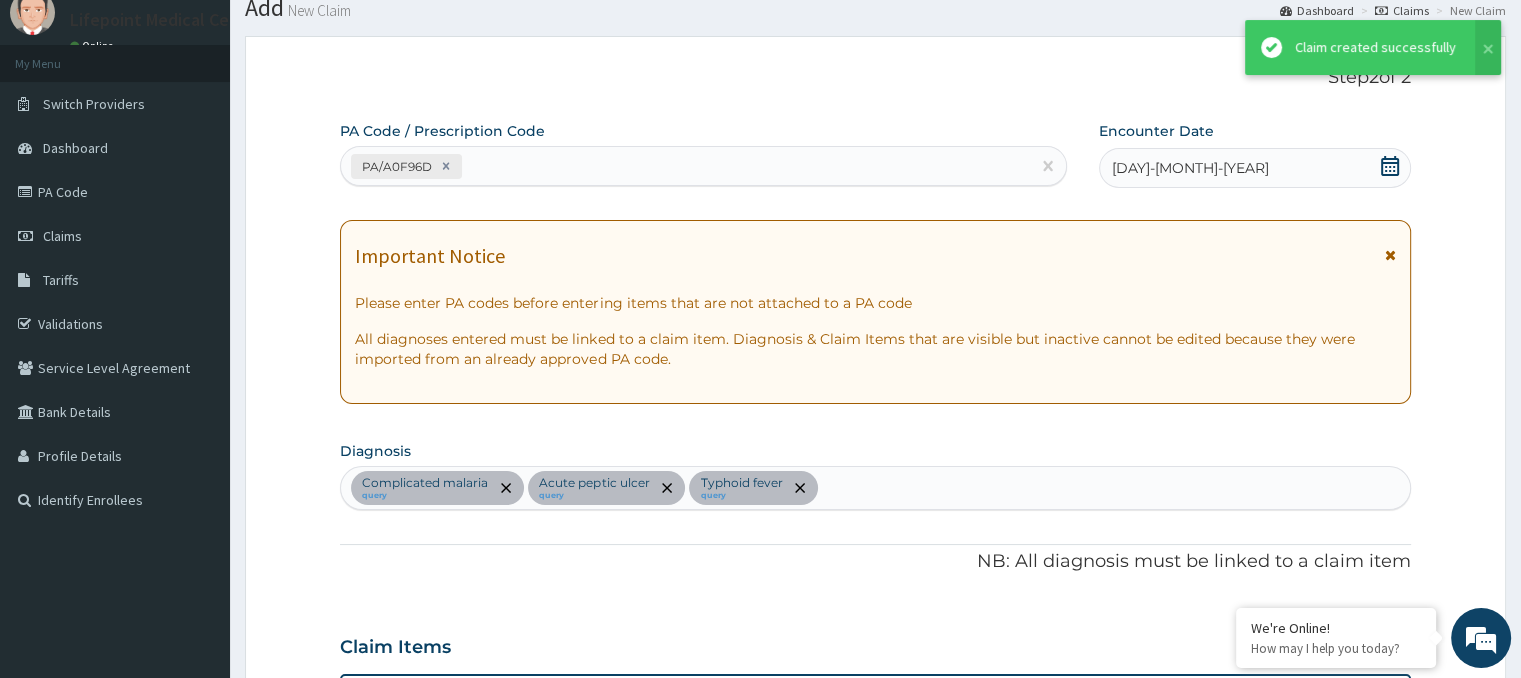 scroll, scrollTop: 2108, scrollLeft: 0, axis: vertical 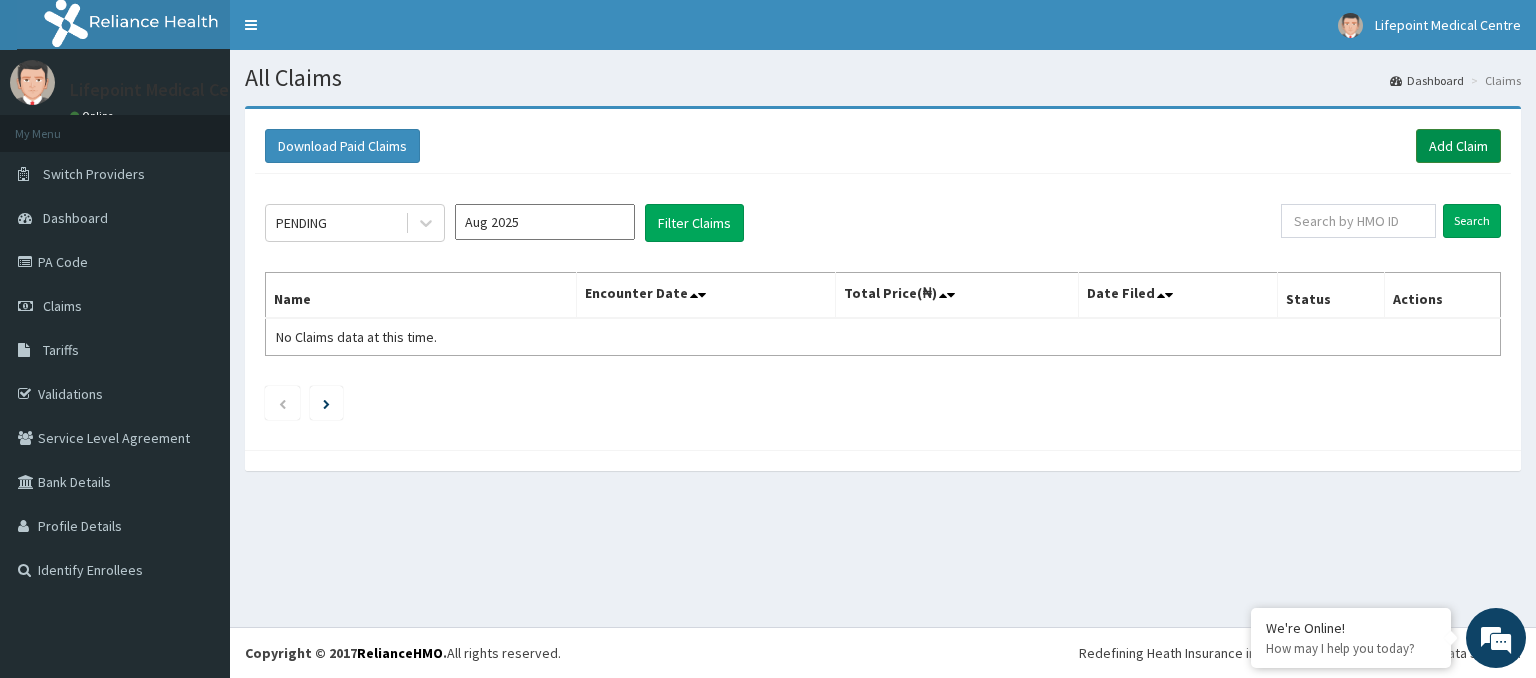 click on "Add Claim" at bounding box center (1458, 146) 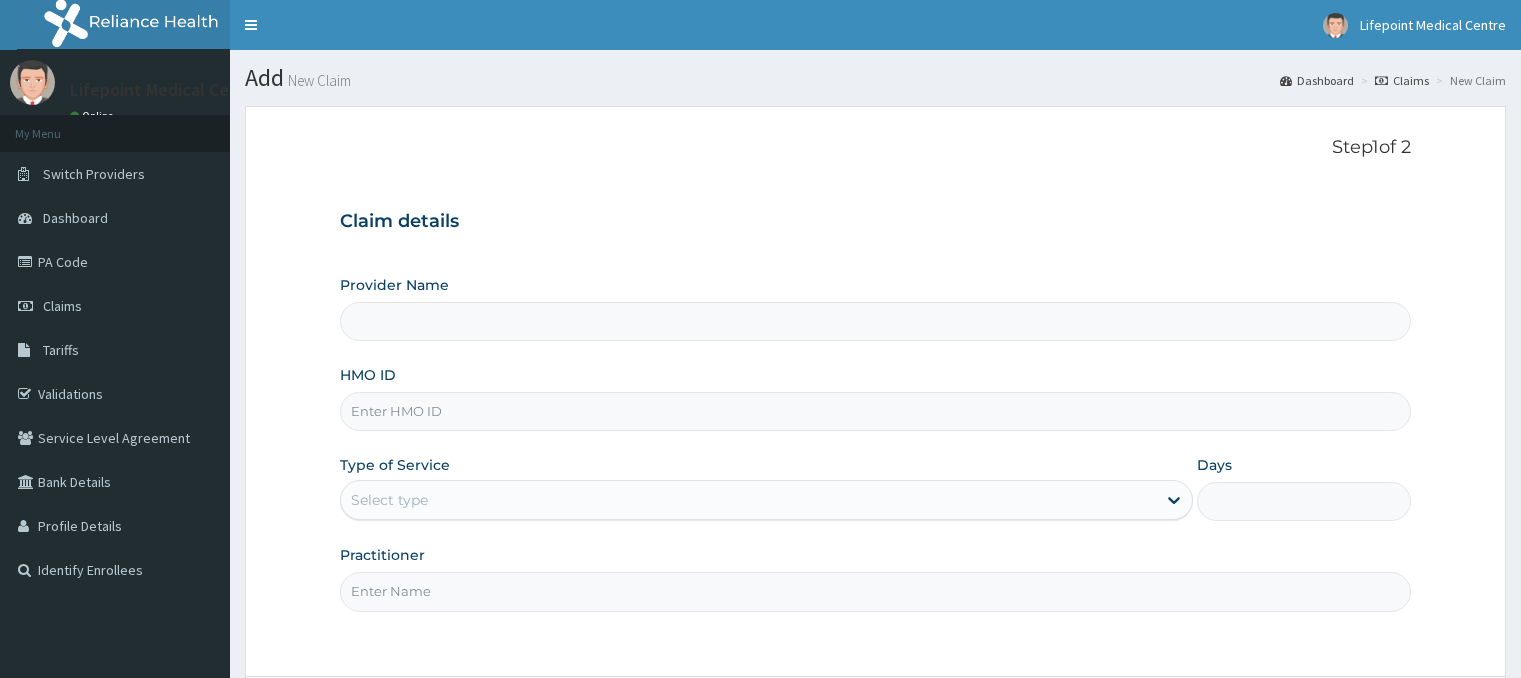 scroll, scrollTop: 0, scrollLeft: 0, axis: both 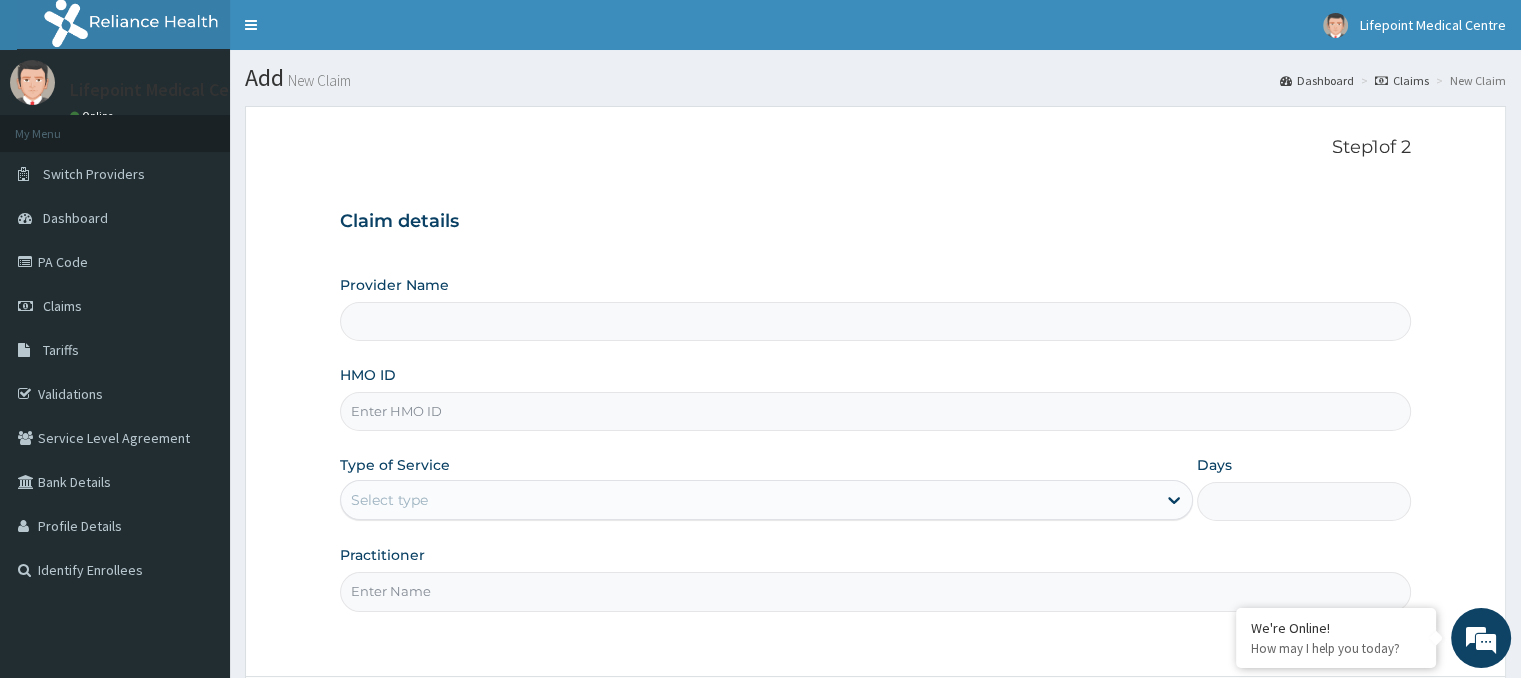 type on "LIFE POINT MEDICAL CENTRE - UTAKO" 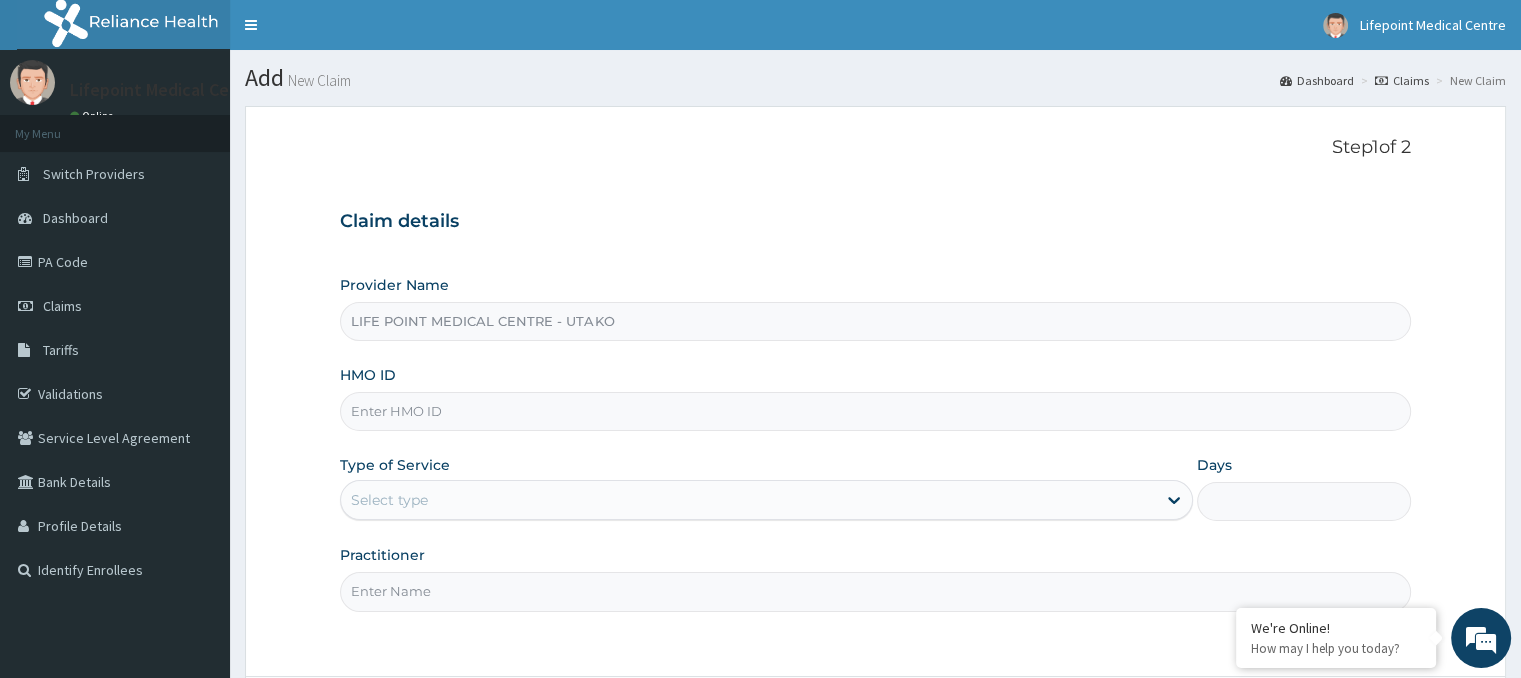 click on "HMO ID" at bounding box center [875, 411] 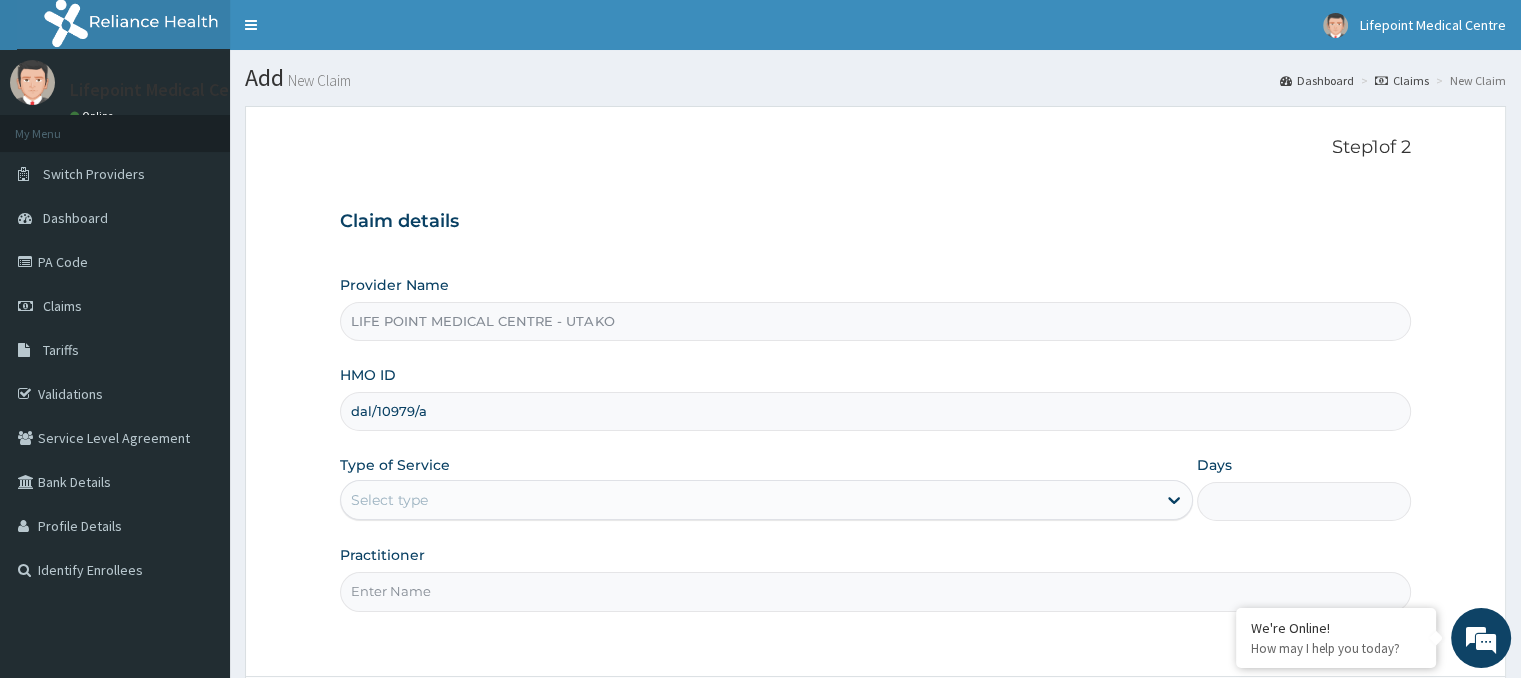 type on "dal/10979/a" 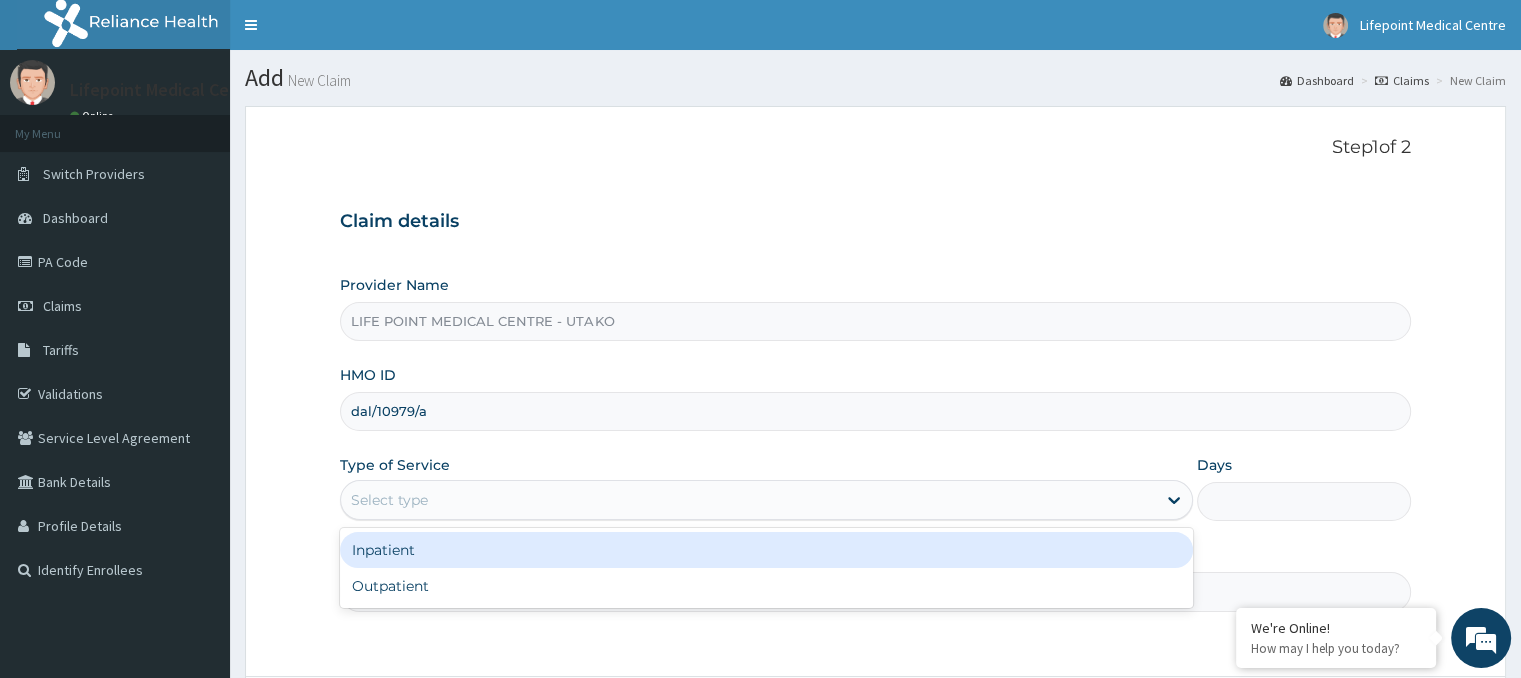 click on "Select type" at bounding box center [389, 500] 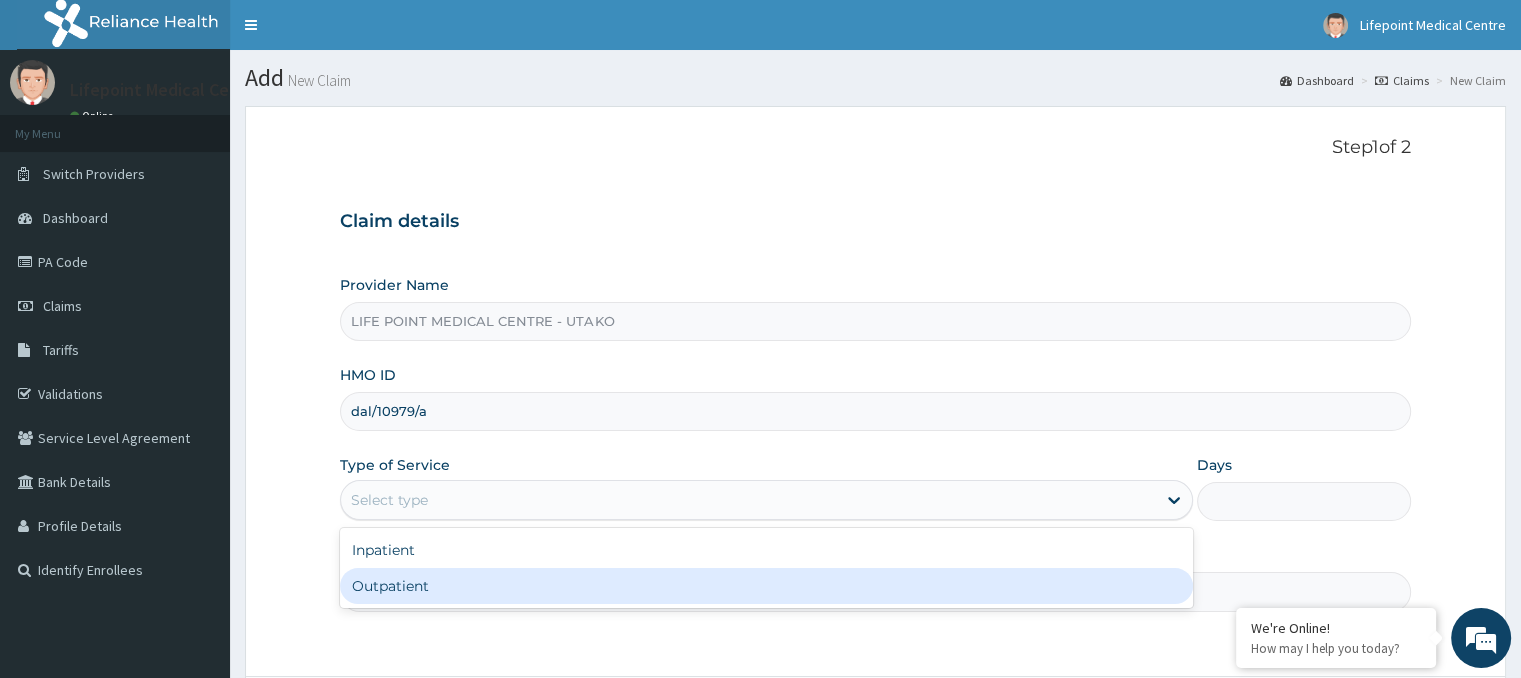click on "Outpatient" at bounding box center [766, 586] 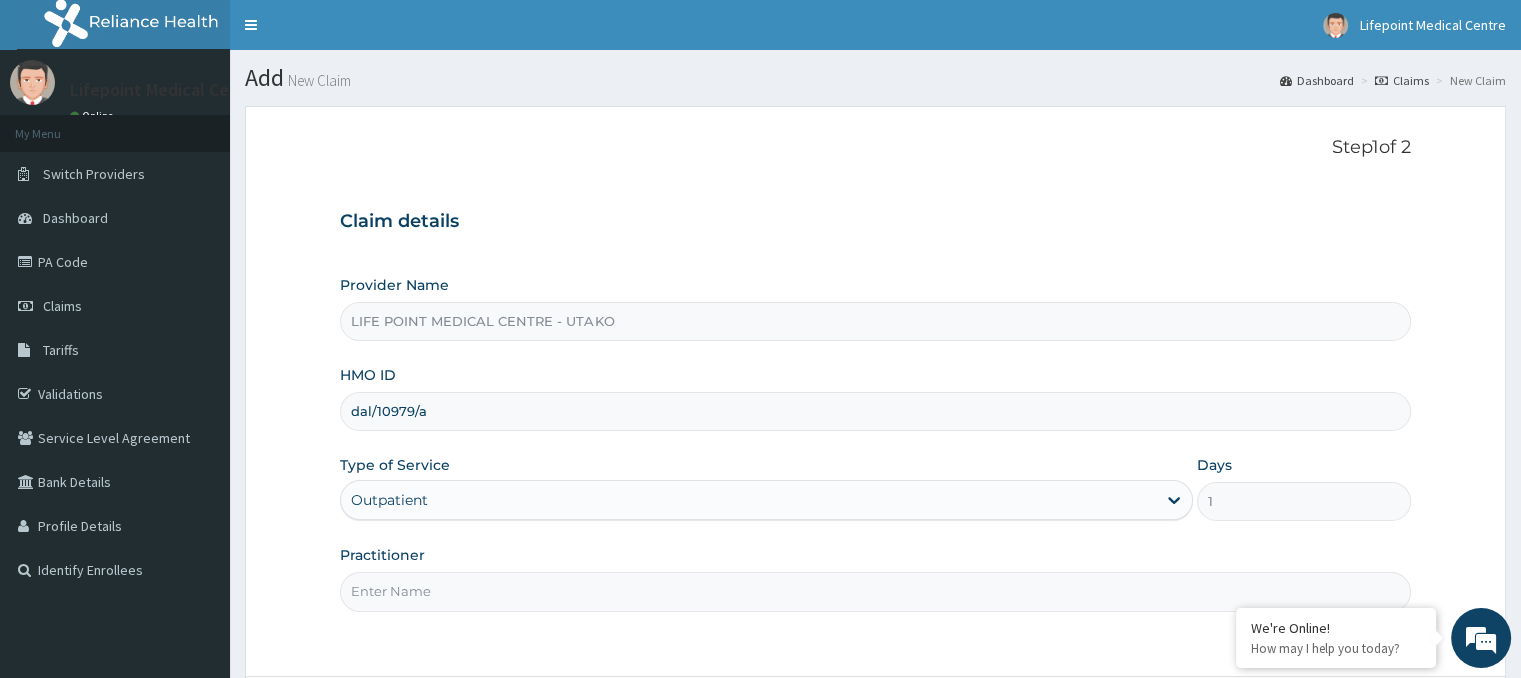 scroll, scrollTop: 0, scrollLeft: 0, axis: both 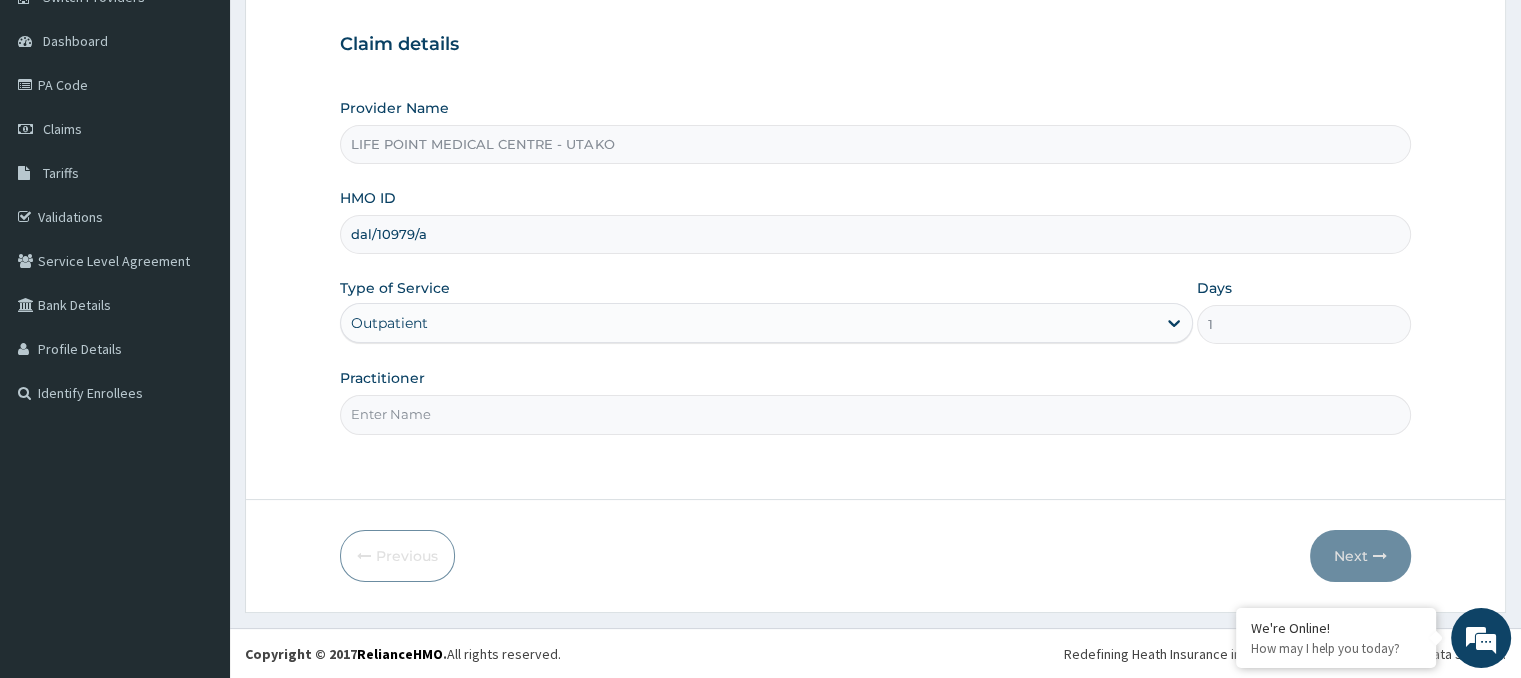 click on "Practitioner" at bounding box center [875, 414] 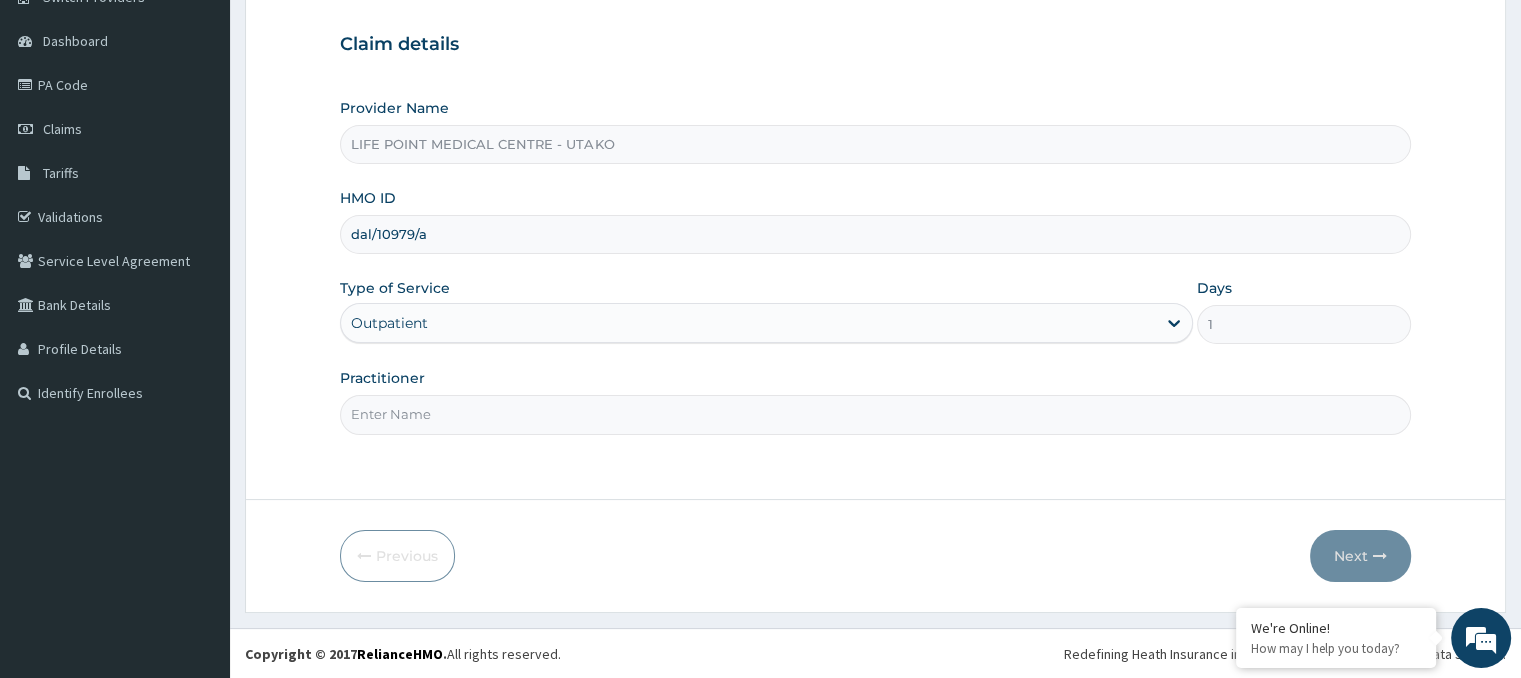 type on "[TITLE] [LAST]" 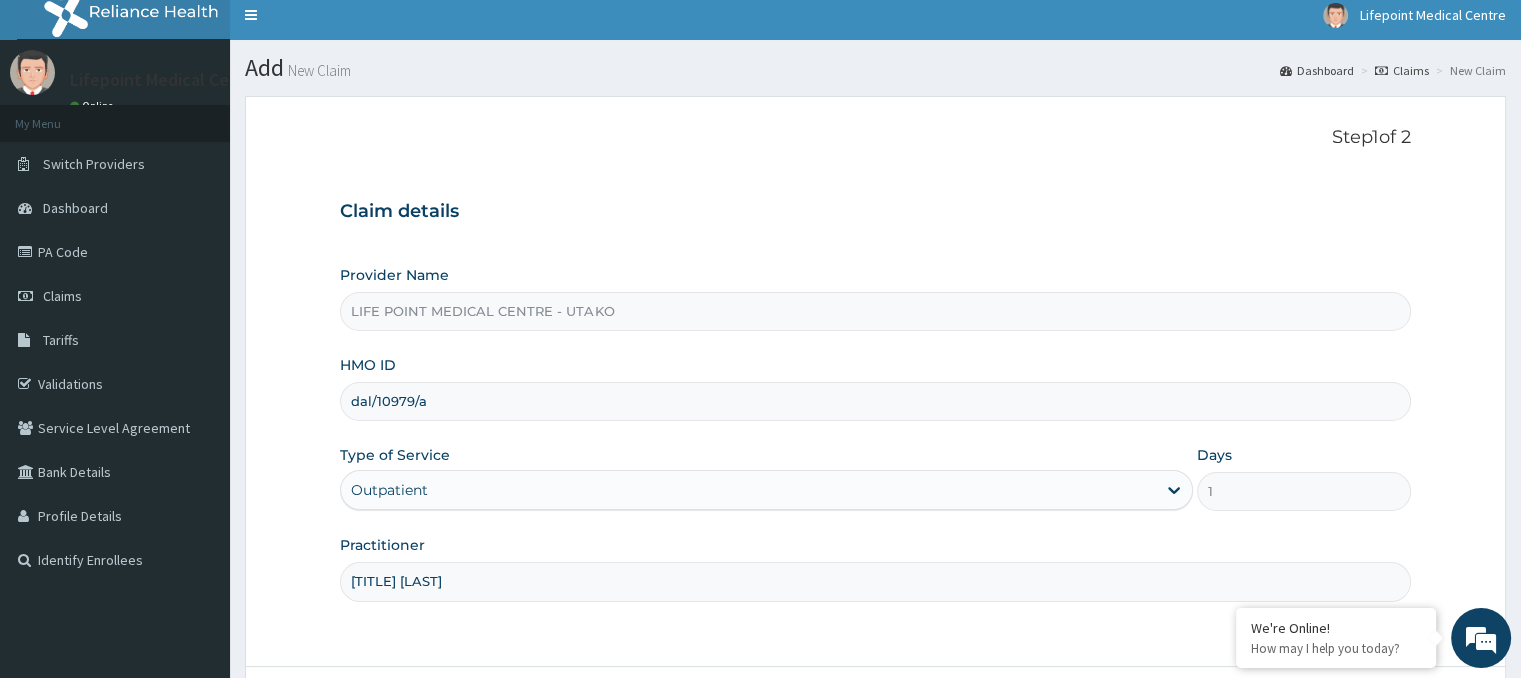 scroll, scrollTop: 177, scrollLeft: 0, axis: vertical 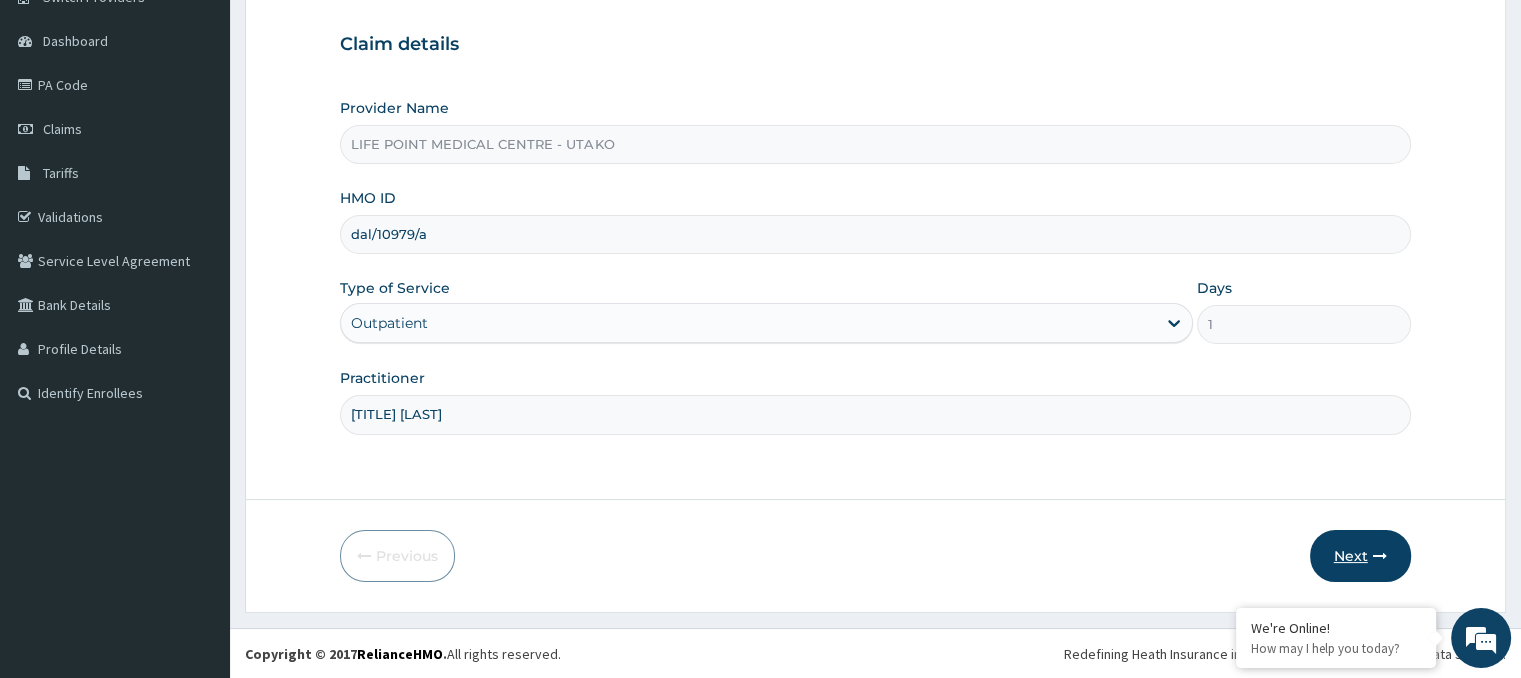click on "Next" at bounding box center [1360, 556] 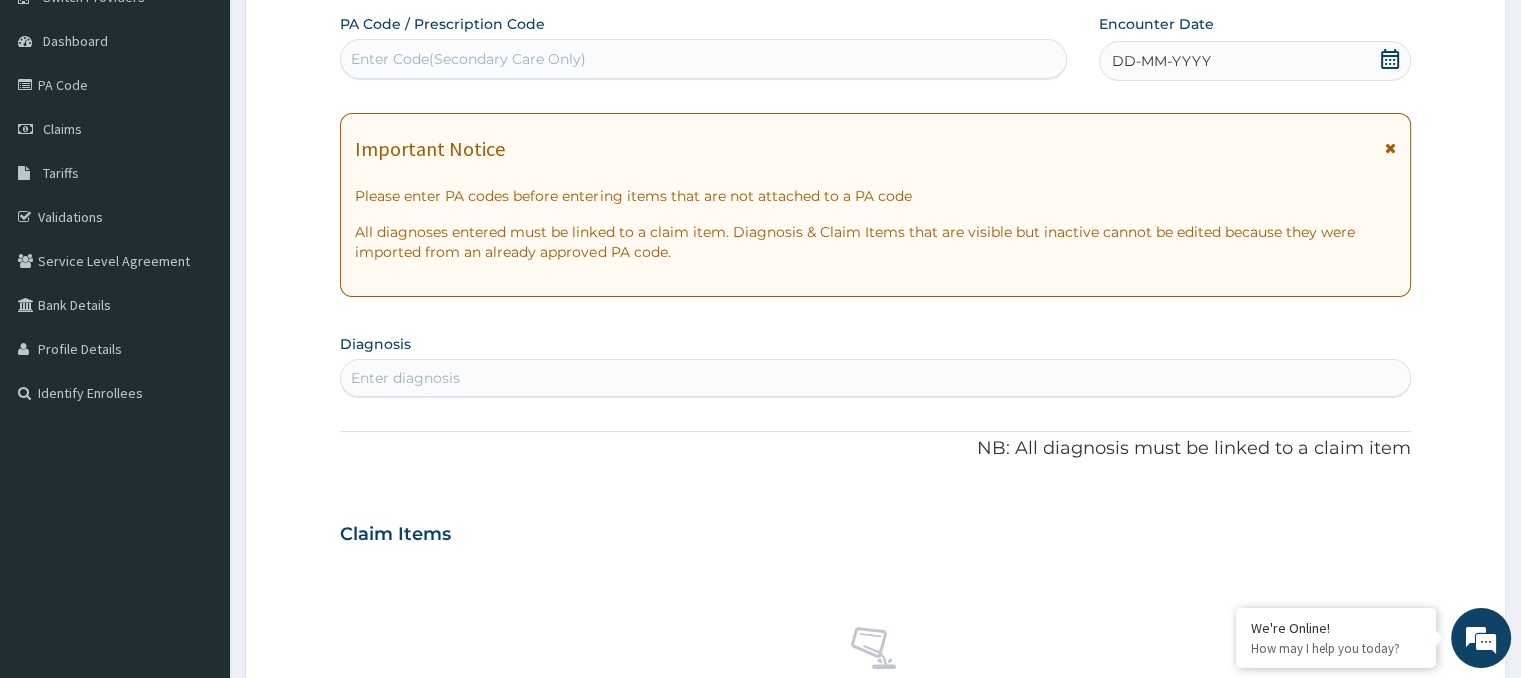 click on "Enter Code(Secondary Care Only)" at bounding box center [468, 59] 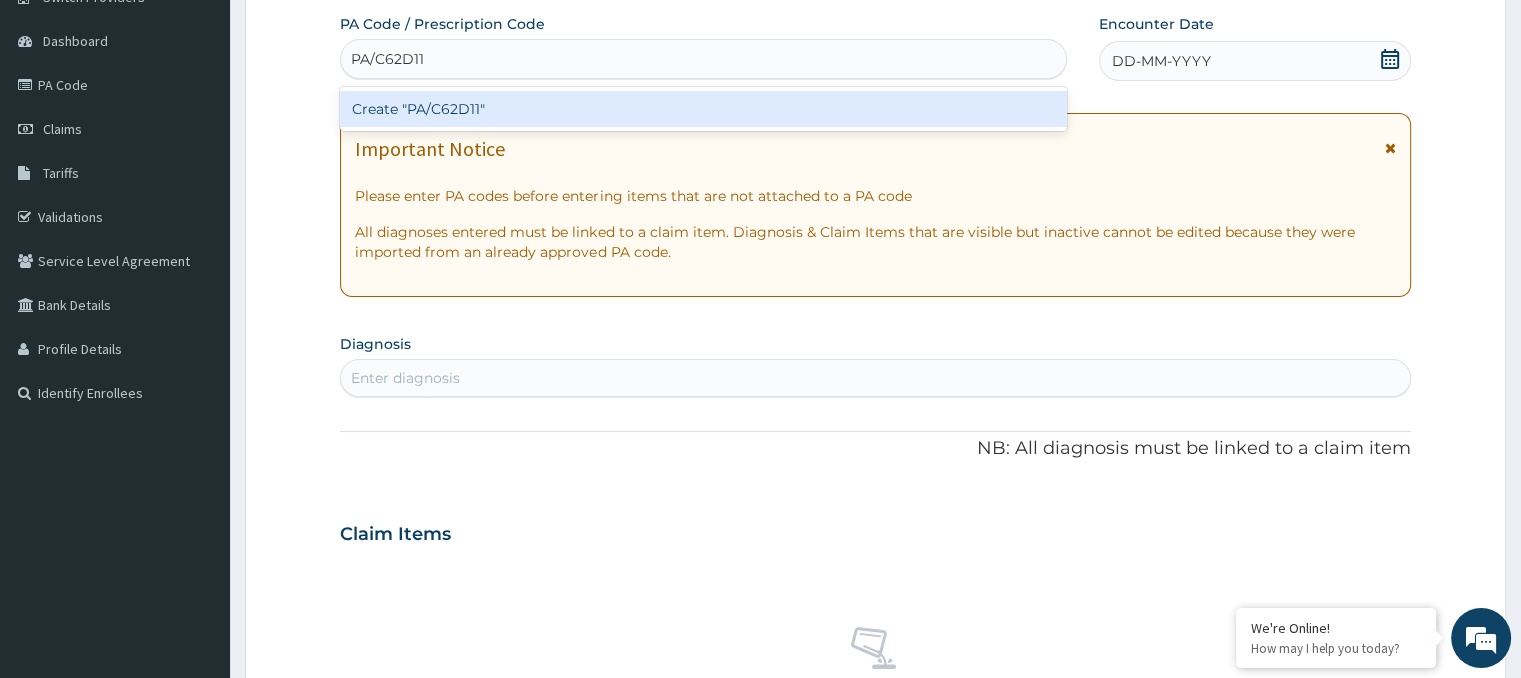 click on "Create "PA/C62D11"" at bounding box center [703, 109] 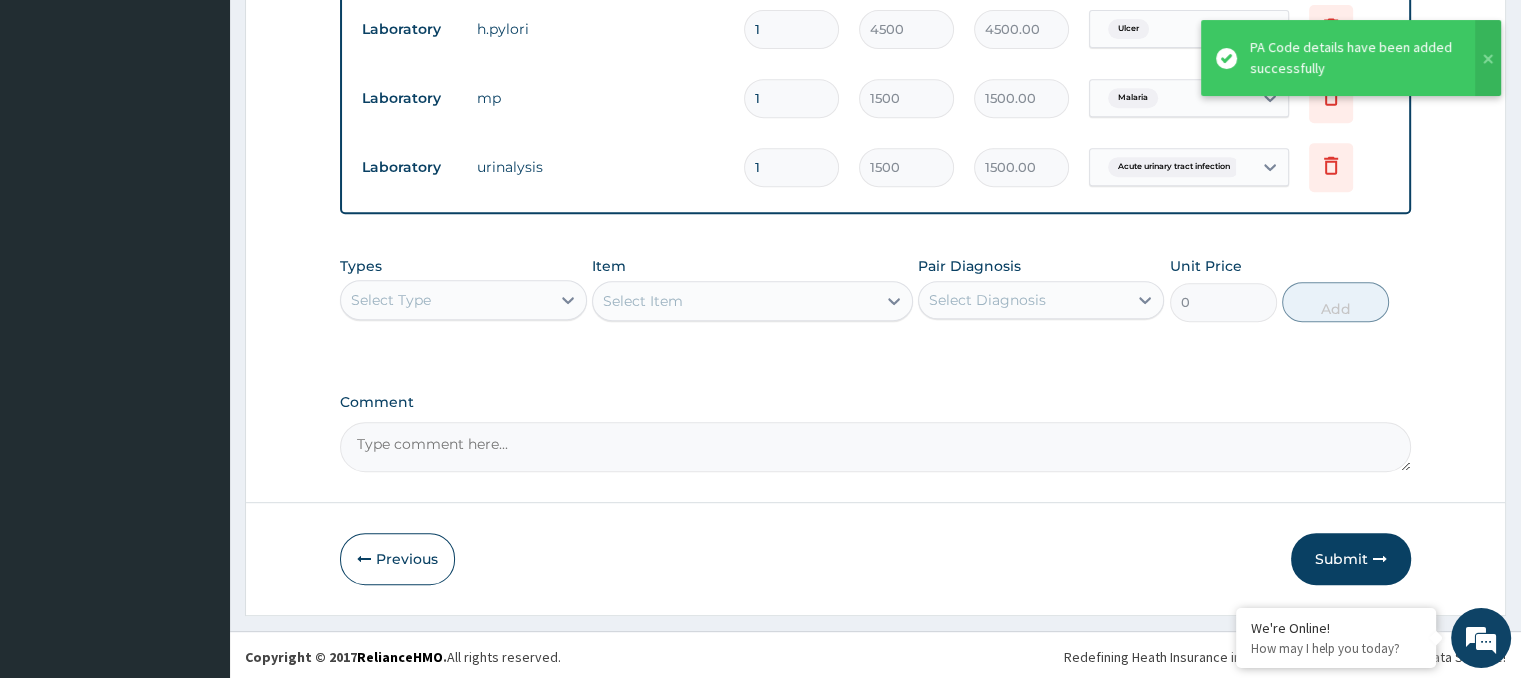 scroll, scrollTop: 872, scrollLeft: 0, axis: vertical 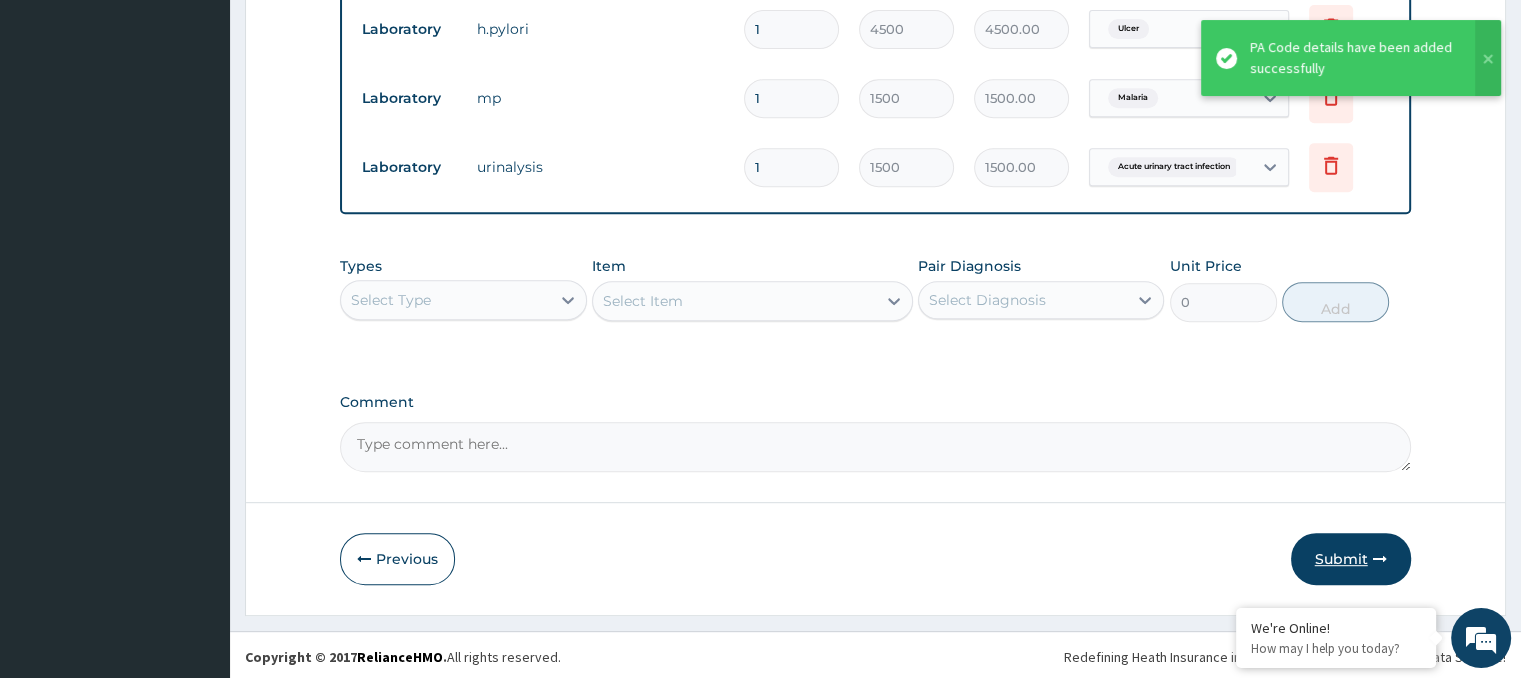 click on "Submit" at bounding box center (1351, 559) 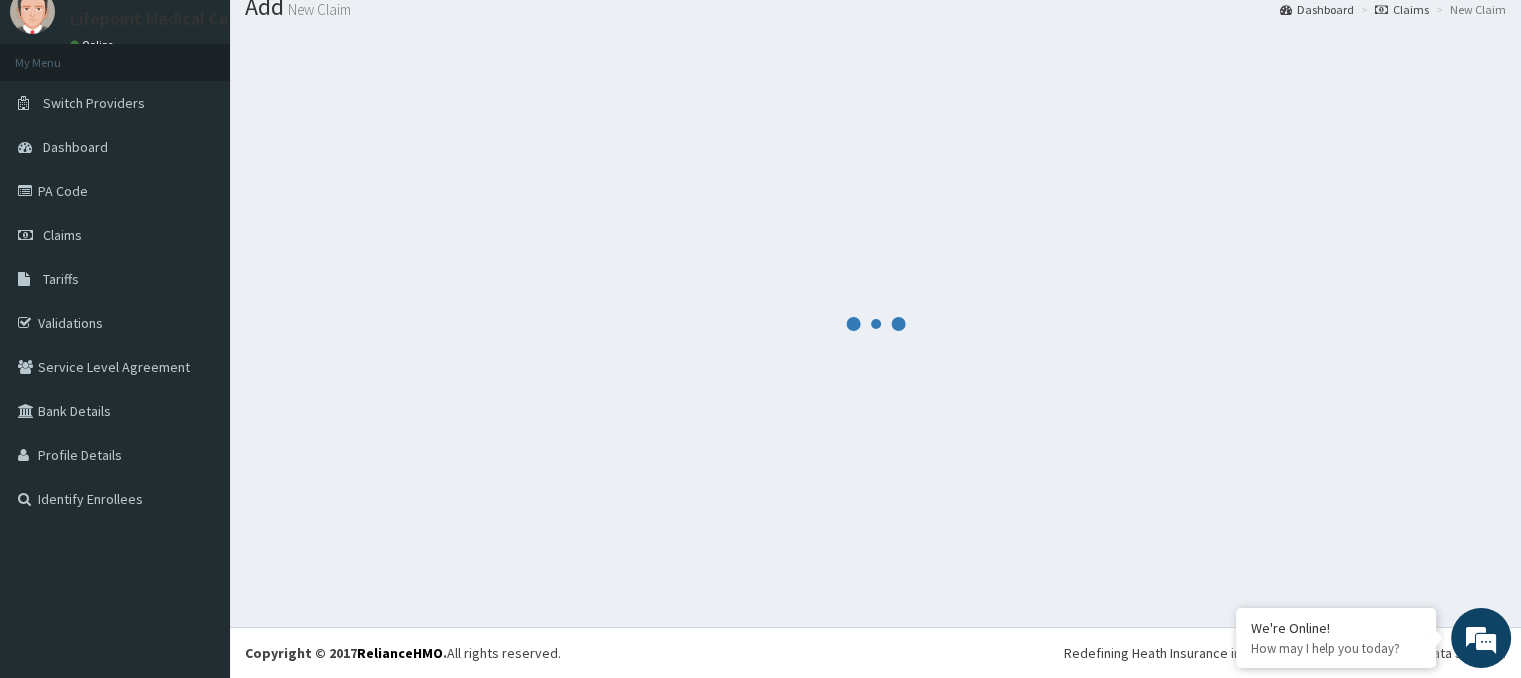 scroll, scrollTop: 70, scrollLeft: 0, axis: vertical 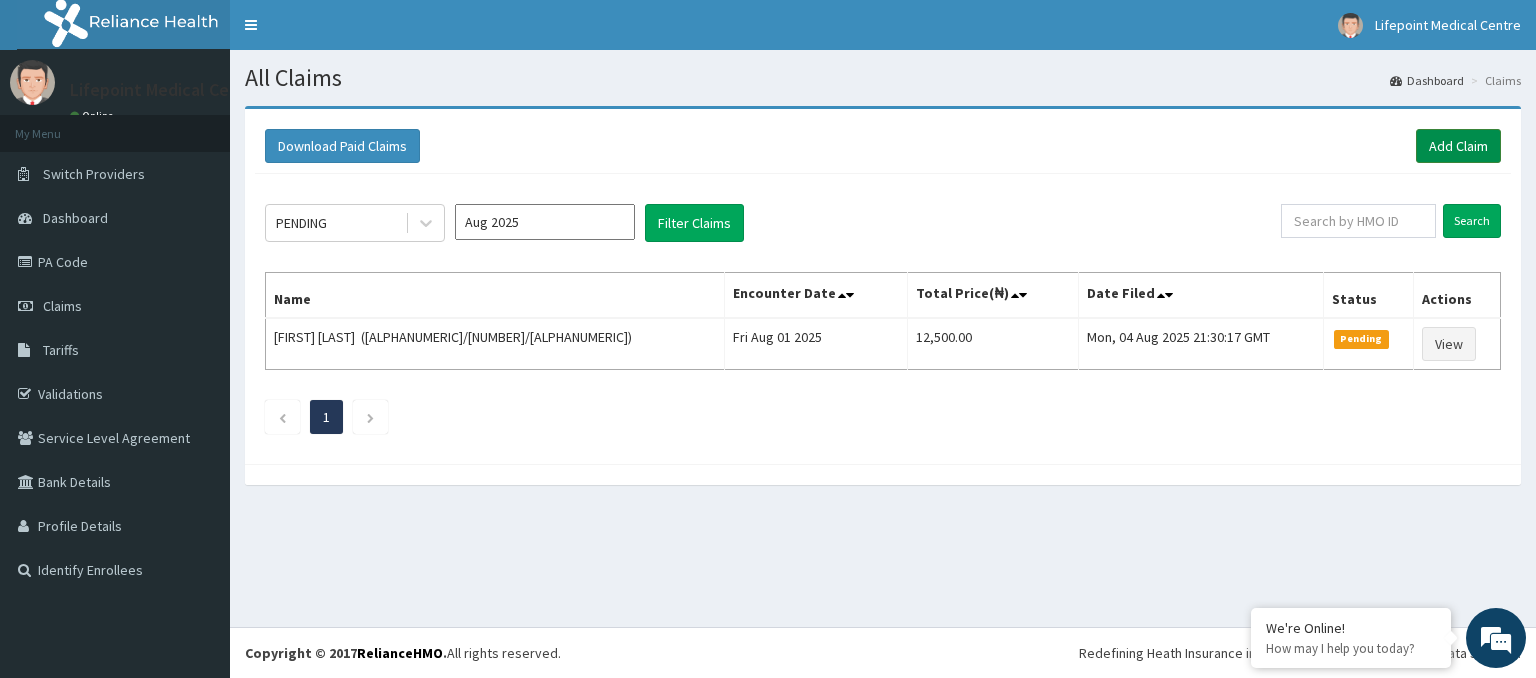 click on "Add Claim" at bounding box center (1458, 146) 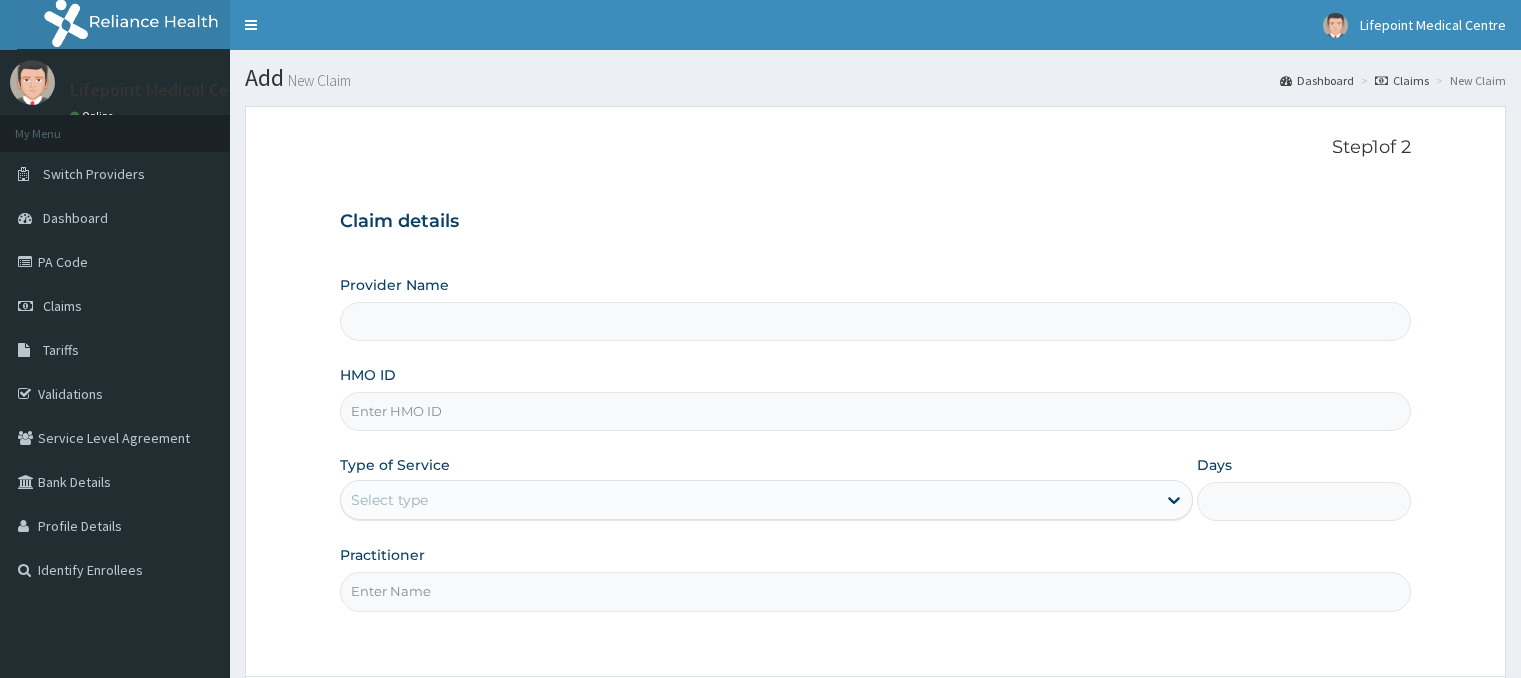 scroll, scrollTop: 0, scrollLeft: 0, axis: both 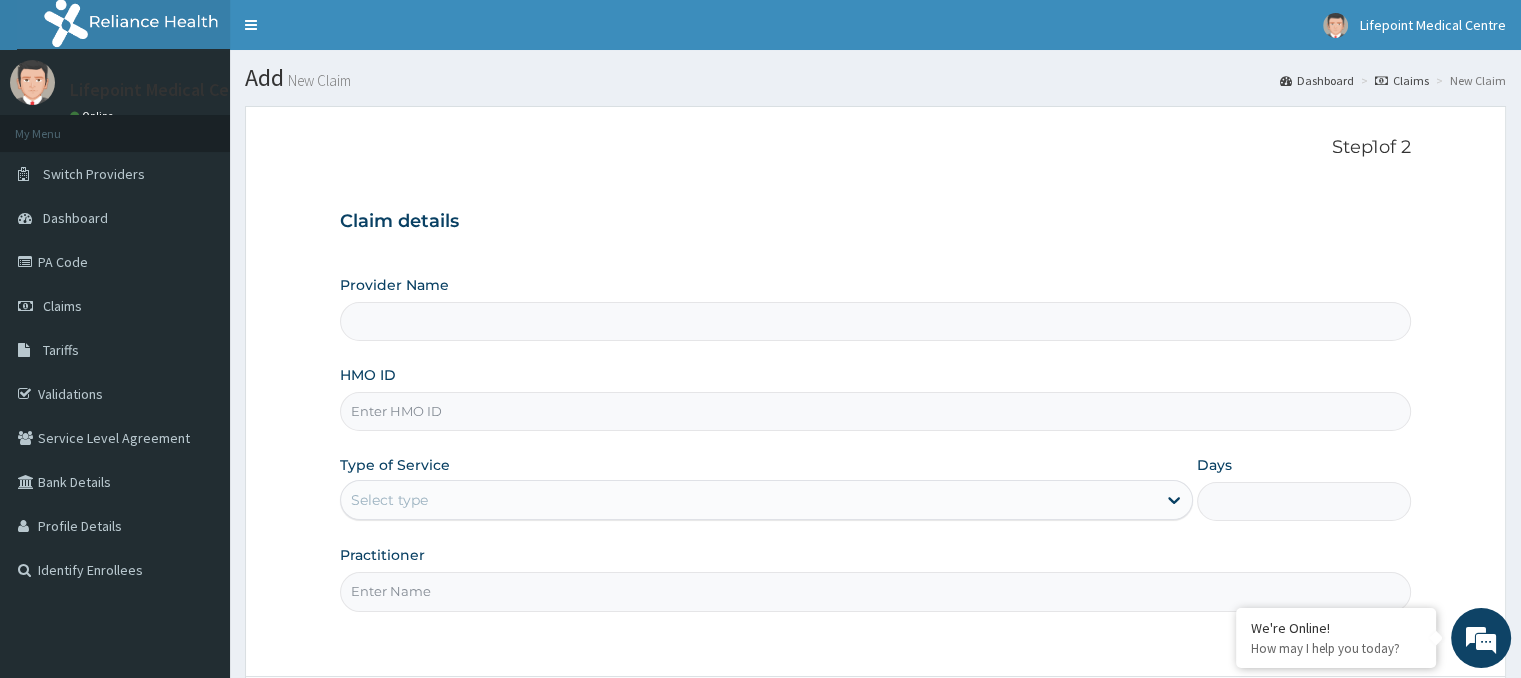 click on "HMO ID" at bounding box center (875, 411) 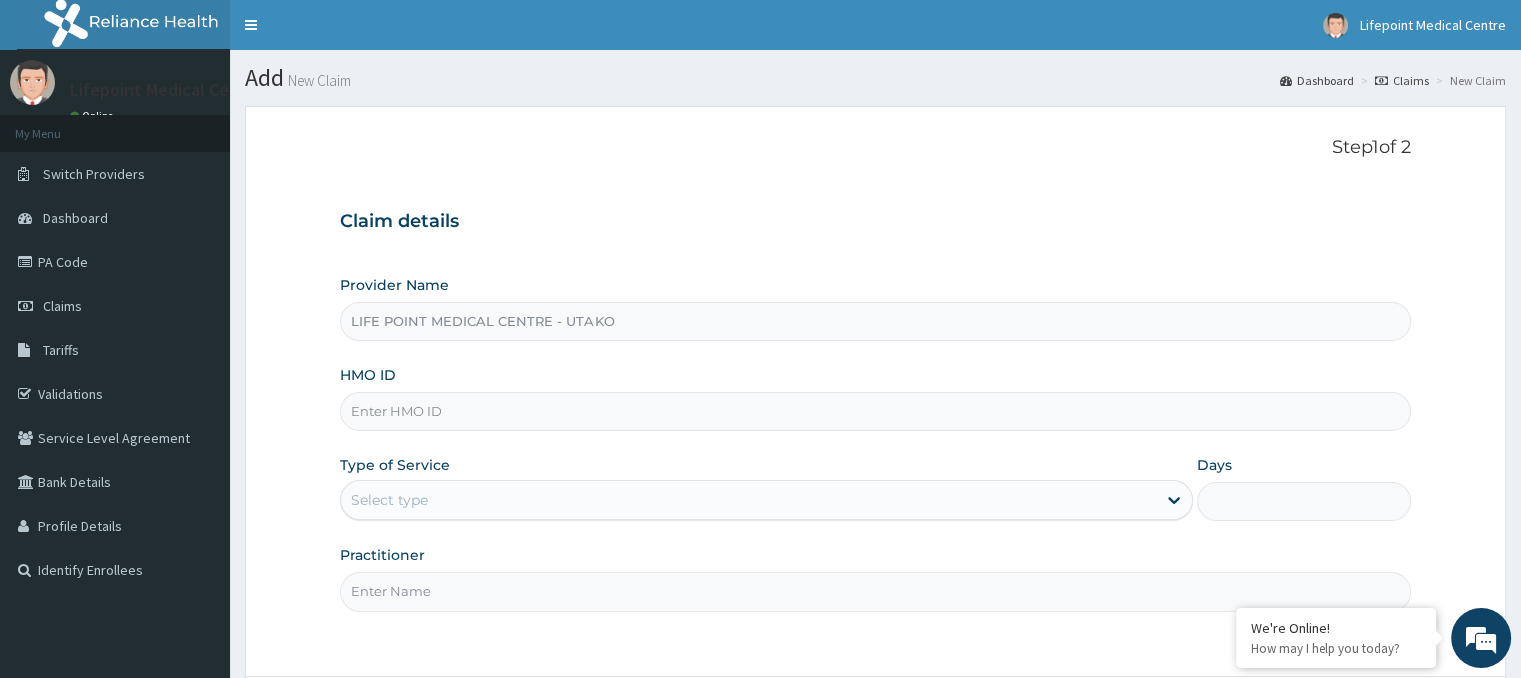 paste on "DAL/10979/A" 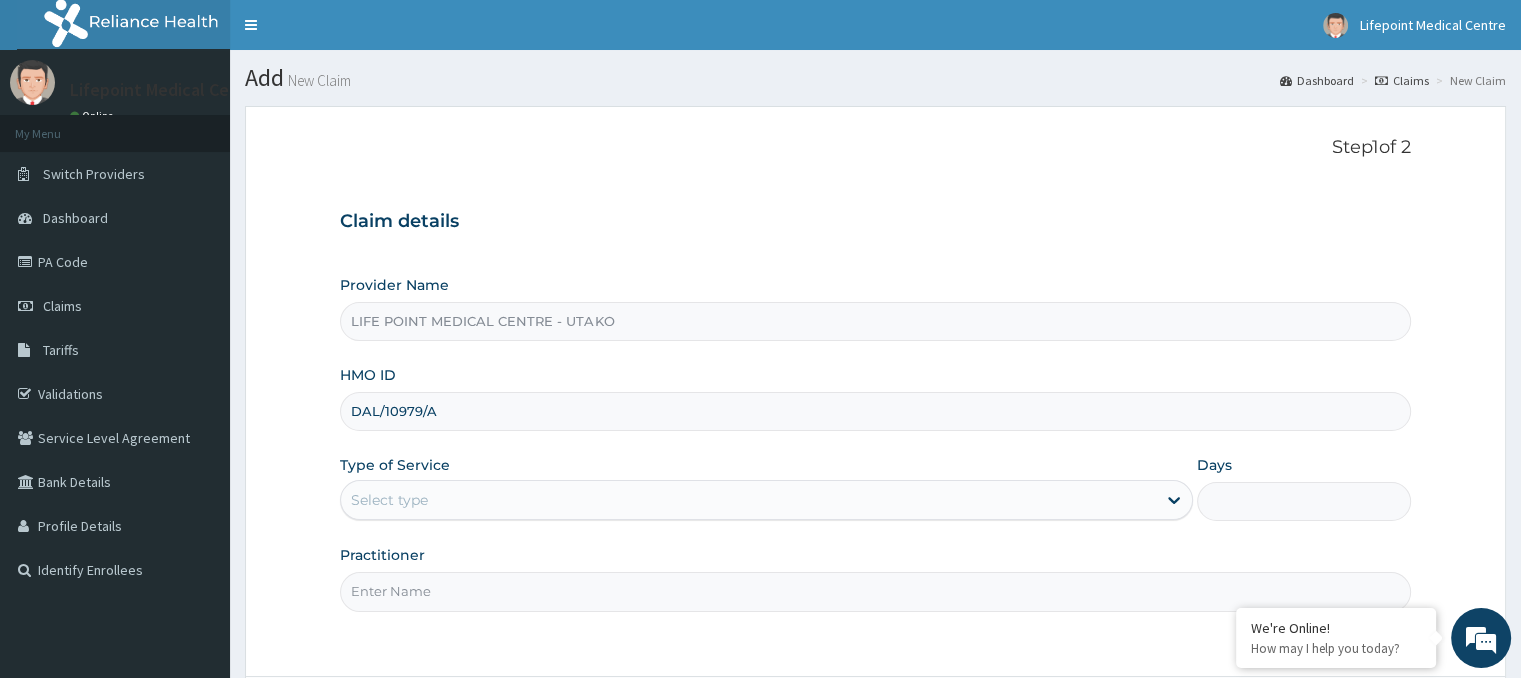 type on "DAL/10979/A" 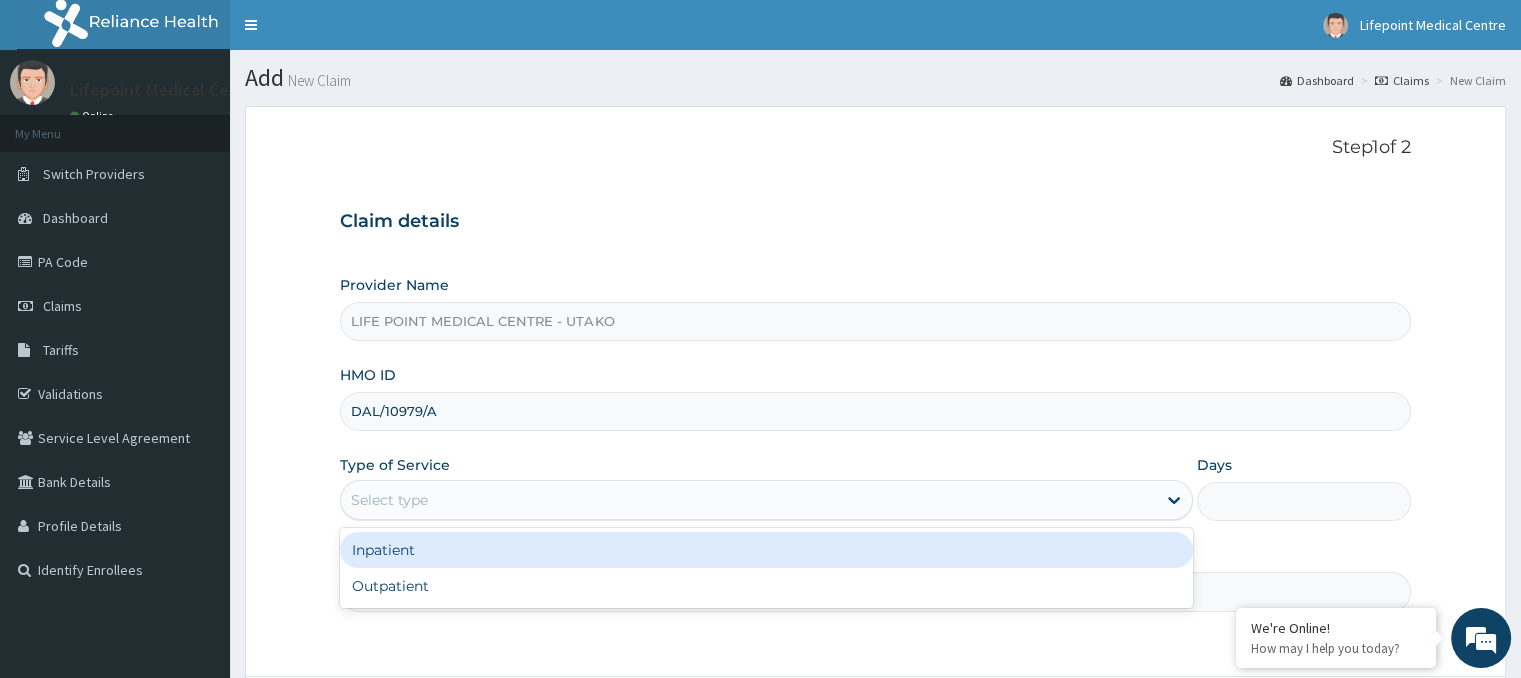 click on "Select type" at bounding box center (389, 500) 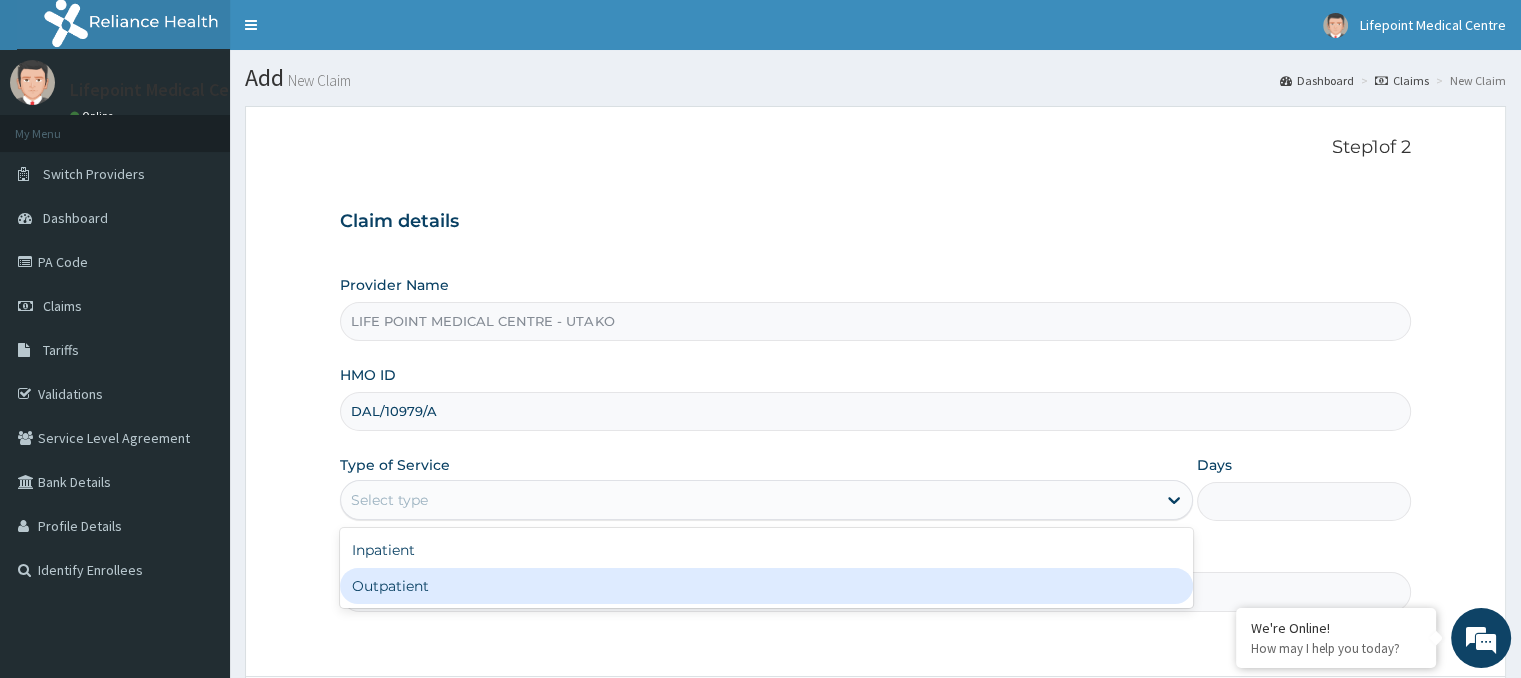click on "Outpatient" at bounding box center (766, 586) 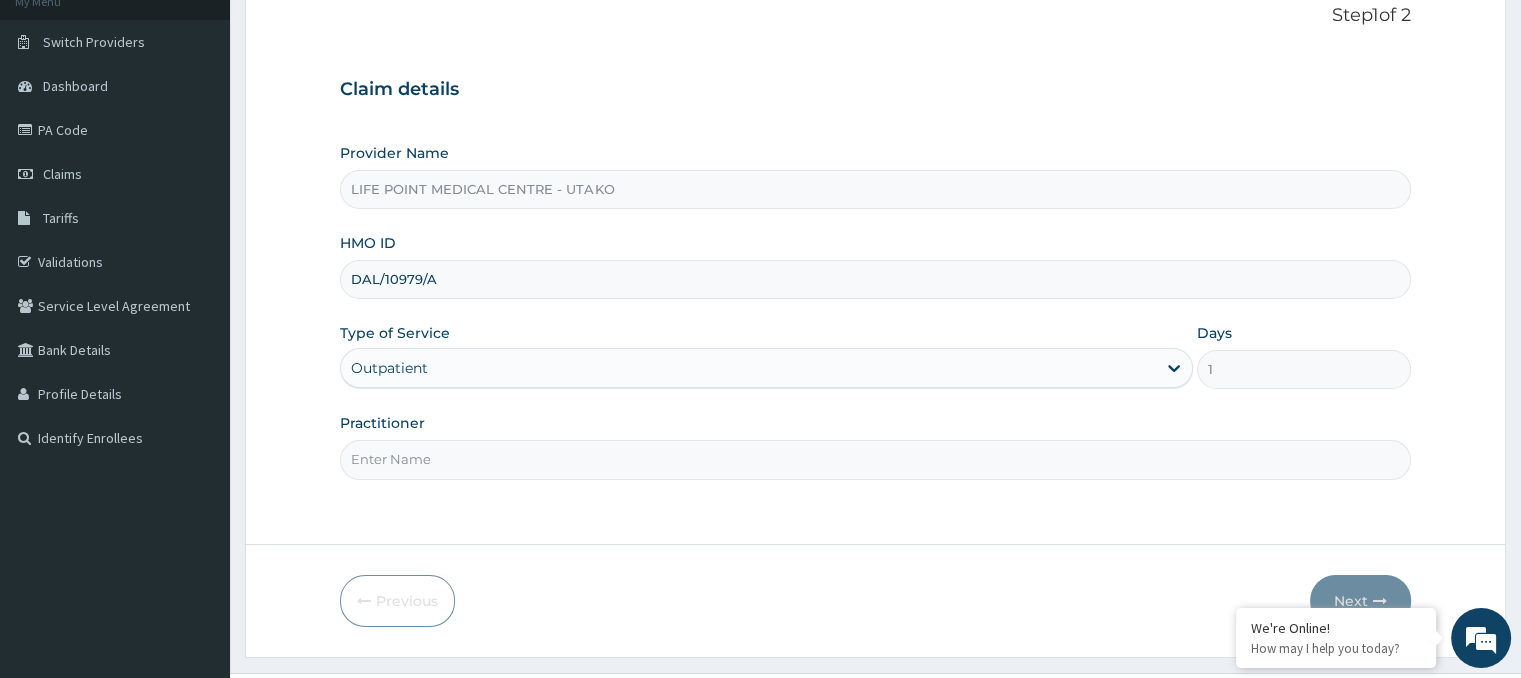 scroll, scrollTop: 177, scrollLeft: 0, axis: vertical 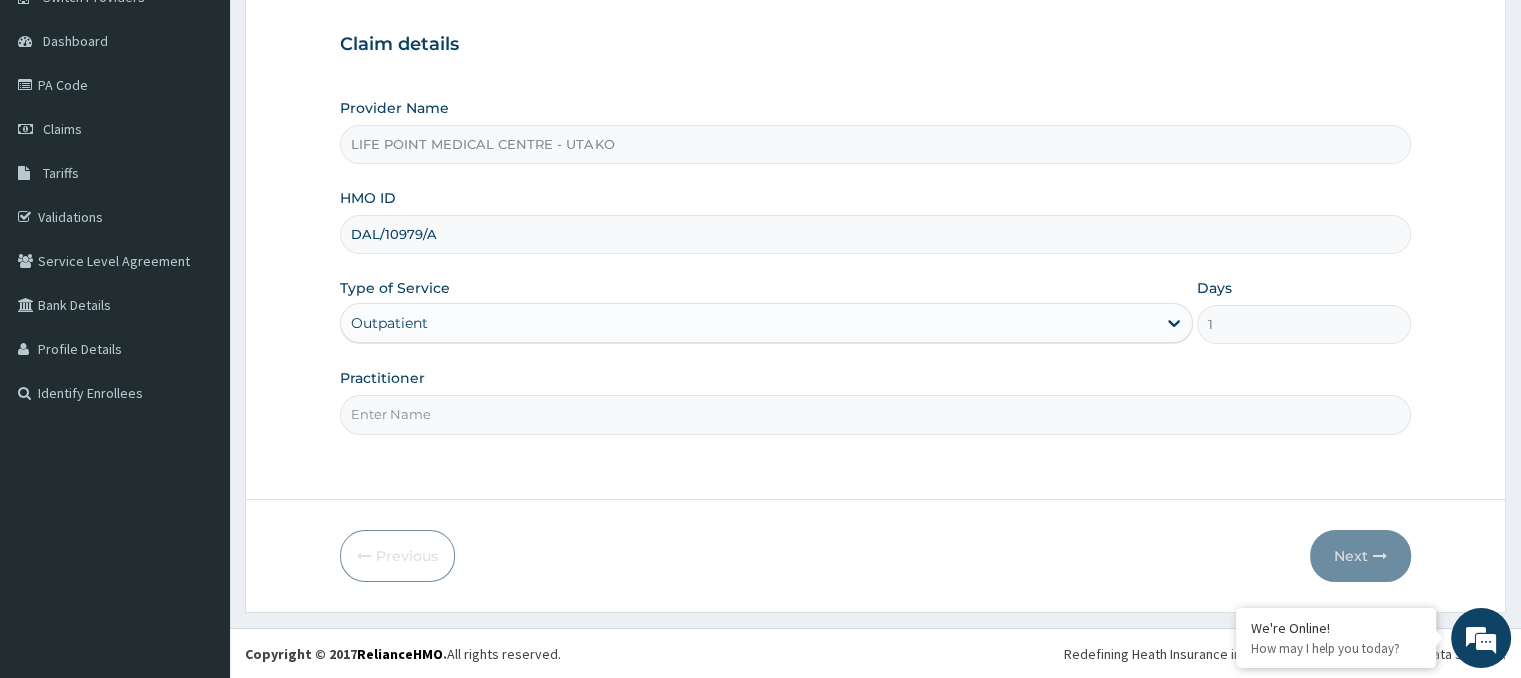 click on "Practitioner" at bounding box center [875, 414] 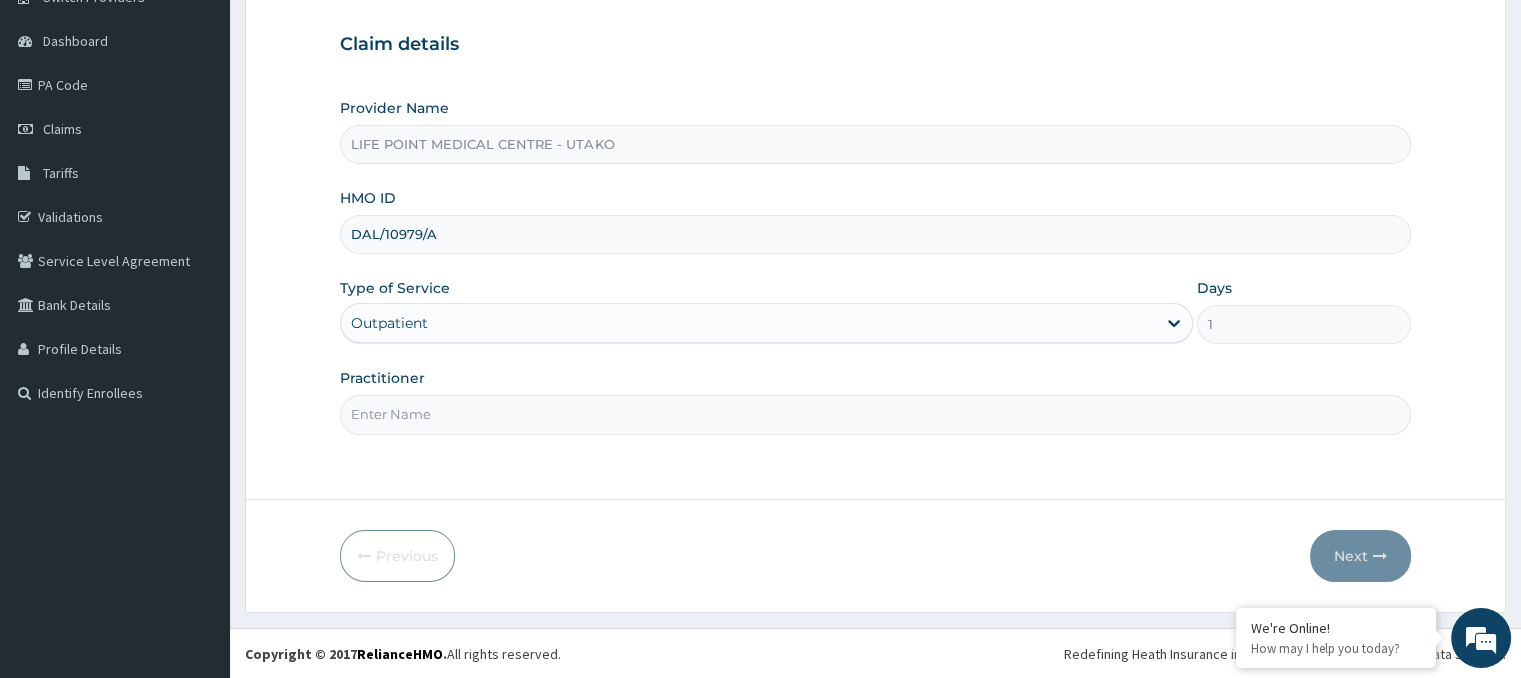 scroll, scrollTop: 0, scrollLeft: 0, axis: both 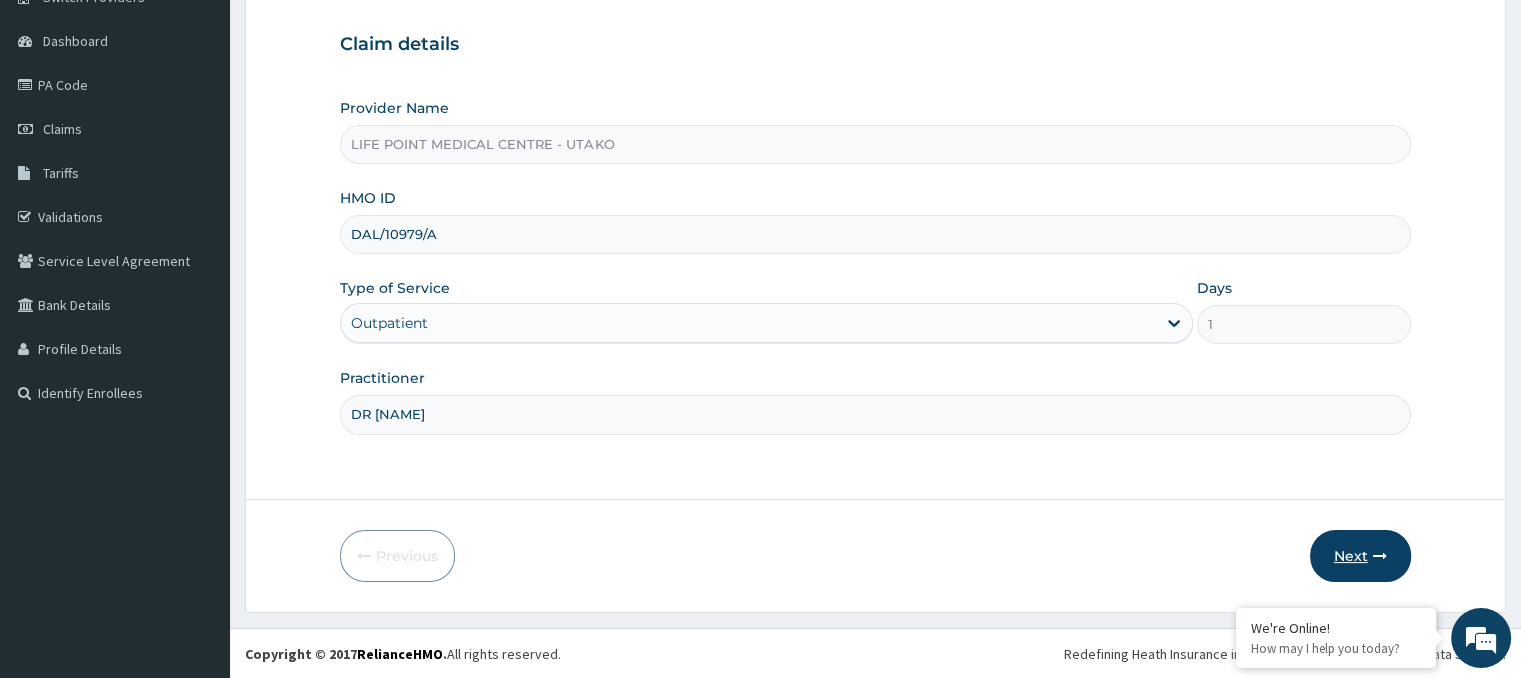 type on "DR KEN" 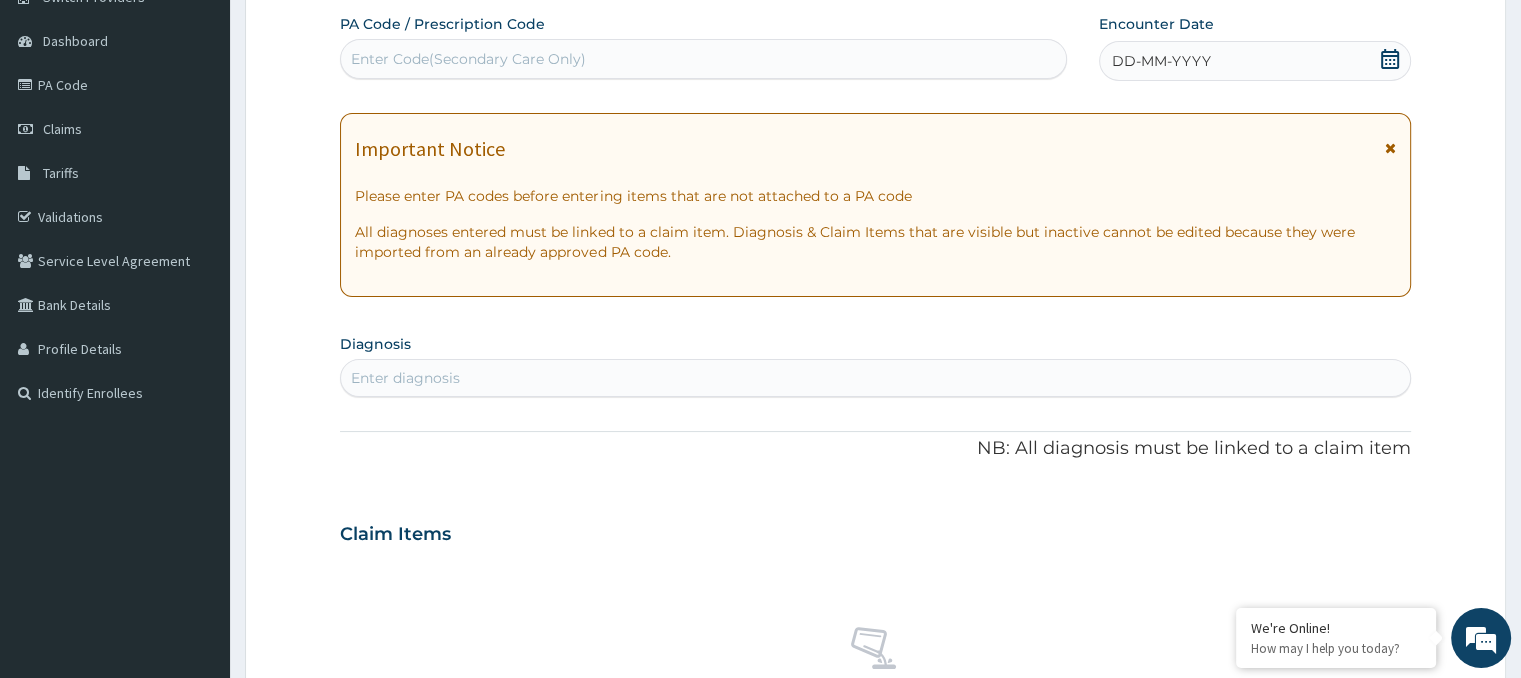 click on "Enter Code(Secondary Care Only)" at bounding box center (703, 59) 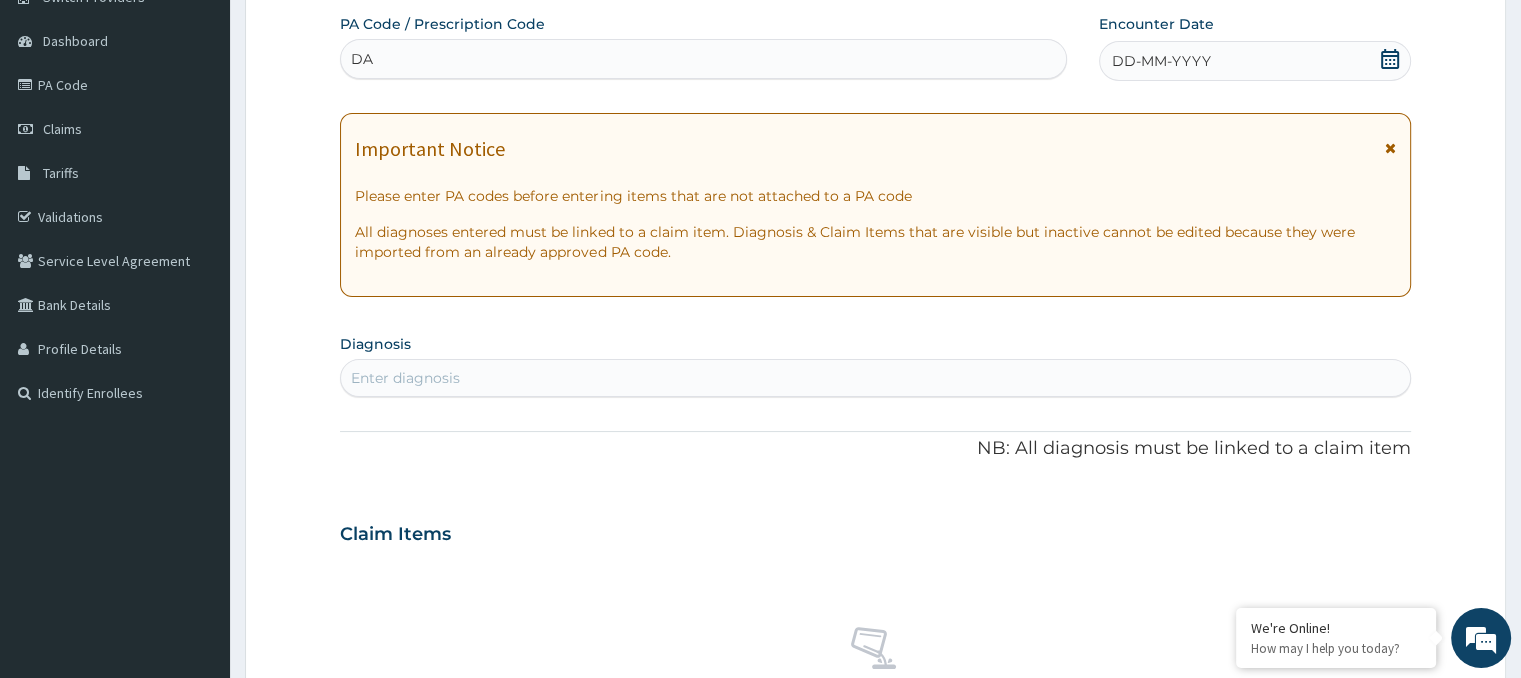 type on "D" 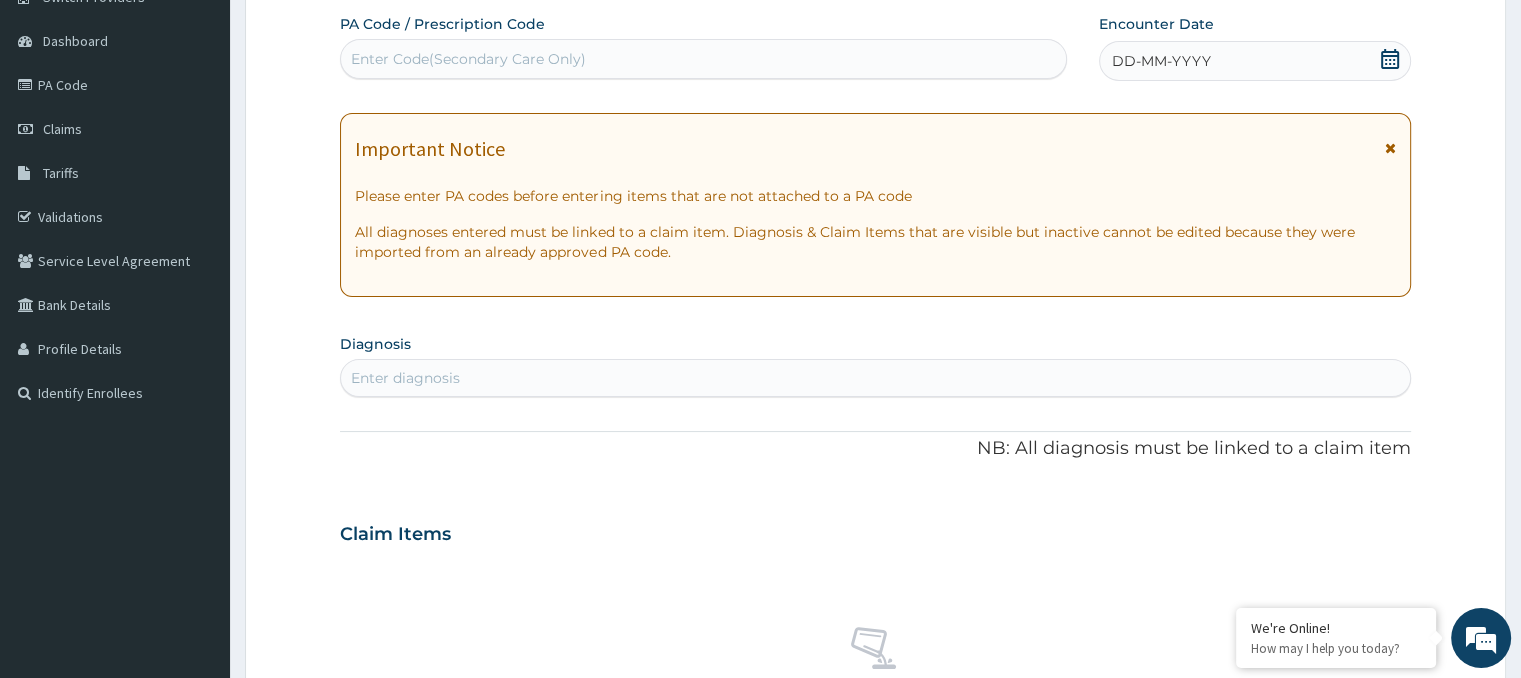 paste on "PA/F780FE" 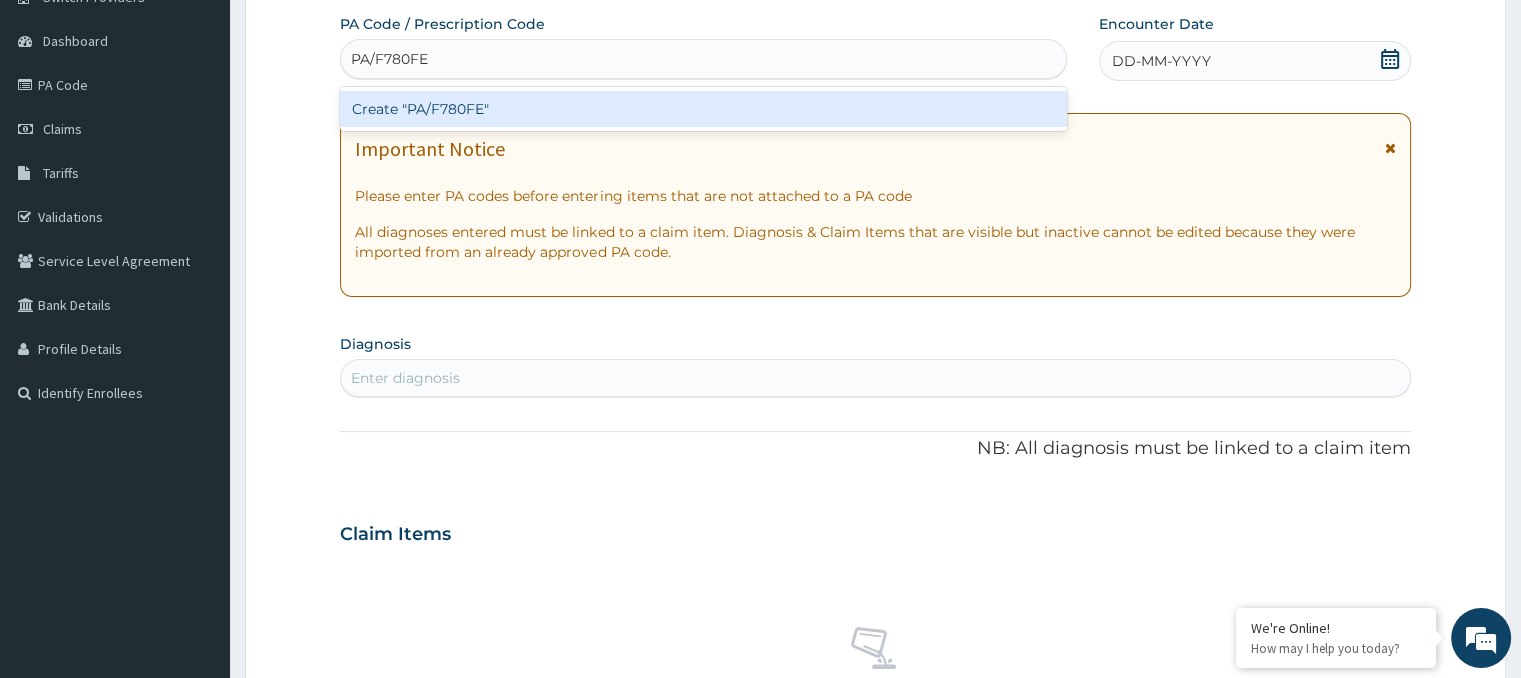 click on "Create "PA/F780FE"" at bounding box center (703, 109) 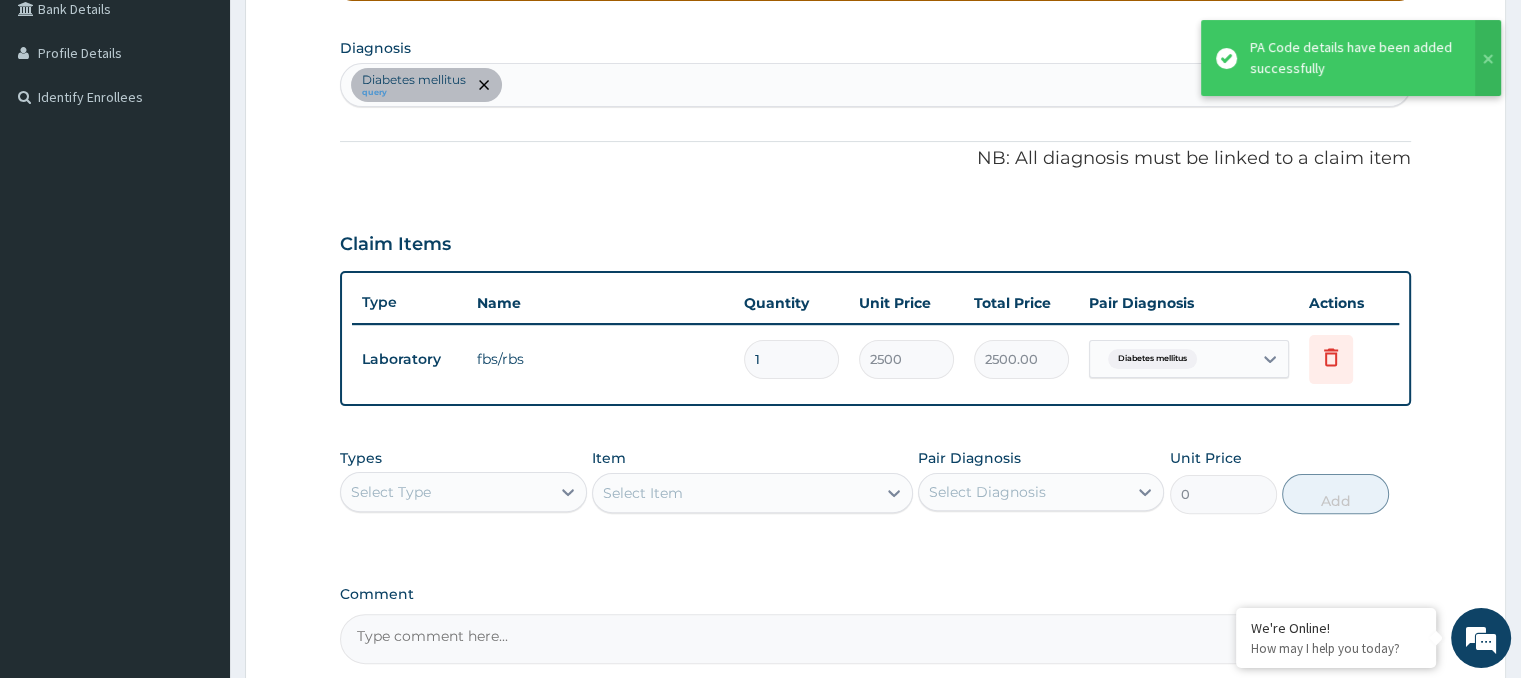 scroll, scrollTop: 666, scrollLeft: 0, axis: vertical 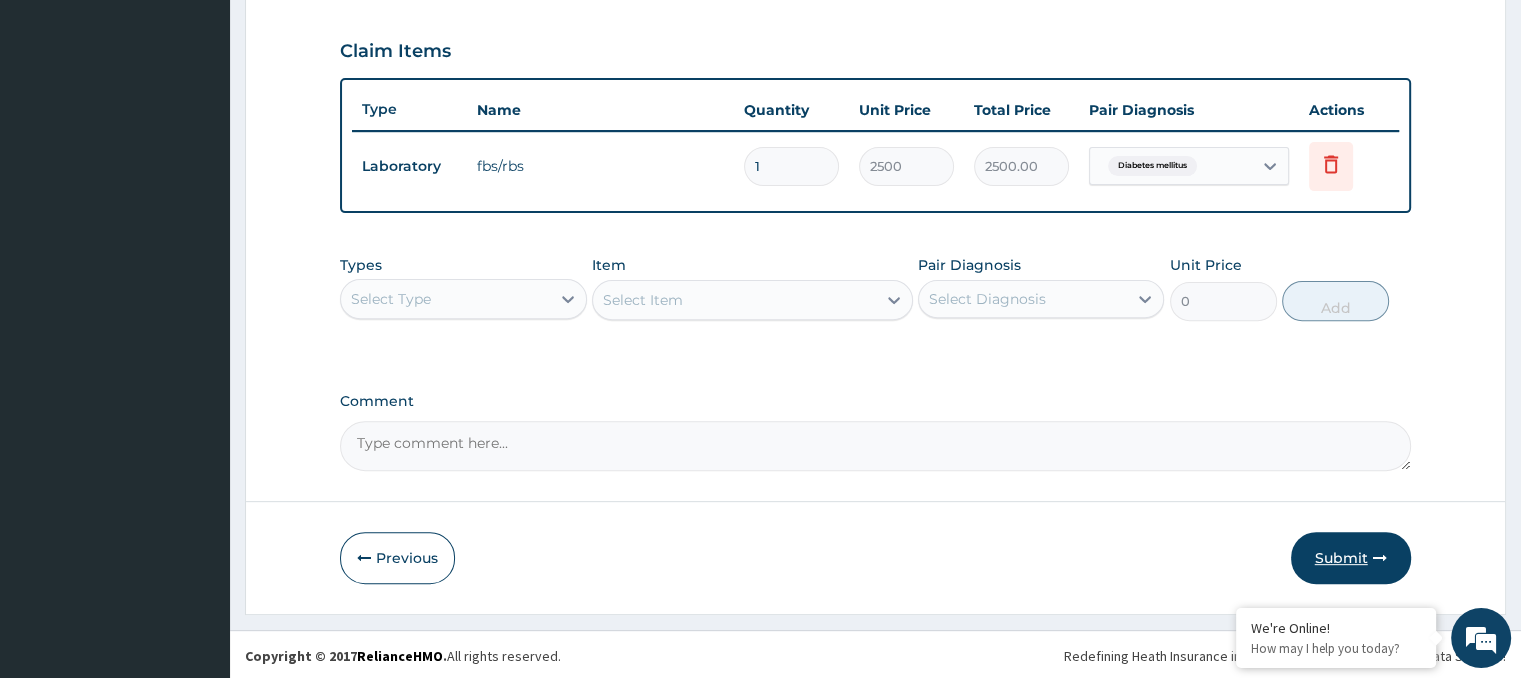 click on "Submit" at bounding box center (1351, 558) 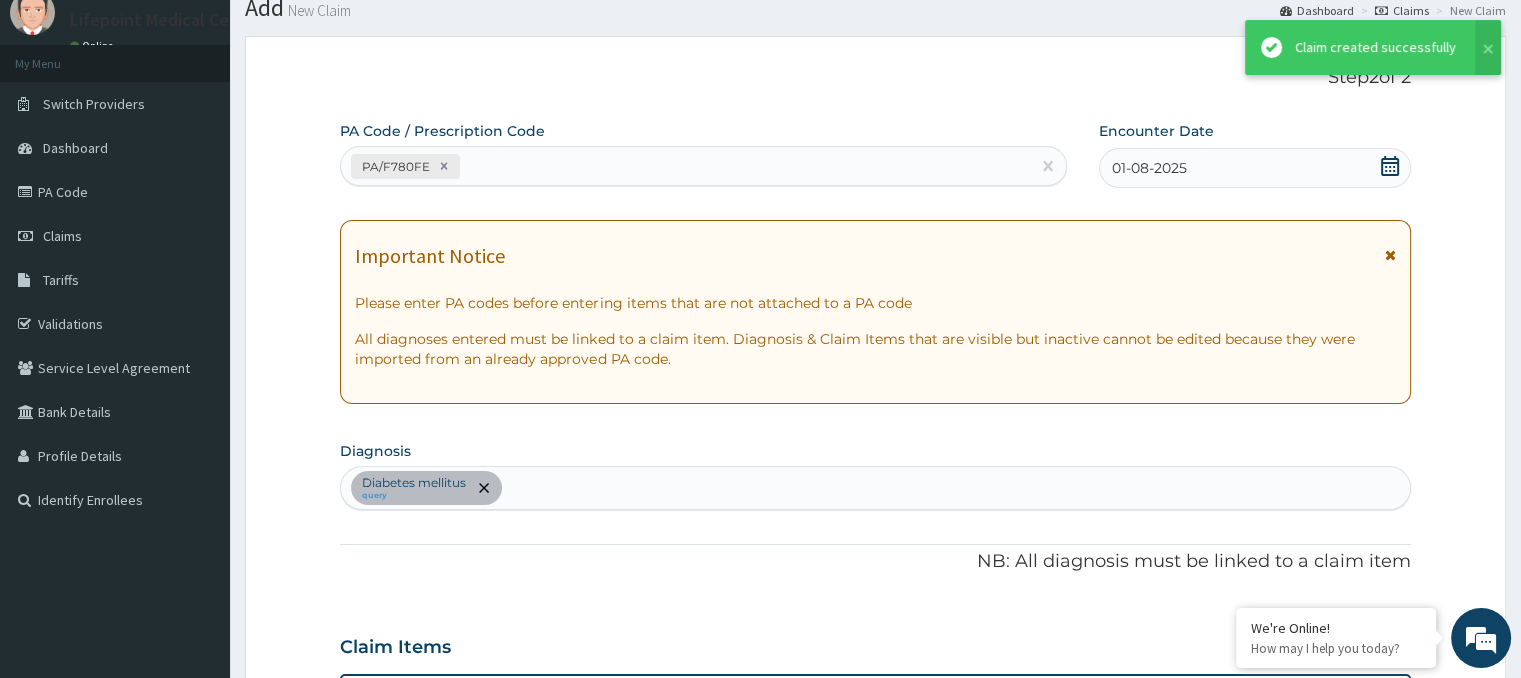 scroll, scrollTop: 666, scrollLeft: 0, axis: vertical 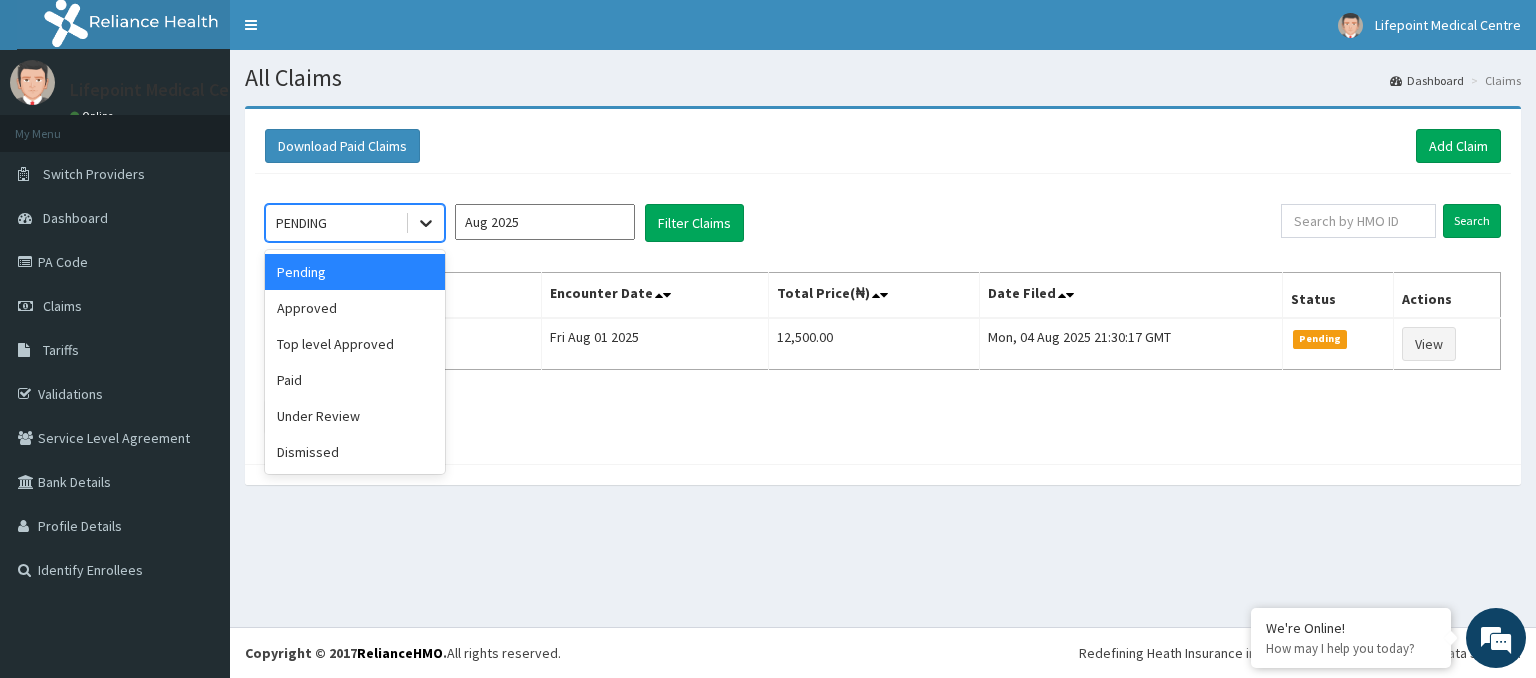 click 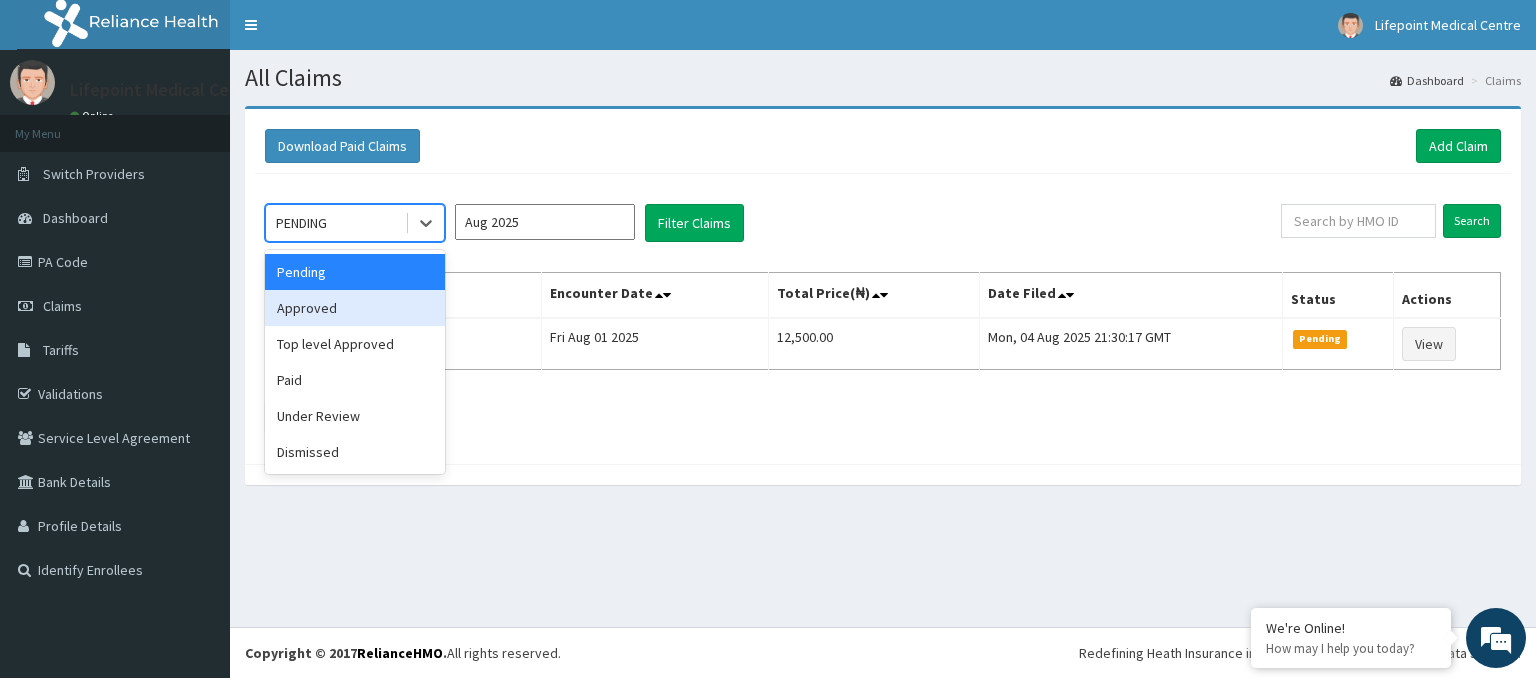 click on "Approved" at bounding box center [355, 308] 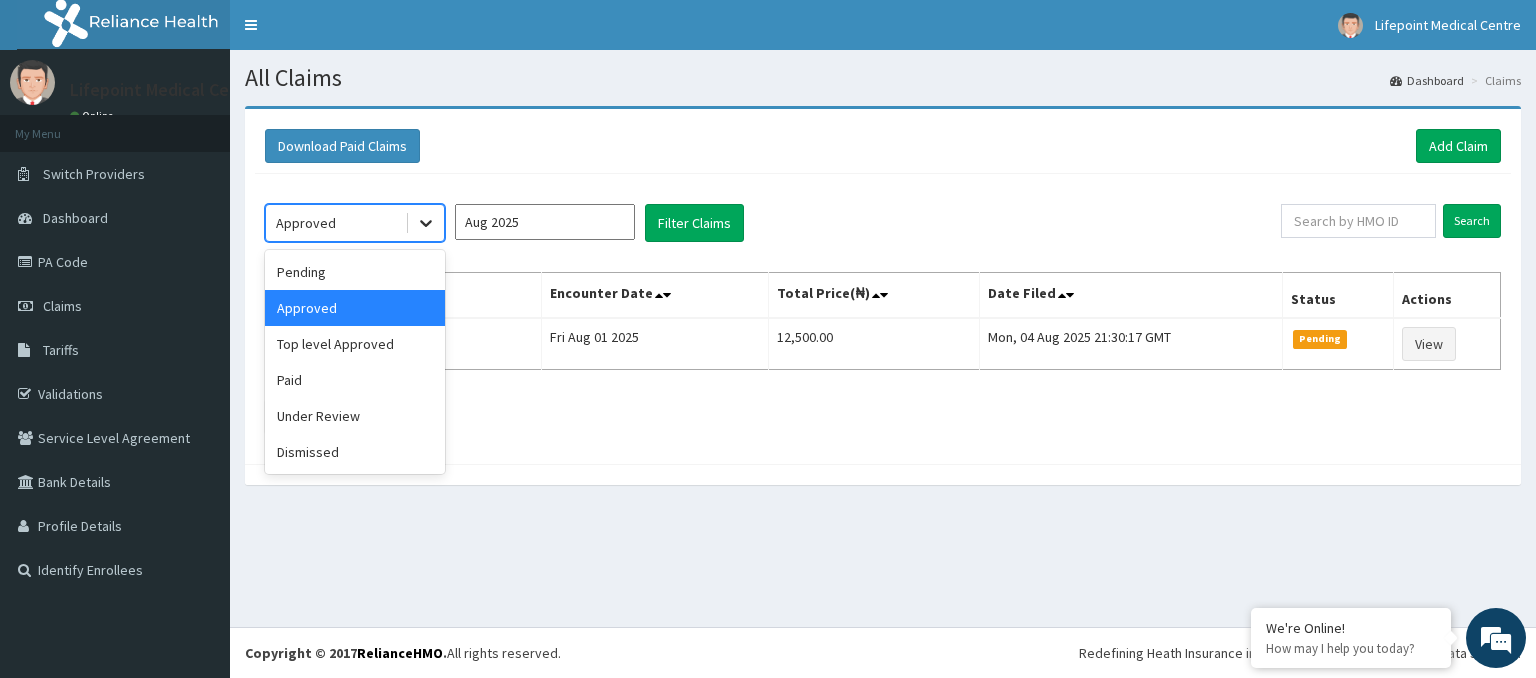 click at bounding box center [426, 223] 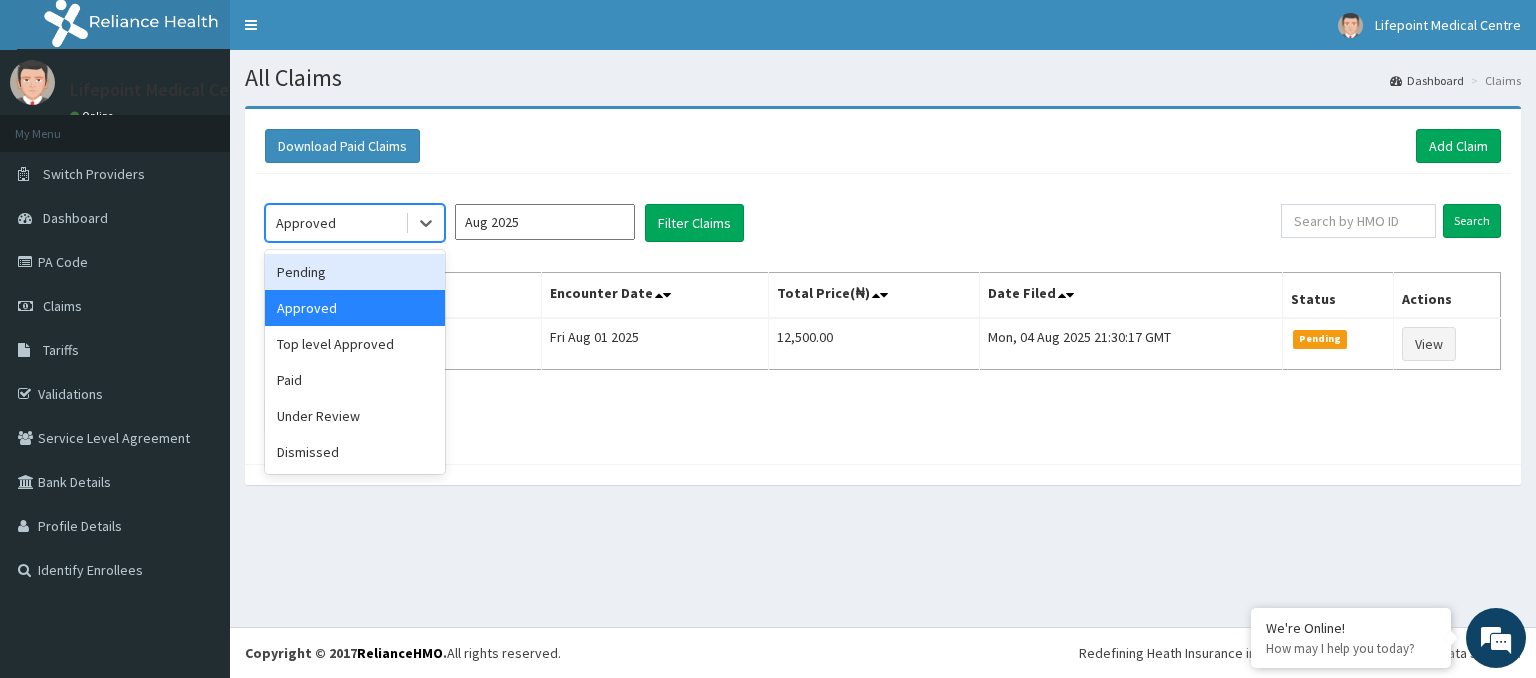 click on "Pending" at bounding box center (355, 272) 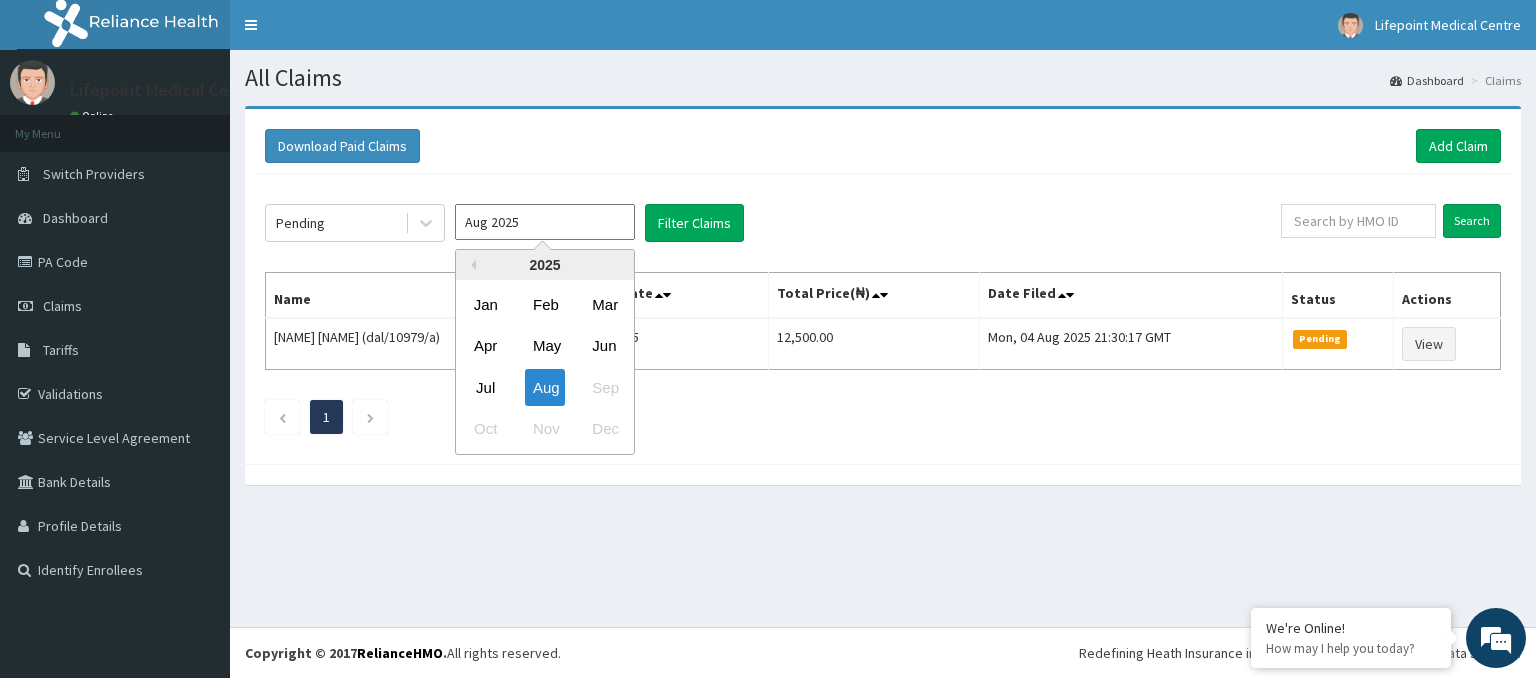 click on "Aug 2025" at bounding box center (545, 222) 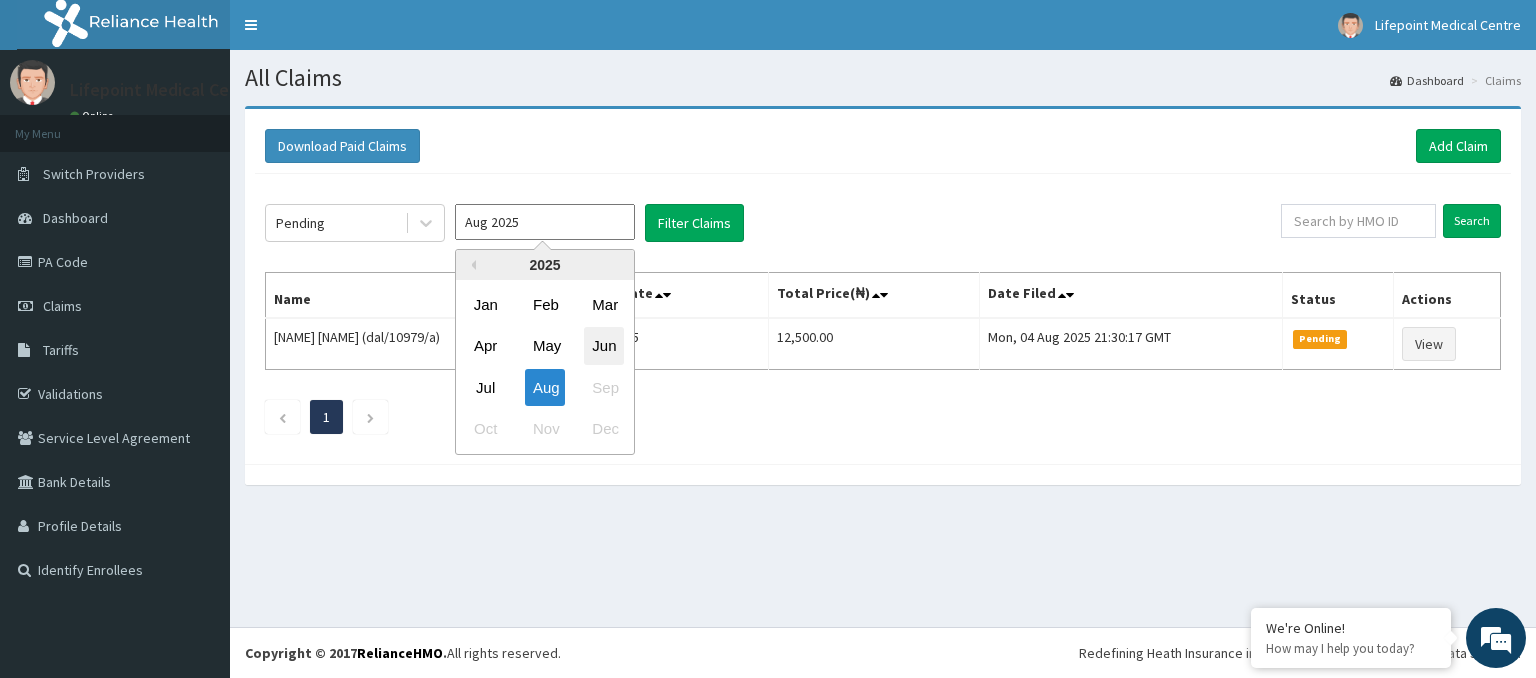 click on "Jun" at bounding box center [604, 346] 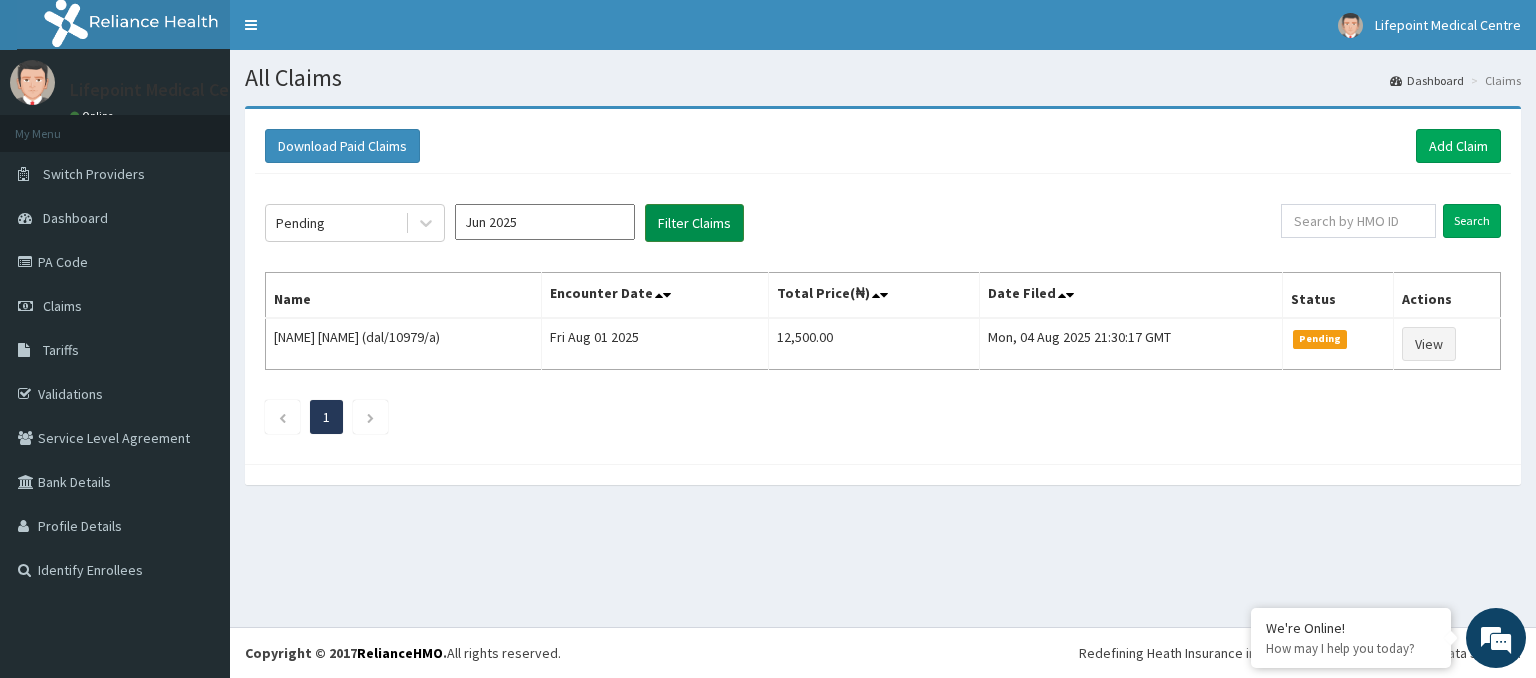 click on "Filter Claims" at bounding box center [694, 223] 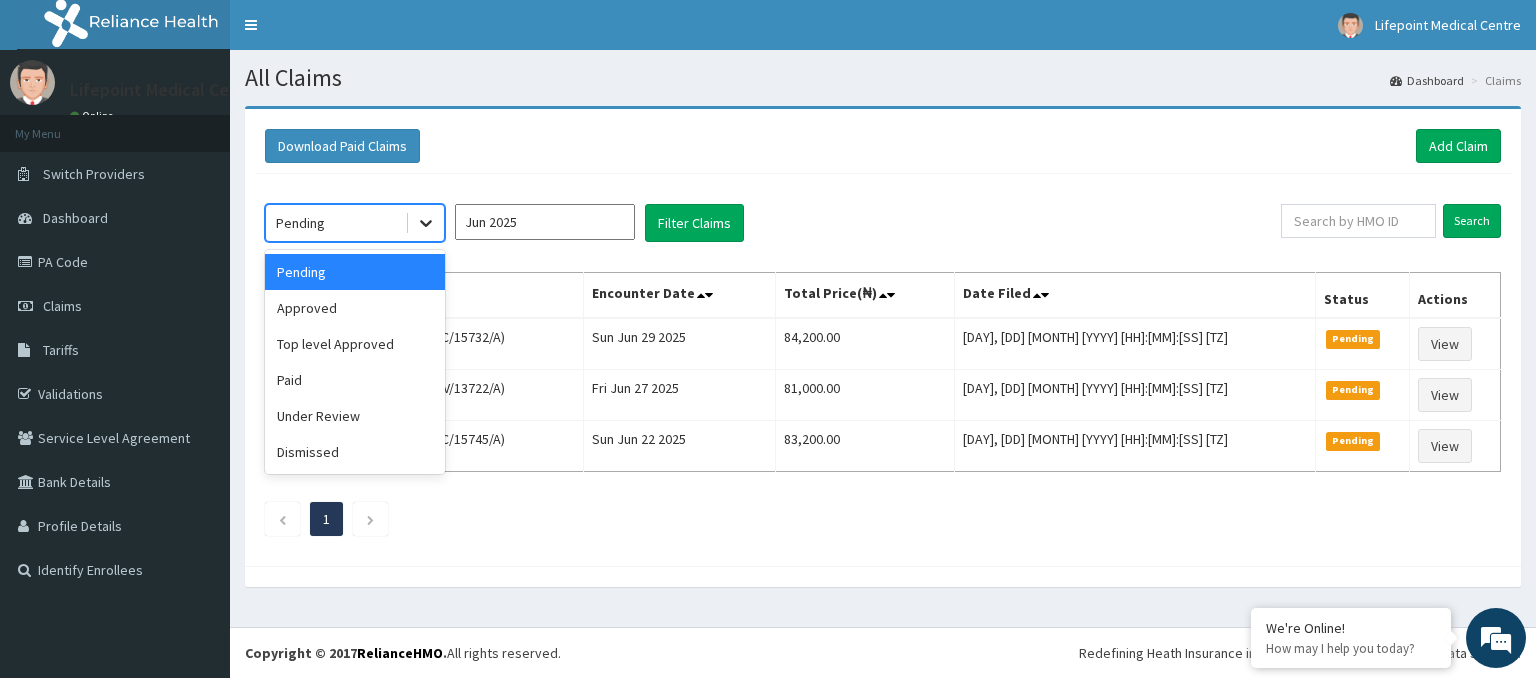 click 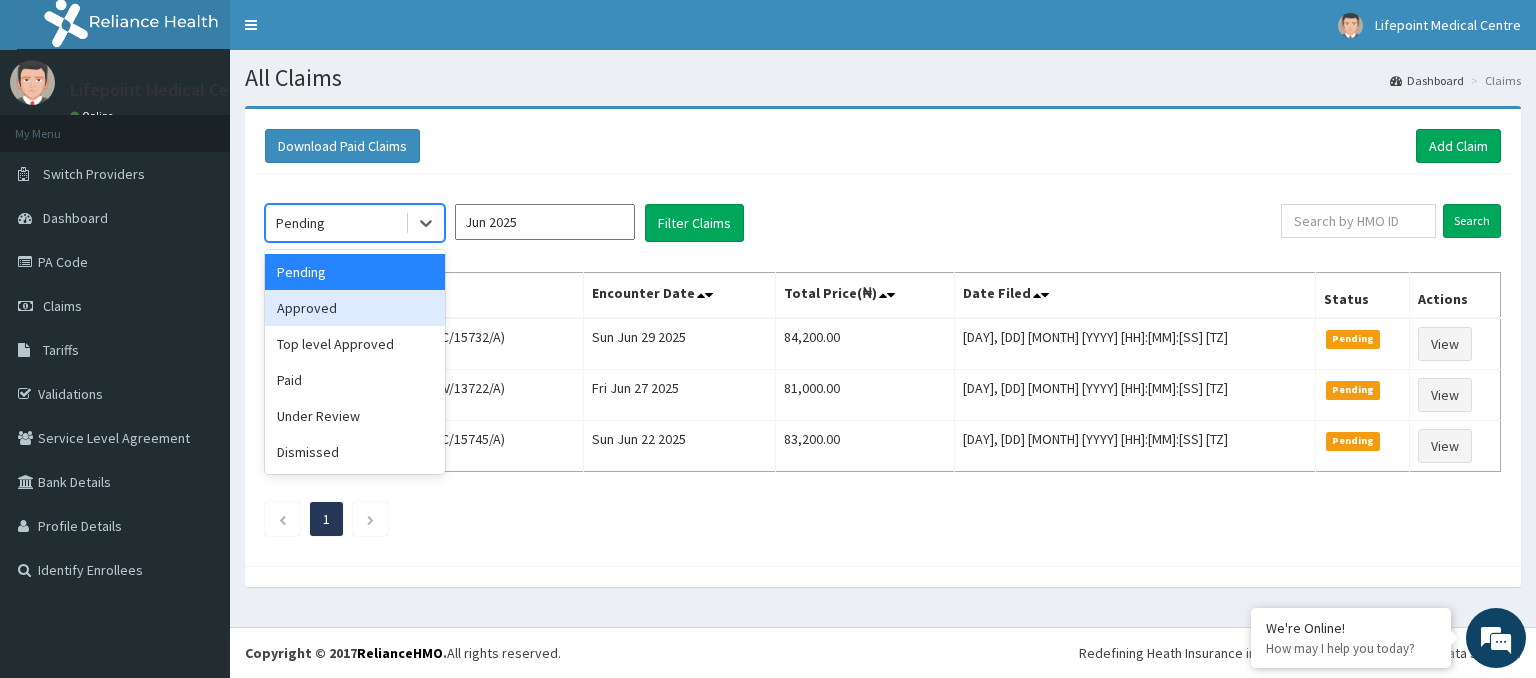 click on "Approved" at bounding box center [355, 308] 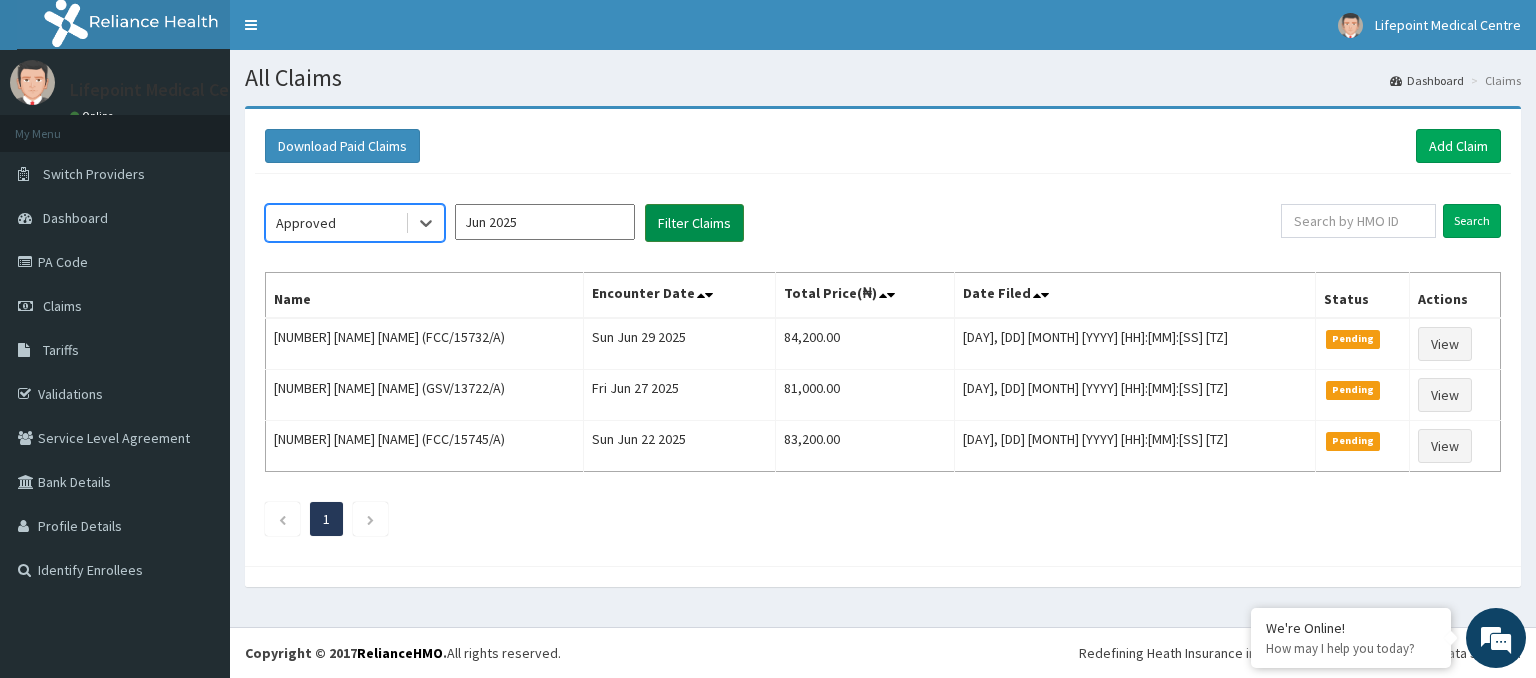 click on "Filter Claims" at bounding box center [694, 223] 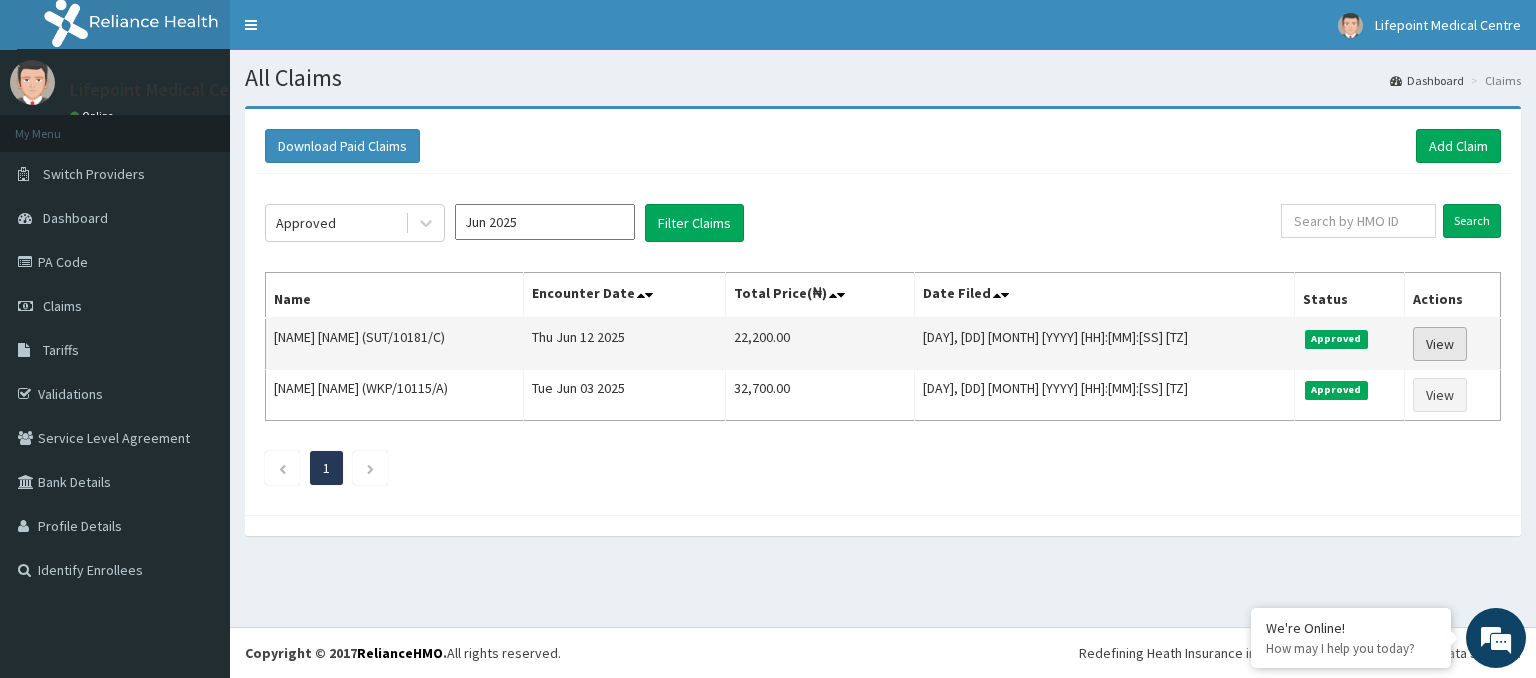 click on "View" at bounding box center [1440, 344] 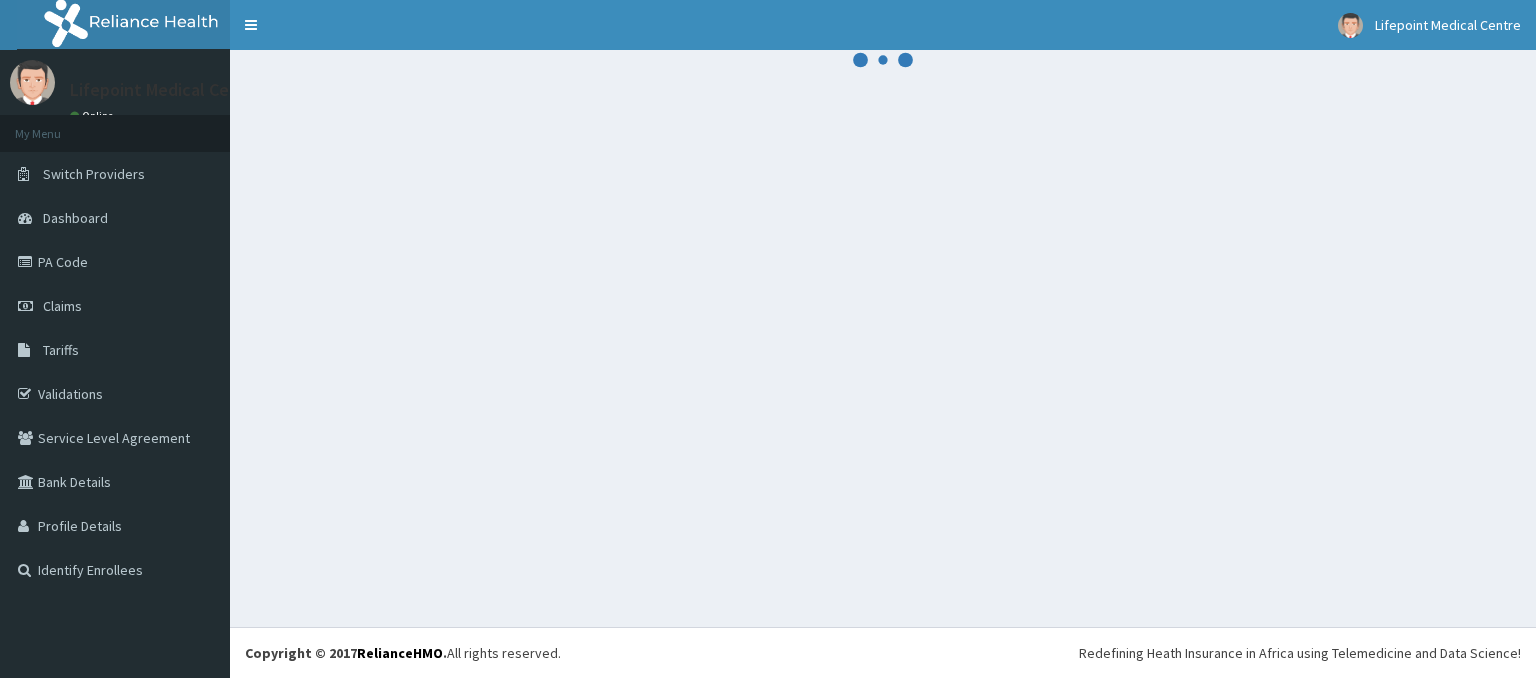 scroll, scrollTop: 0, scrollLeft: 0, axis: both 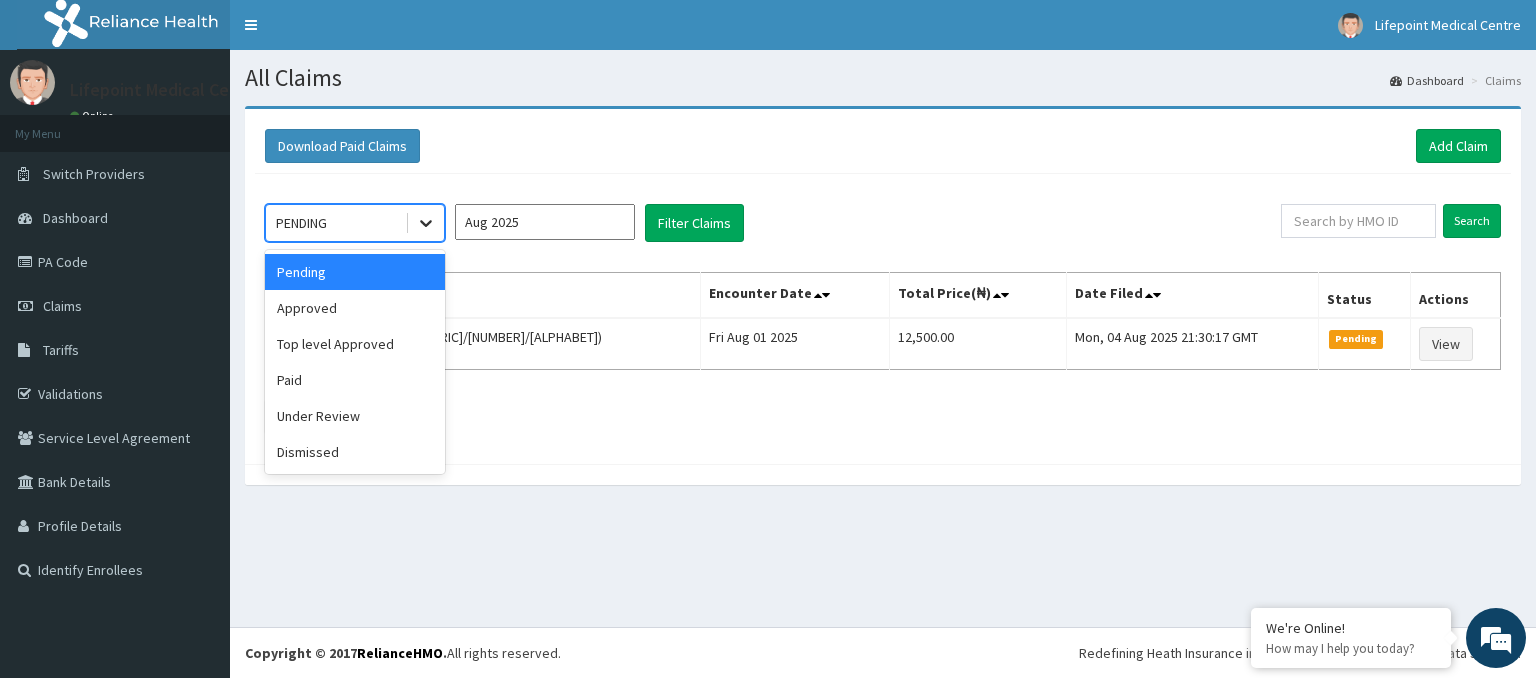 click 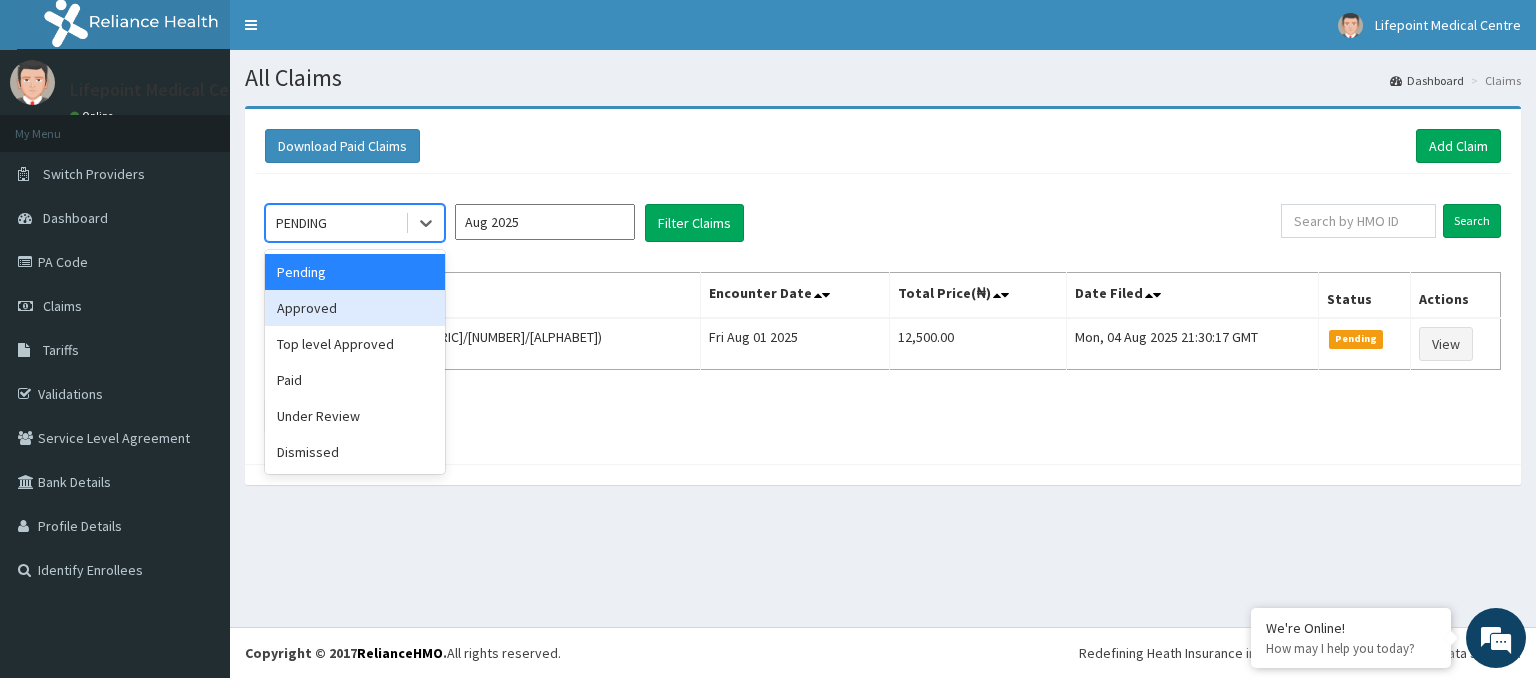 click on "Approved" at bounding box center (355, 308) 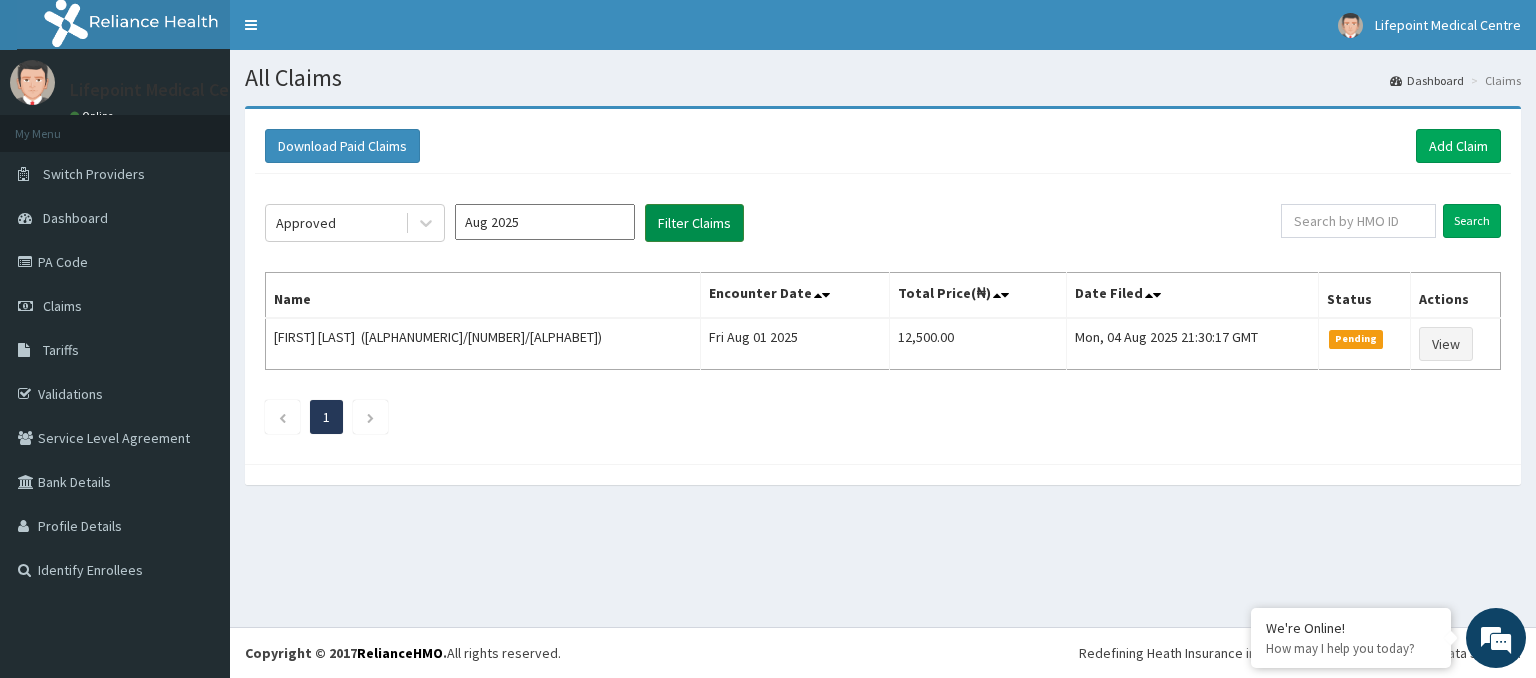 click on "Filter Claims" at bounding box center [694, 223] 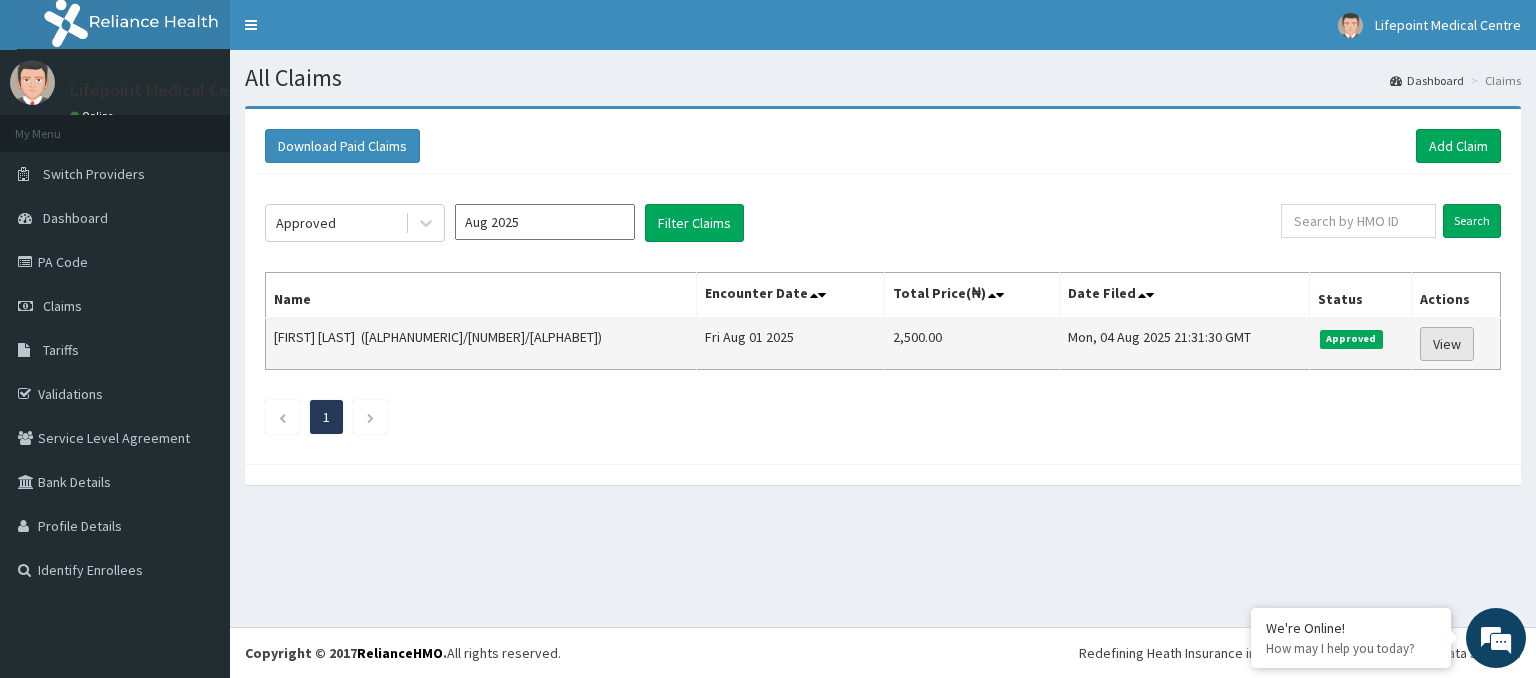 click on "View" at bounding box center [1447, 344] 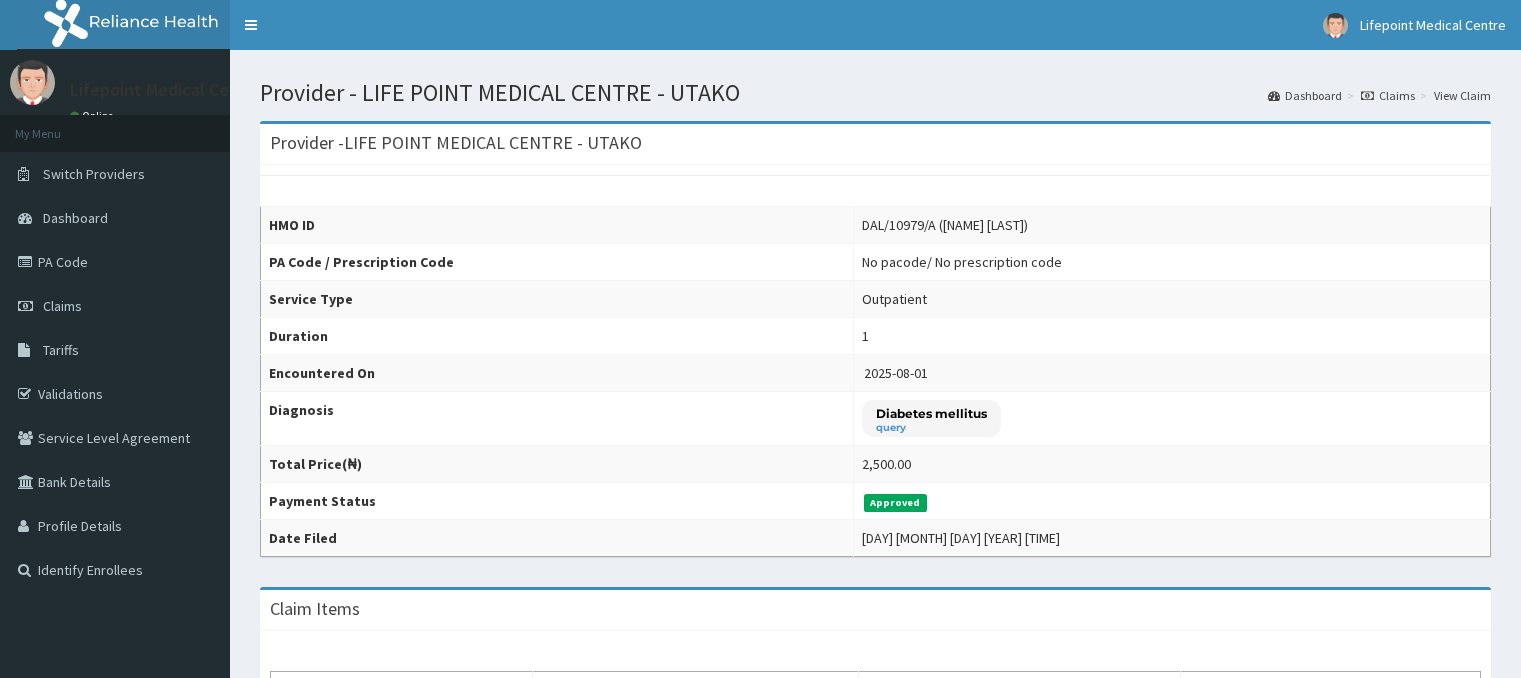 scroll, scrollTop: 0, scrollLeft: 0, axis: both 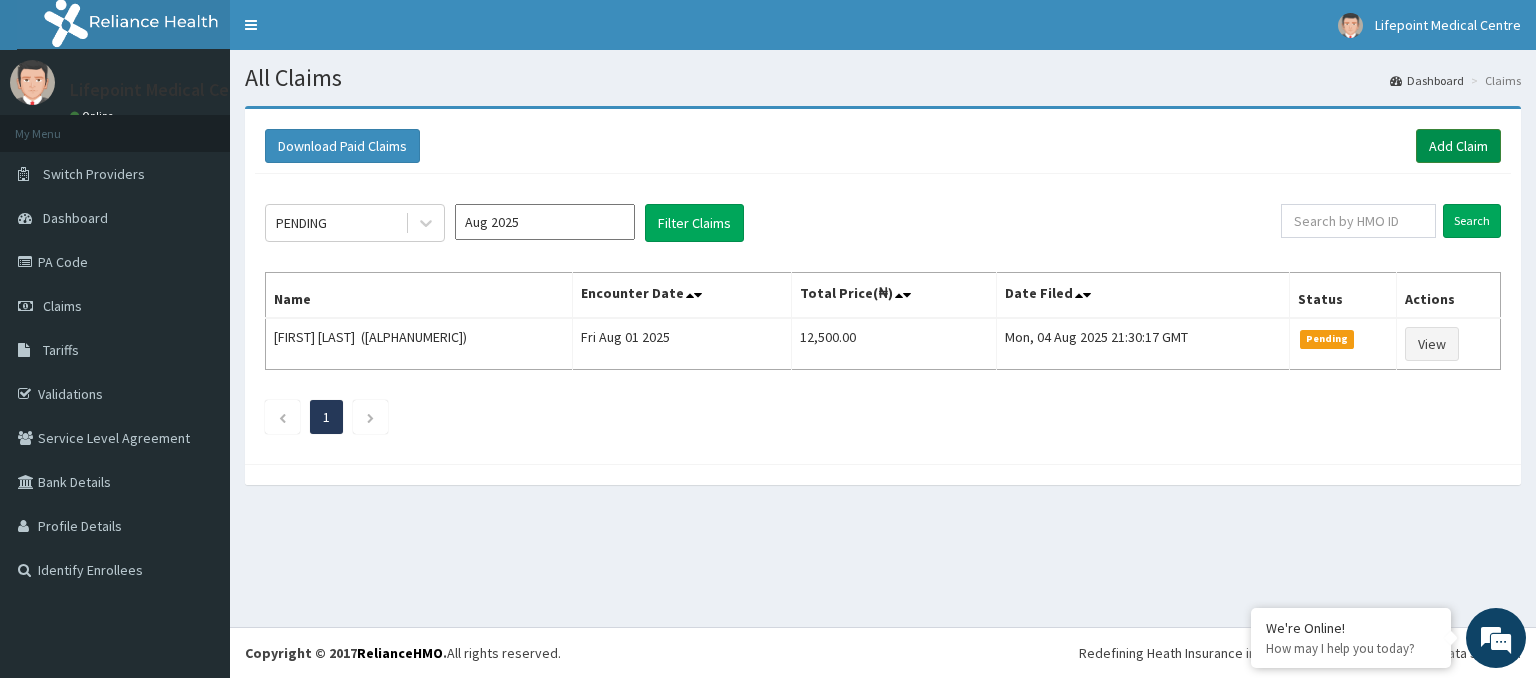 click on "Add Claim" at bounding box center [1458, 146] 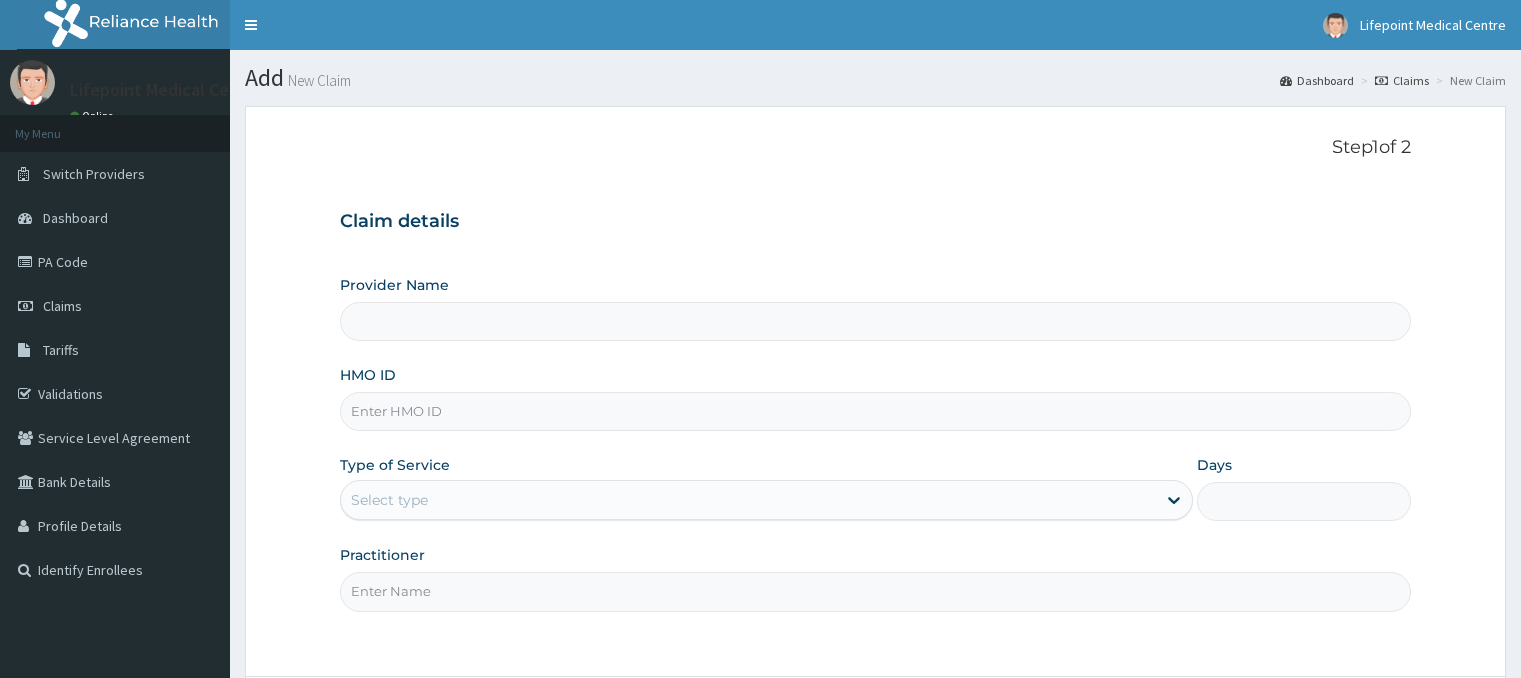 scroll, scrollTop: 0, scrollLeft: 0, axis: both 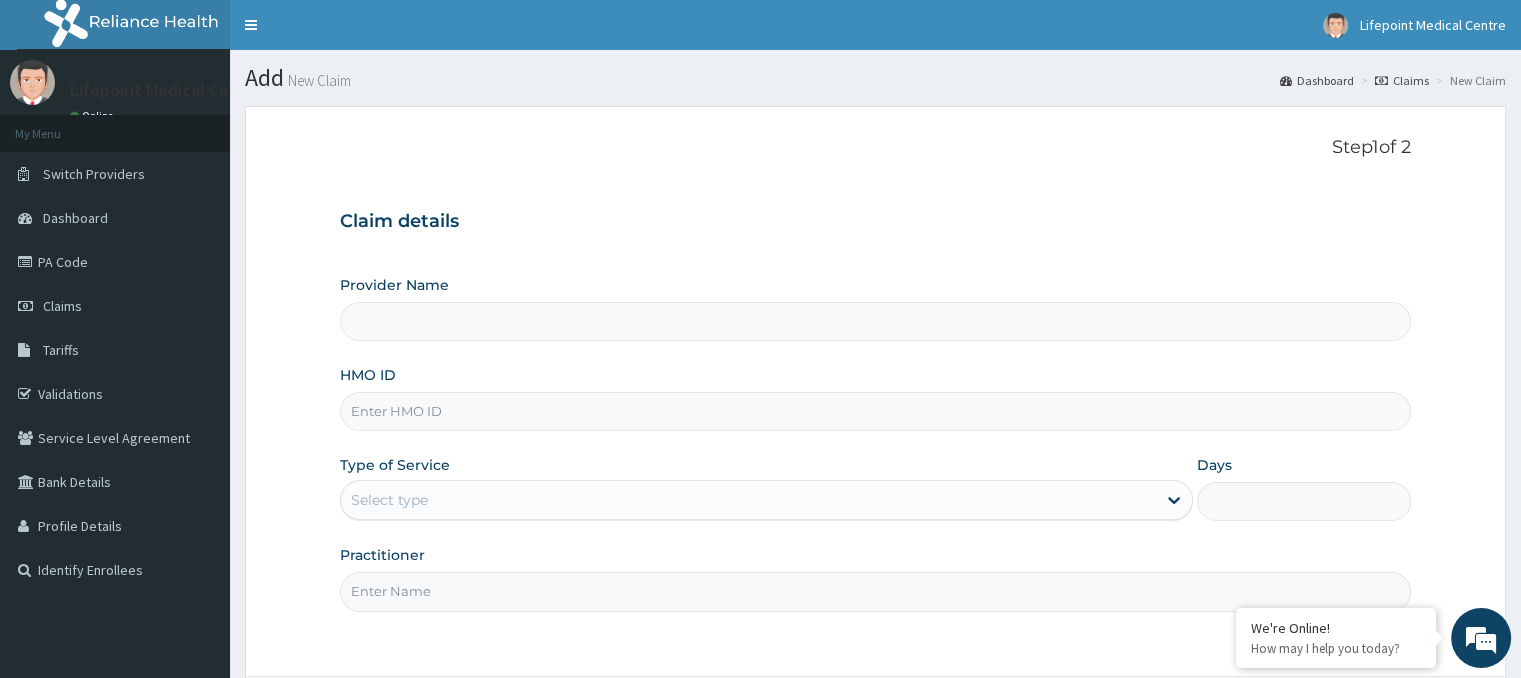 type on "LIFE POINT MEDICAL CENTRE - UTAKO" 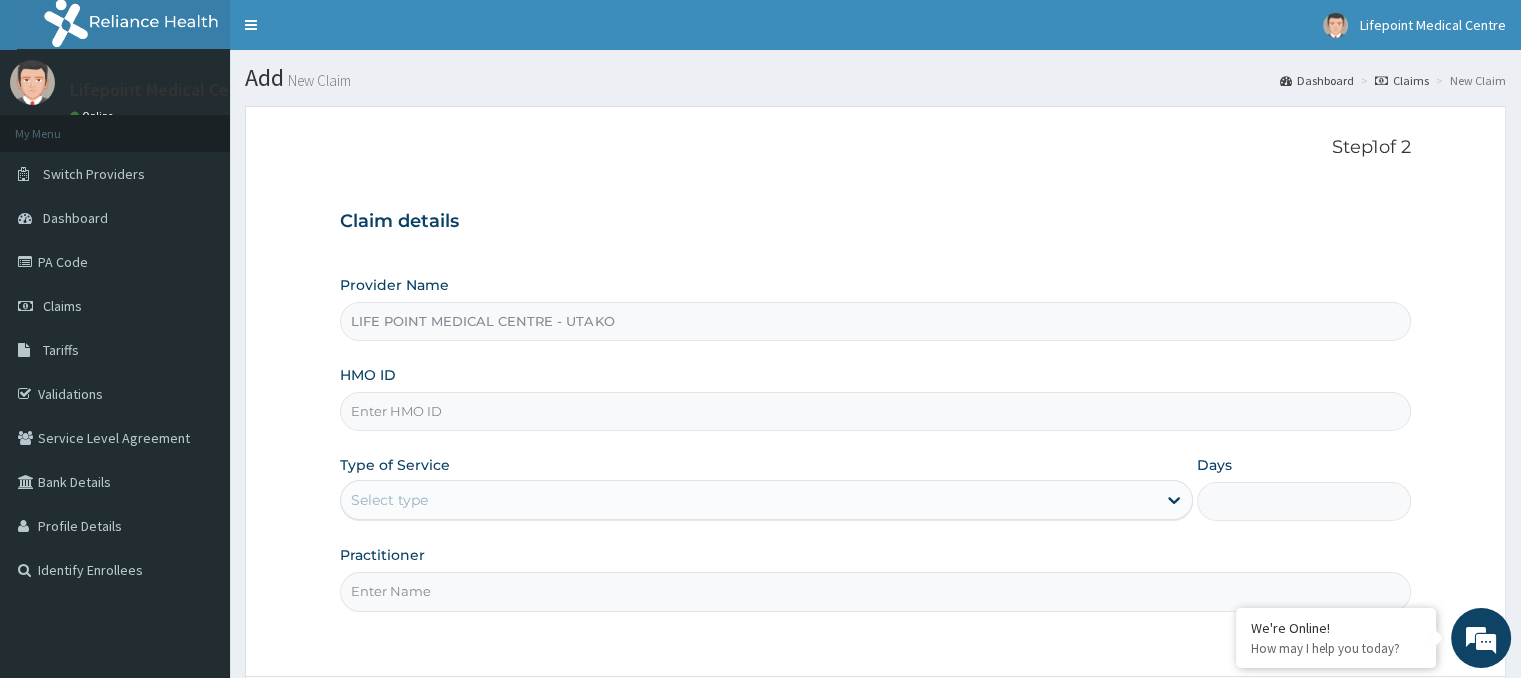 click on "HMO ID" at bounding box center (875, 411) 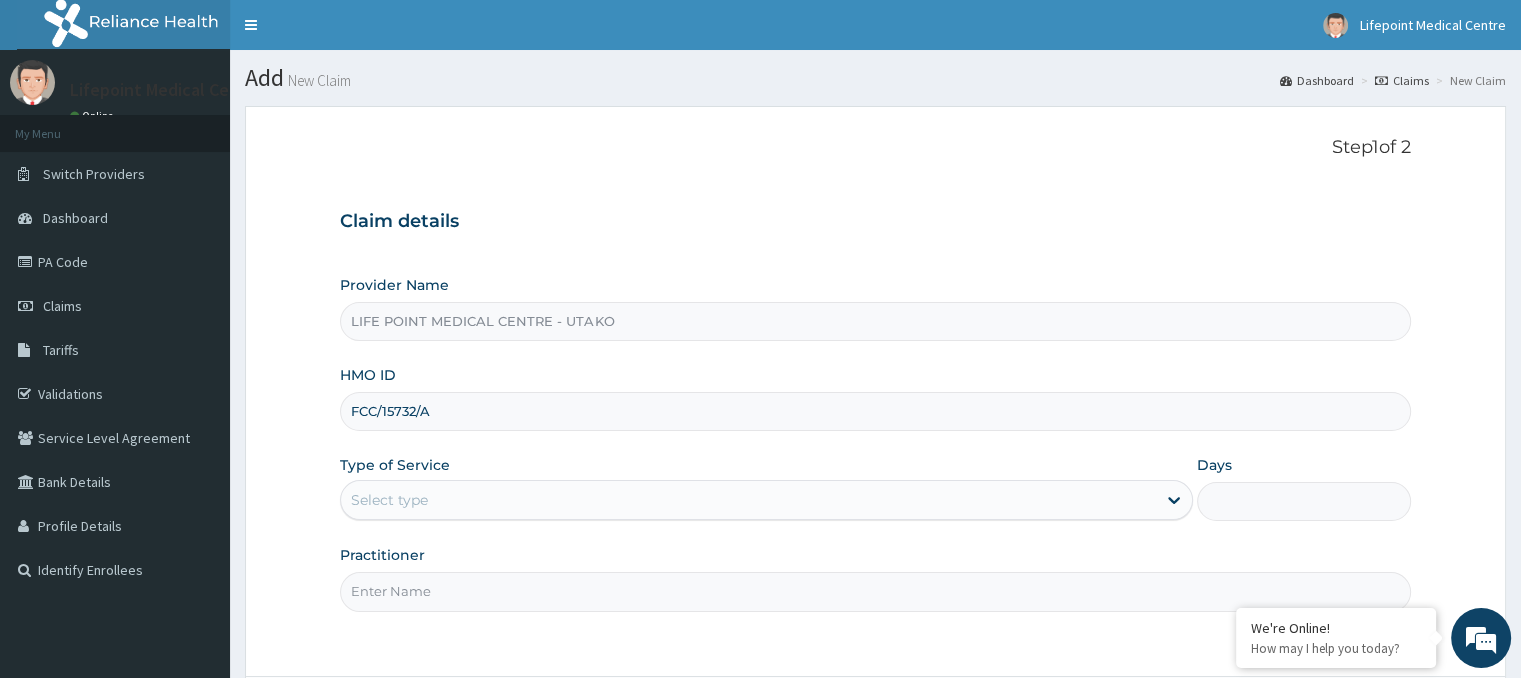 type on "FCC/15732/A" 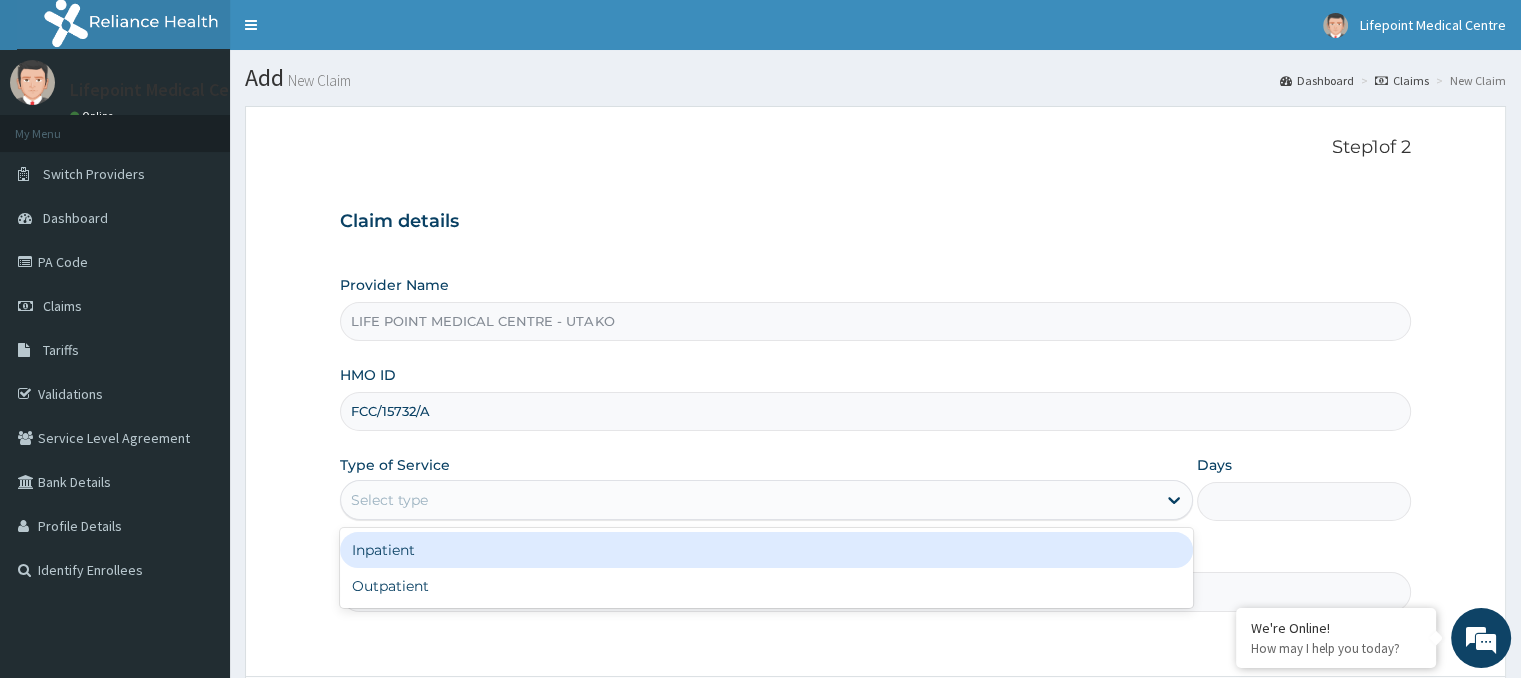 click on "Select type" at bounding box center (389, 500) 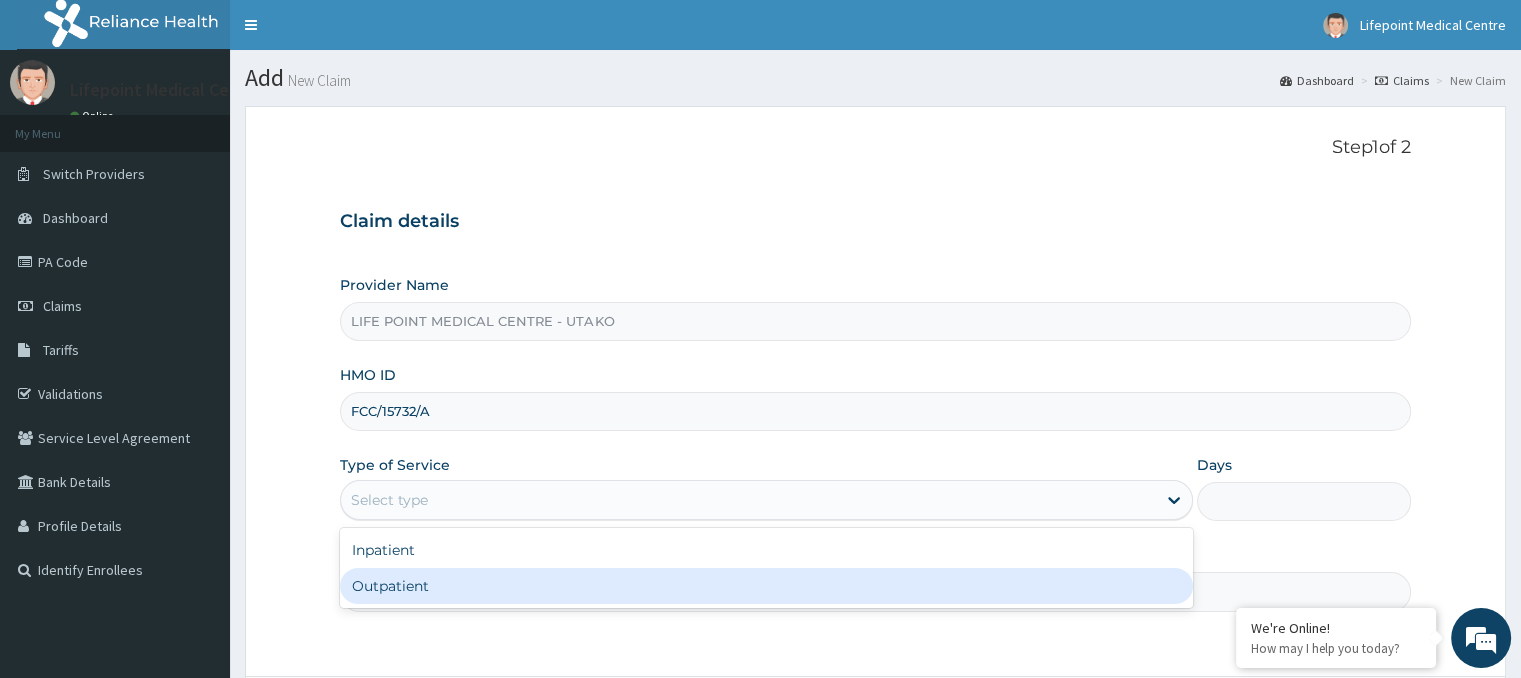 click on "Outpatient" at bounding box center (766, 586) 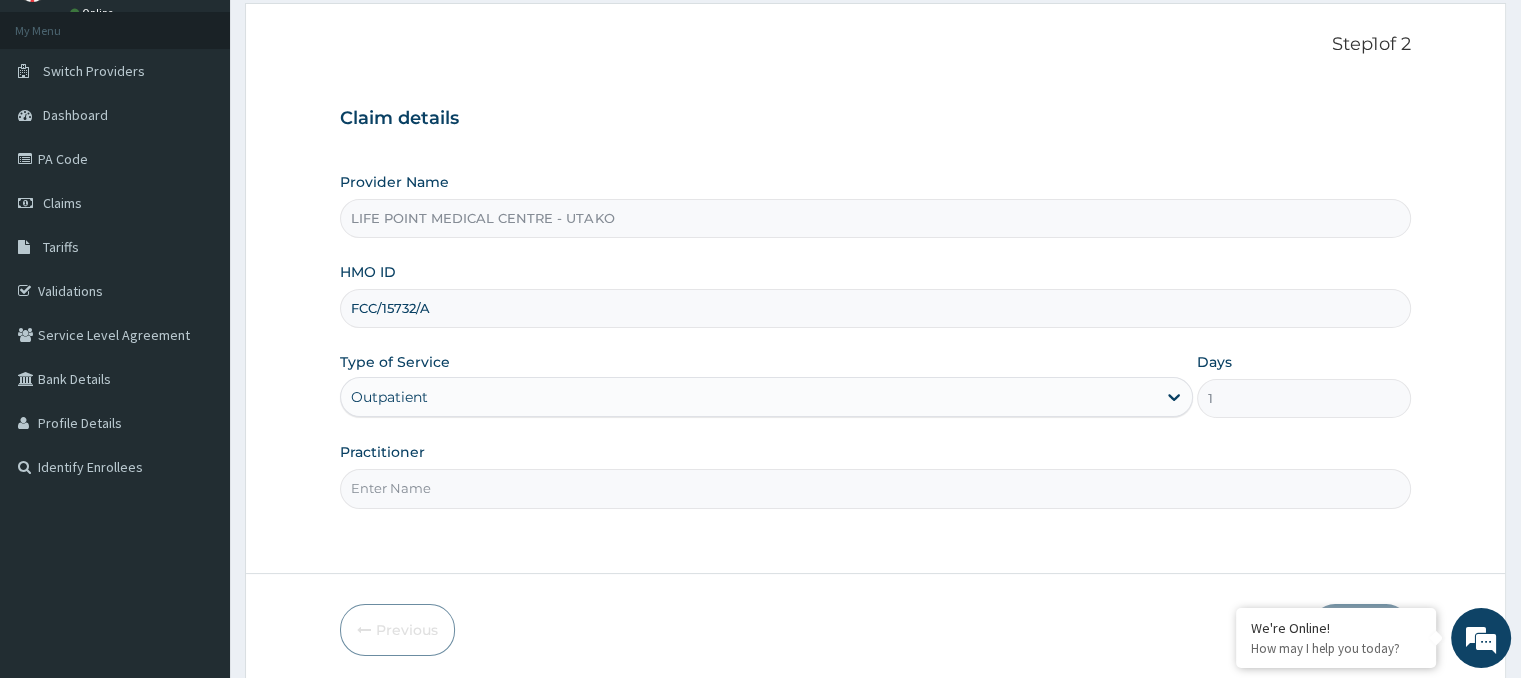 scroll, scrollTop: 164, scrollLeft: 0, axis: vertical 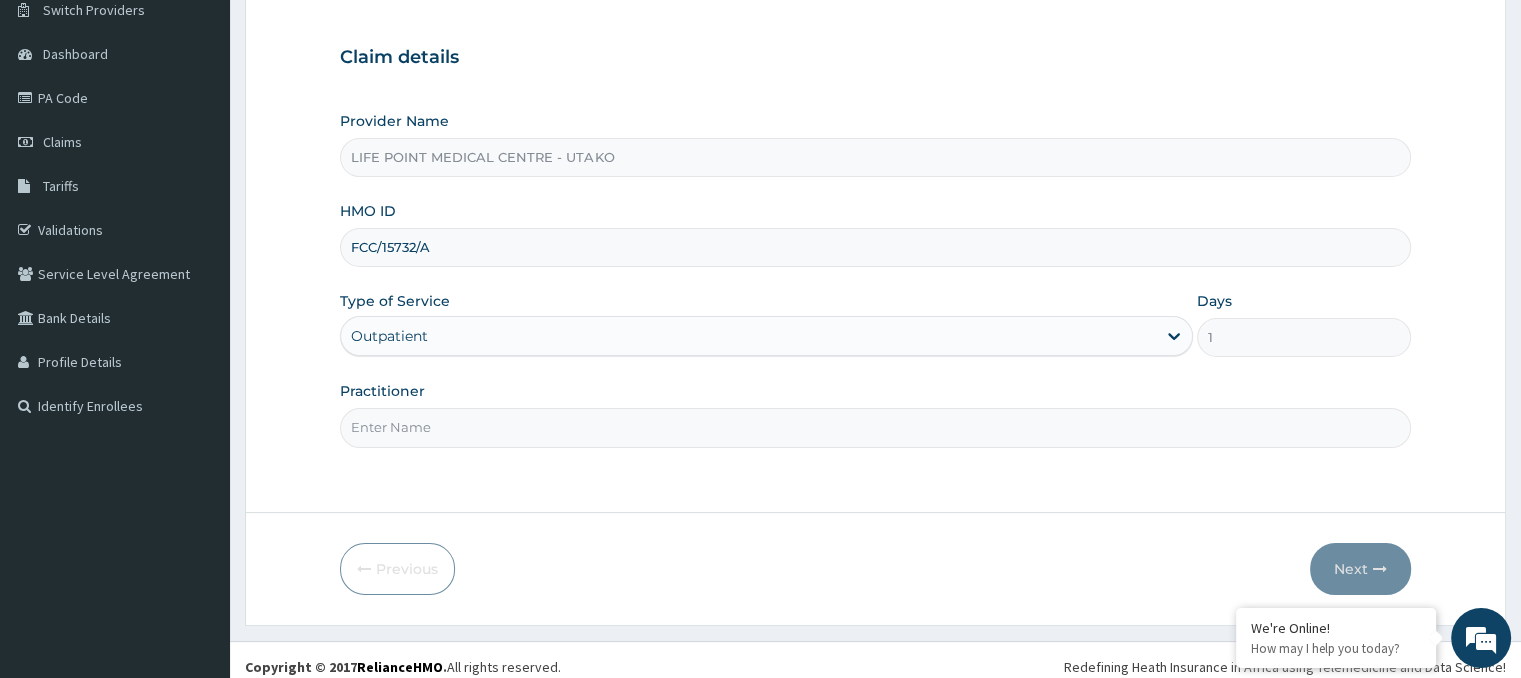 click on "Practitioner" at bounding box center [875, 427] 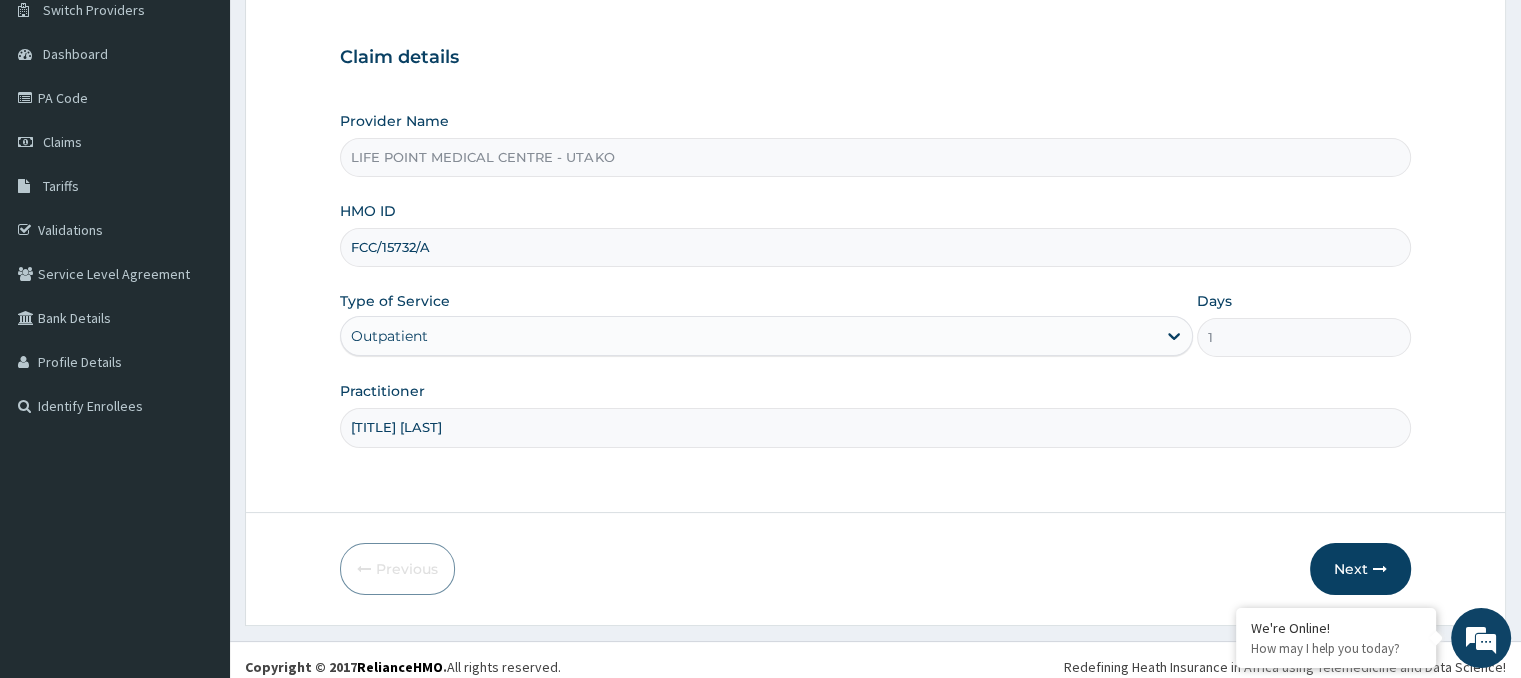 scroll, scrollTop: 0, scrollLeft: 0, axis: both 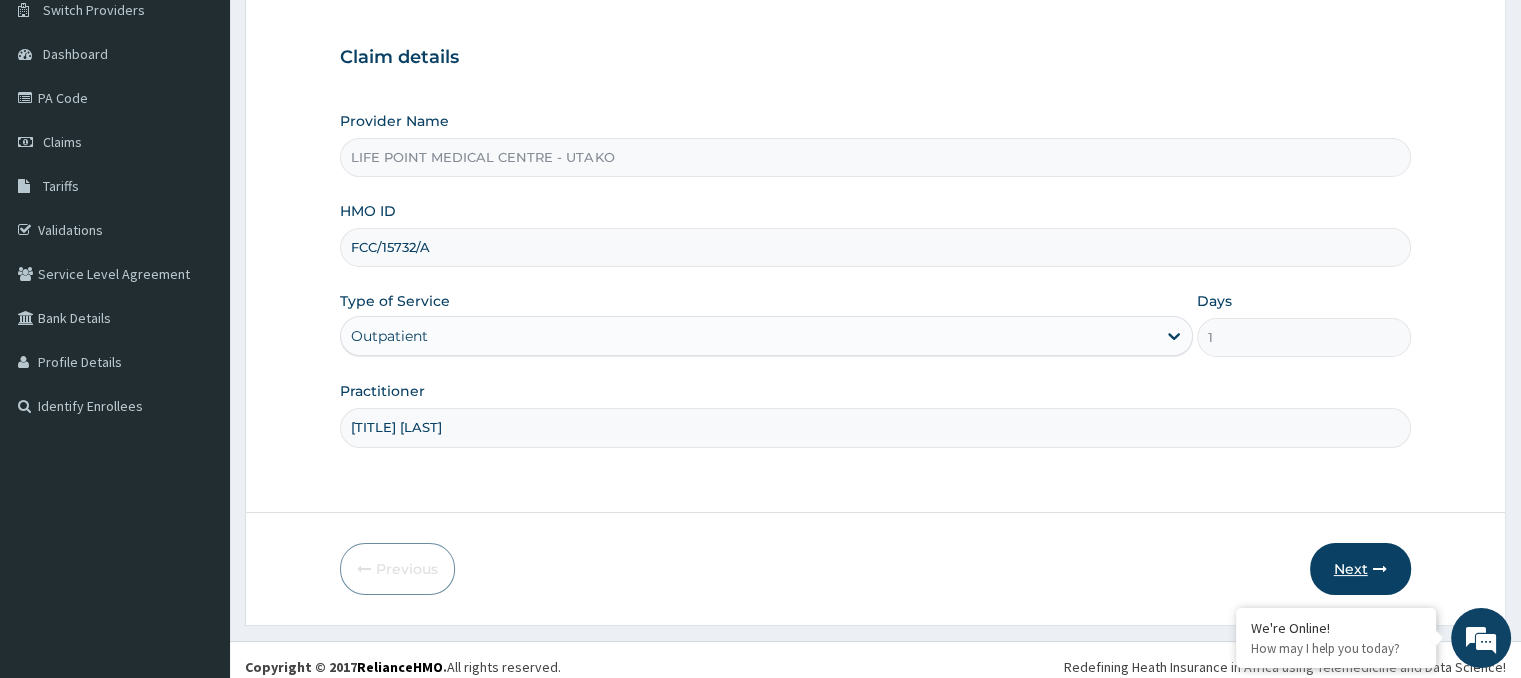 type on "DR KEN" 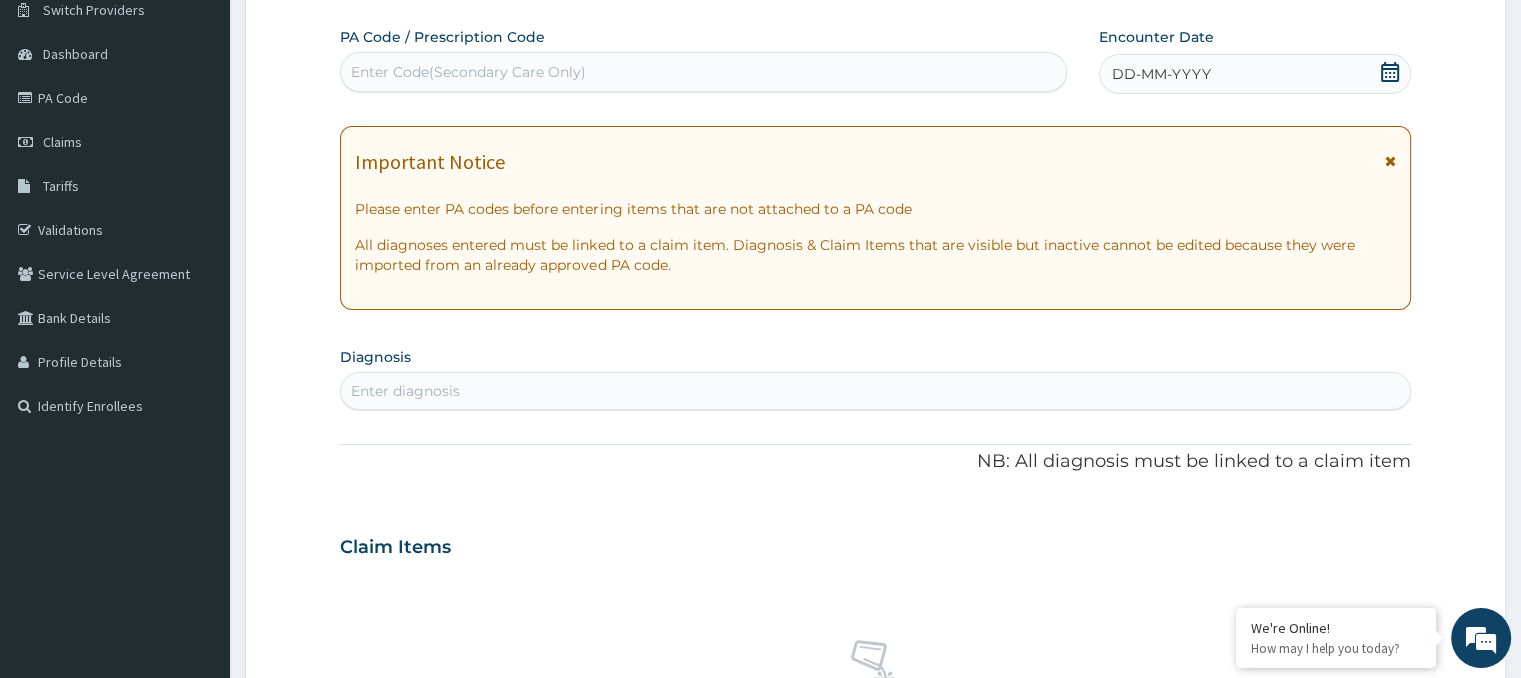 scroll, scrollTop: 0, scrollLeft: 0, axis: both 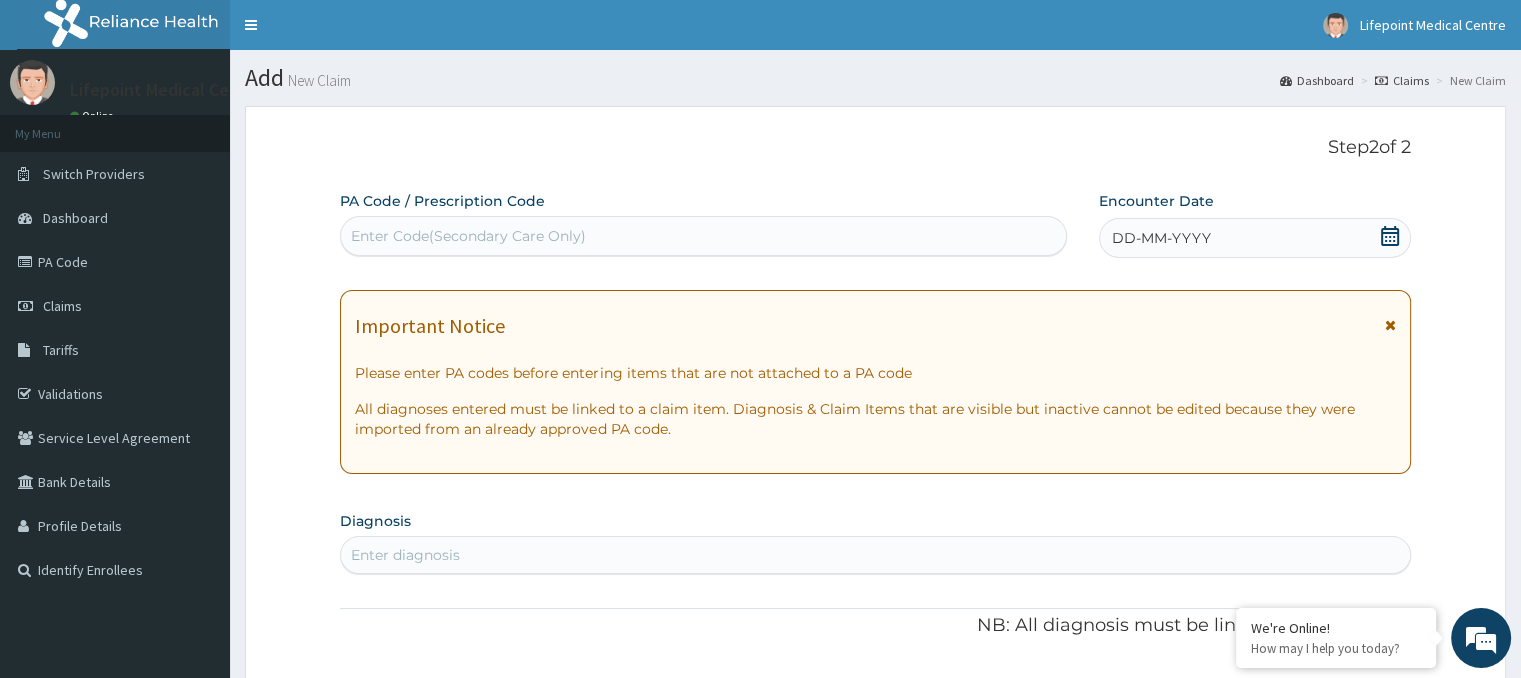 click on "Enter Code(Secondary Care Only)" at bounding box center (468, 236) 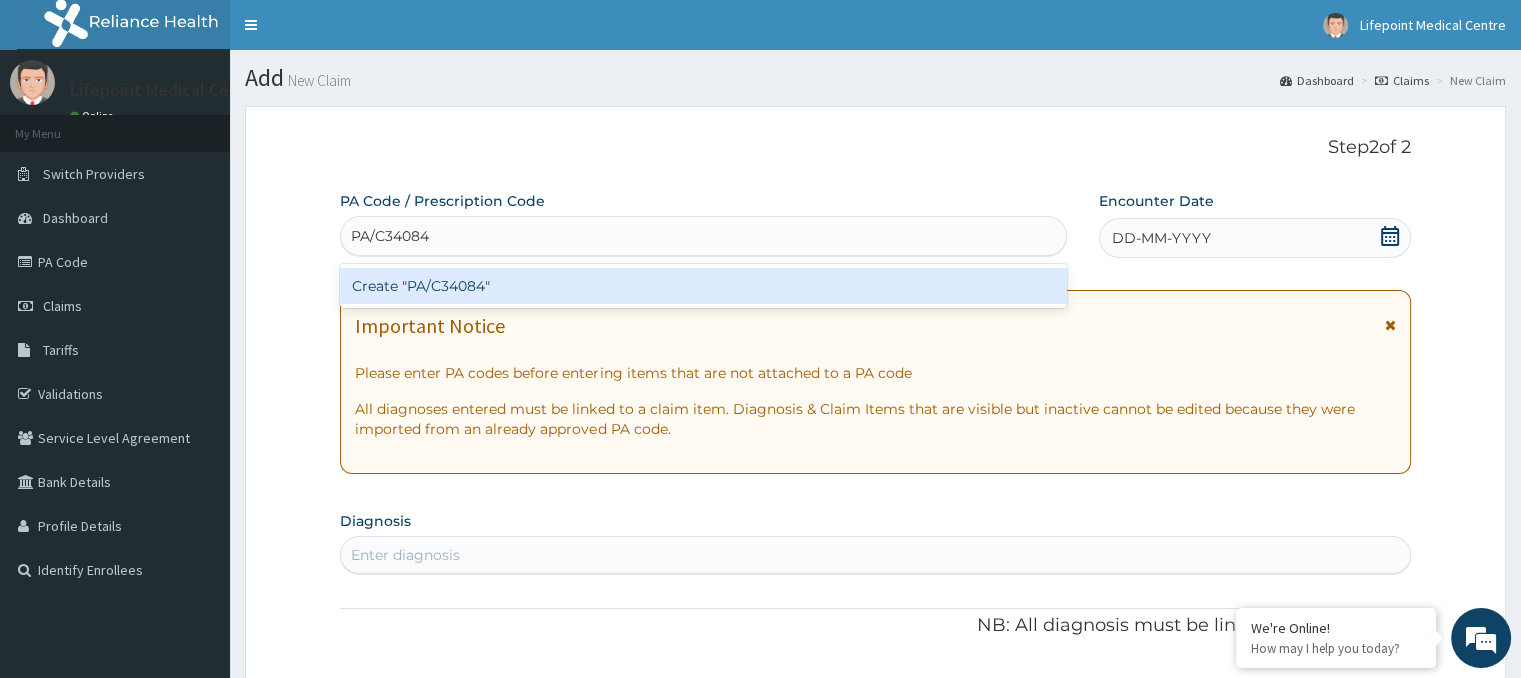 click on "Create "PA/C34084"" at bounding box center (703, 286) 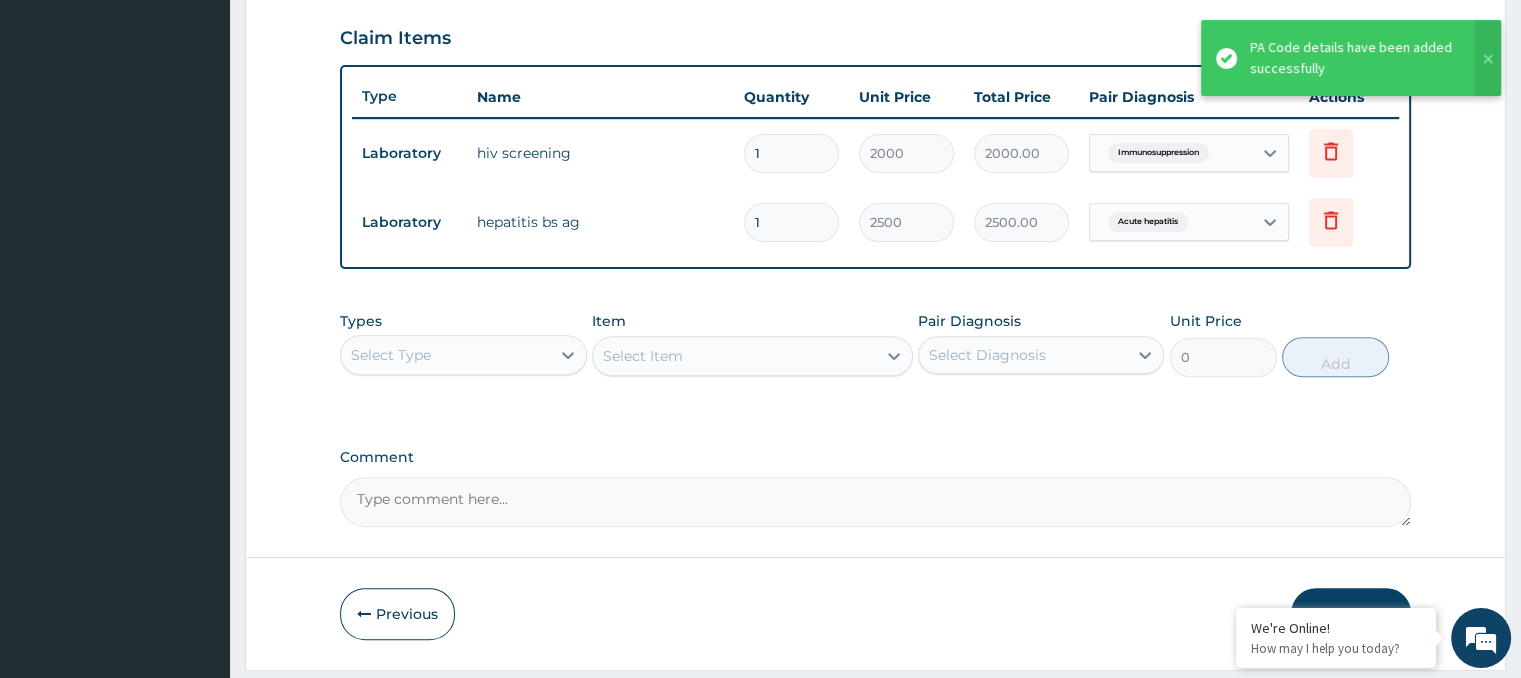 scroll, scrollTop: 735, scrollLeft: 0, axis: vertical 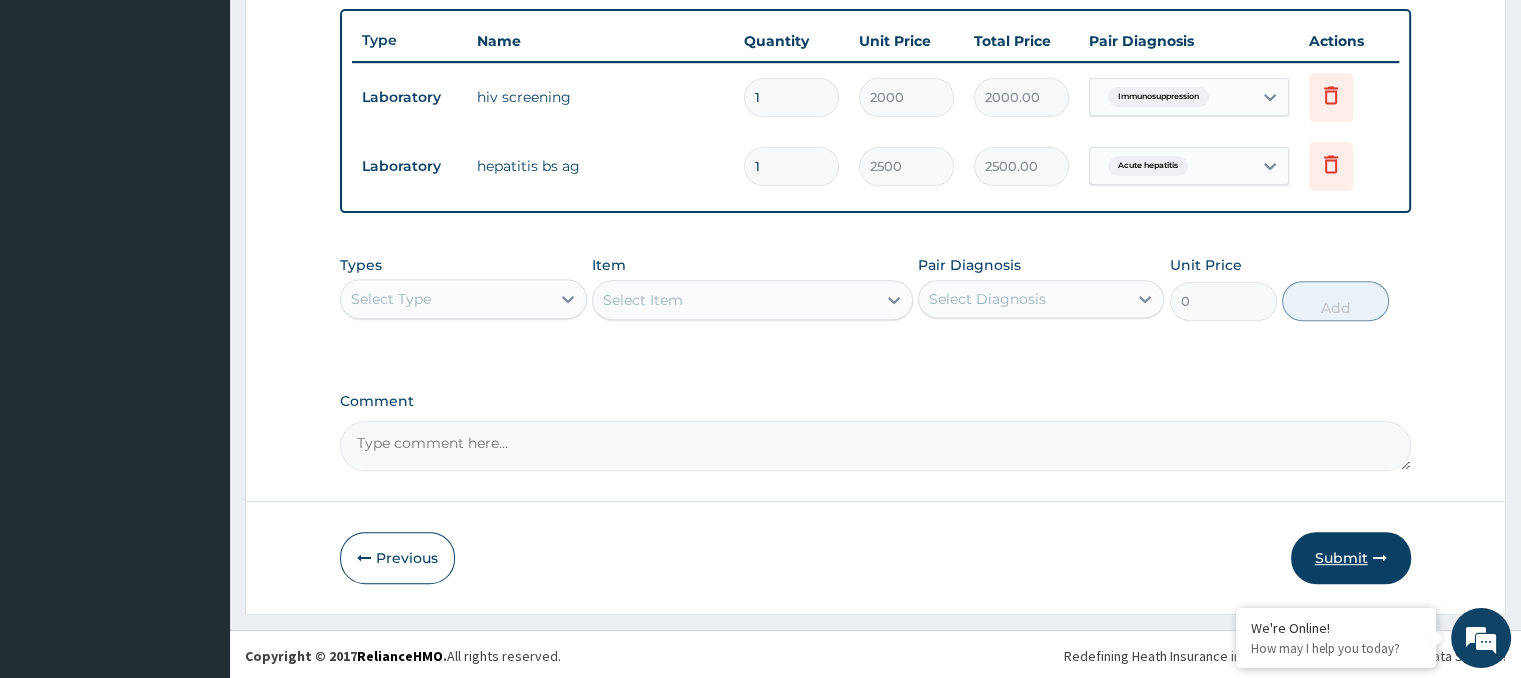 click on "Submit" at bounding box center [1351, 558] 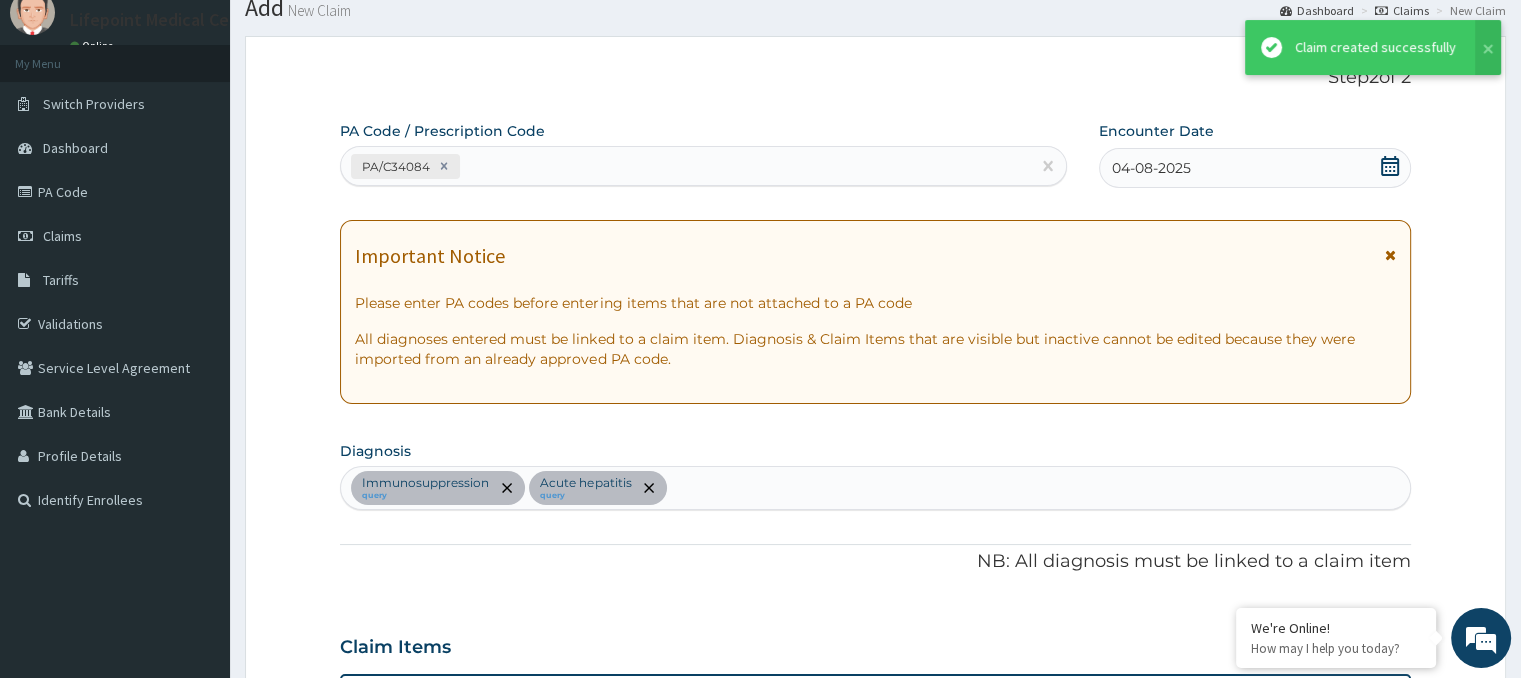 scroll, scrollTop: 735, scrollLeft: 0, axis: vertical 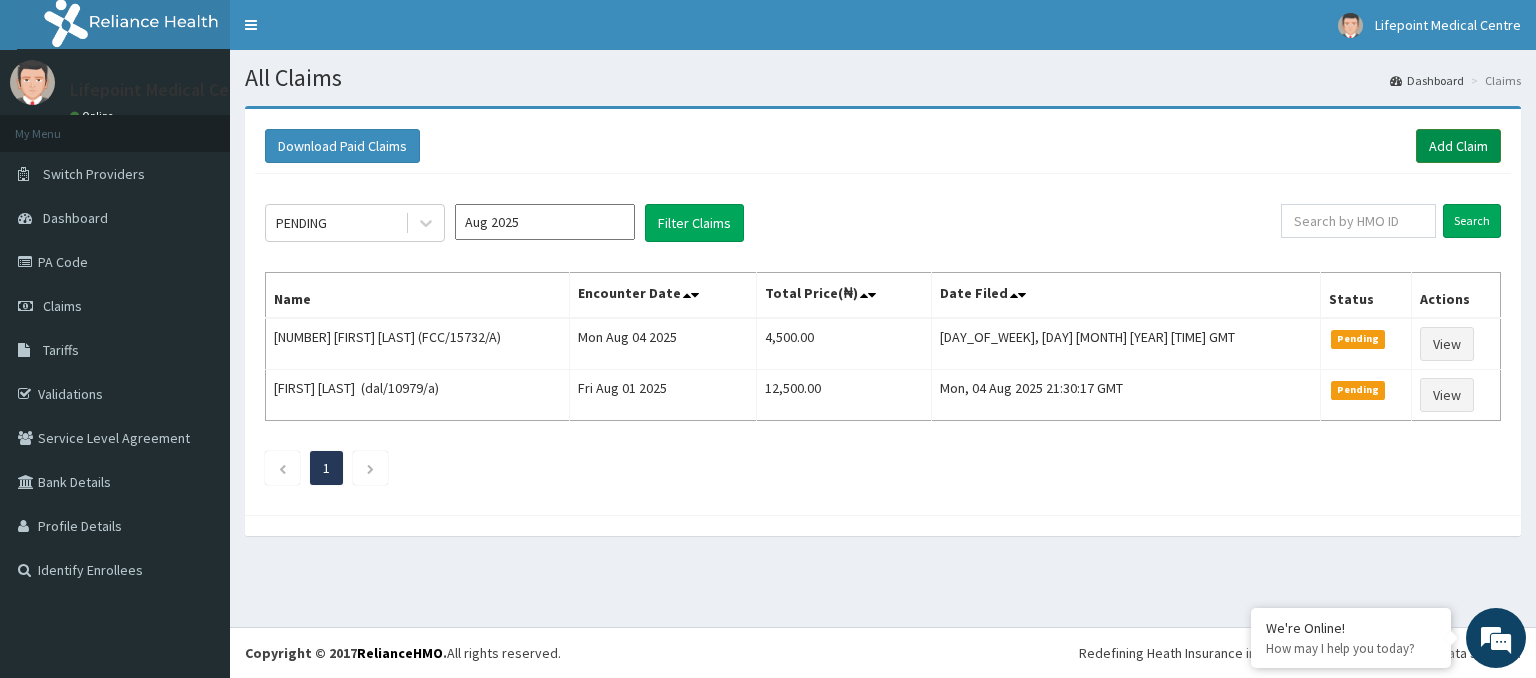 click on "Add Claim" at bounding box center [1458, 146] 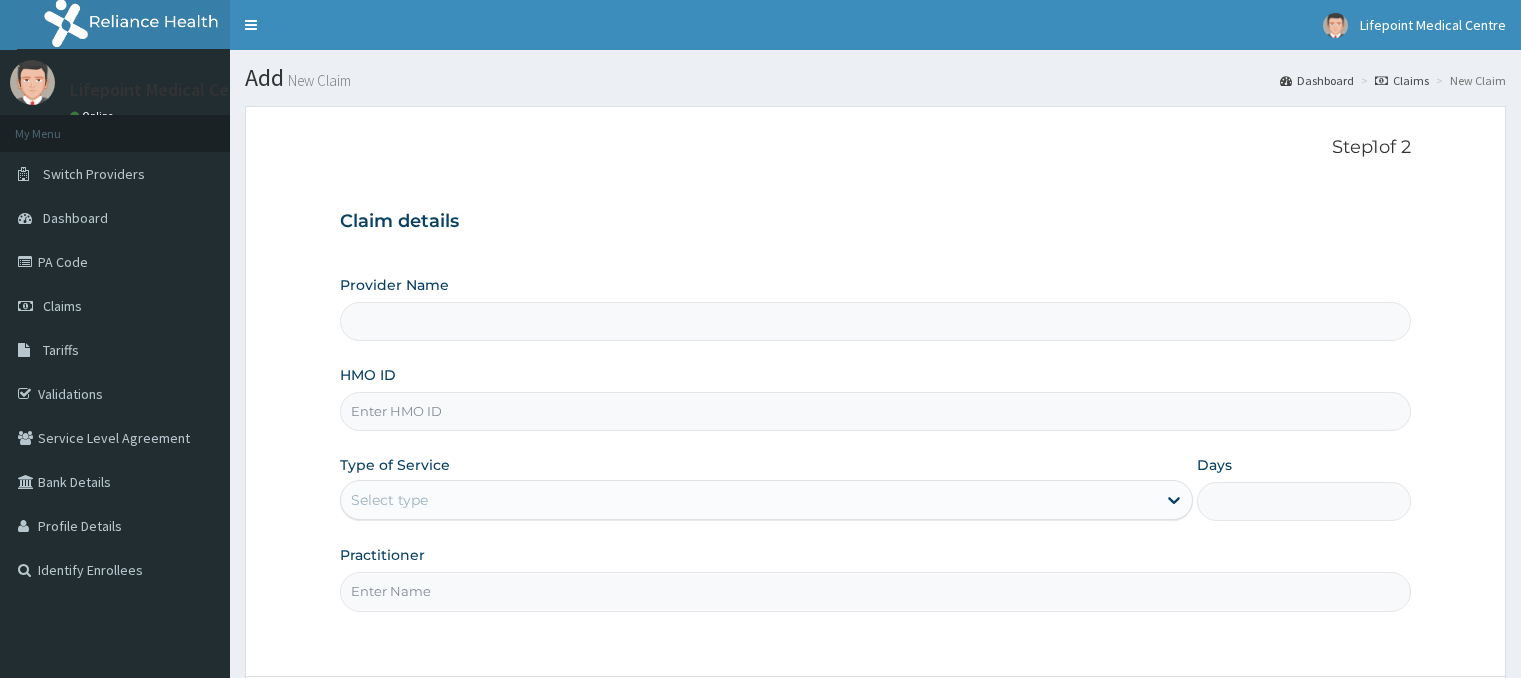 scroll, scrollTop: 0, scrollLeft: 0, axis: both 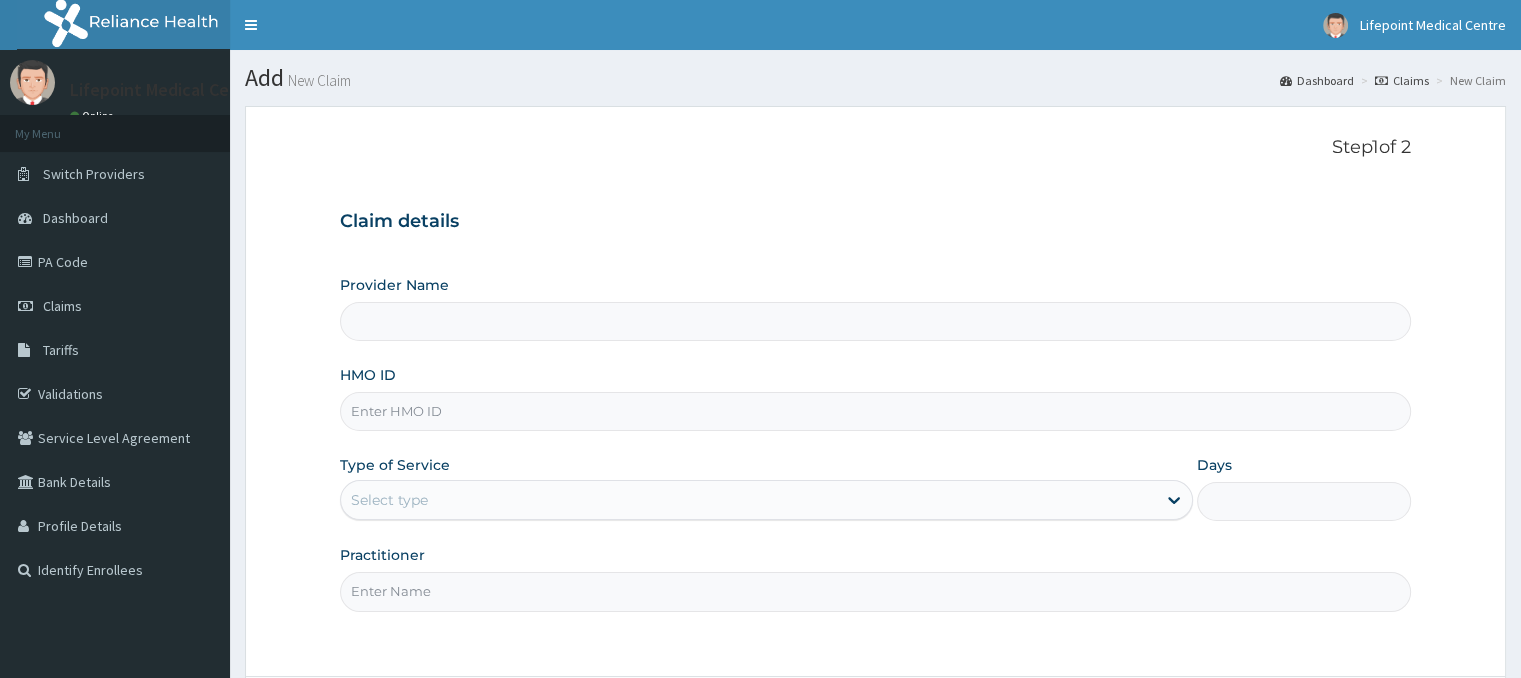 type on "LIFE POINT MEDICAL CENTRE - UTAKO" 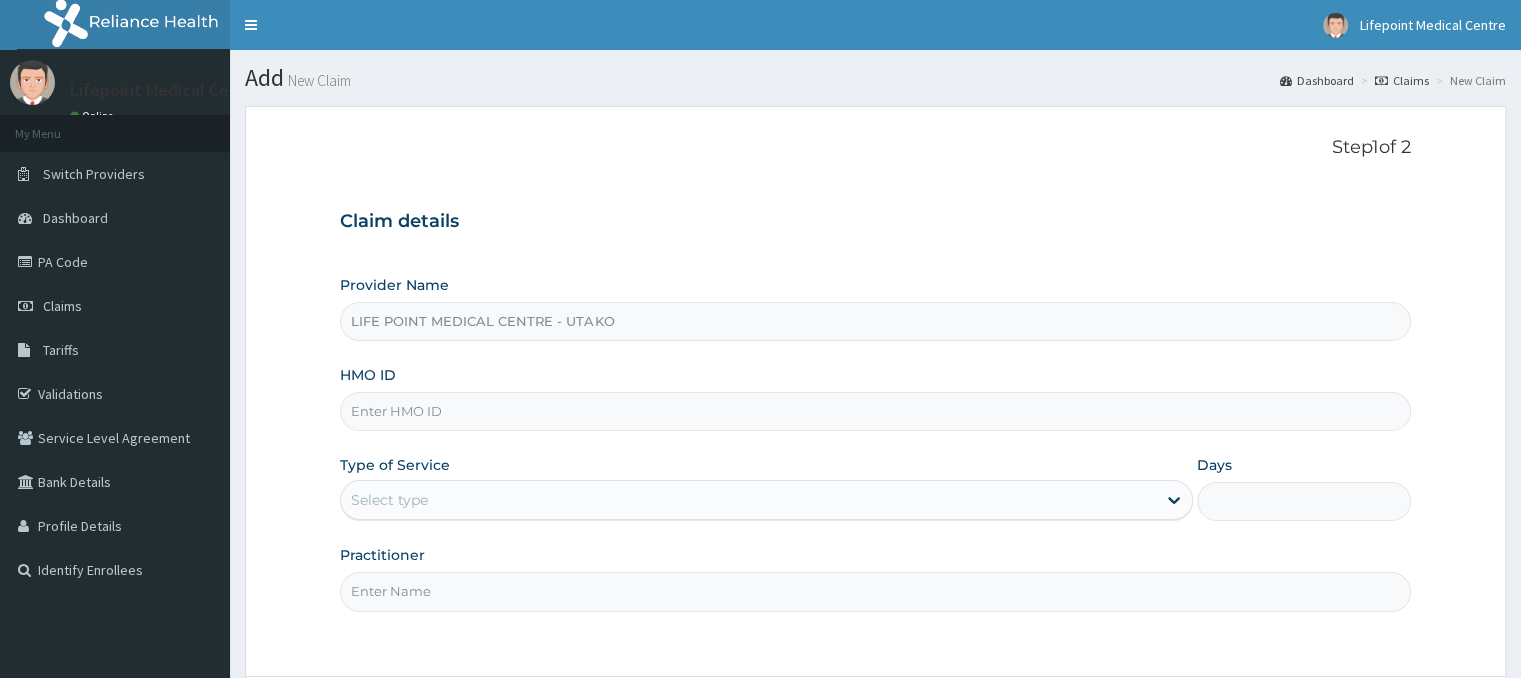 click on "HMO ID" at bounding box center [875, 411] 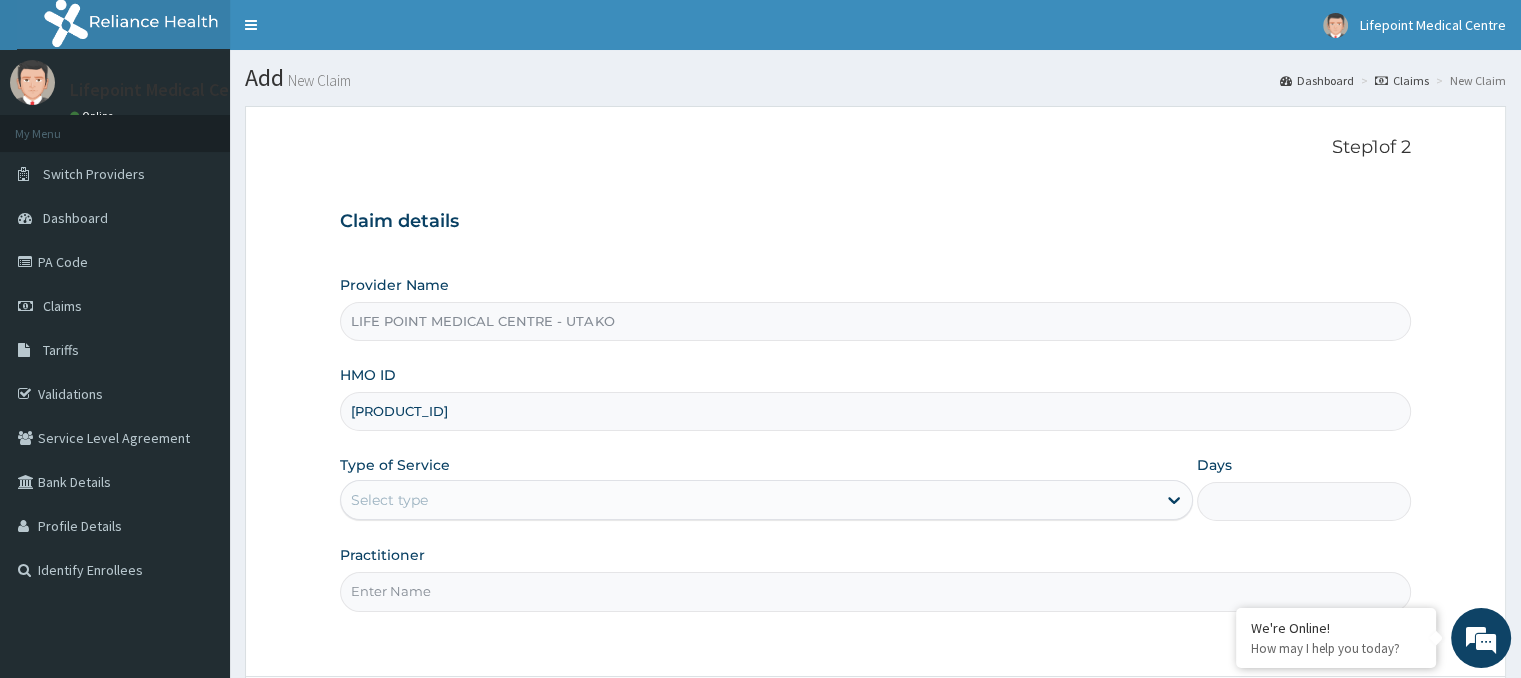 type on "IEI/10093/A" 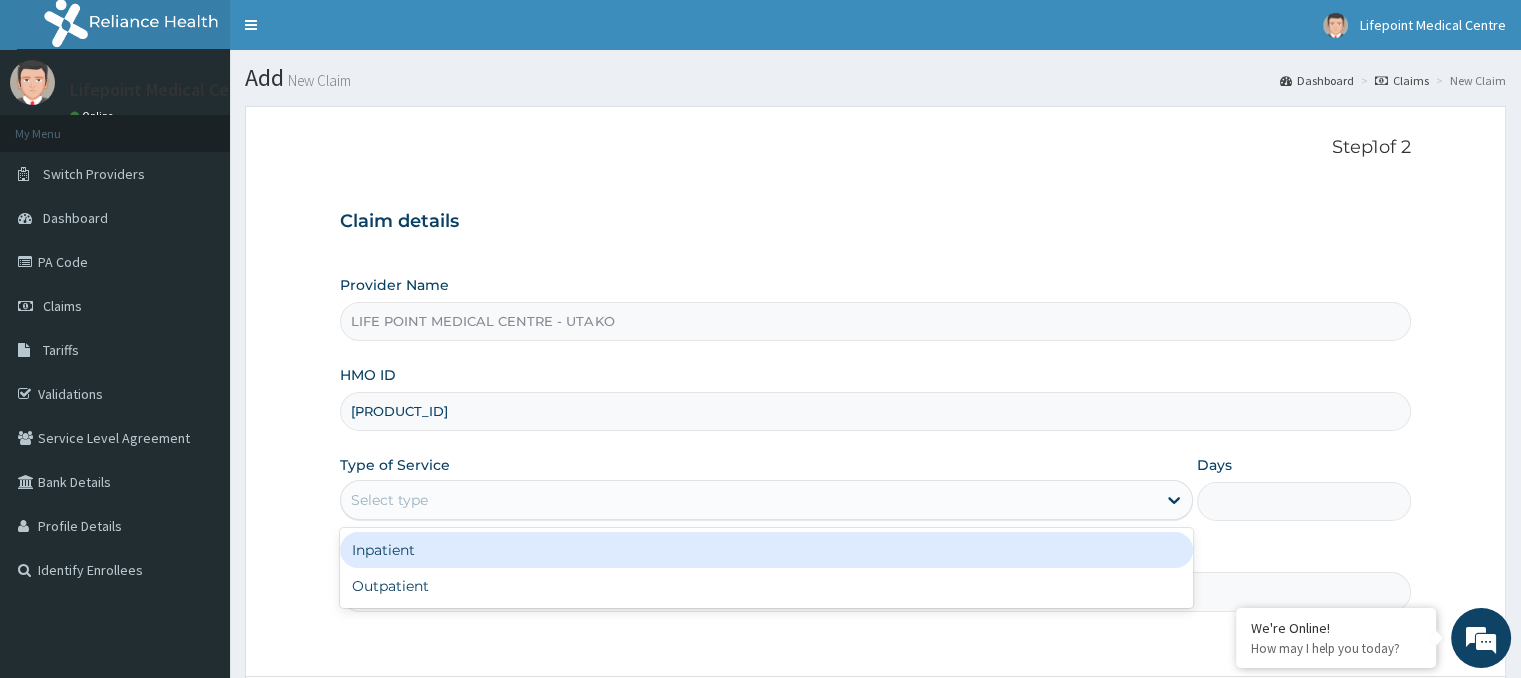 click on "Select type" at bounding box center [389, 500] 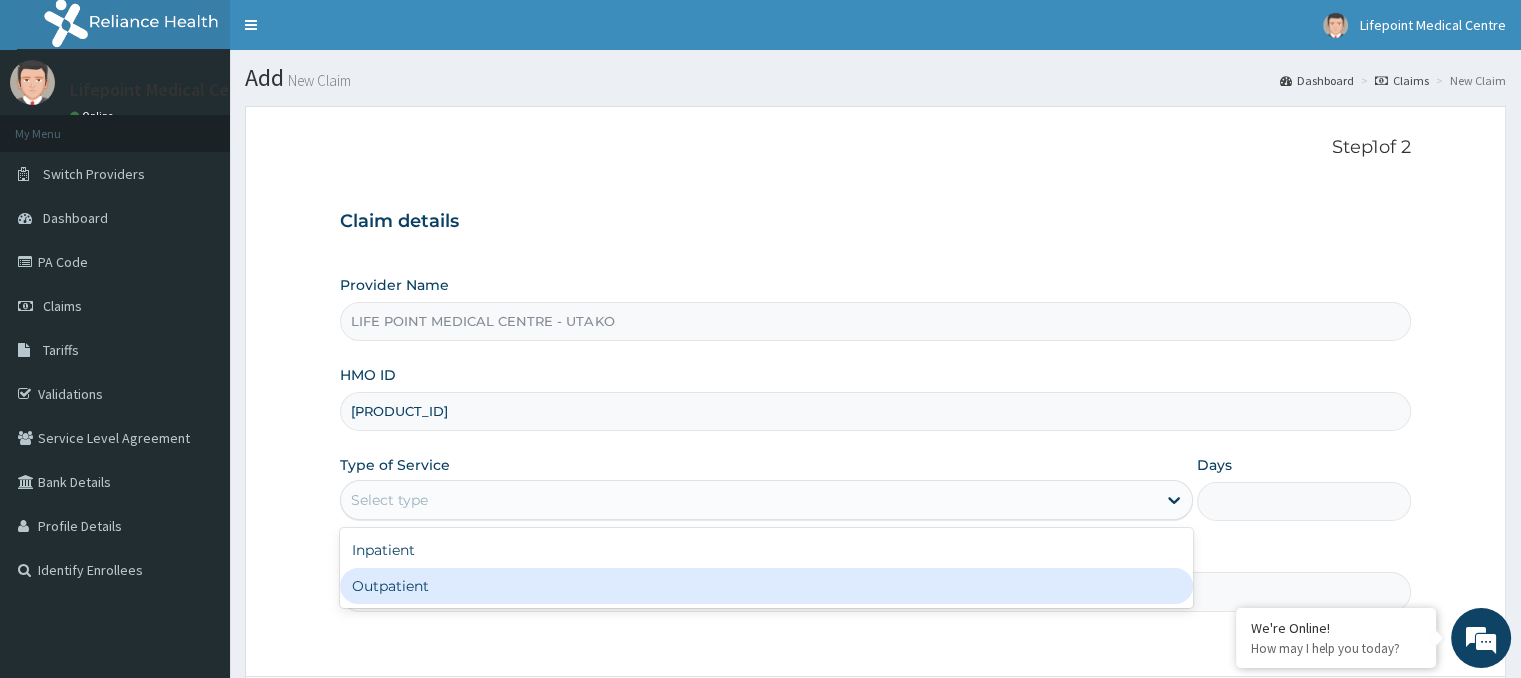 click on "Outpatient" at bounding box center (766, 586) 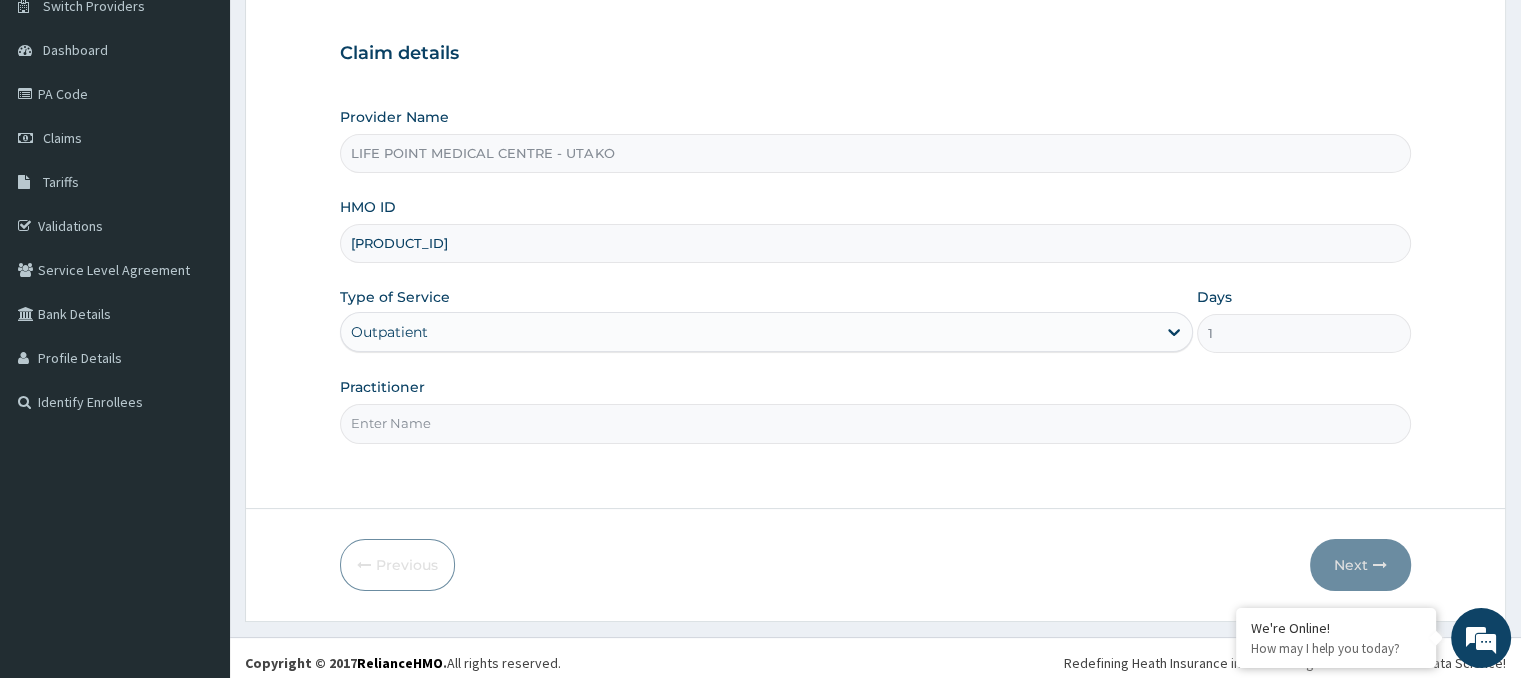 scroll, scrollTop: 177, scrollLeft: 0, axis: vertical 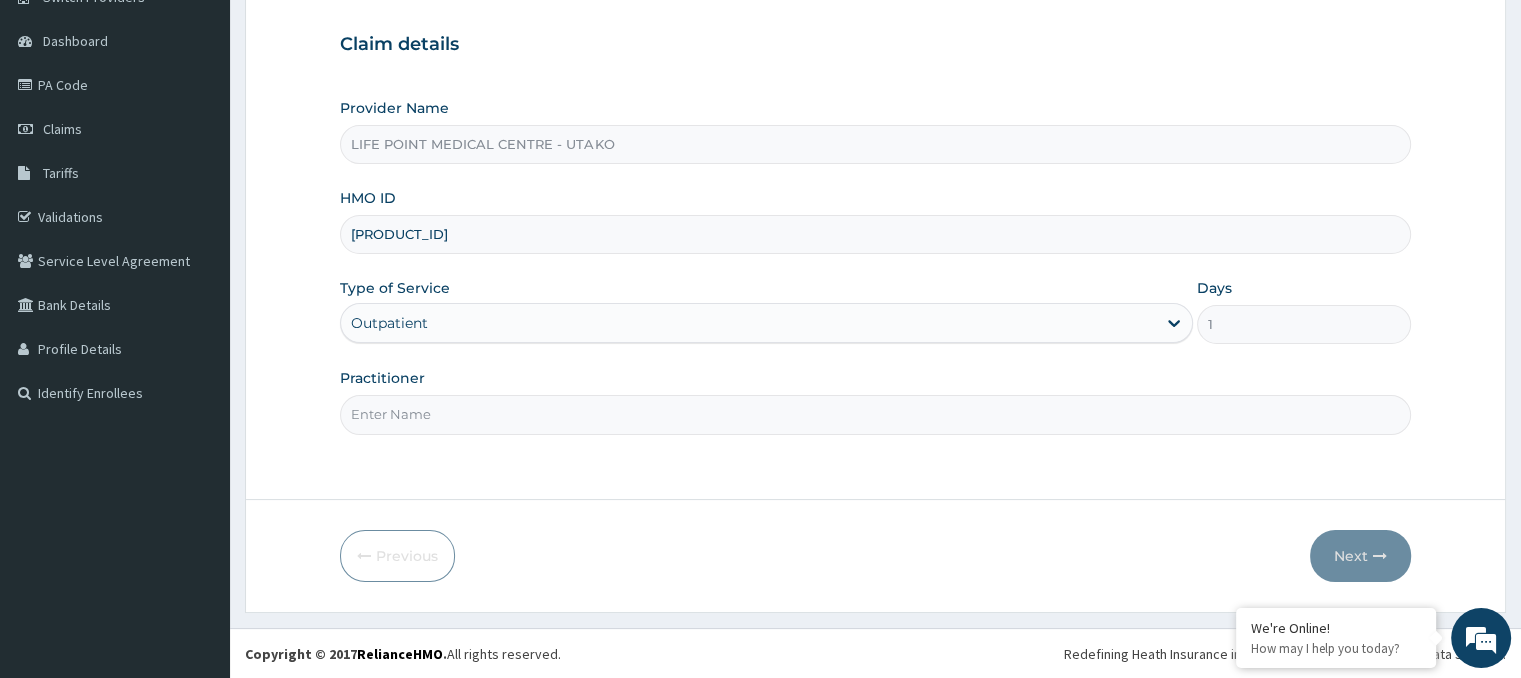 click on "Practitioner" at bounding box center [875, 414] 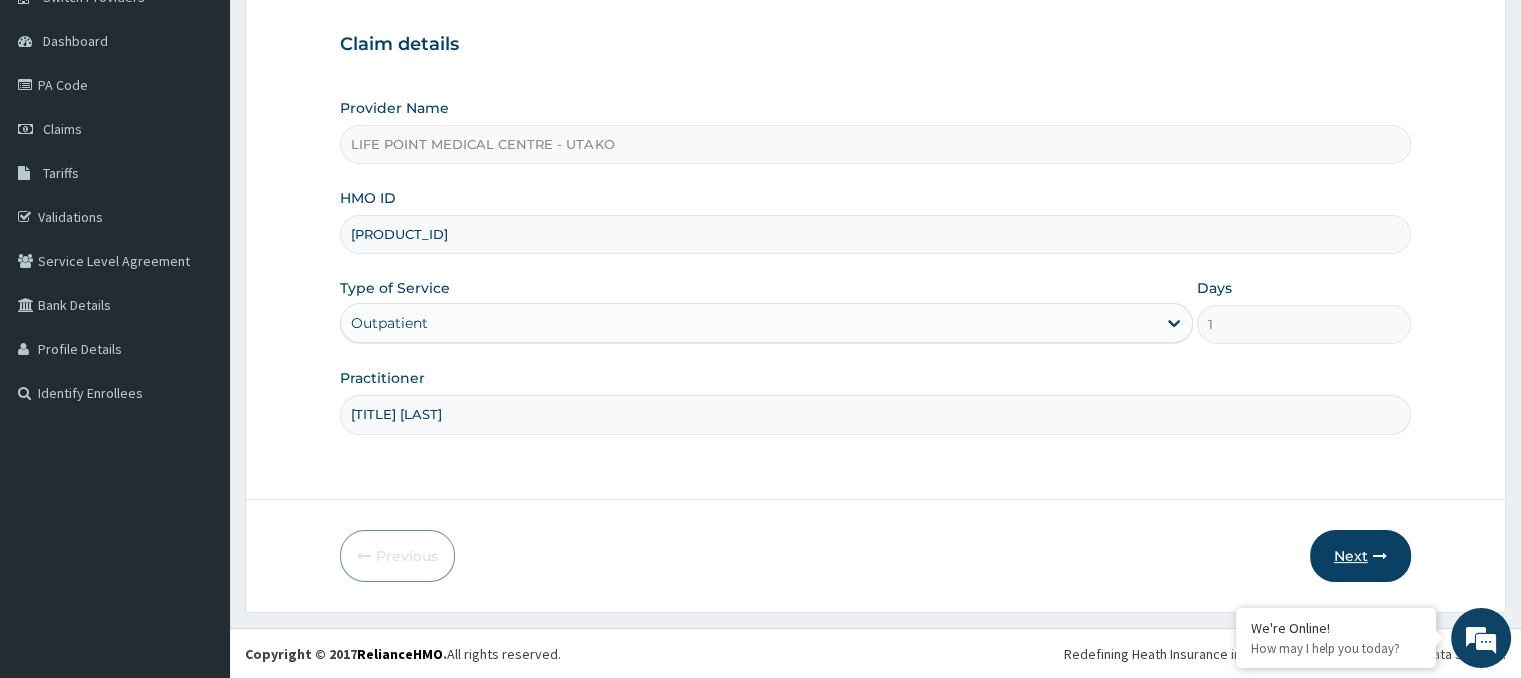 scroll, scrollTop: 0, scrollLeft: 0, axis: both 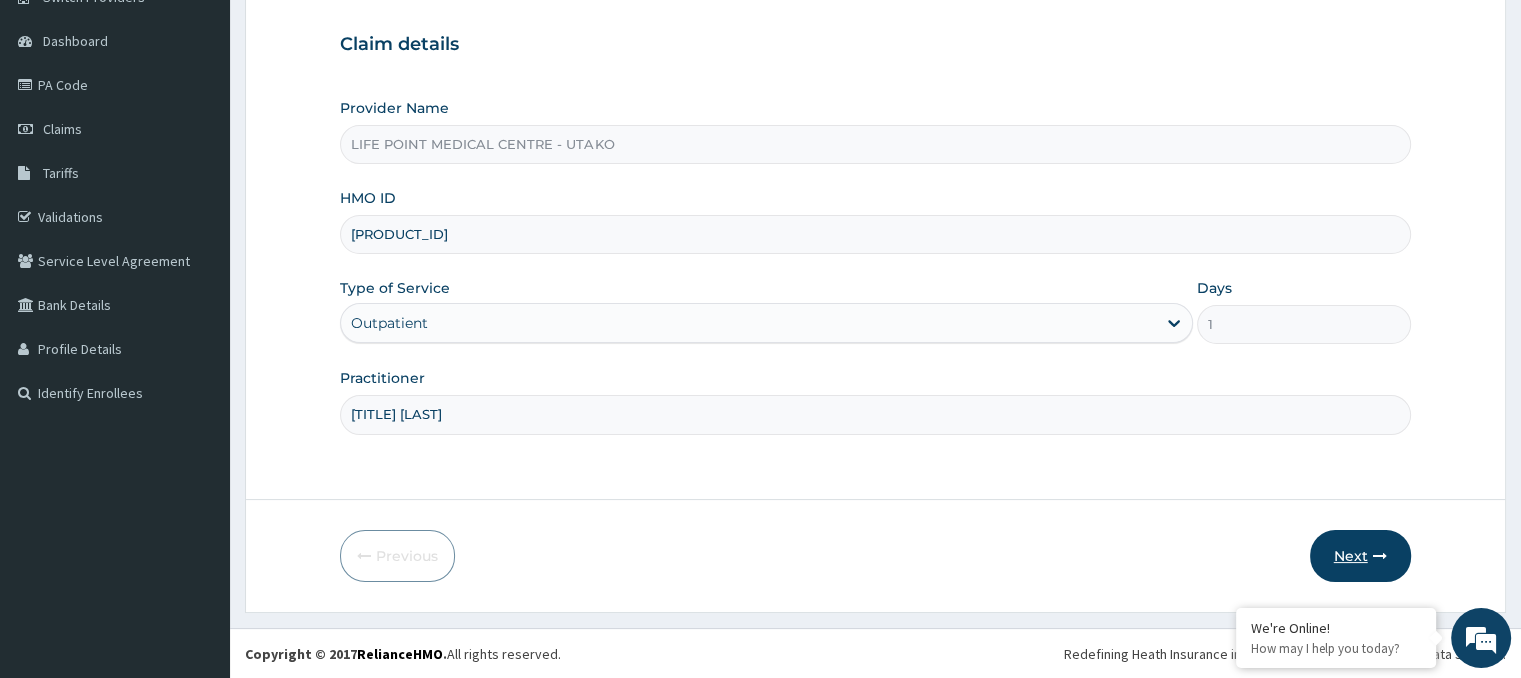 type on "DR KEN" 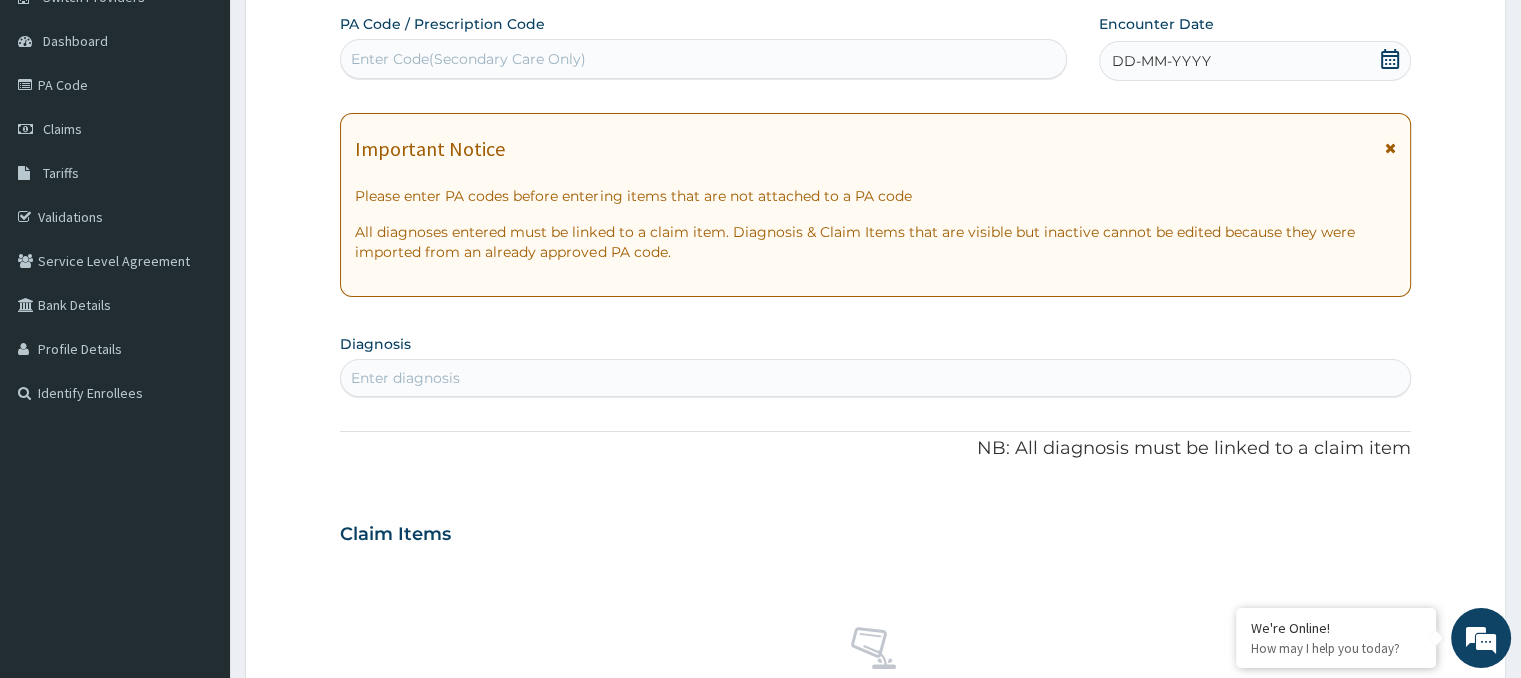 click on "Enter Code(Secondary Care Only)" at bounding box center (468, 59) 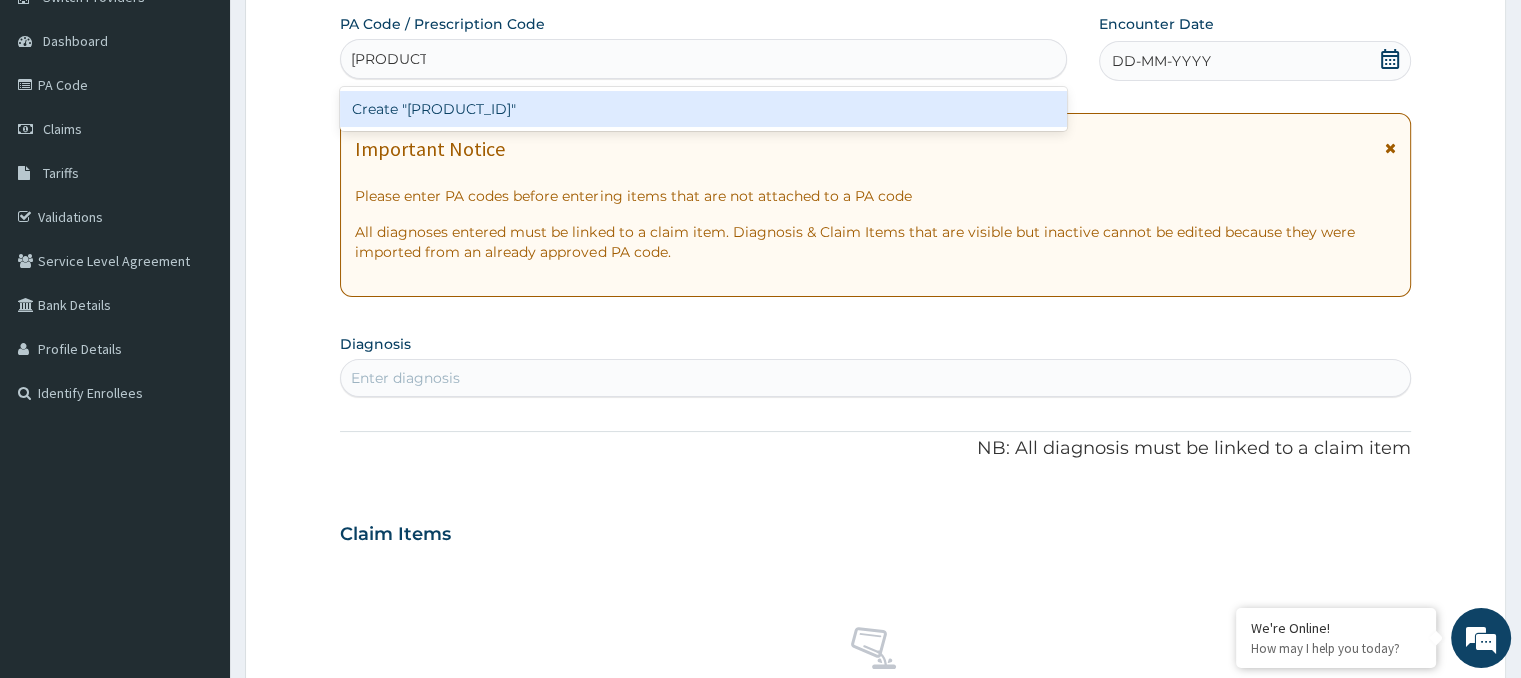 click on "Create "PA/5351D7"" at bounding box center [703, 109] 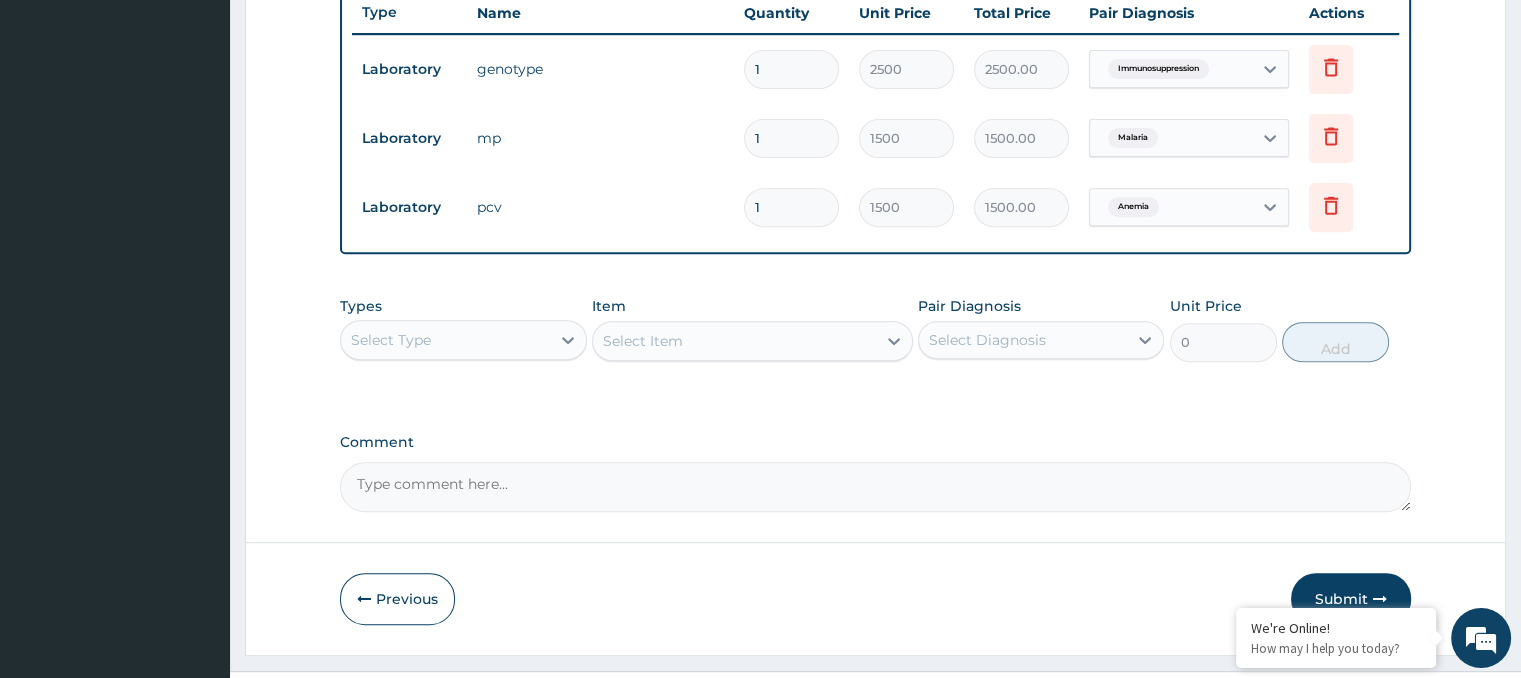 scroll, scrollTop: 804, scrollLeft: 0, axis: vertical 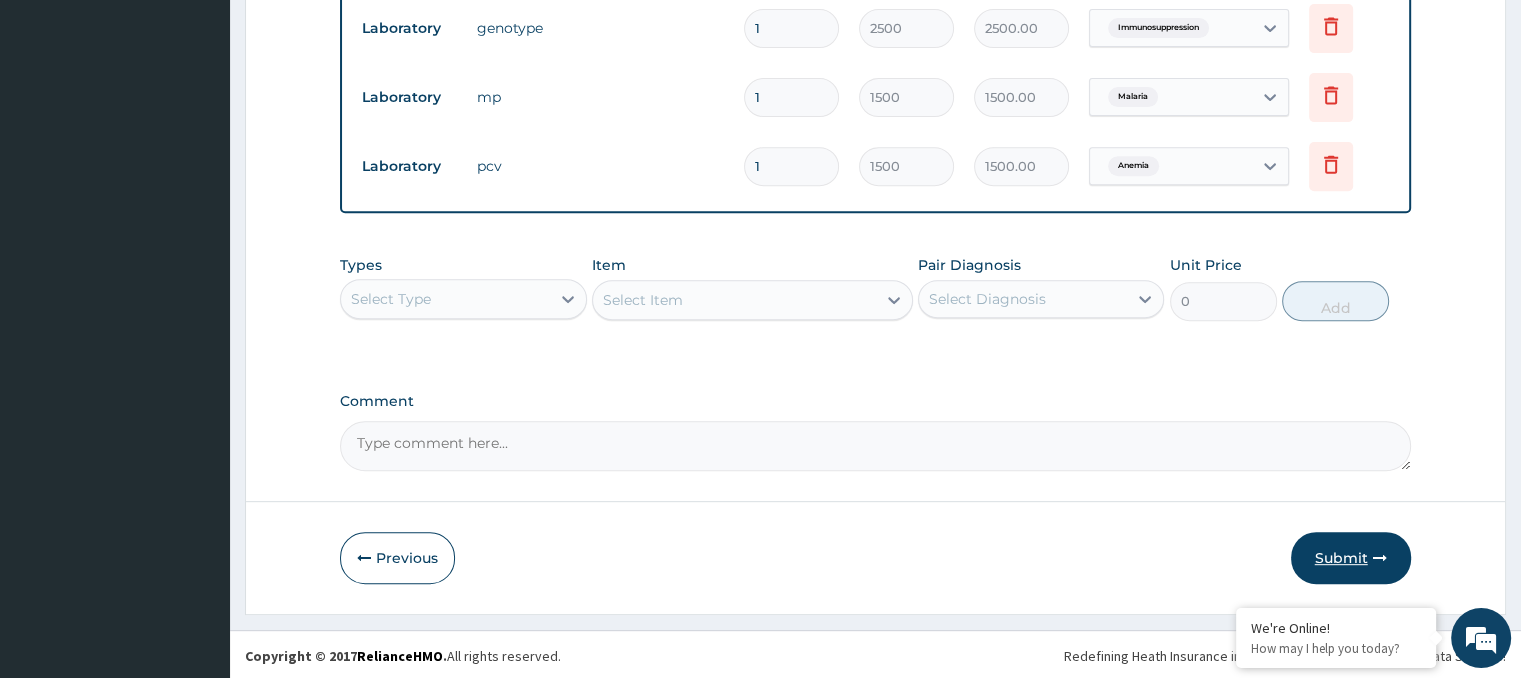 click on "Submit" at bounding box center [1351, 558] 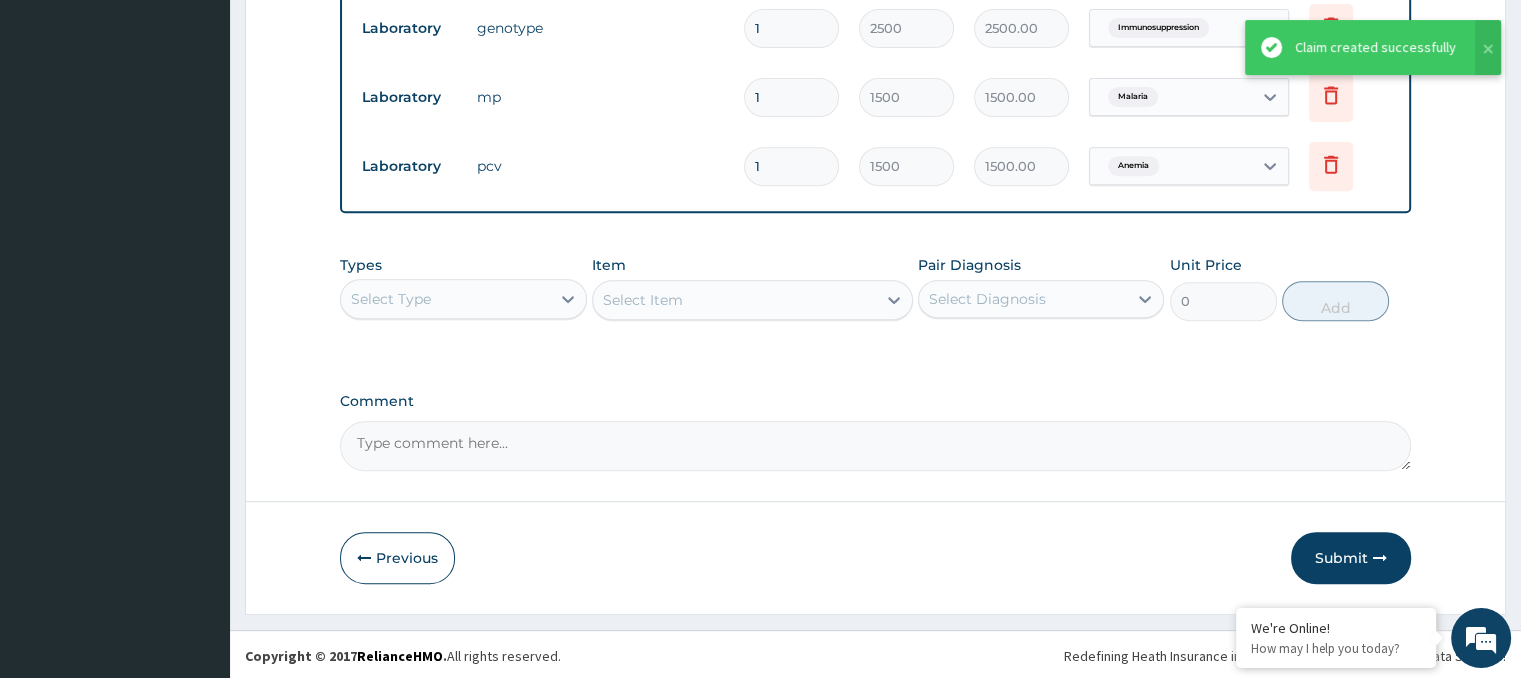 scroll, scrollTop: 672, scrollLeft: 0, axis: vertical 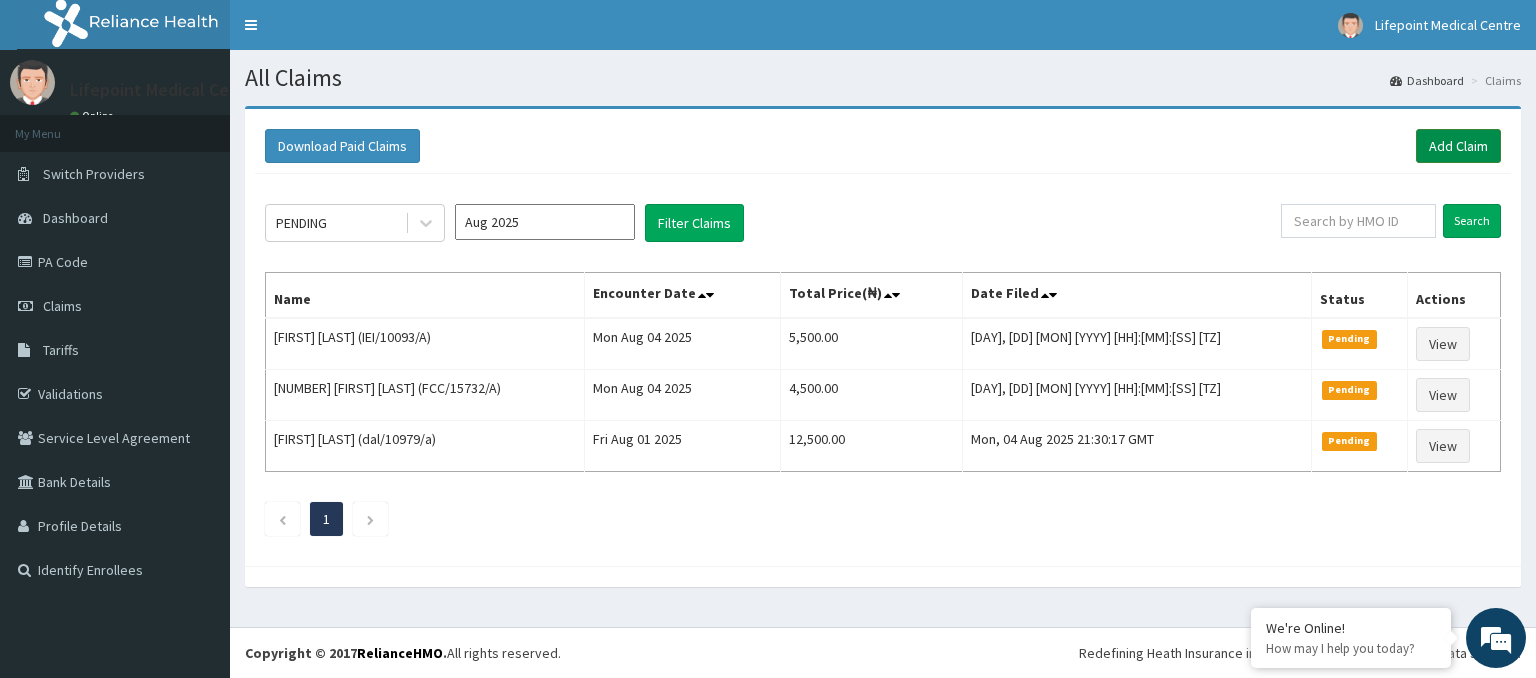 click on "Add Claim" at bounding box center (1458, 146) 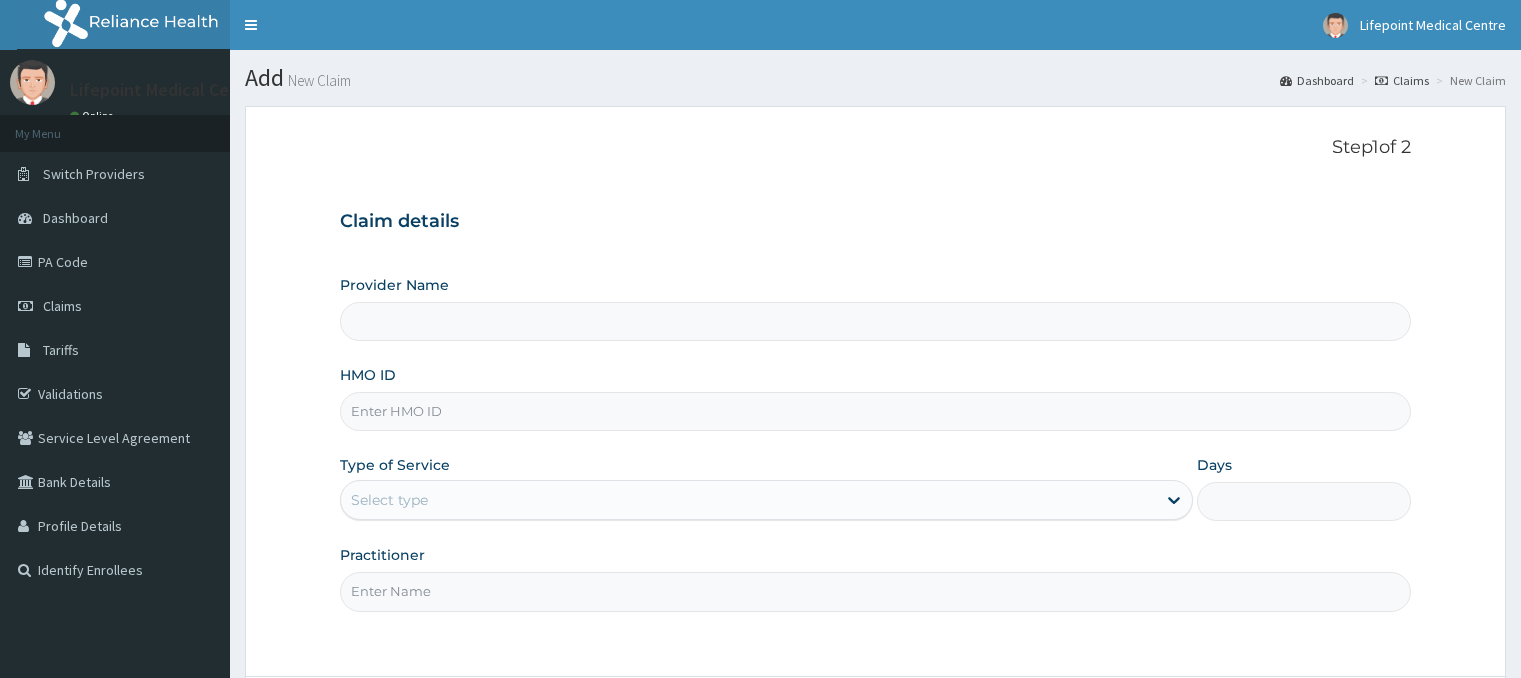 scroll, scrollTop: 0, scrollLeft: 0, axis: both 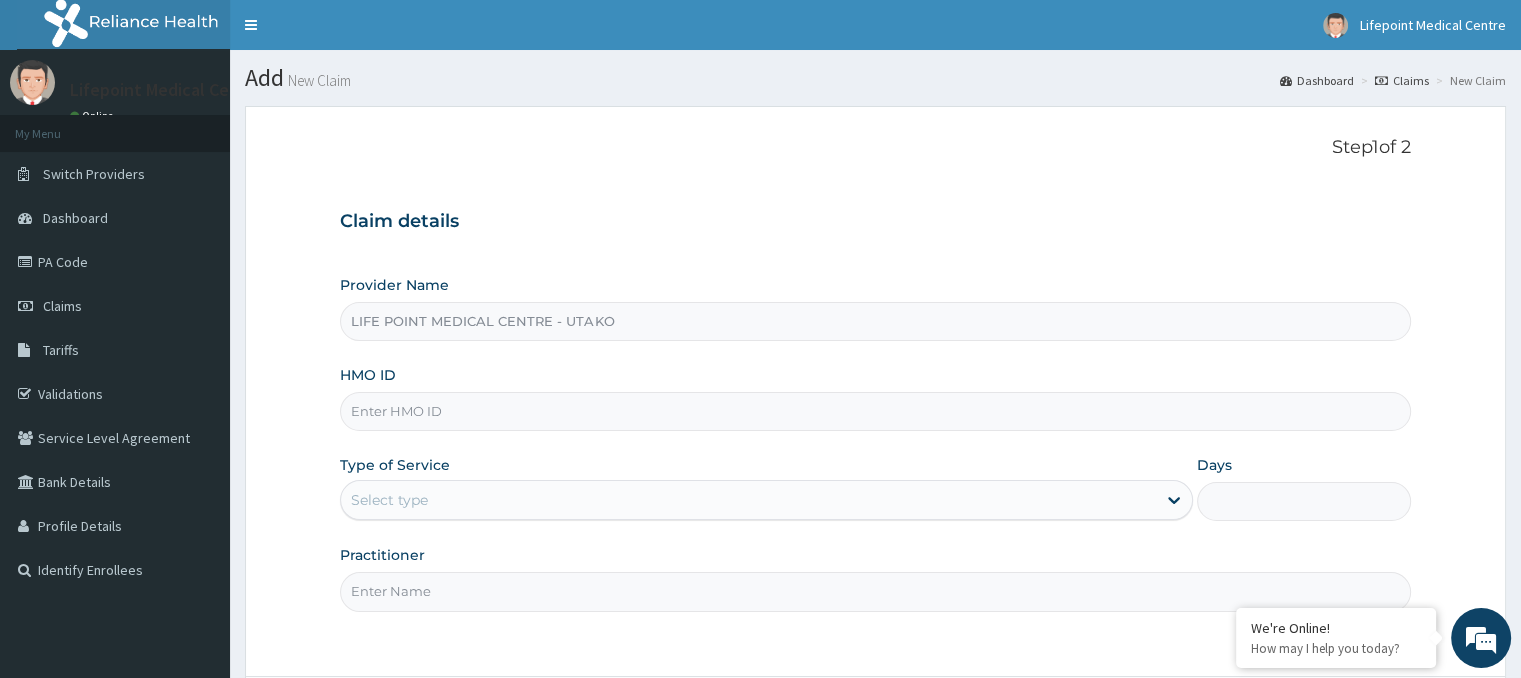 type on "LIFE POINT MEDICAL CENTRE - UTAKO" 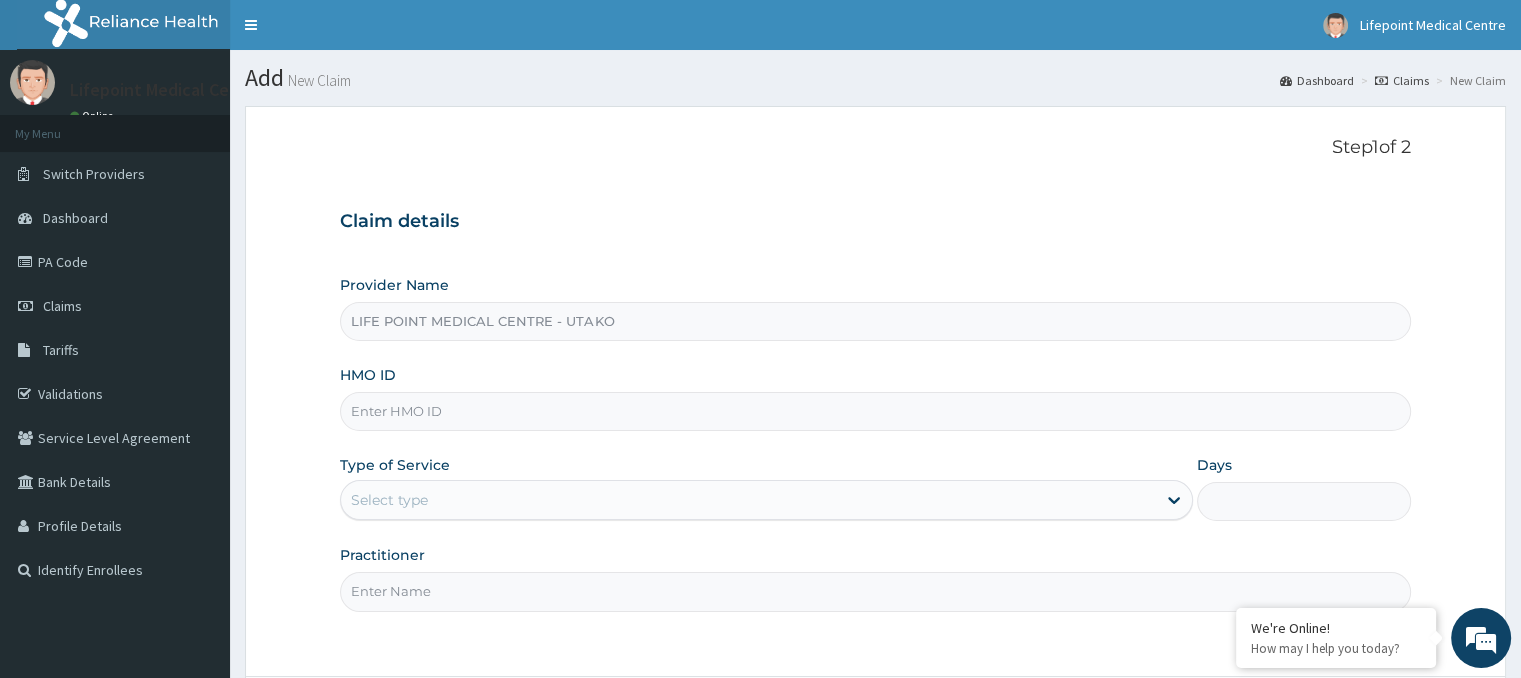 paste on "SUT/10171/A" 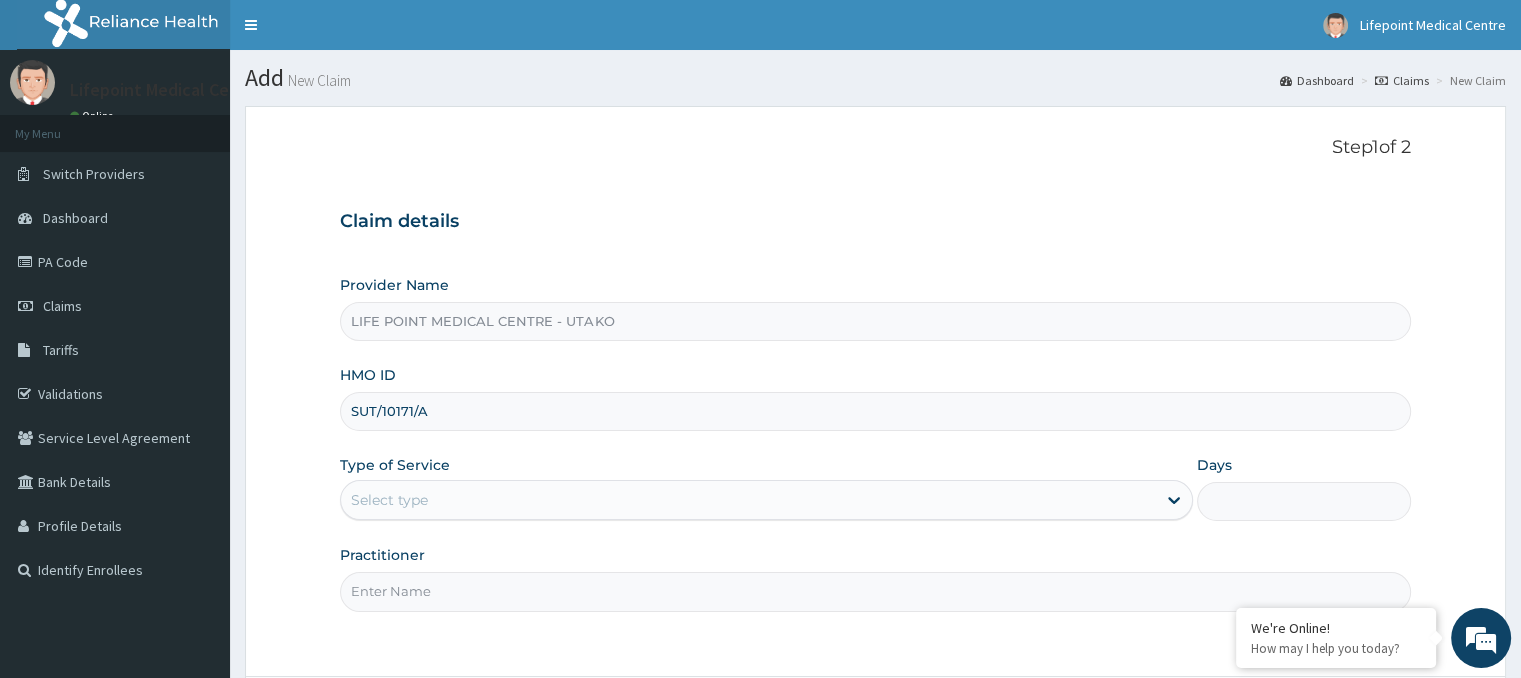 type on "SUT/10171/A" 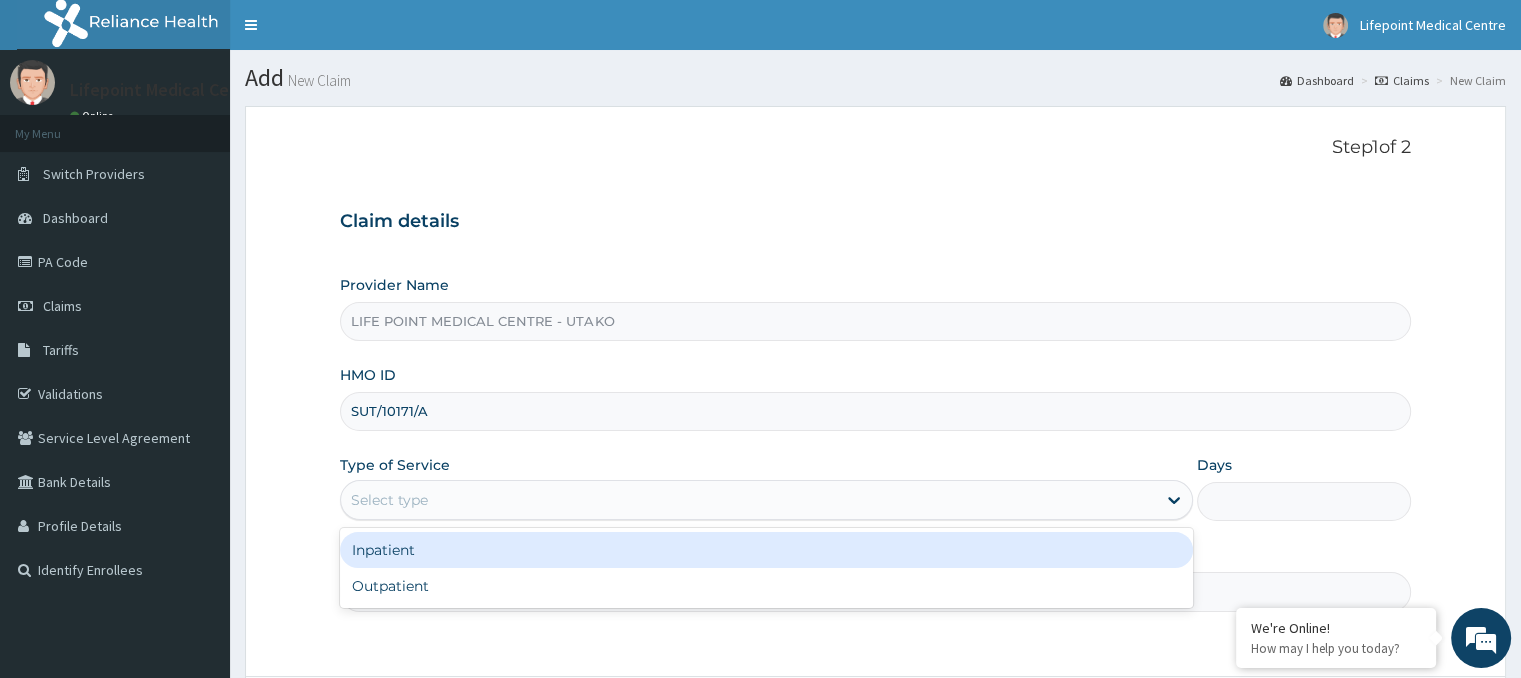 click on "Select type" at bounding box center (389, 500) 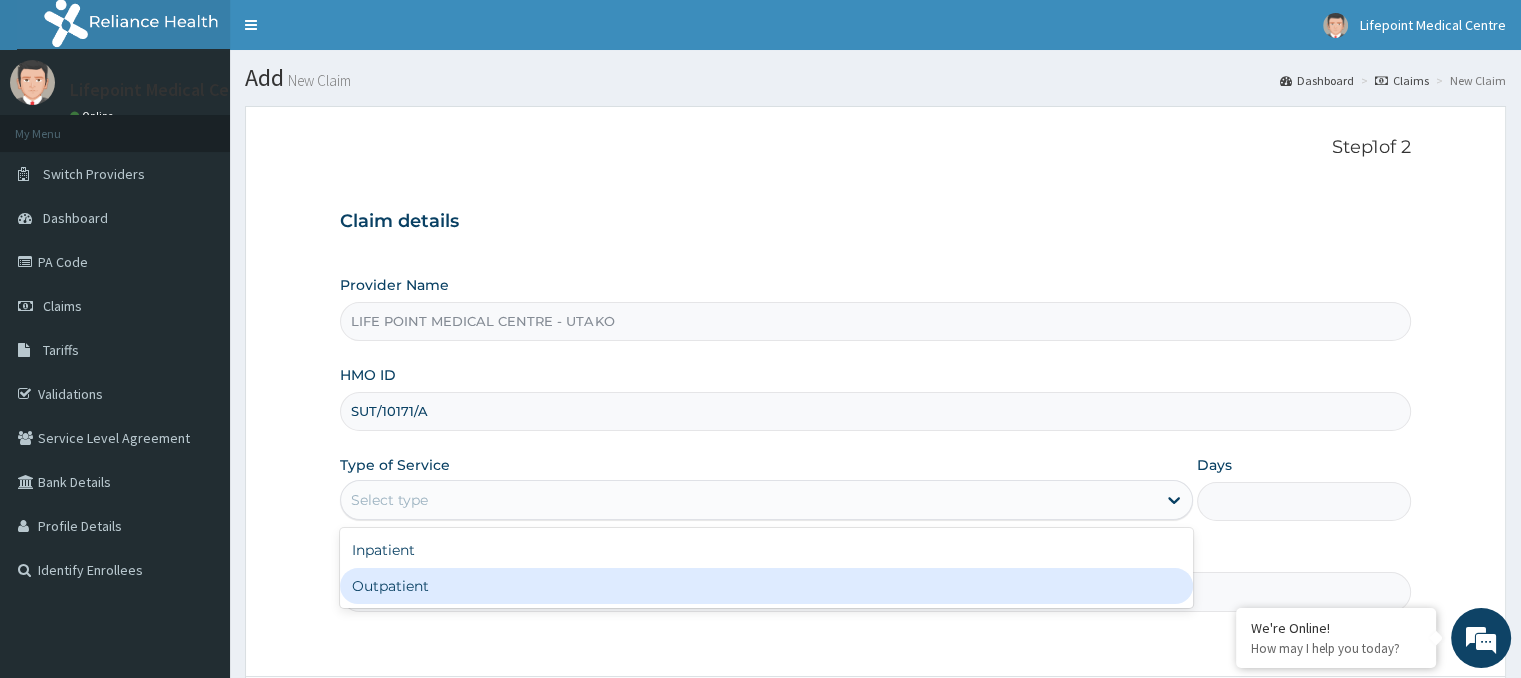 click on "Outpatient" at bounding box center [766, 586] 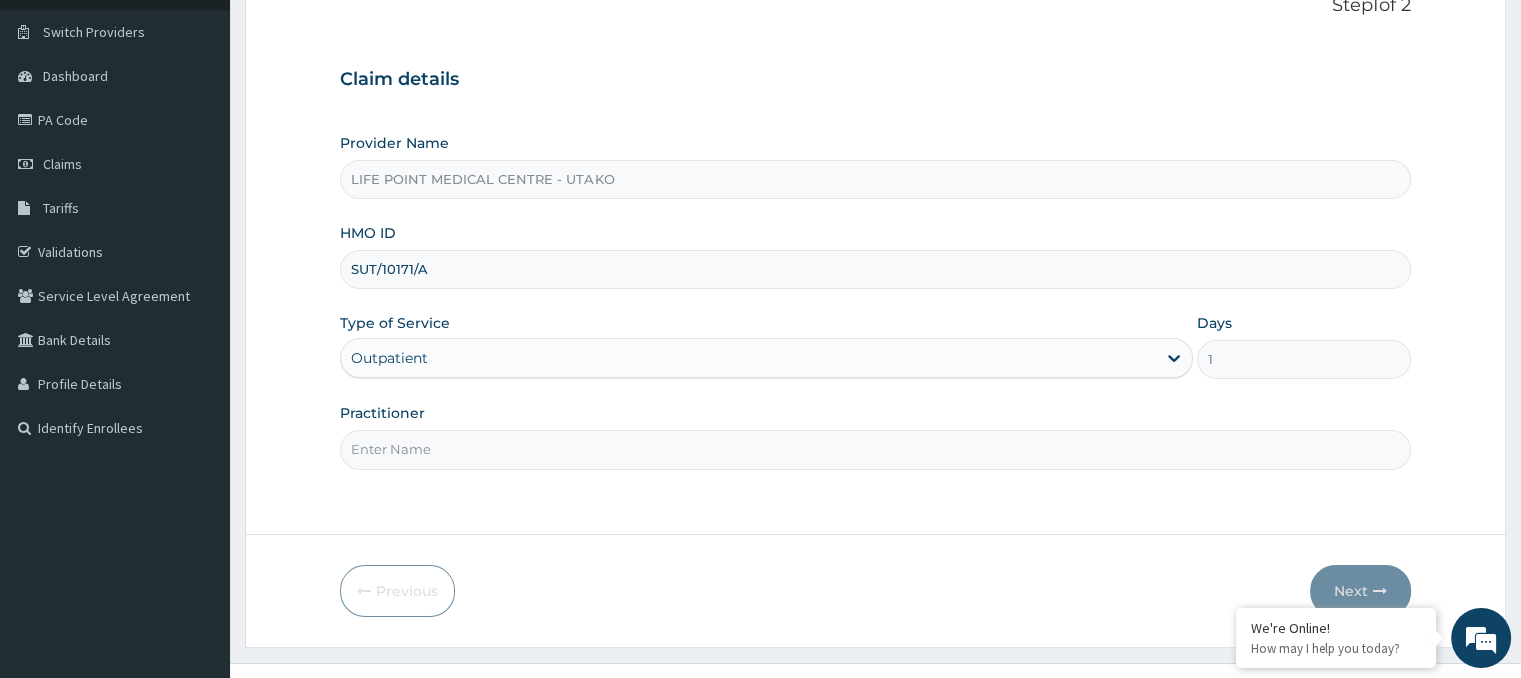 scroll, scrollTop: 177, scrollLeft: 0, axis: vertical 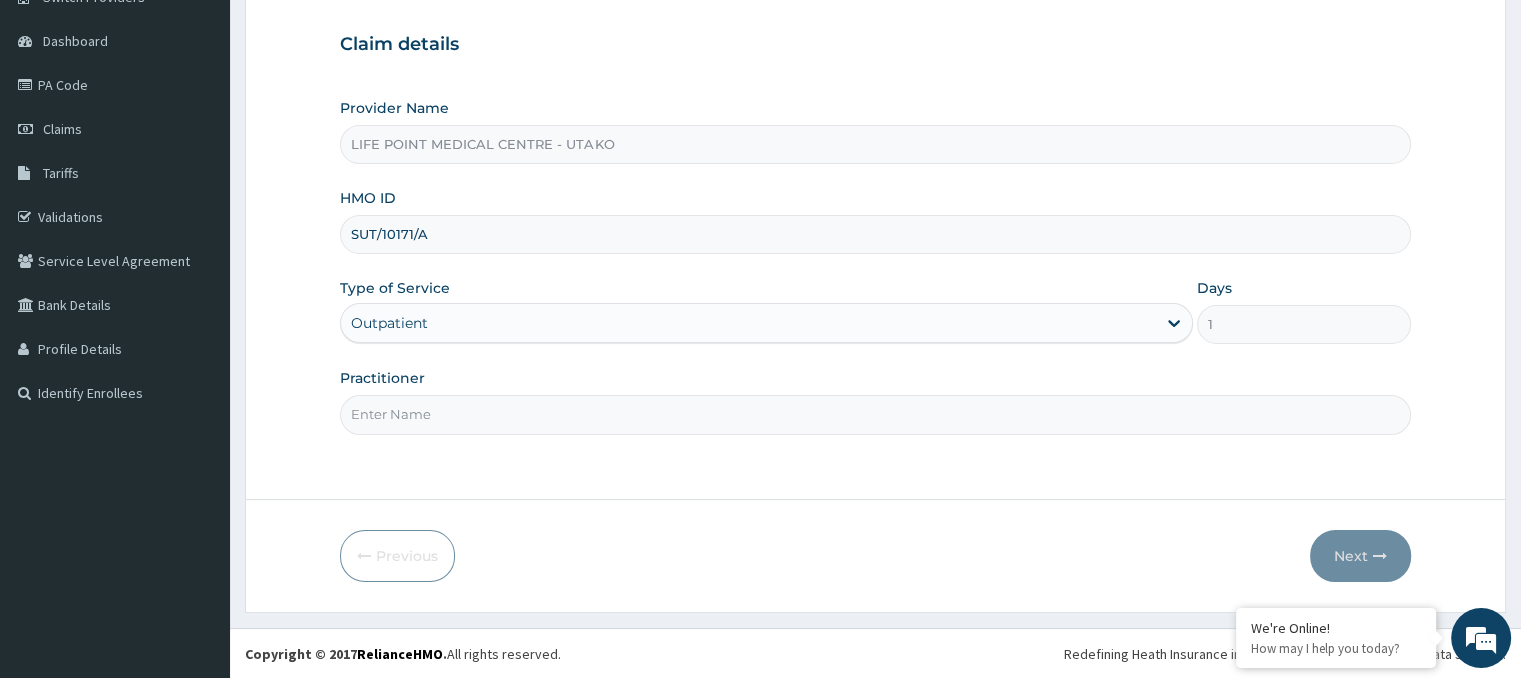 click on "Practitioner" at bounding box center [875, 414] 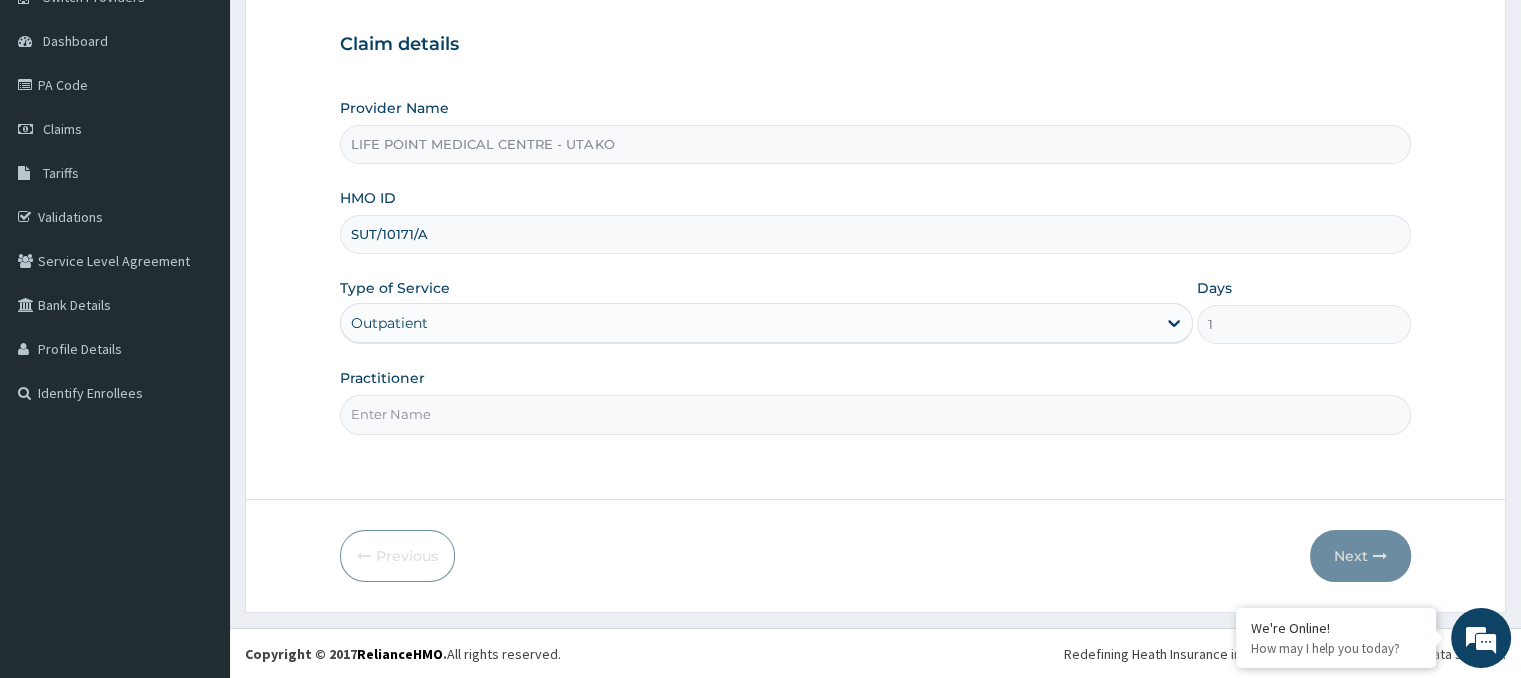 scroll, scrollTop: 0, scrollLeft: 0, axis: both 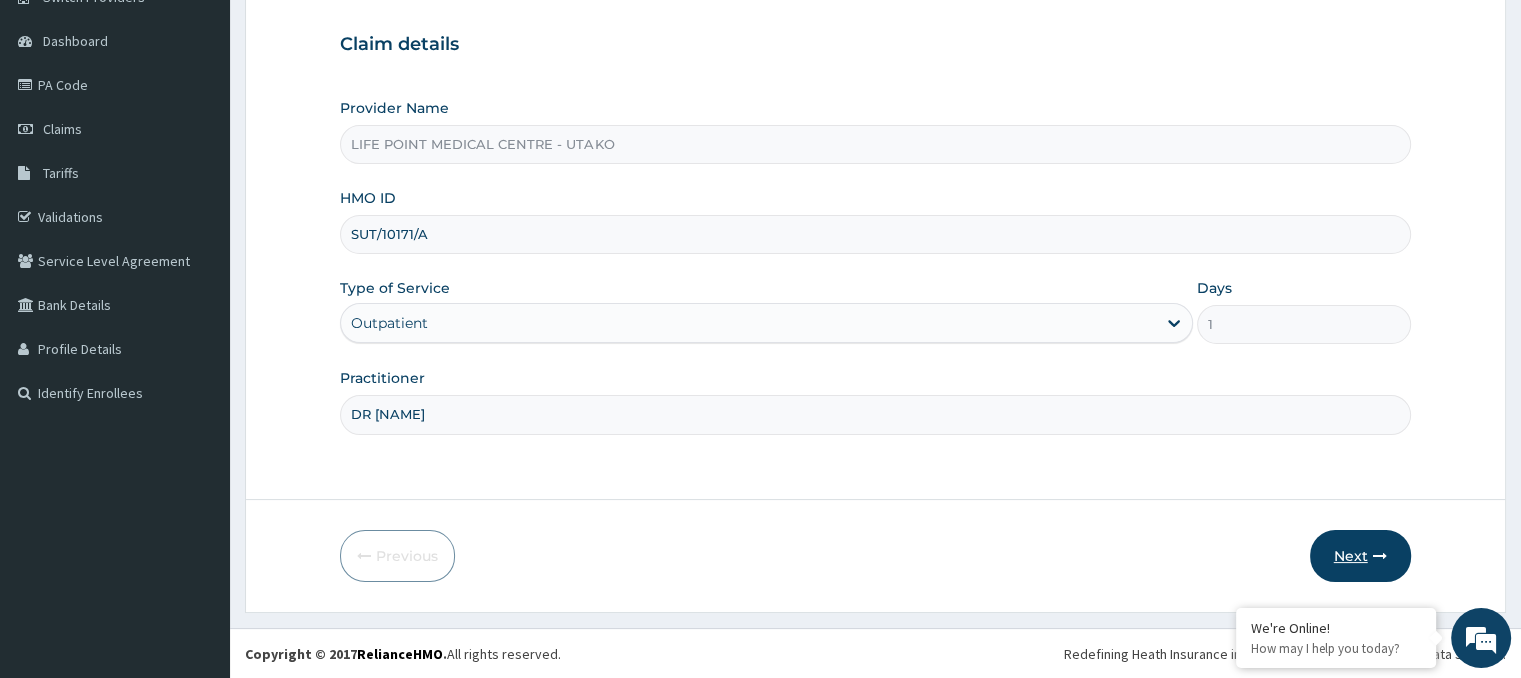 type on "DR KEN" 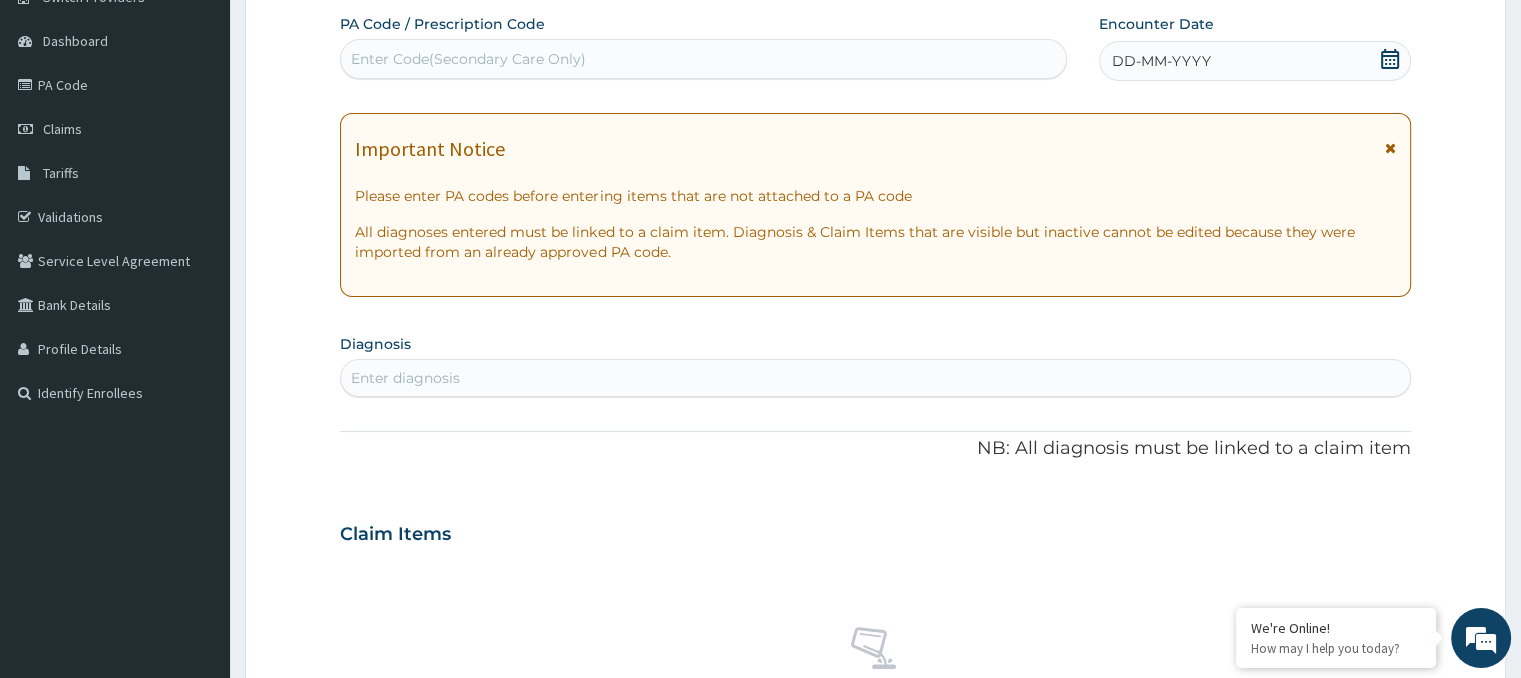 click on "Enter Code(Secondary Care Only)" at bounding box center [468, 59] 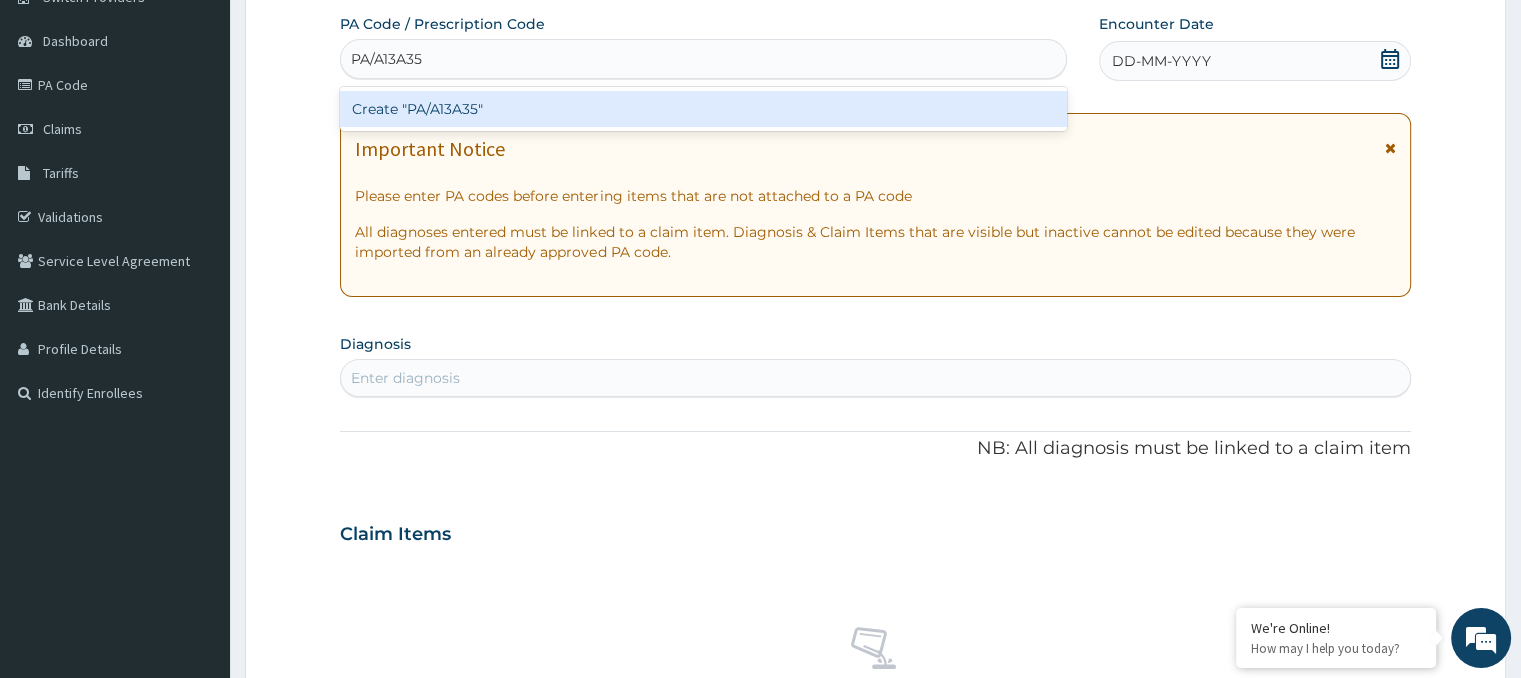 click on "Create "PA/A13A35"" at bounding box center [703, 109] 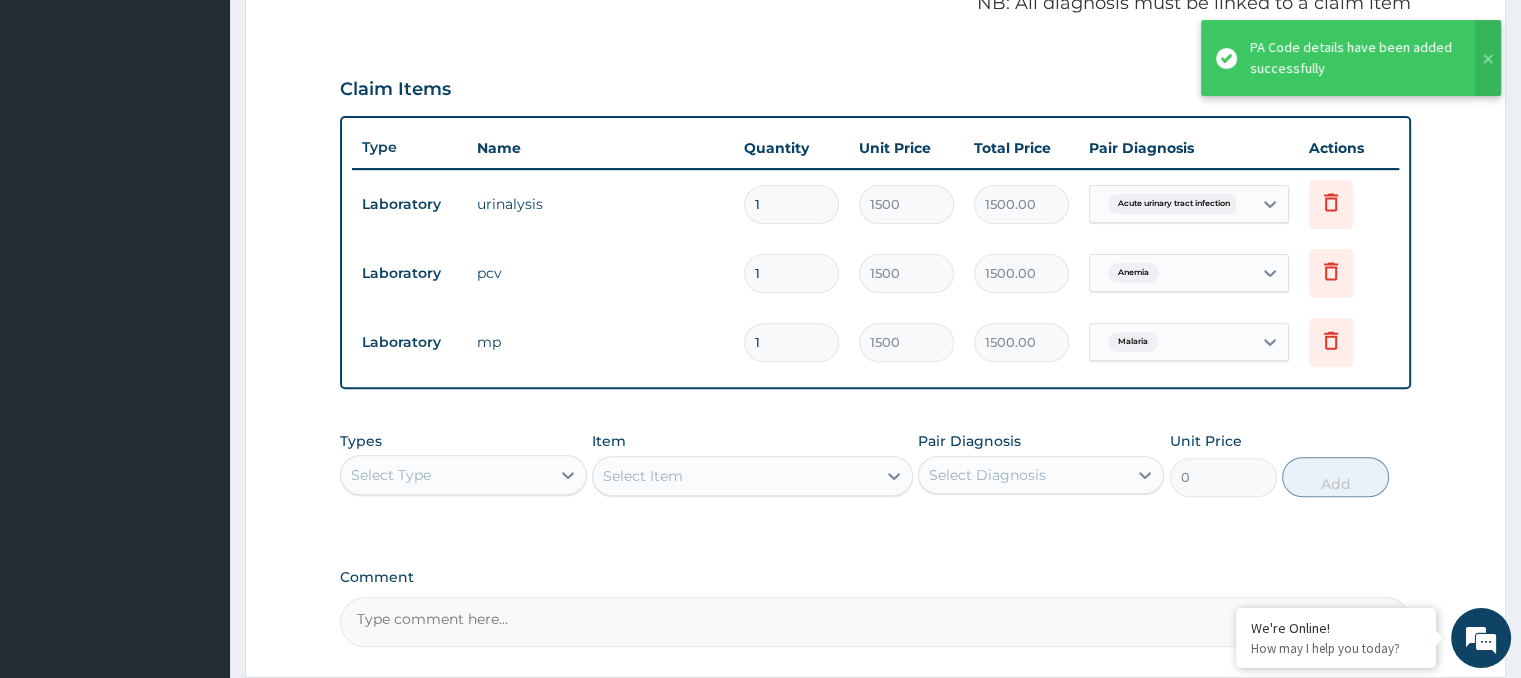 scroll, scrollTop: 804, scrollLeft: 0, axis: vertical 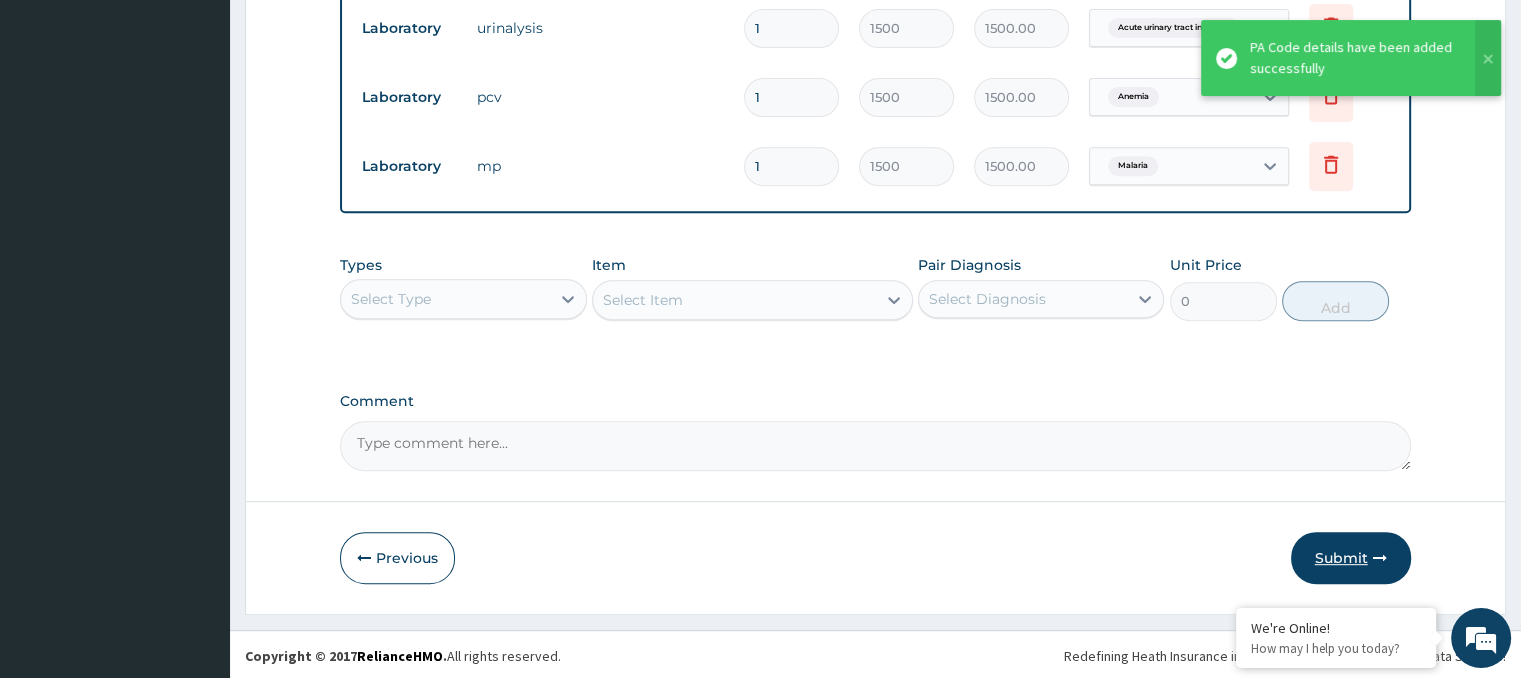 click on "Submit" at bounding box center (1351, 558) 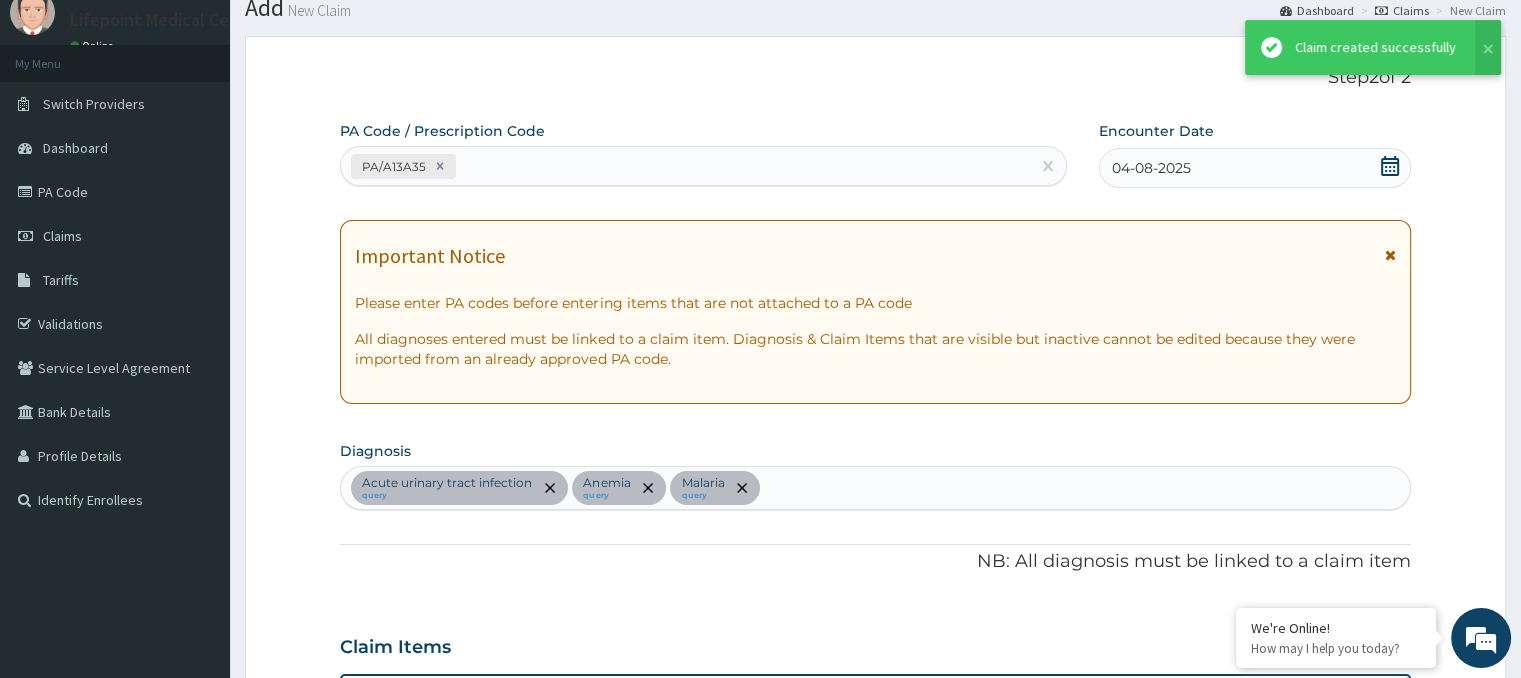 scroll, scrollTop: 804, scrollLeft: 0, axis: vertical 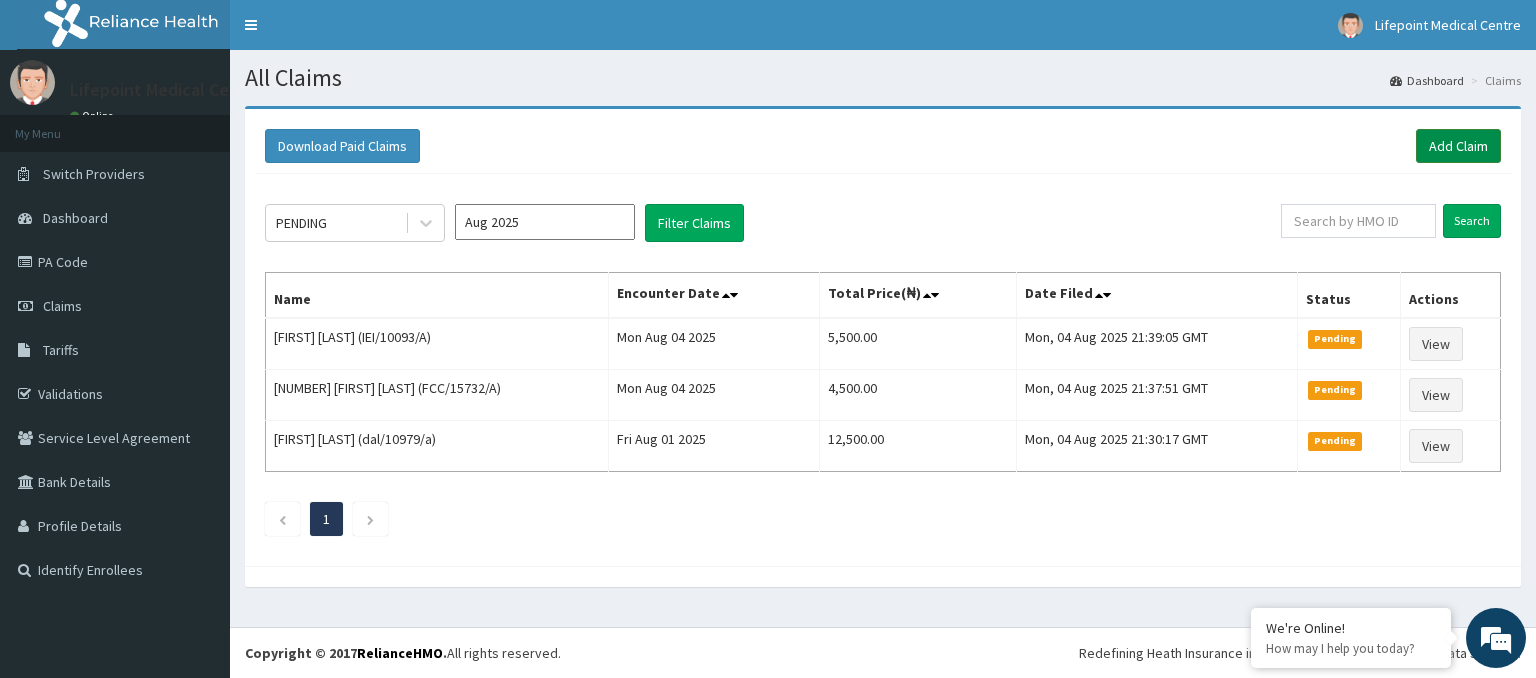click on "Add Claim" at bounding box center [1458, 146] 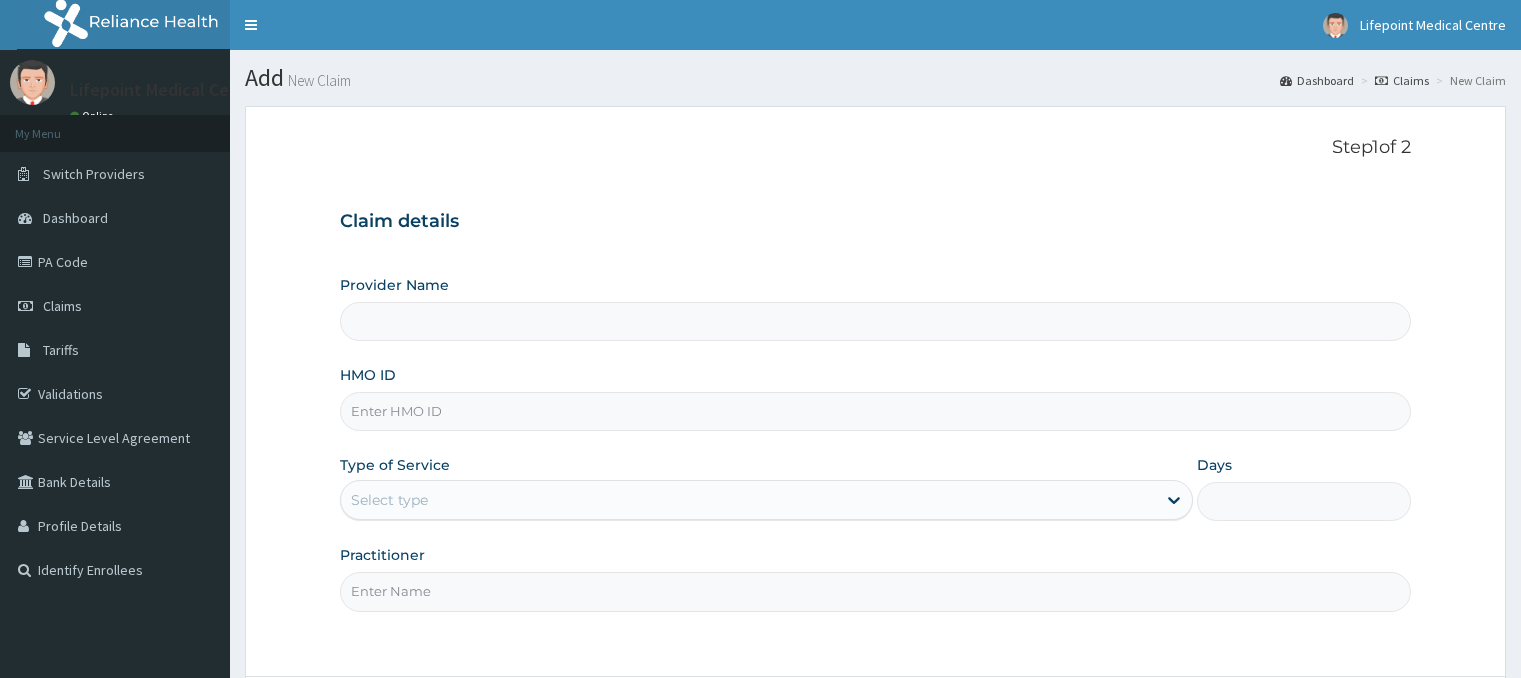 scroll, scrollTop: 0, scrollLeft: 0, axis: both 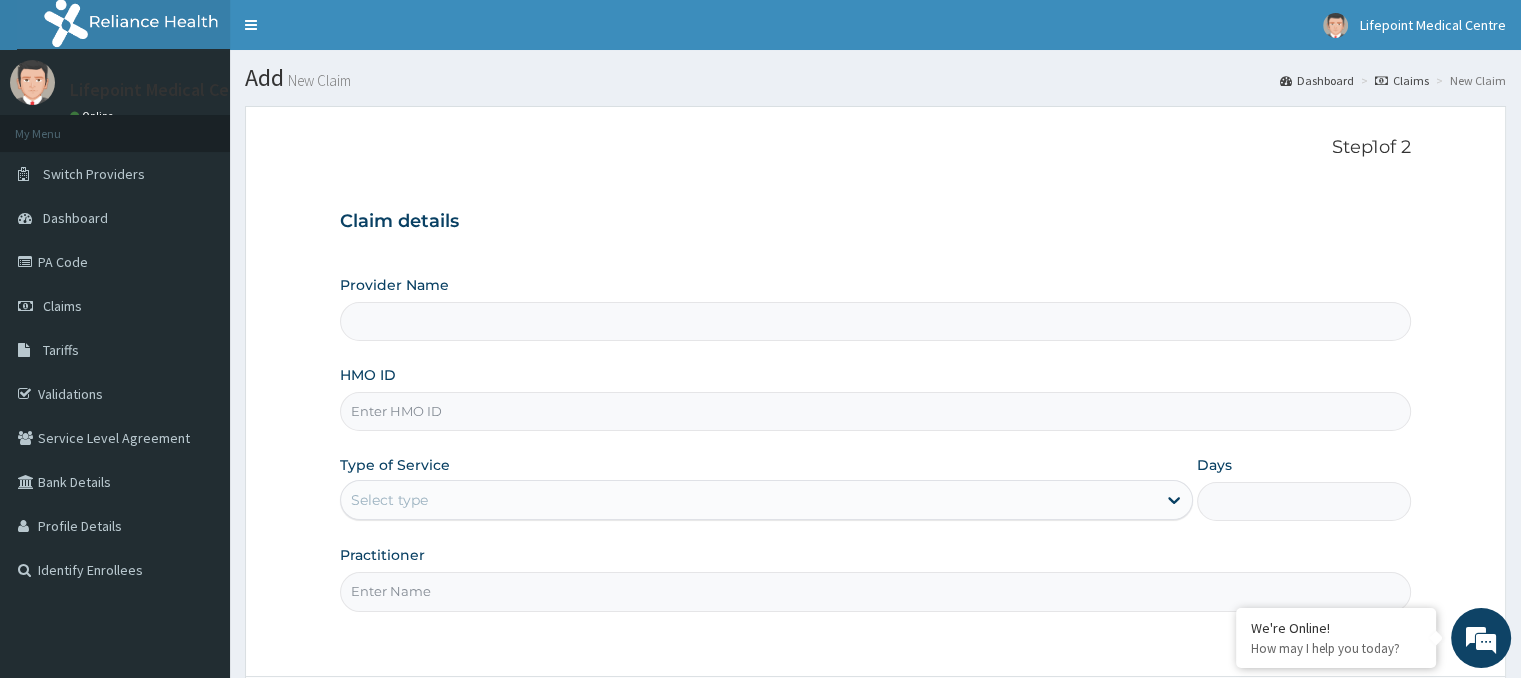 type on "LIFE POINT MEDICAL CENTRE - UTAKO" 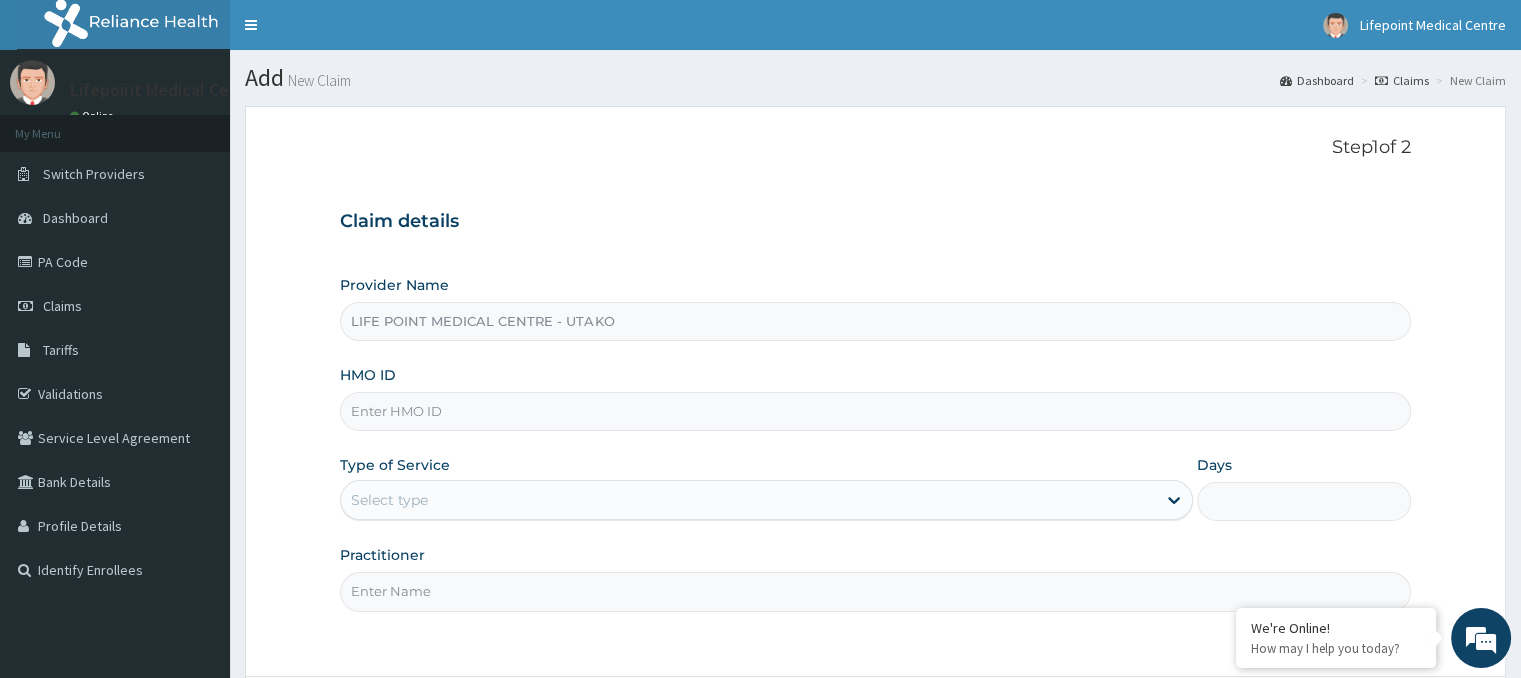 click on "HMO ID" at bounding box center [875, 411] 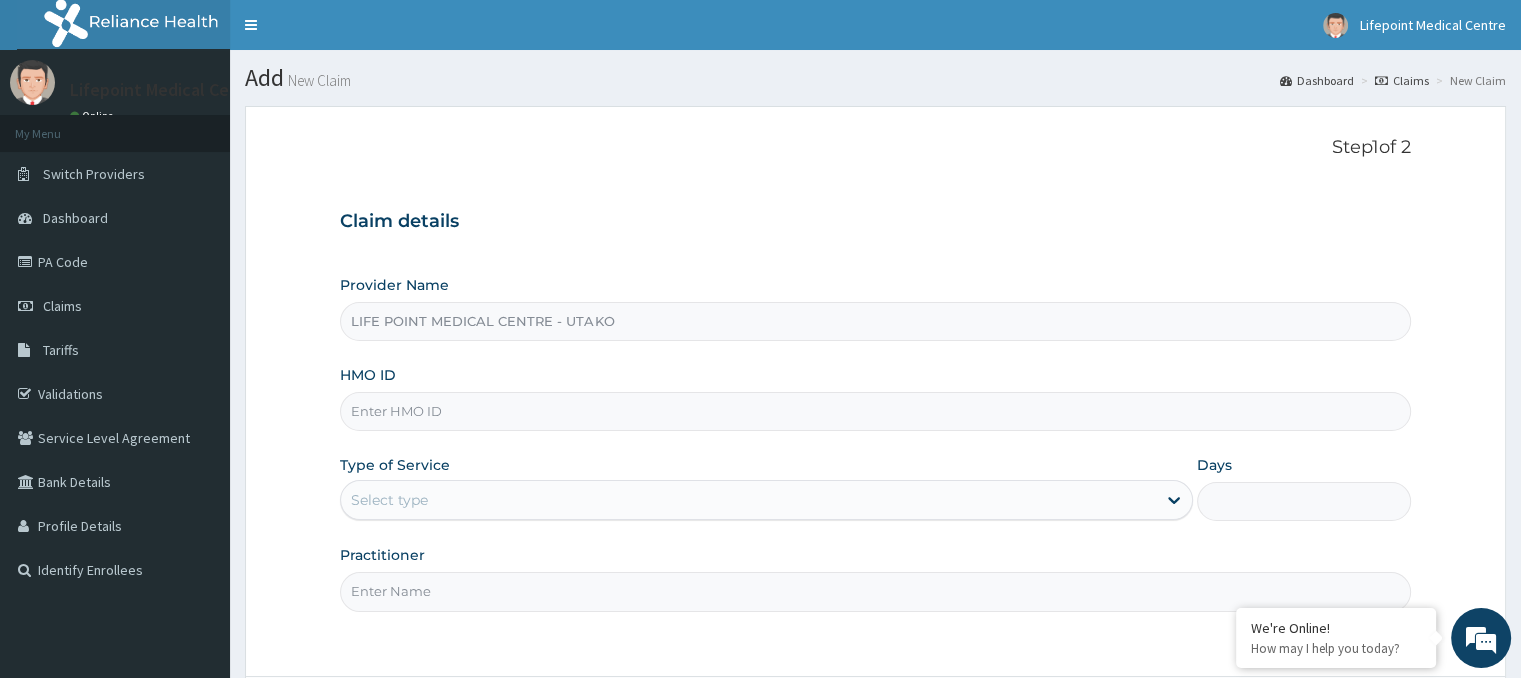 paste on "TPW/10006/A" 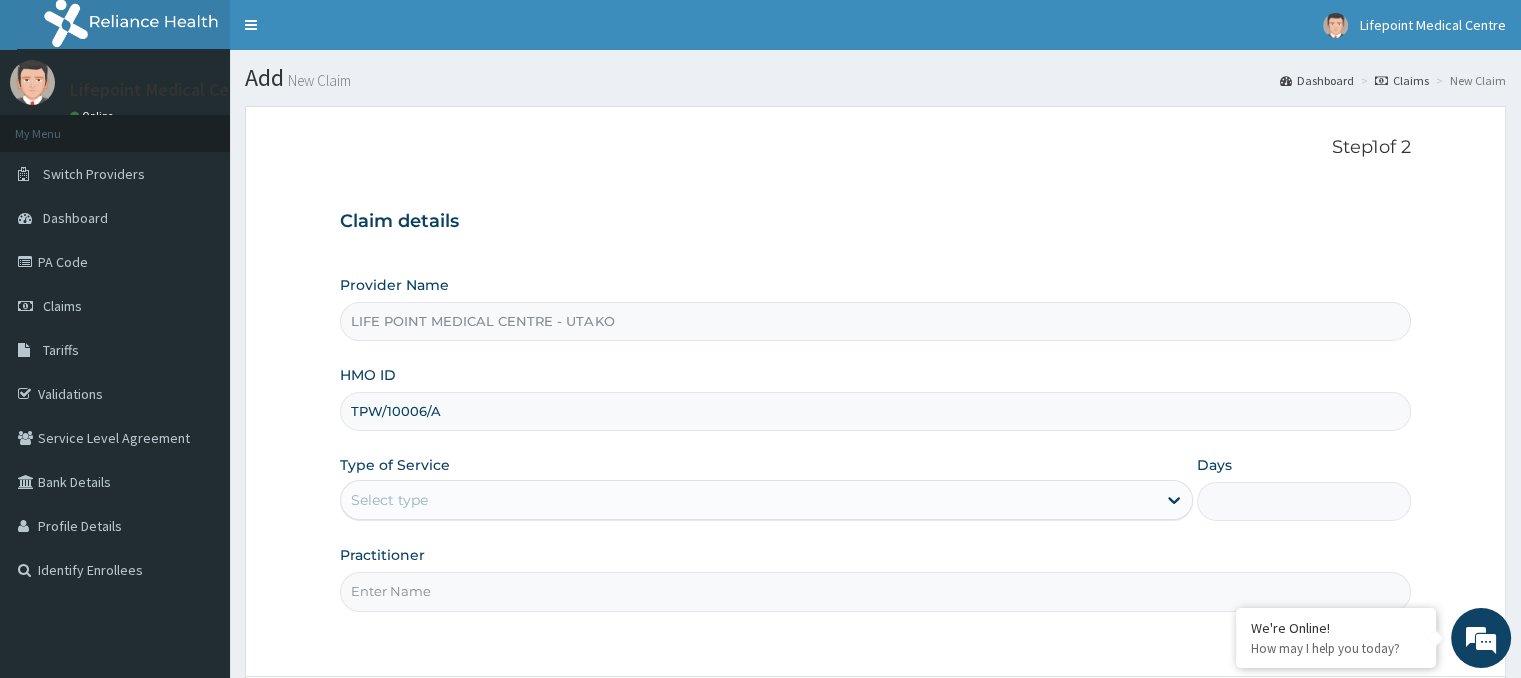 type on "TPW/10006/A" 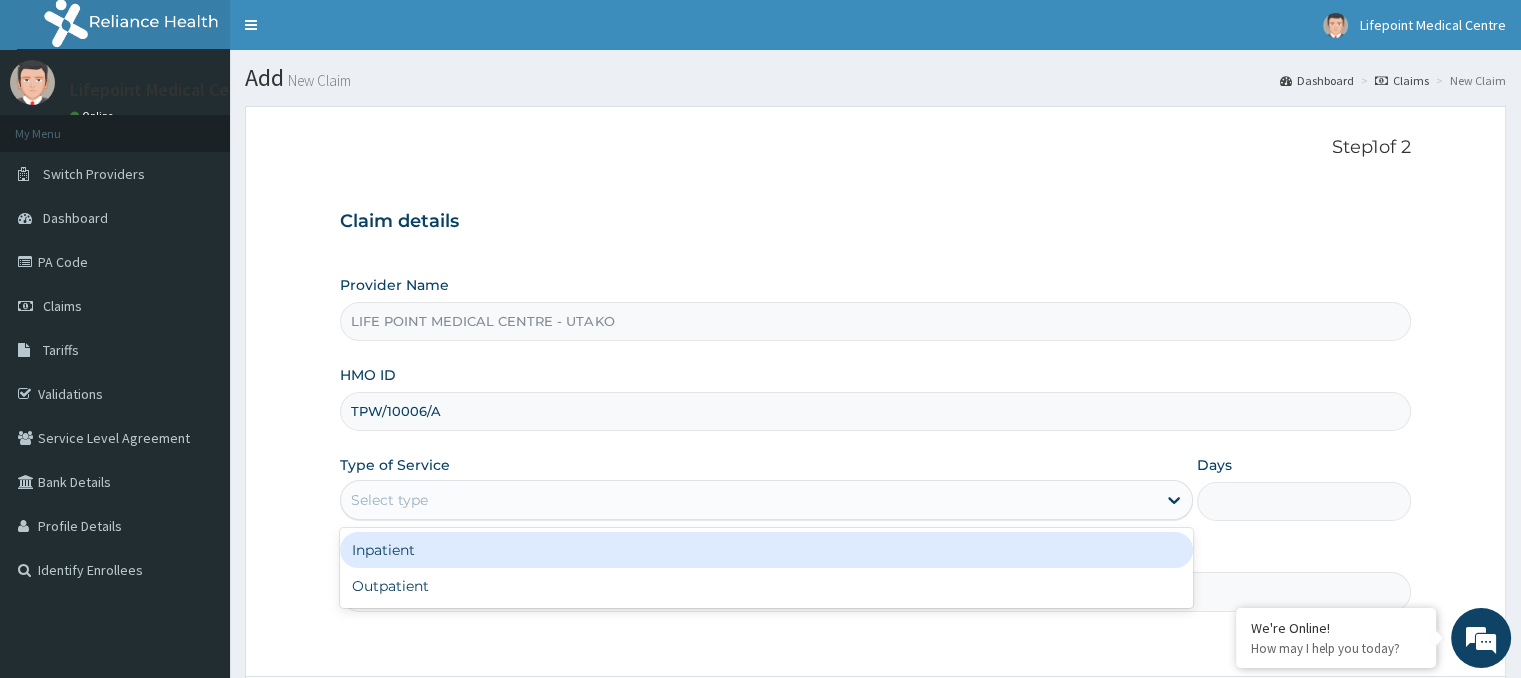 click on "Select type" at bounding box center (389, 500) 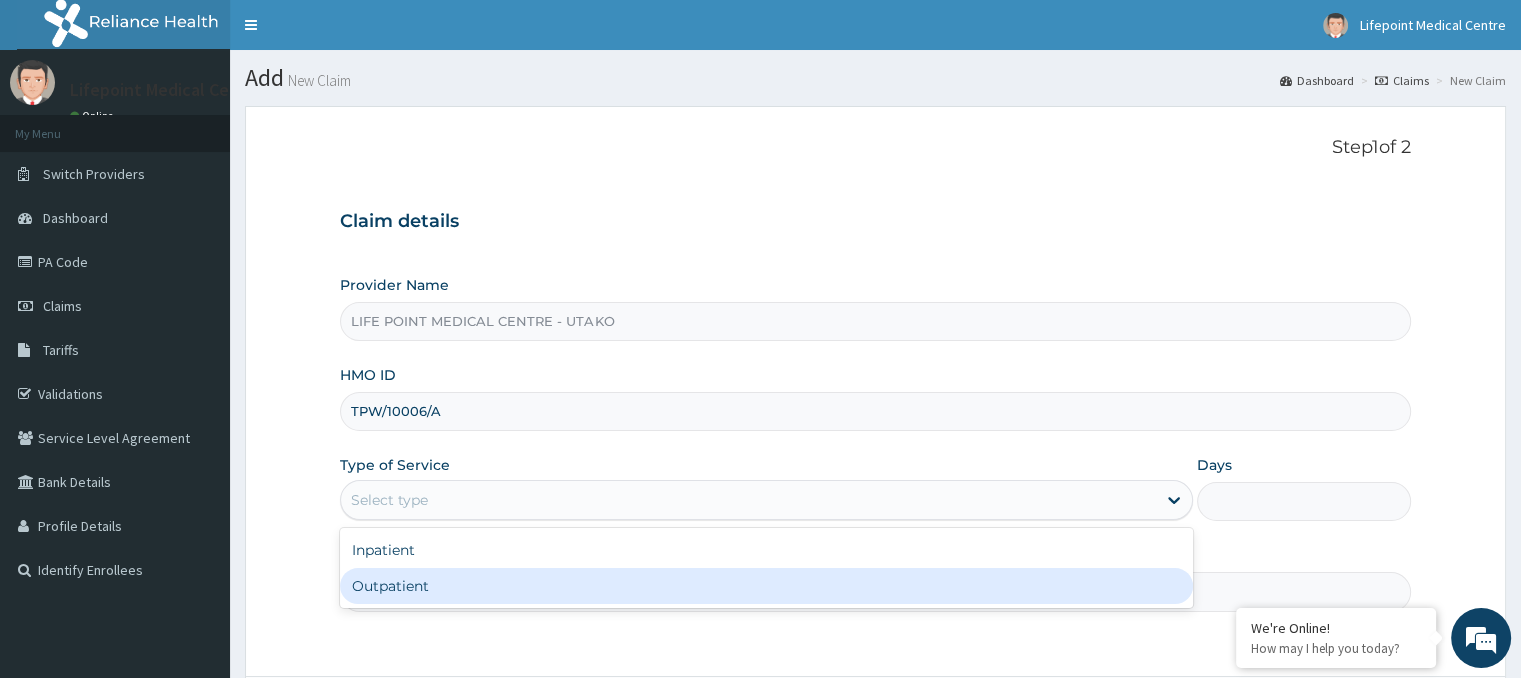 click on "Inpatient Outpatient" at bounding box center [766, 568] 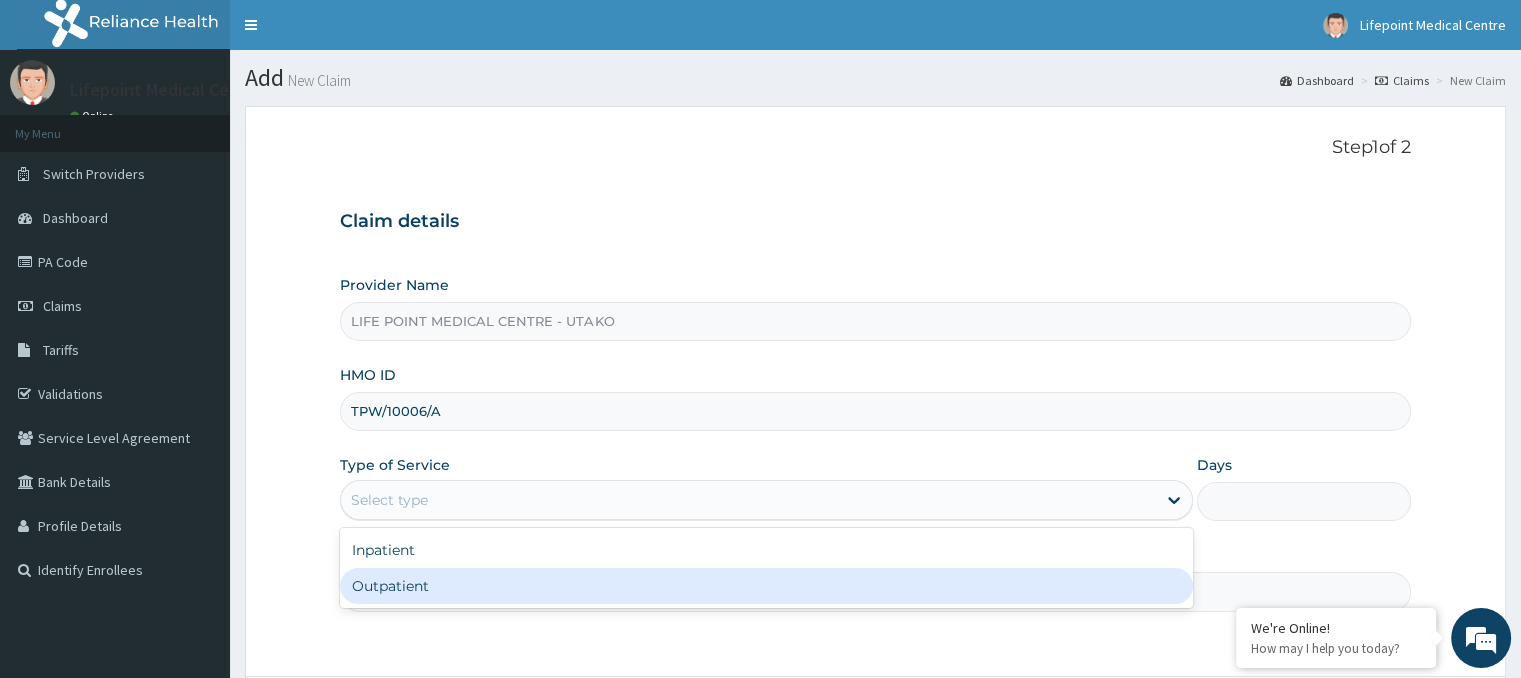 scroll, scrollTop: 0, scrollLeft: 0, axis: both 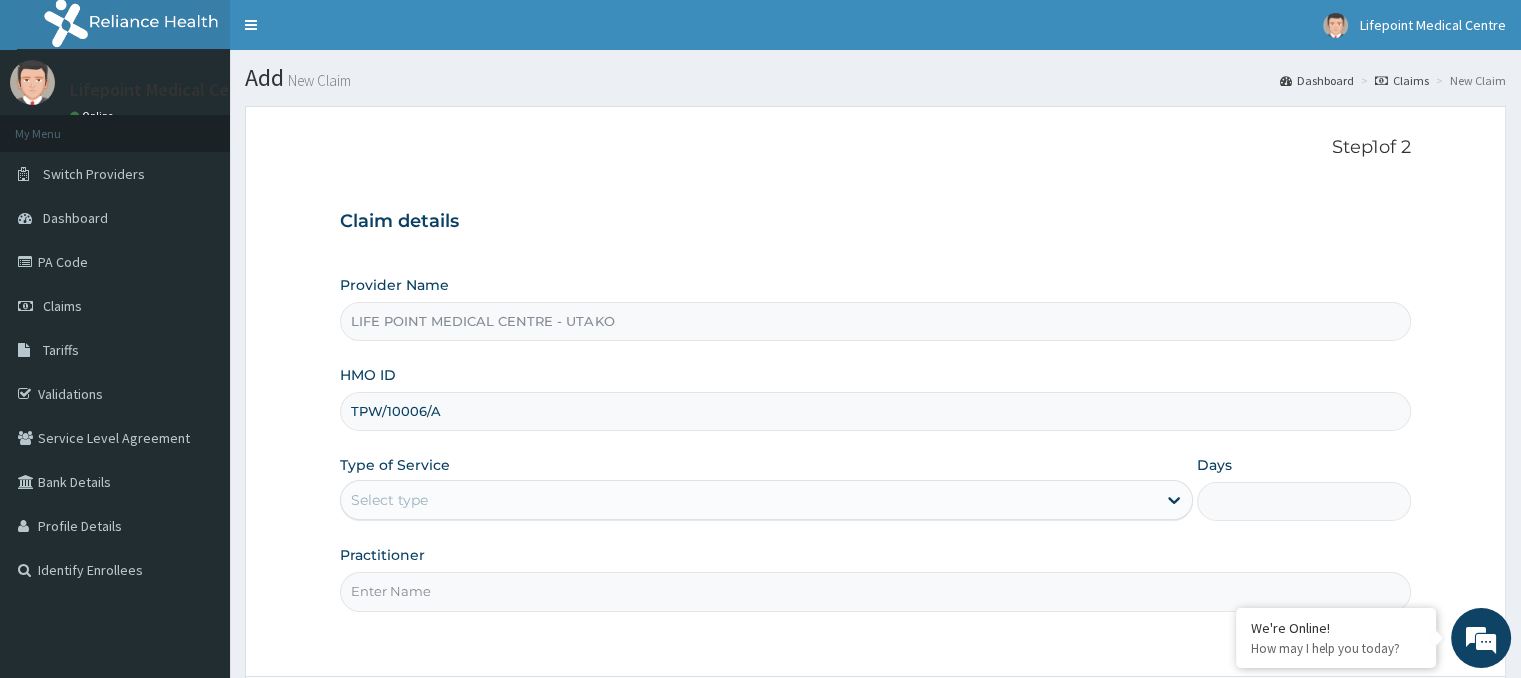 click on "Select type" at bounding box center [389, 500] 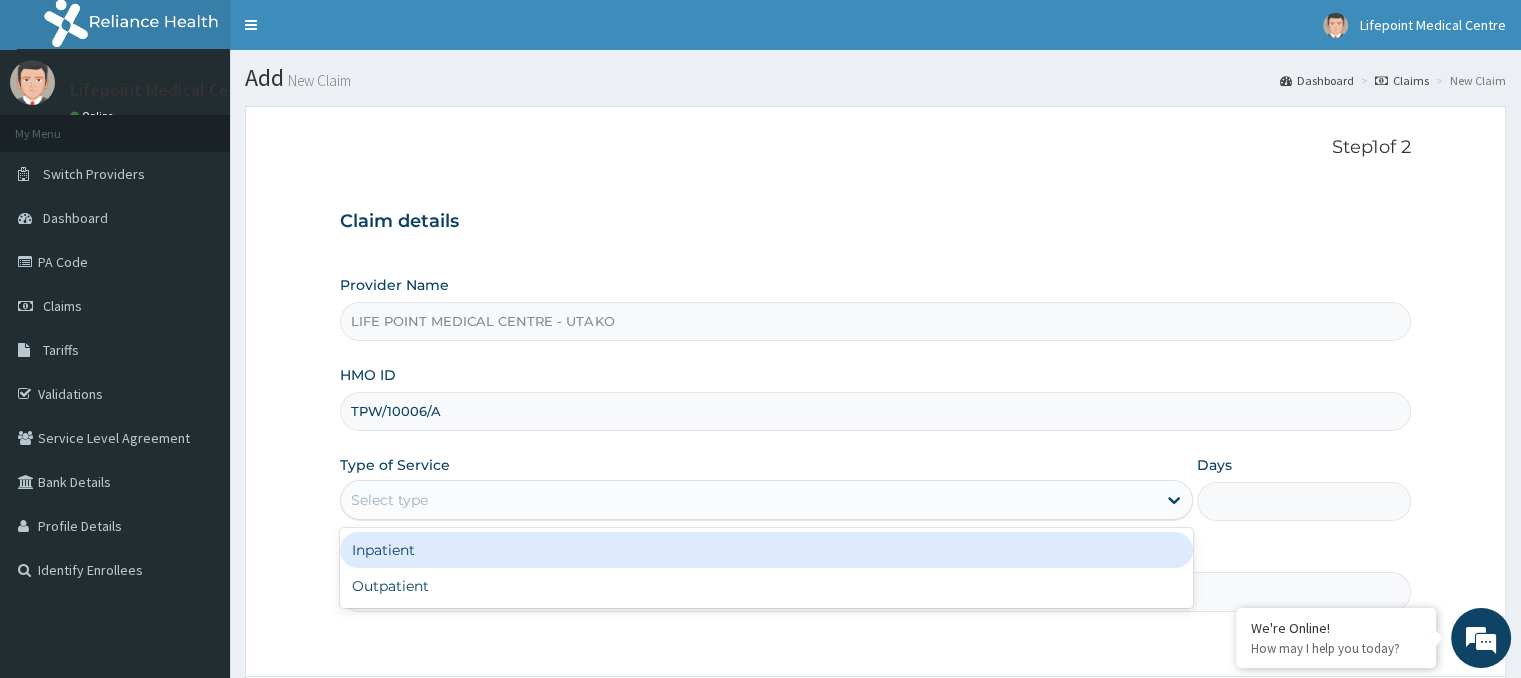 click on "Select type" at bounding box center [389, 500] 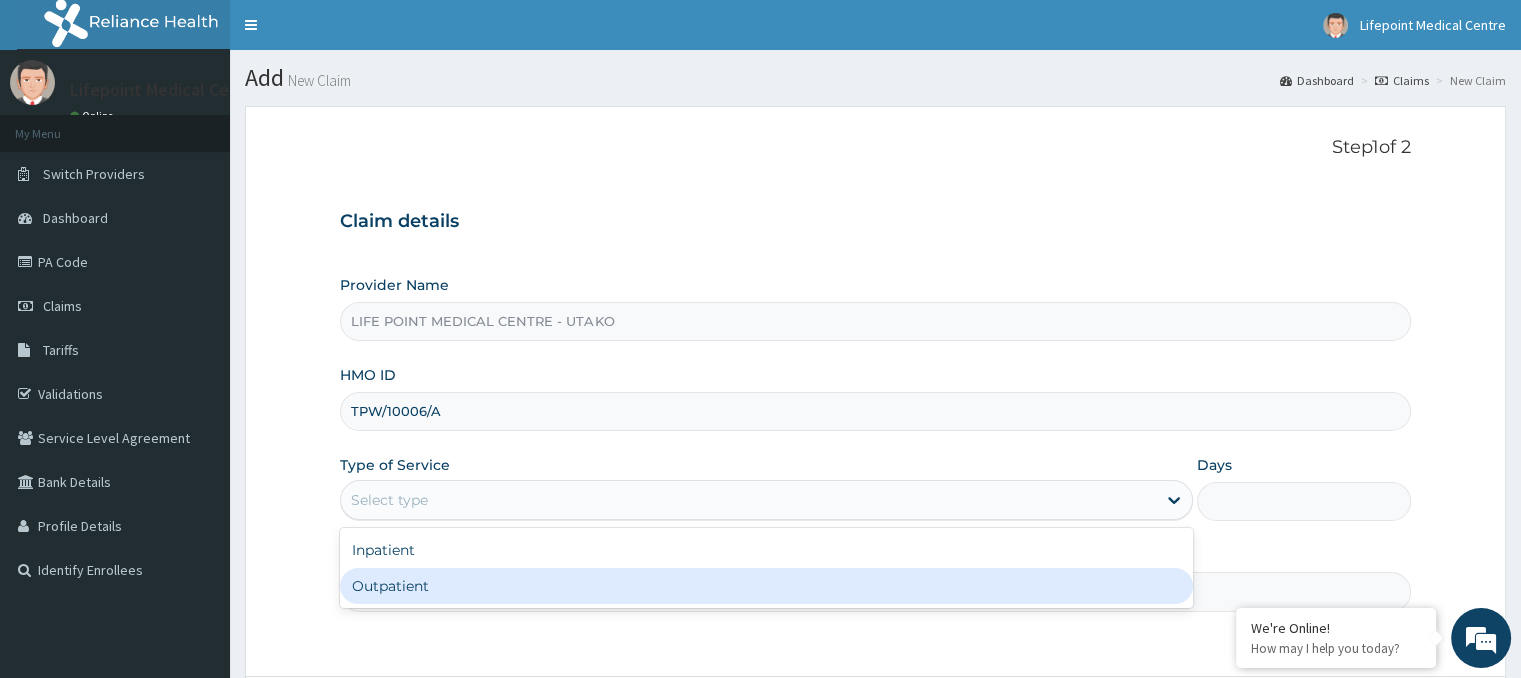 click on "Outpatient" at bounding box center (766, 586) 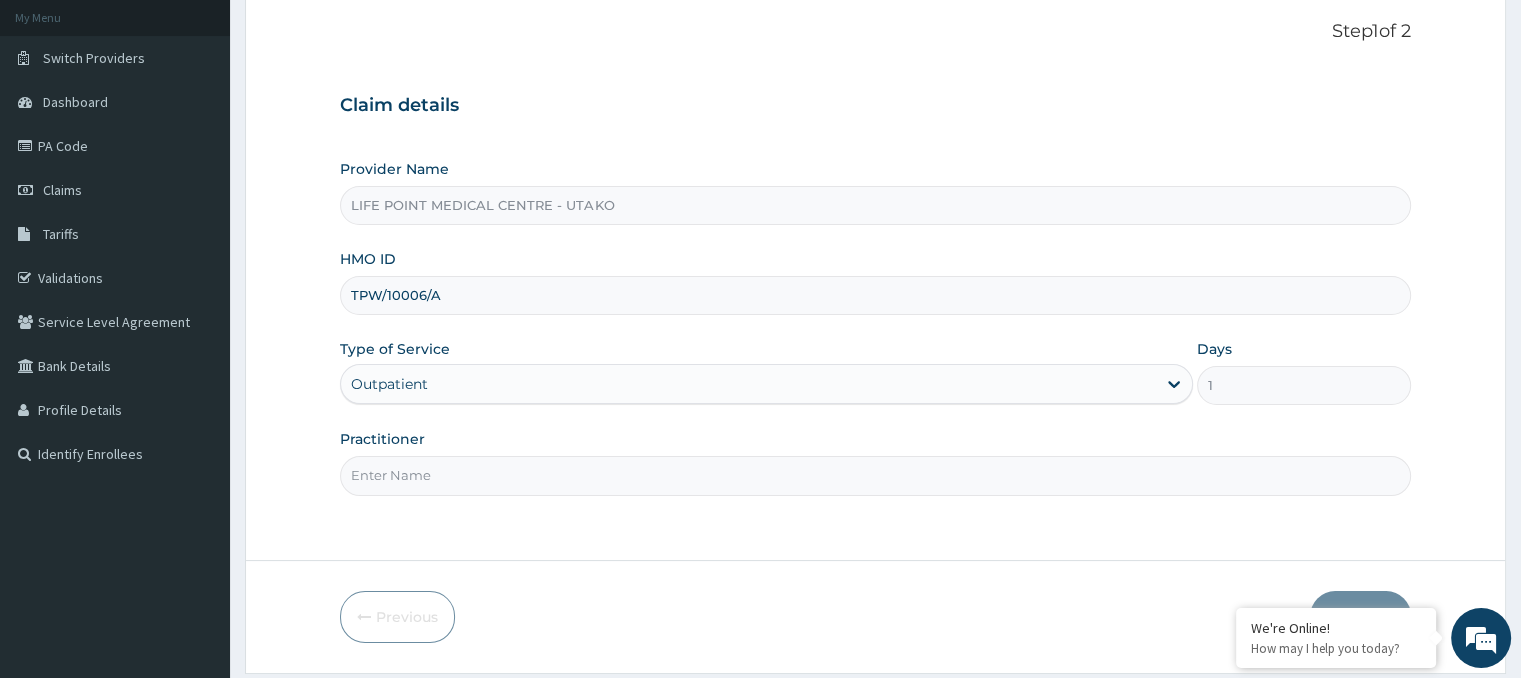 scroll, scrollTop: 120, scrollLeft: 0, axis: vertical 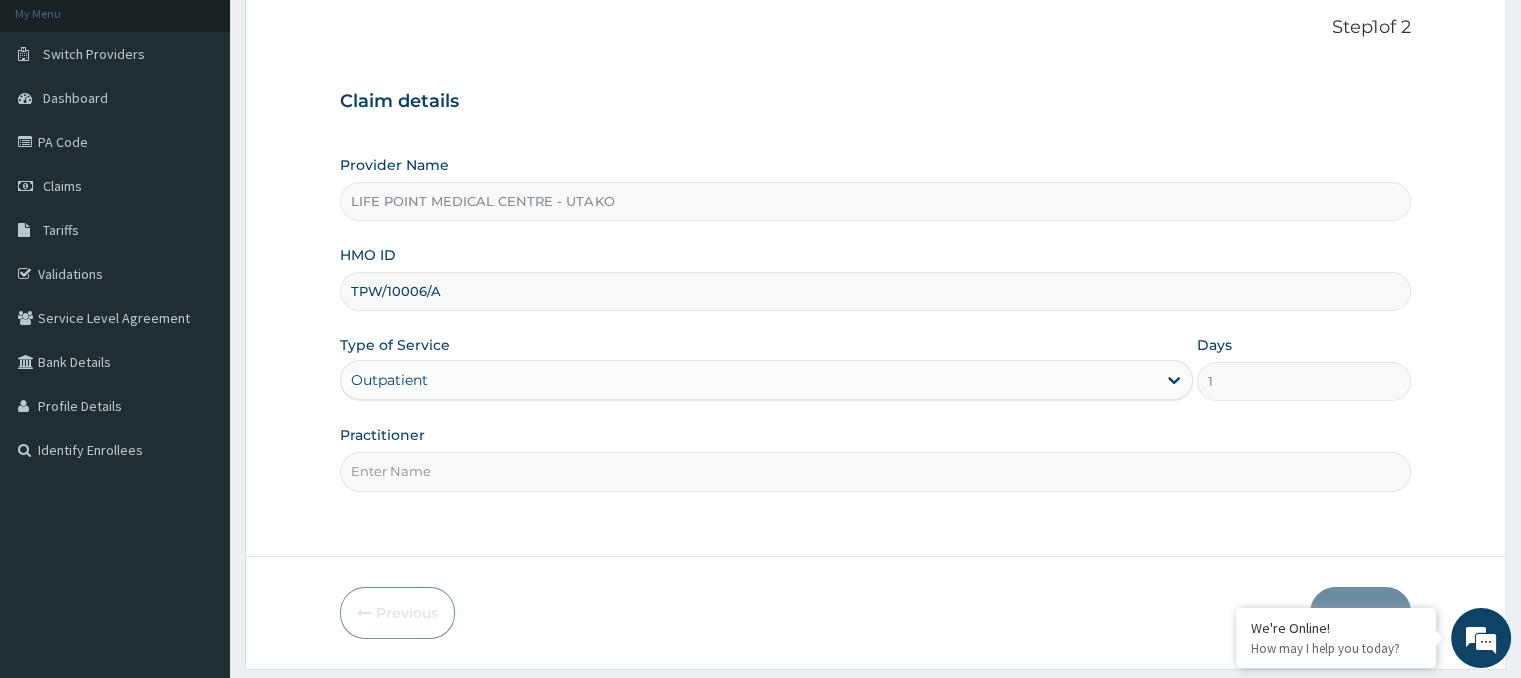 click on "Practitioner" at bounding box center (875, 471) 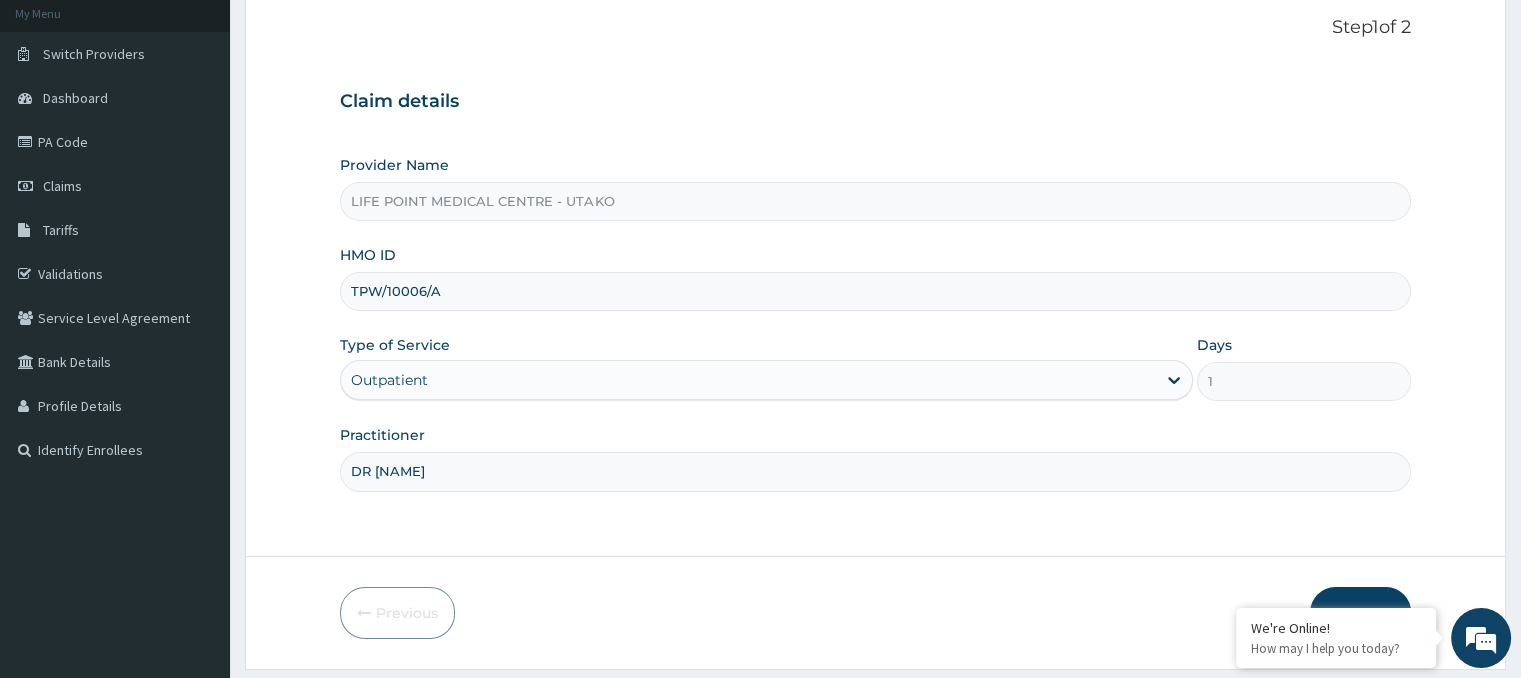 scroll, scrollTop: 177, scrollLeft: 0, axis: vertical 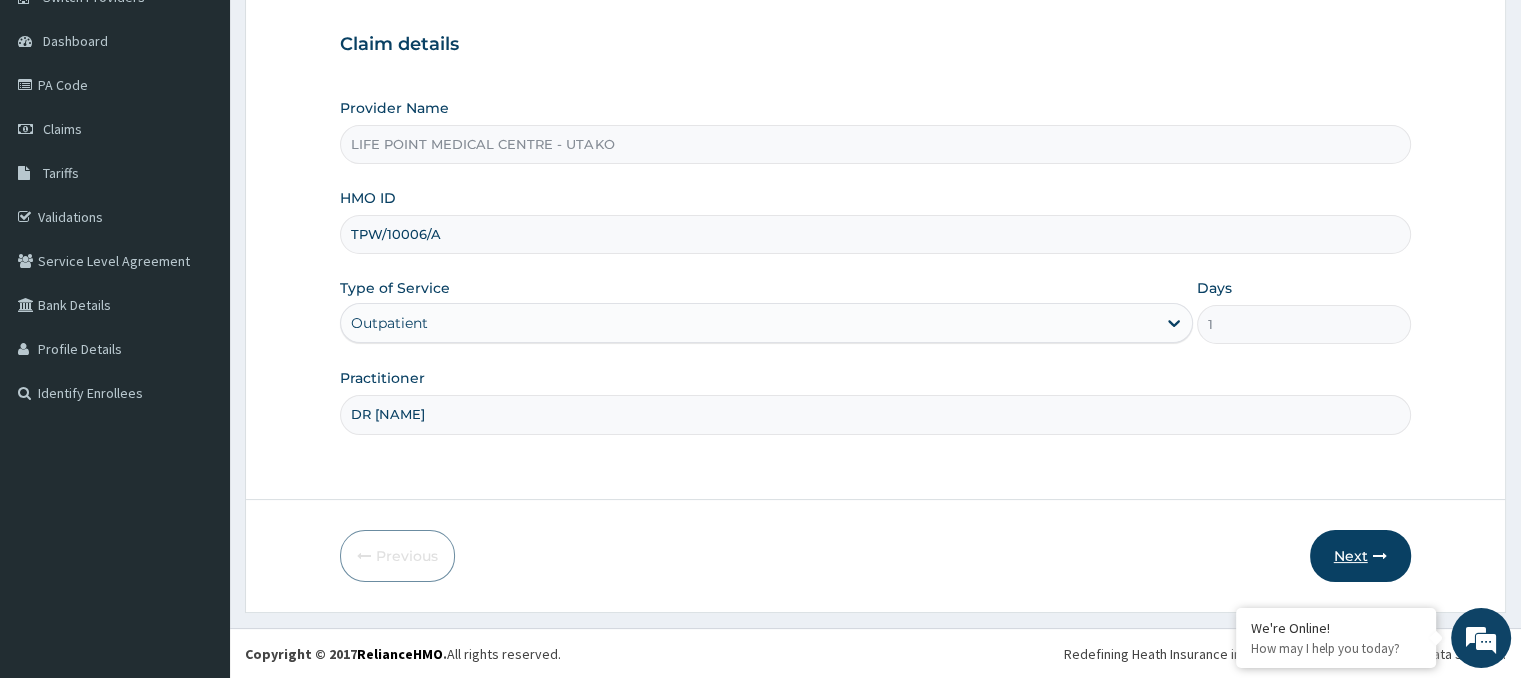 type on "DR KEN" 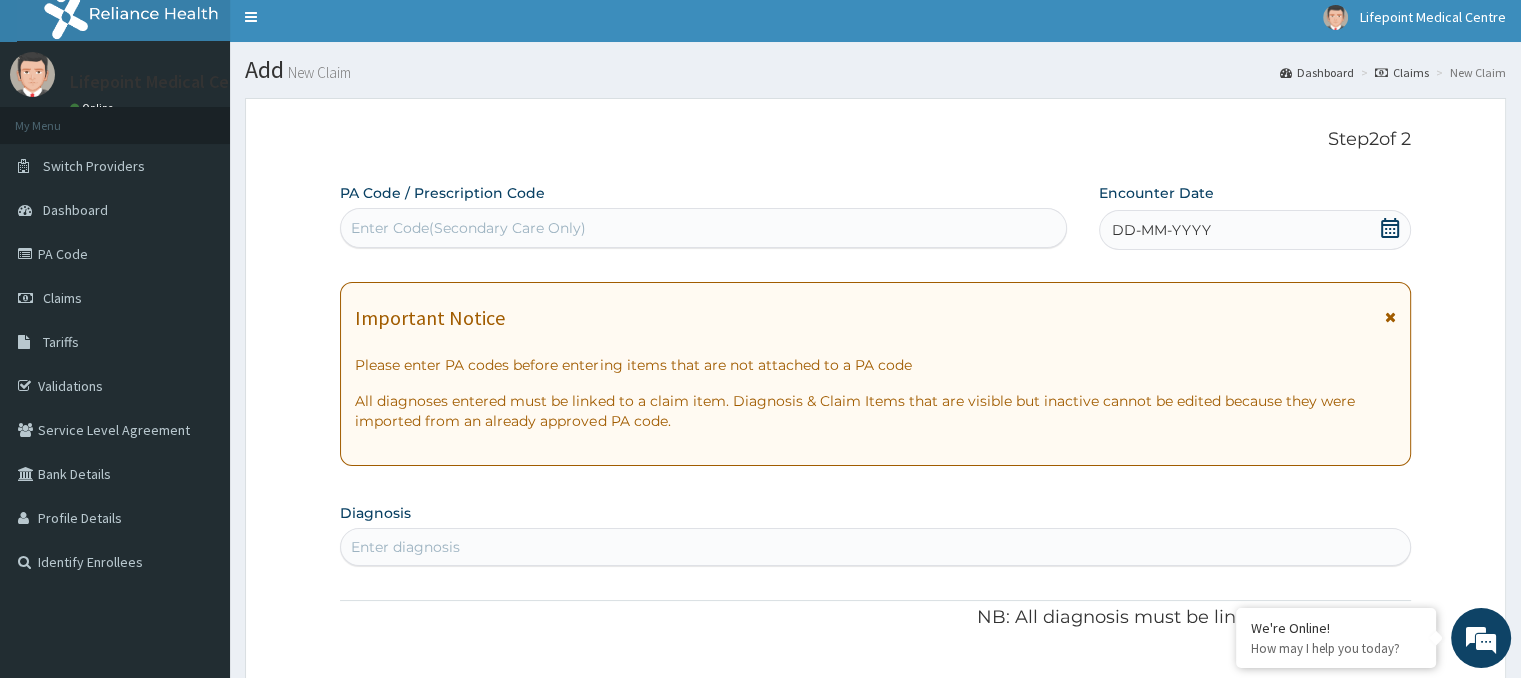 scroll, scrollTop: 0, scrollLeft: 0, axis: both 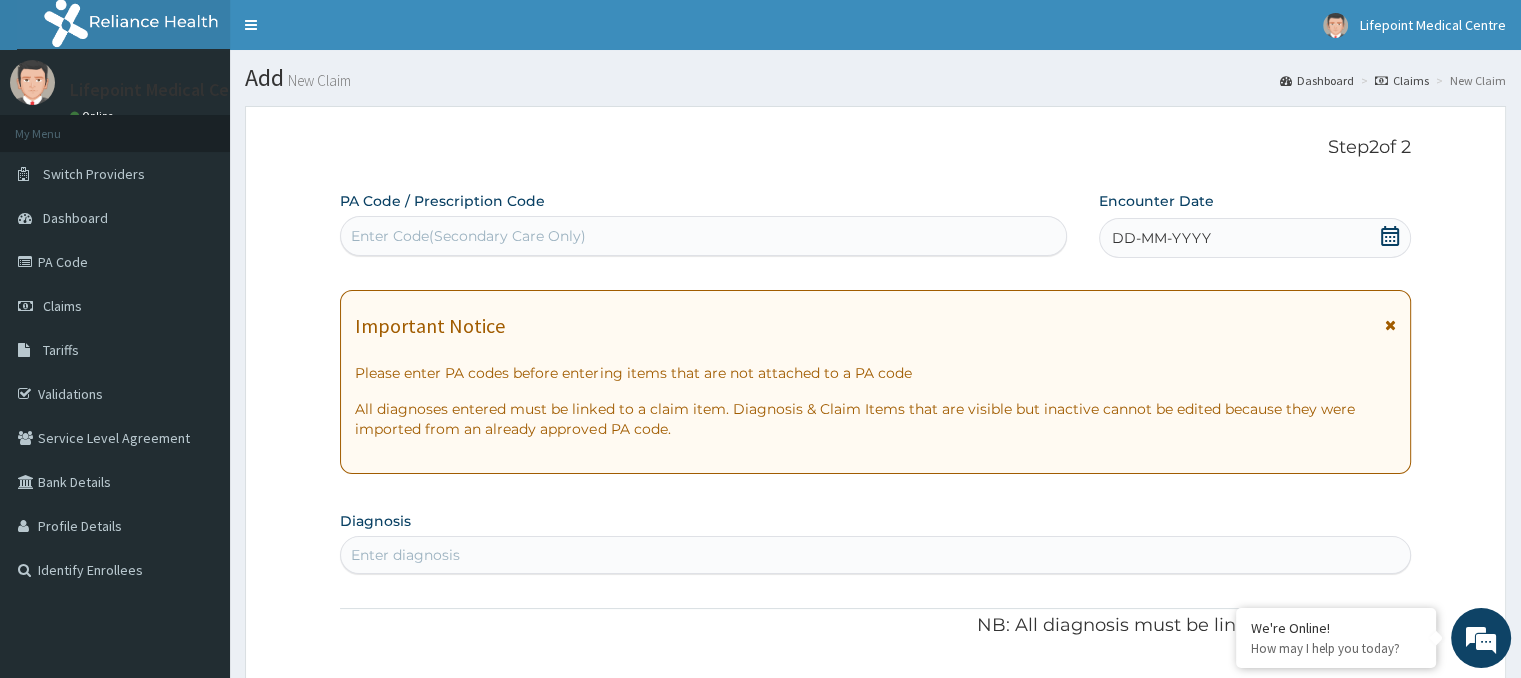 click on "Enter Code(Secondary Care Only)" at bounding box center (468, 236) 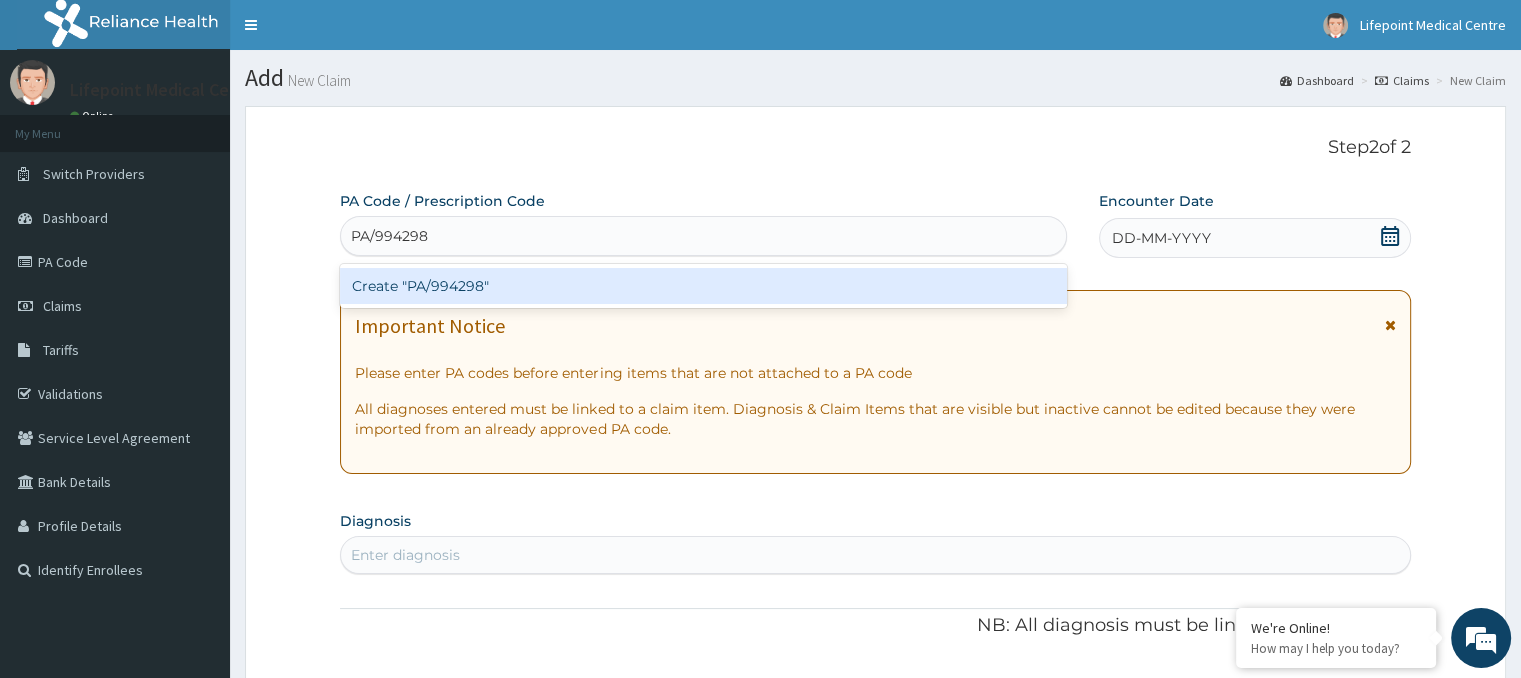 click on "Create "PA/994298"" at bounding box center [703, 286] 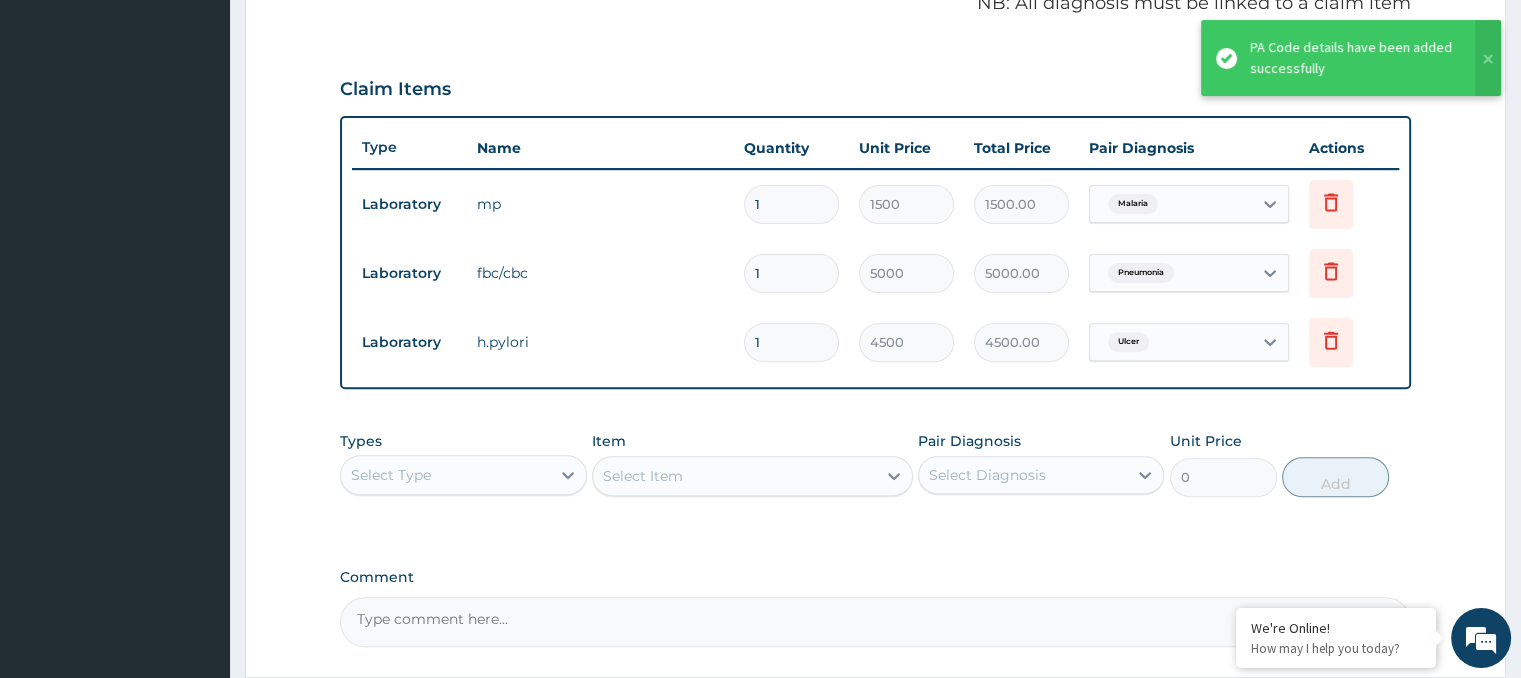 scroll, scrollTop: 804, scrollLeft: 0, axis: vertical 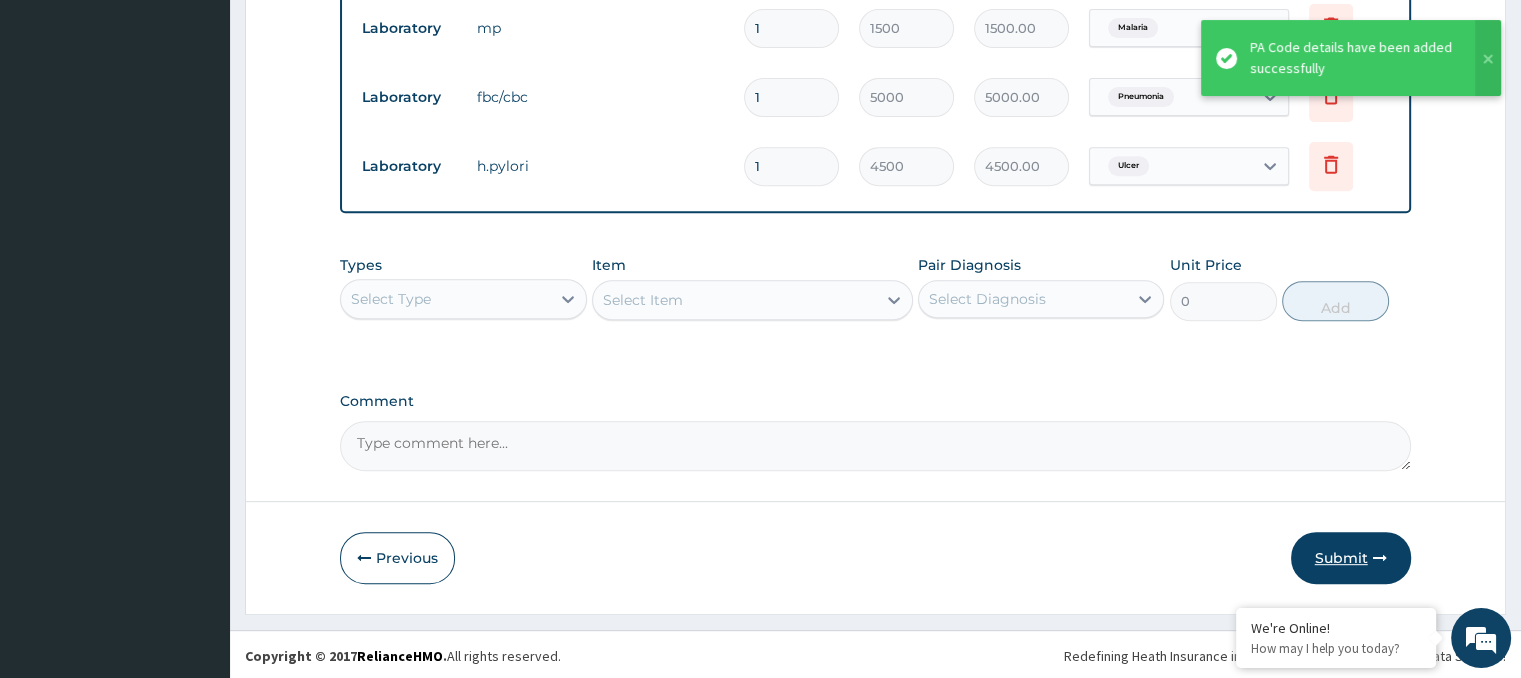 click on "Submit" at bounding box center (1351, 558) 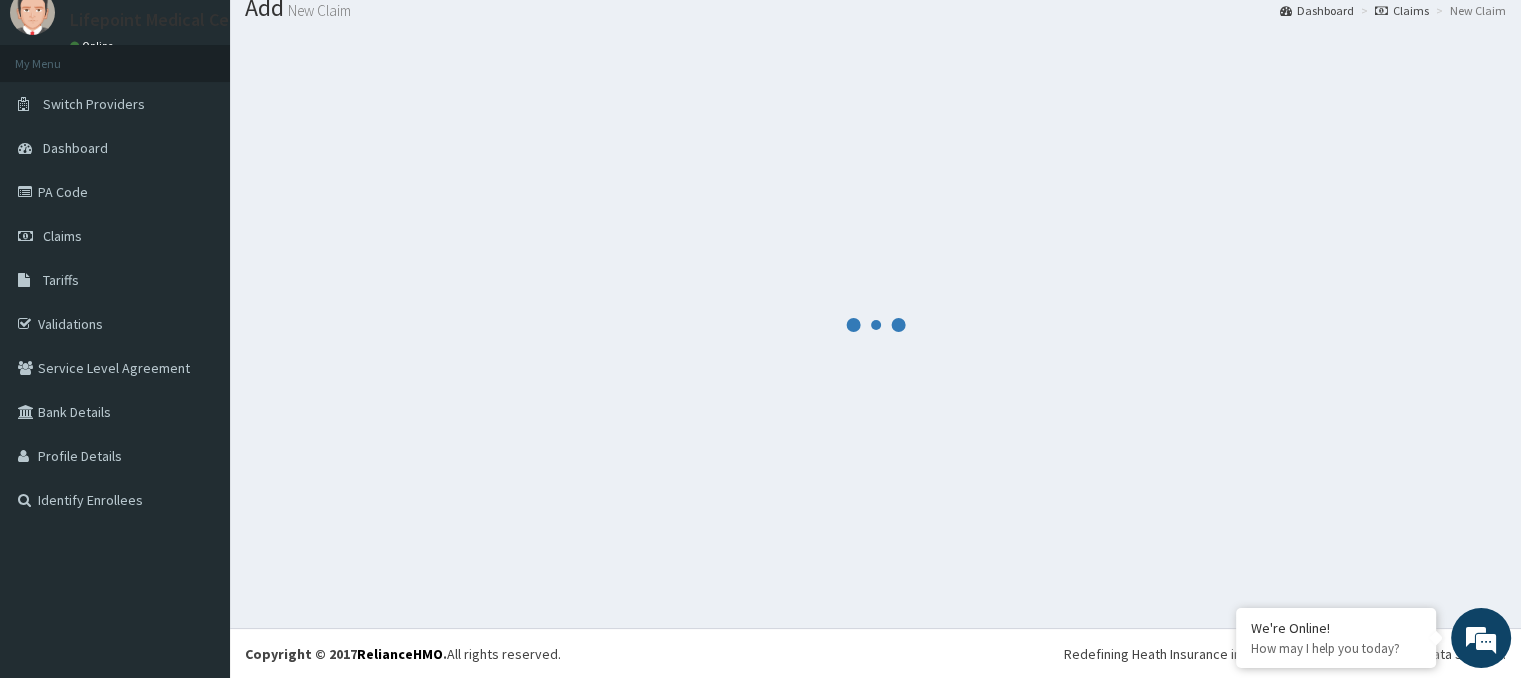 scroll, scrollTop: 804, scrollLeft: 0, axis: vertical 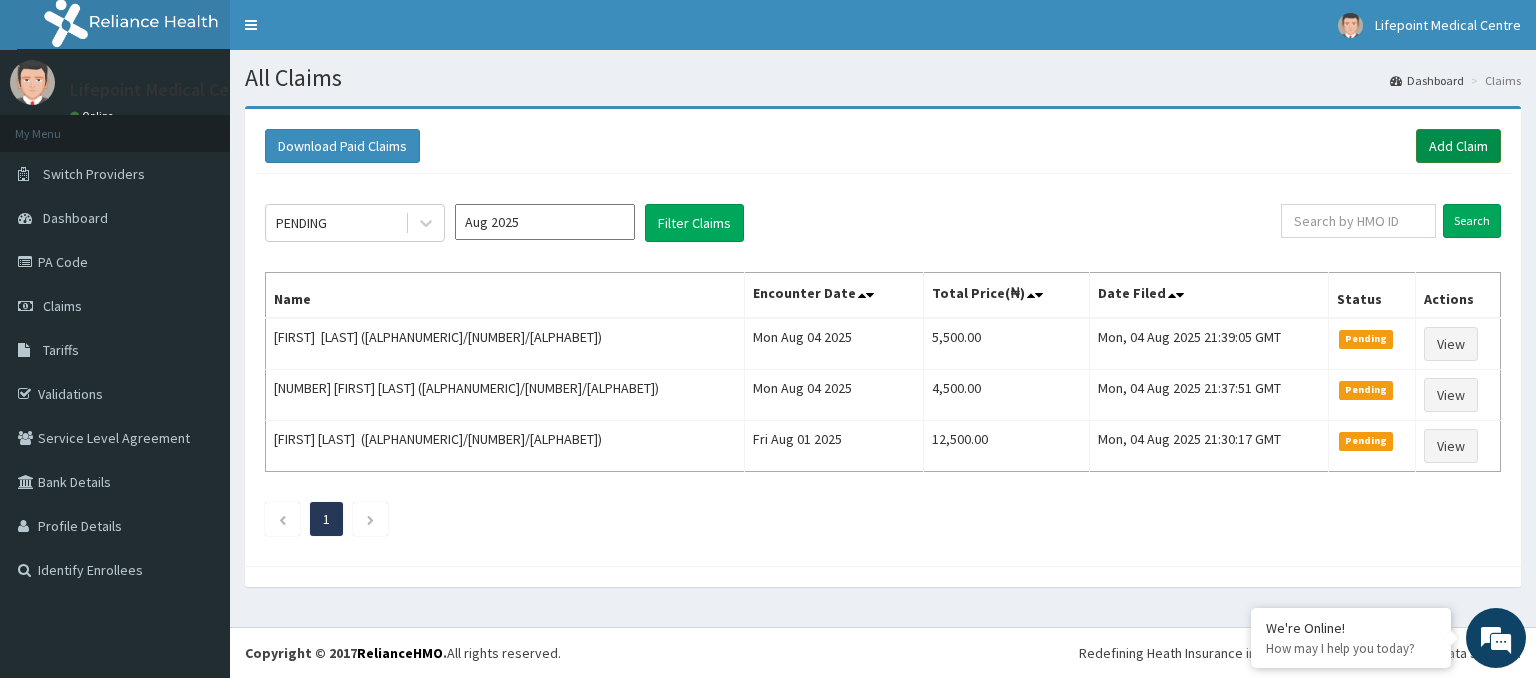 click on "Add Claim" at bounding box center [1458, 146] 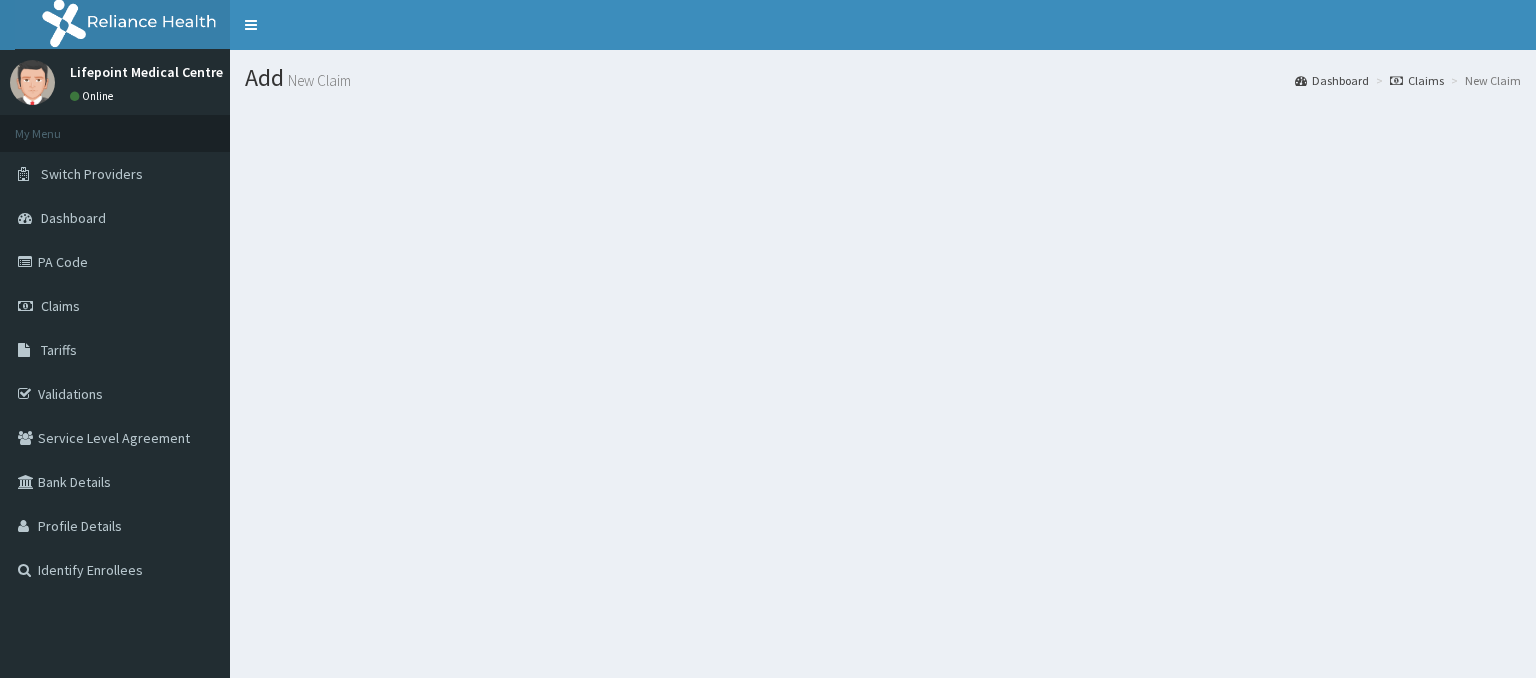scroll, scrollTop: 0, scrollLeft: 0, axis: both 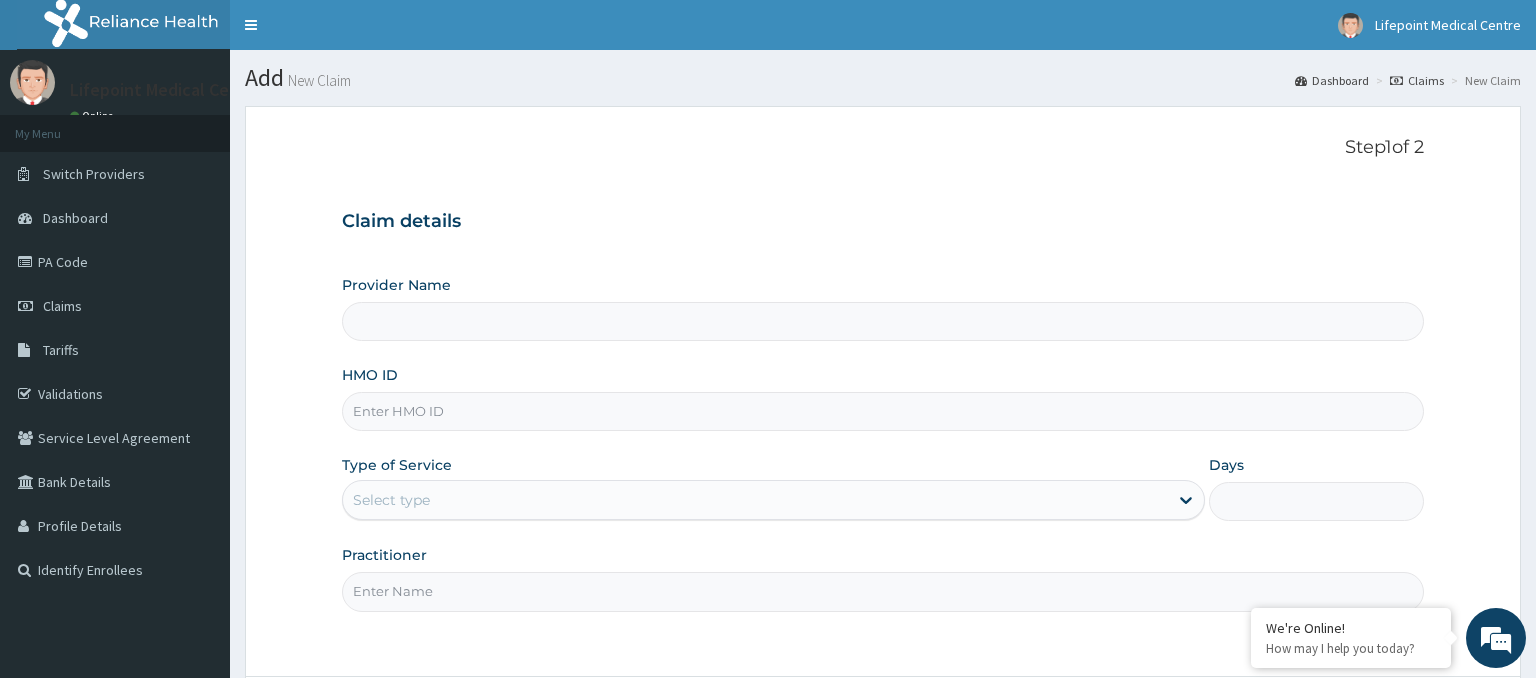 type on "LIFE POINT MEDICAL CENTRE - UTAKO" 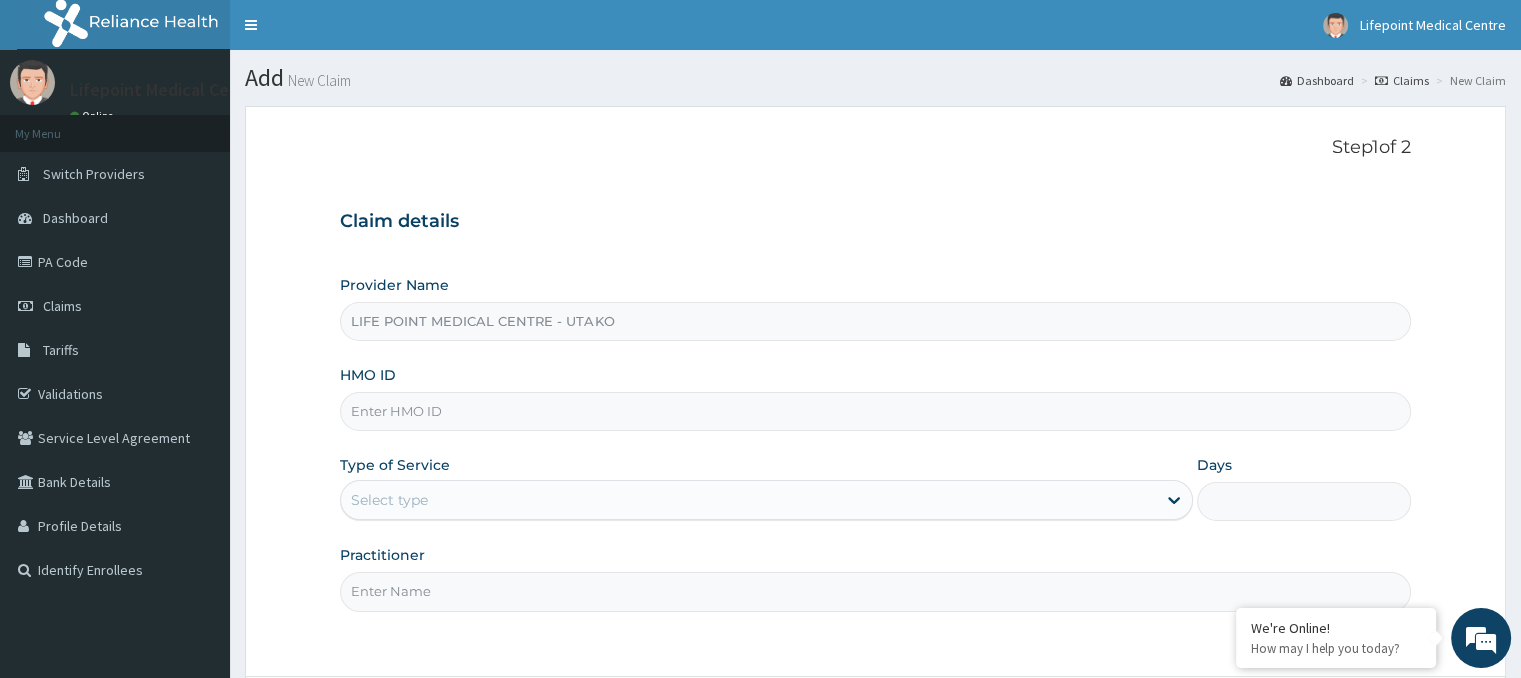 scroll, scrollTop: 0, scrollLeft: 0, axis: both 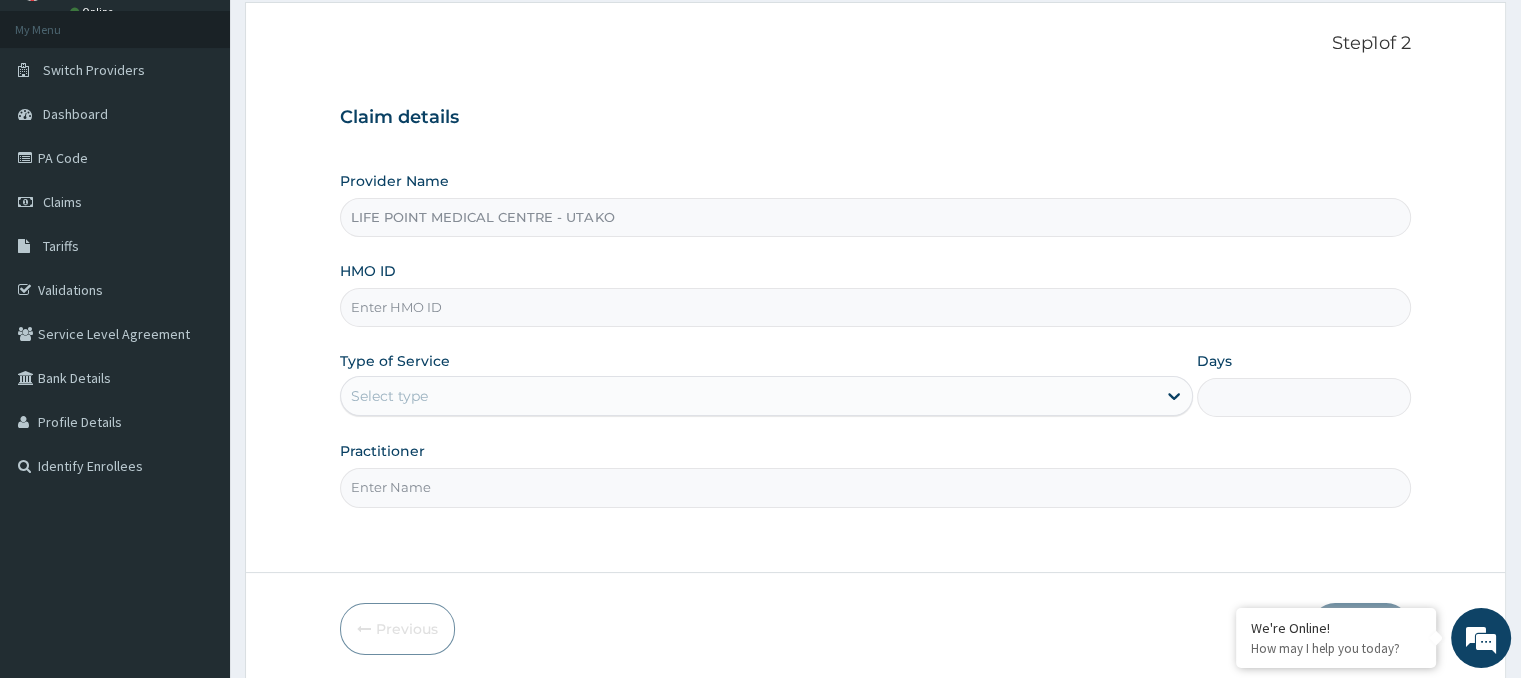 click on "HMO ID" at bounding box center [875, 307] 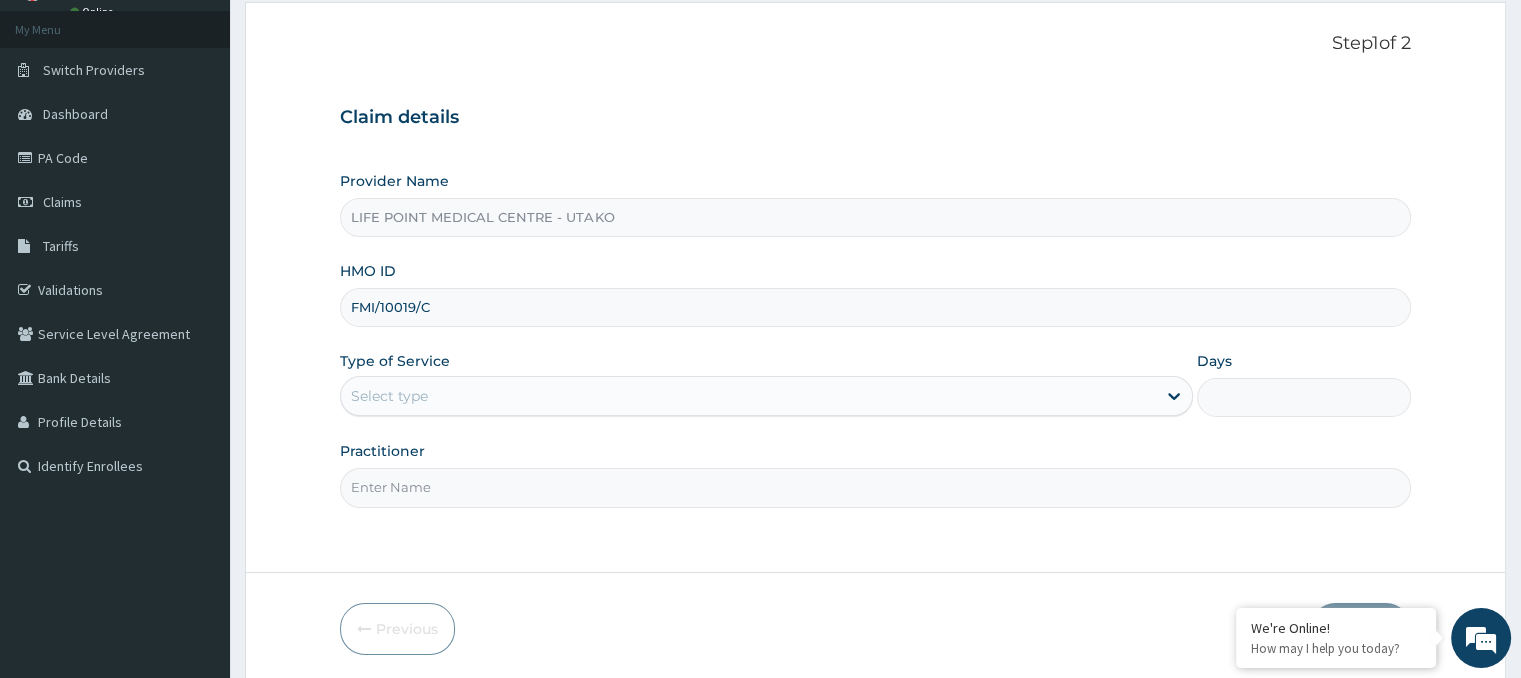 type on "FMI/10019/C" 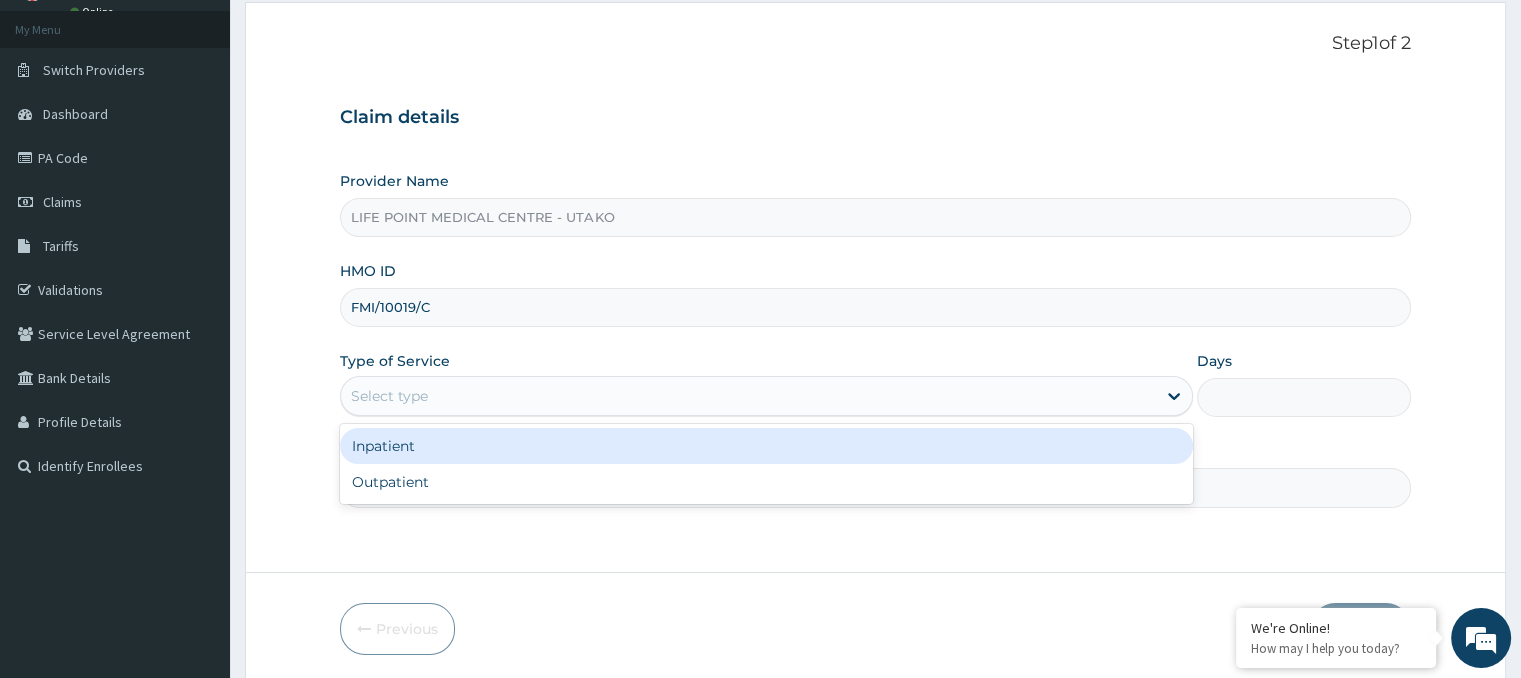 click on "Select type" at bounding box center [748, 396] 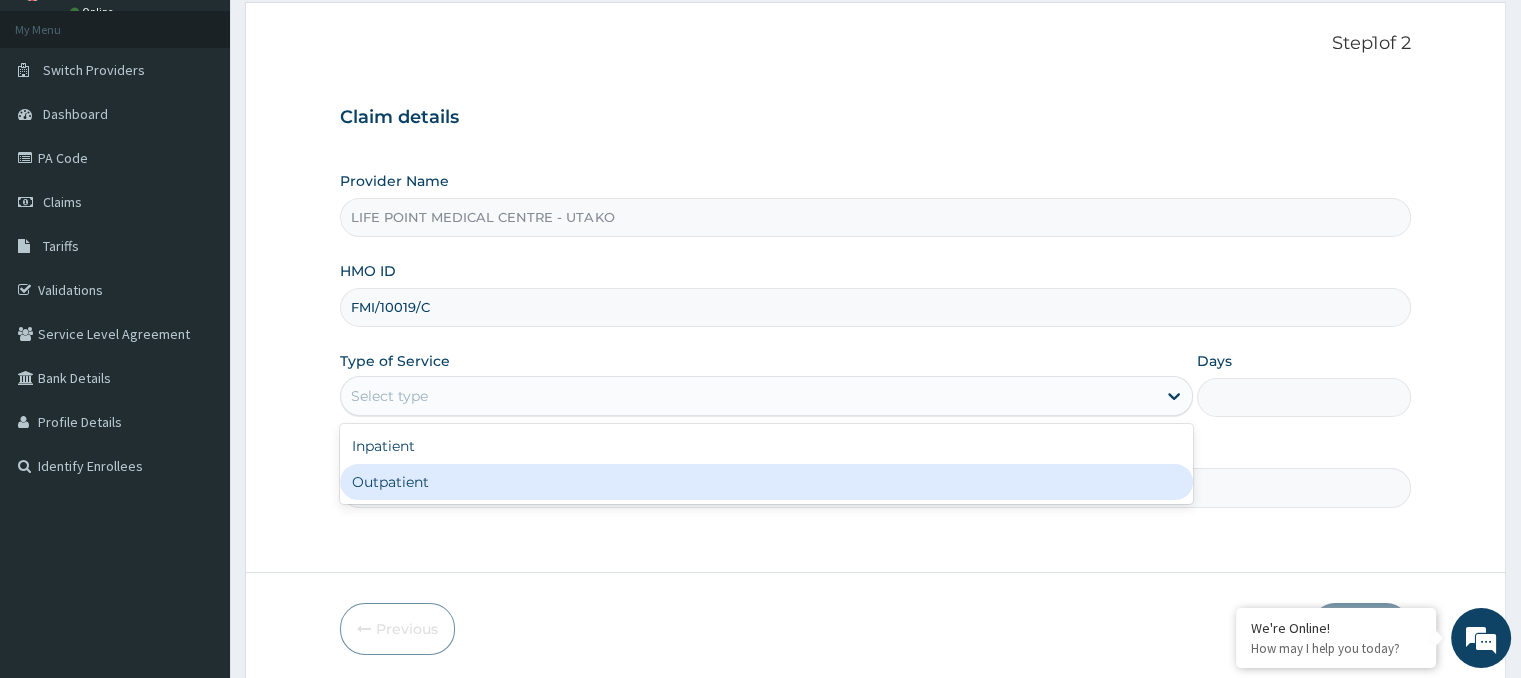 click on "Outpatient" at bounding box center [766, 482] 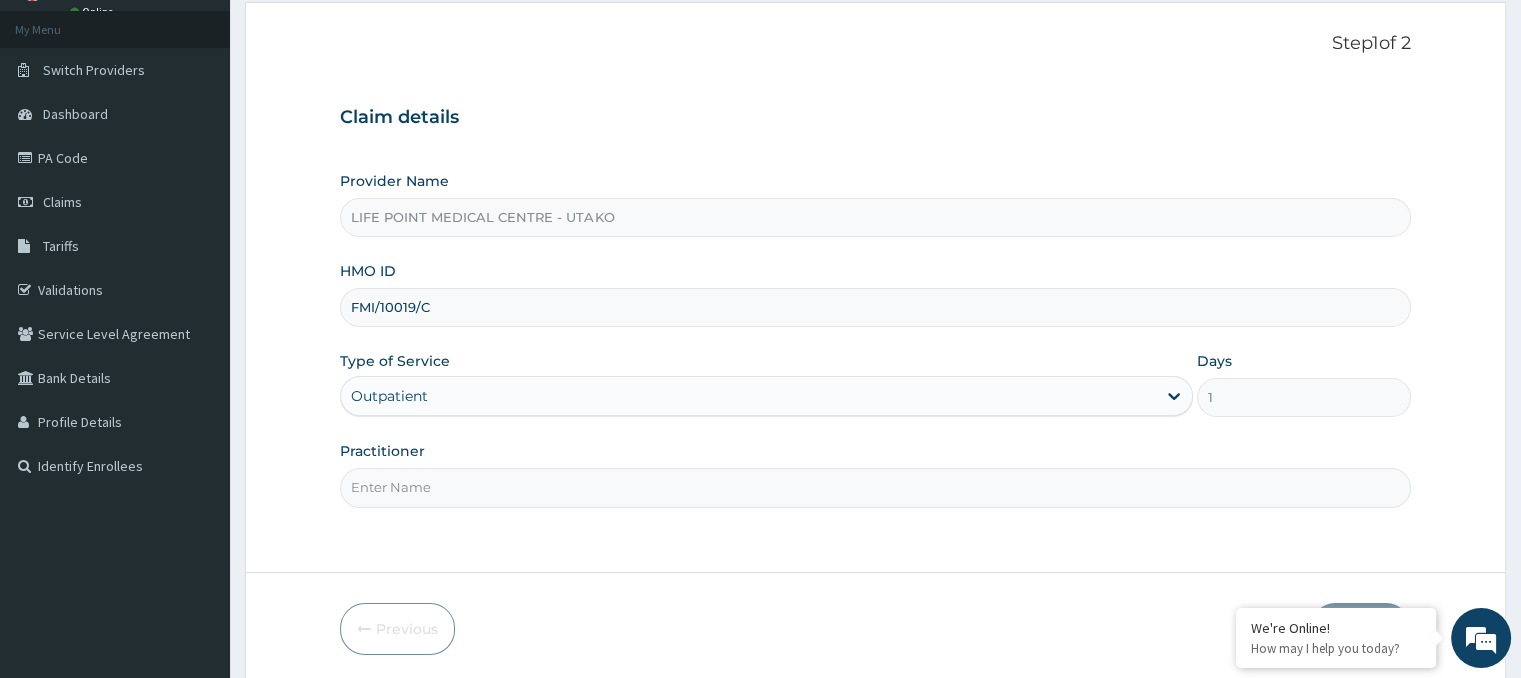 scroll, scrollTop: 177, scrollLeft: 0, axis: vertical 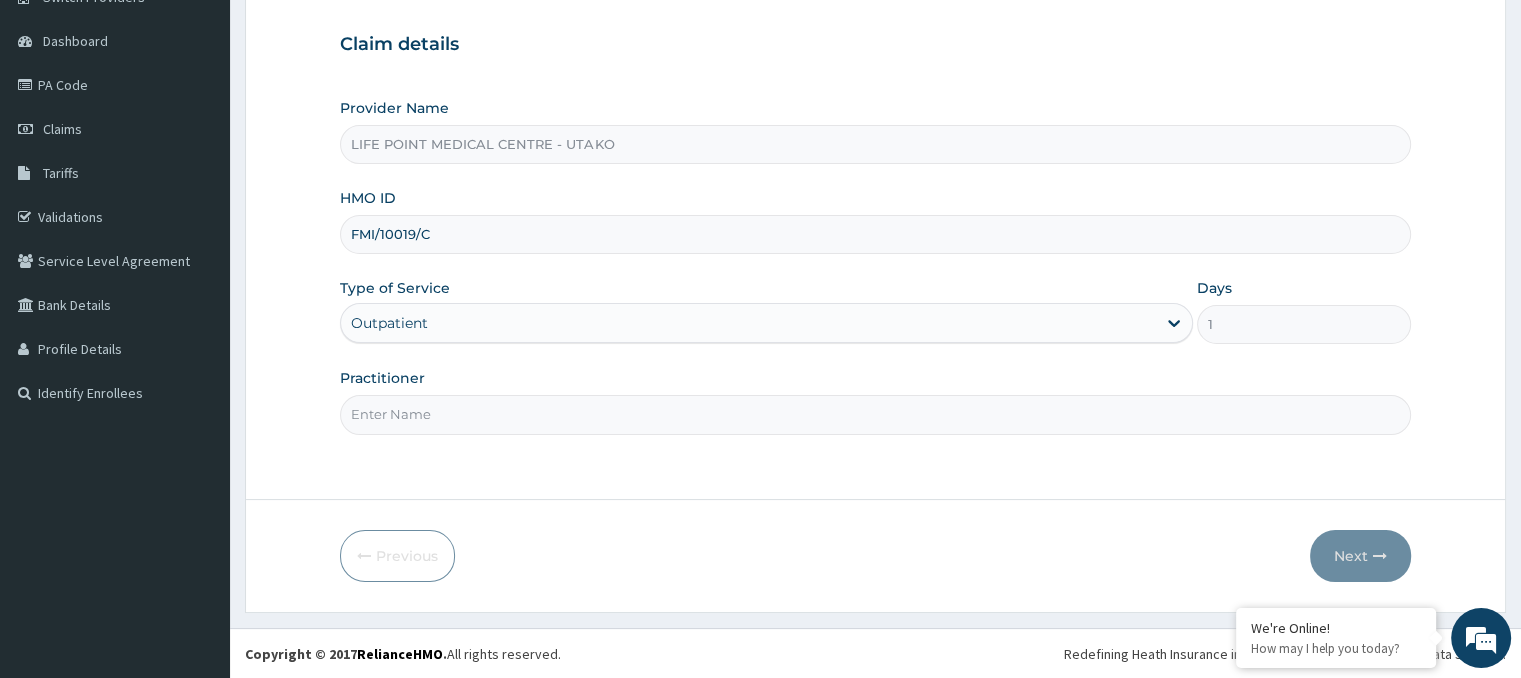 click on "FMI/10019/C" at bounding box center (875, 234) 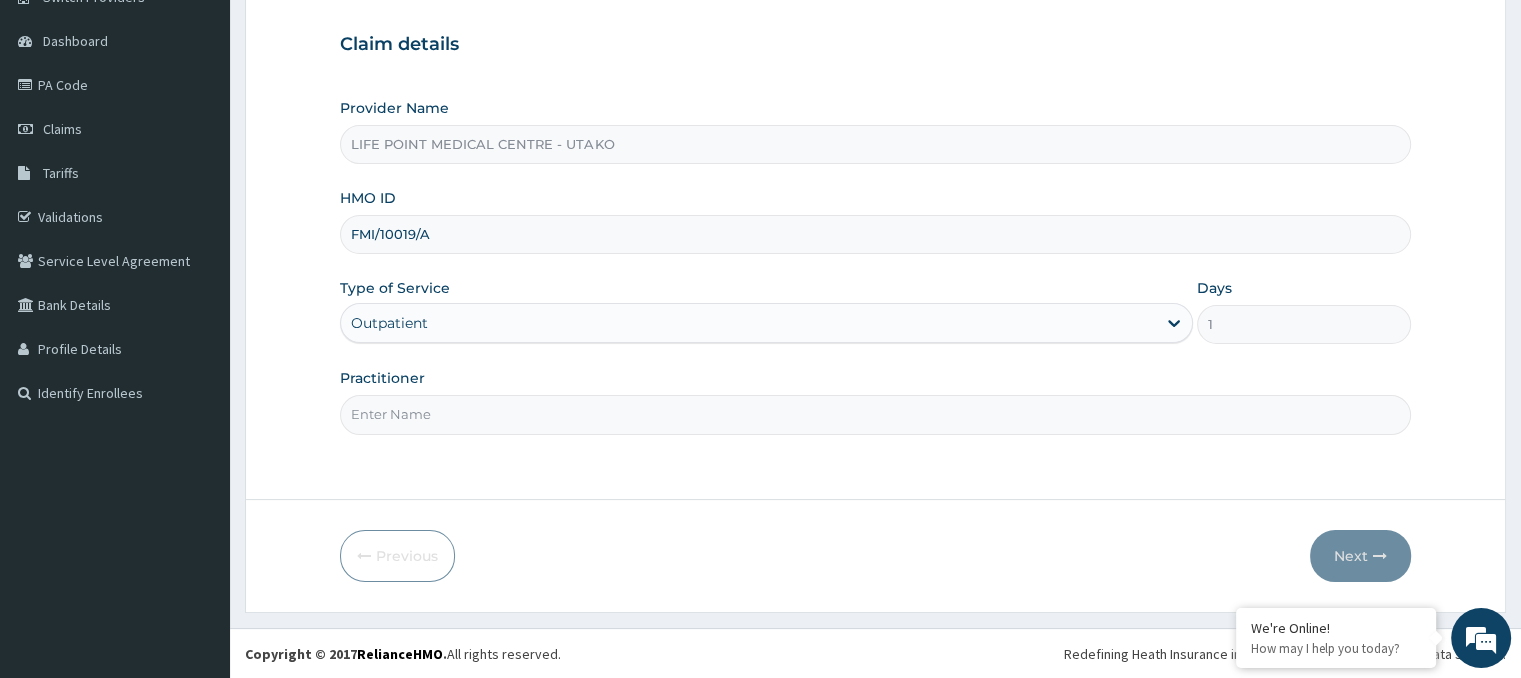 type on "FMI/10019/A" 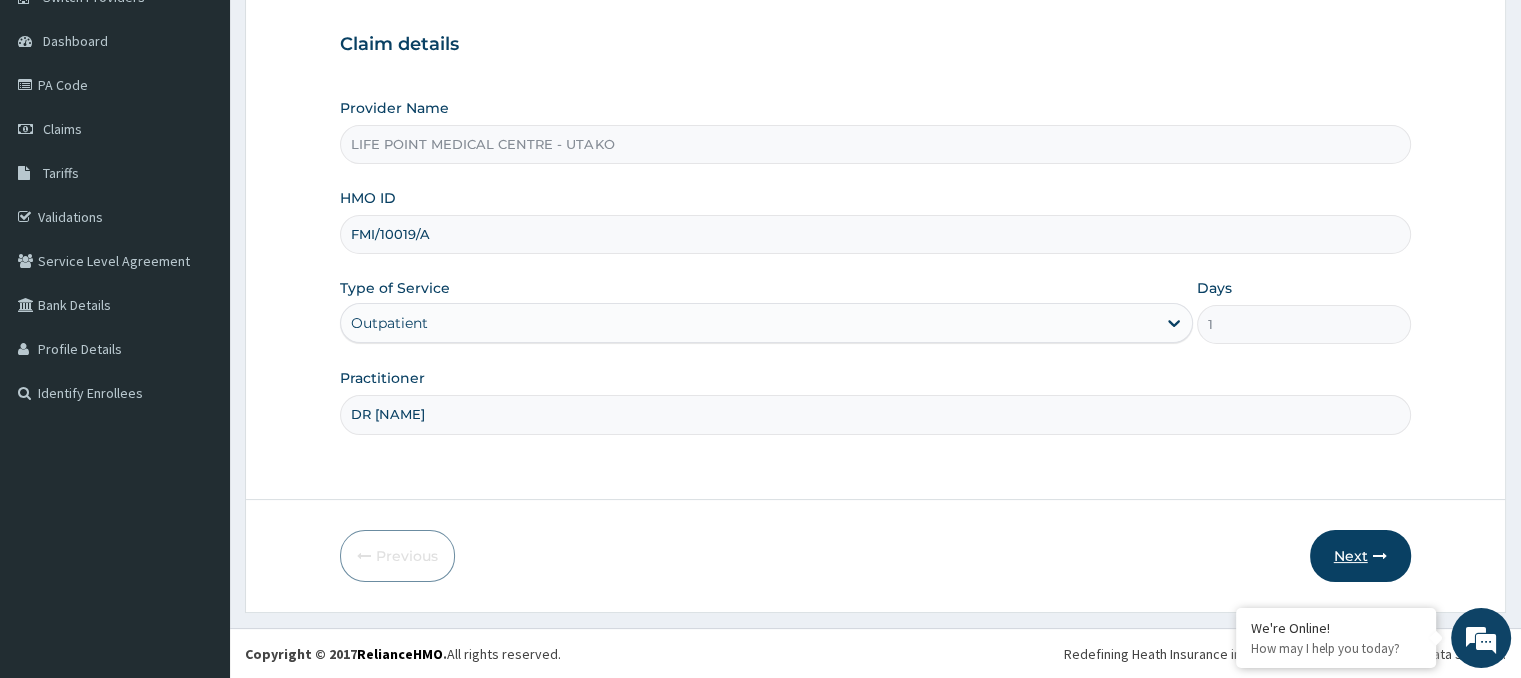 type on "DR KEN" 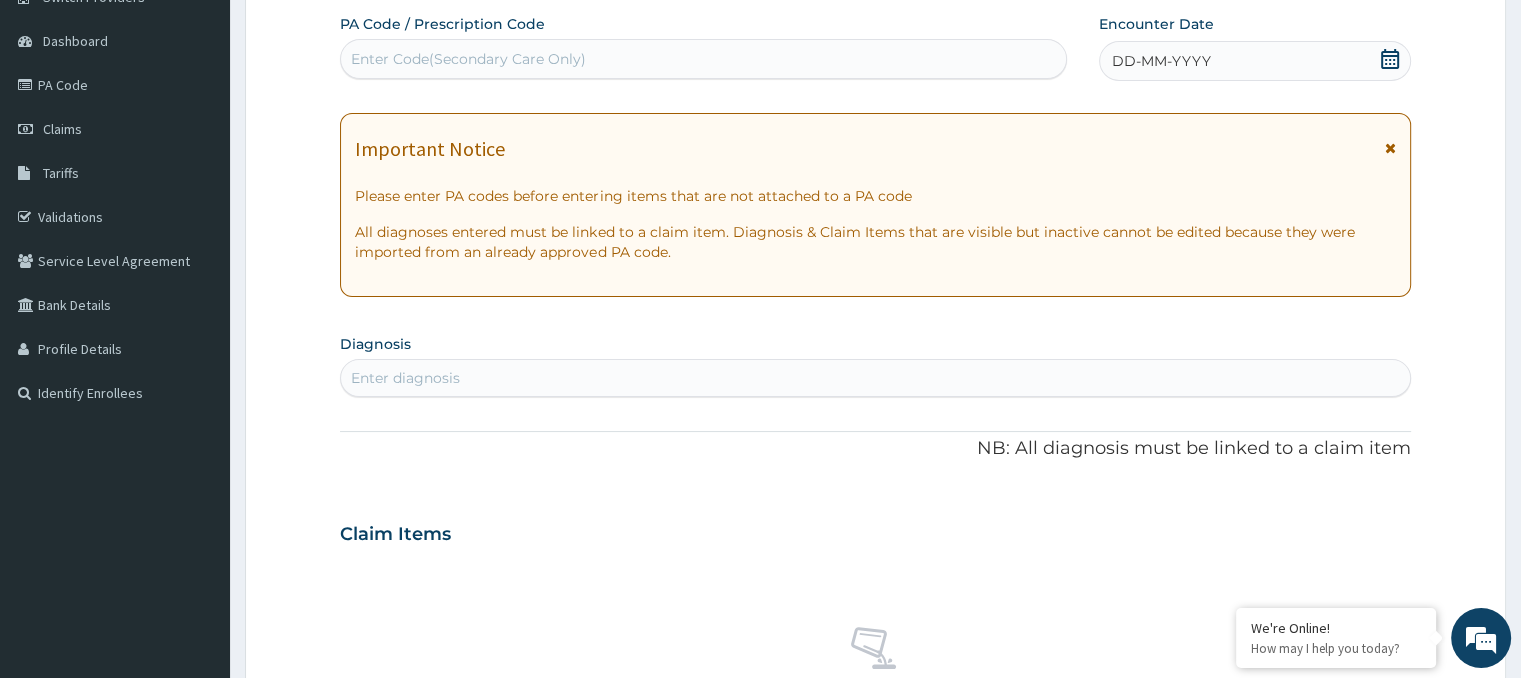 click 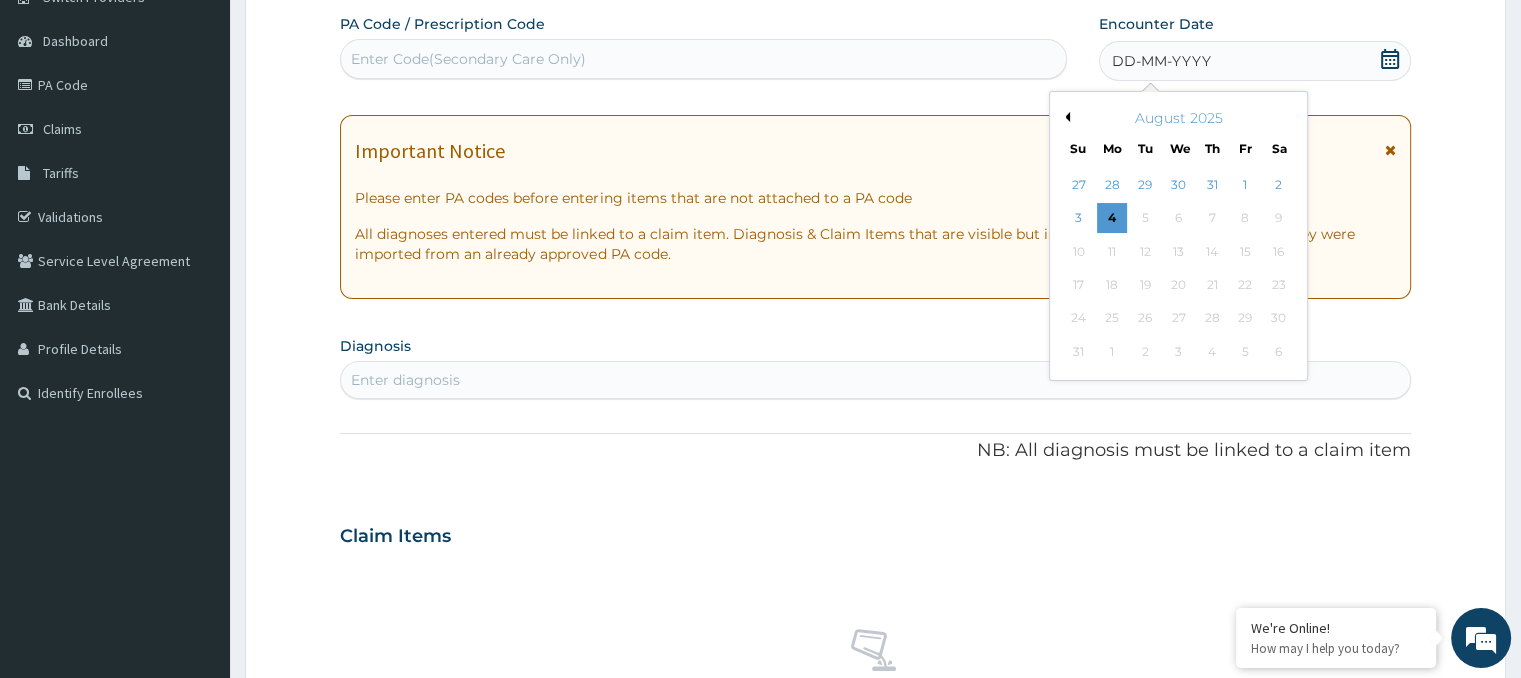 click on "Previous Month" at bounding box center (1065, 117) 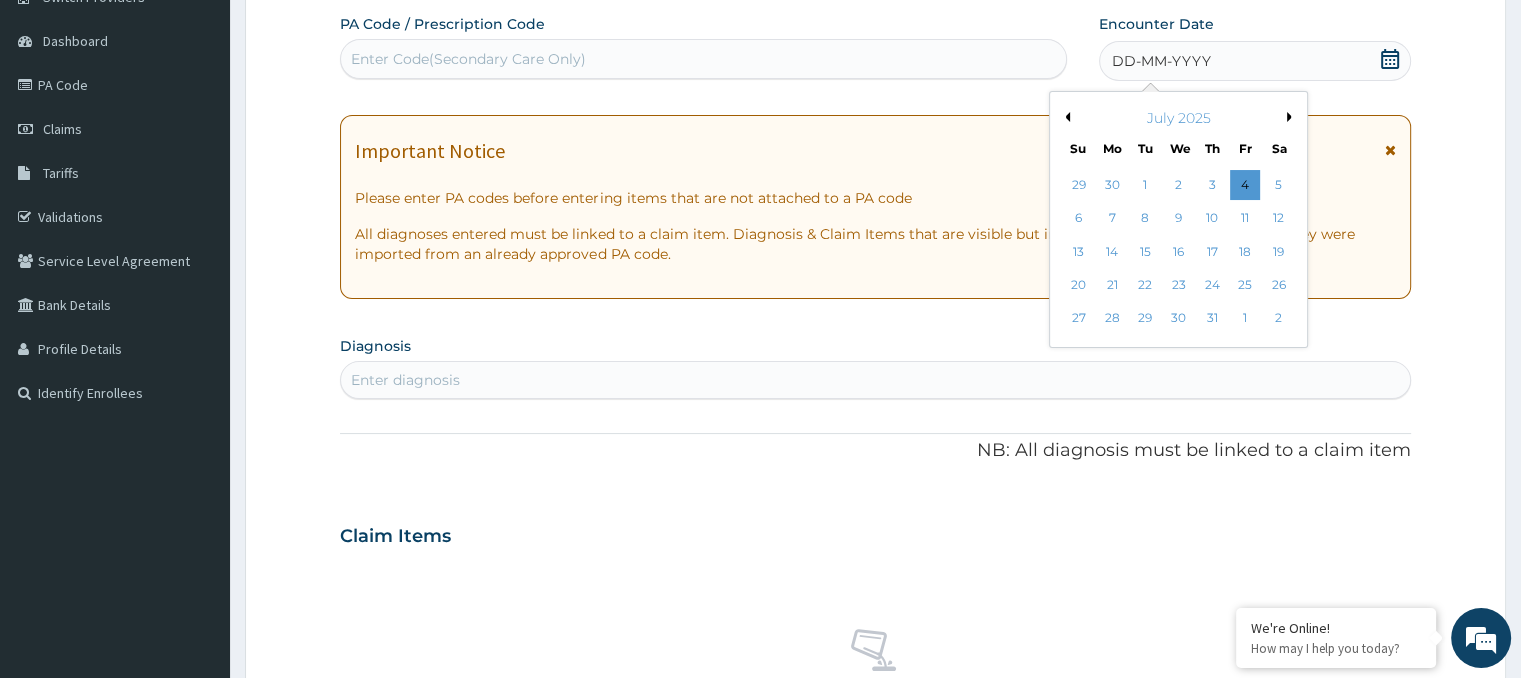 click on "Previous Month" at bounding box center (1065, 117) 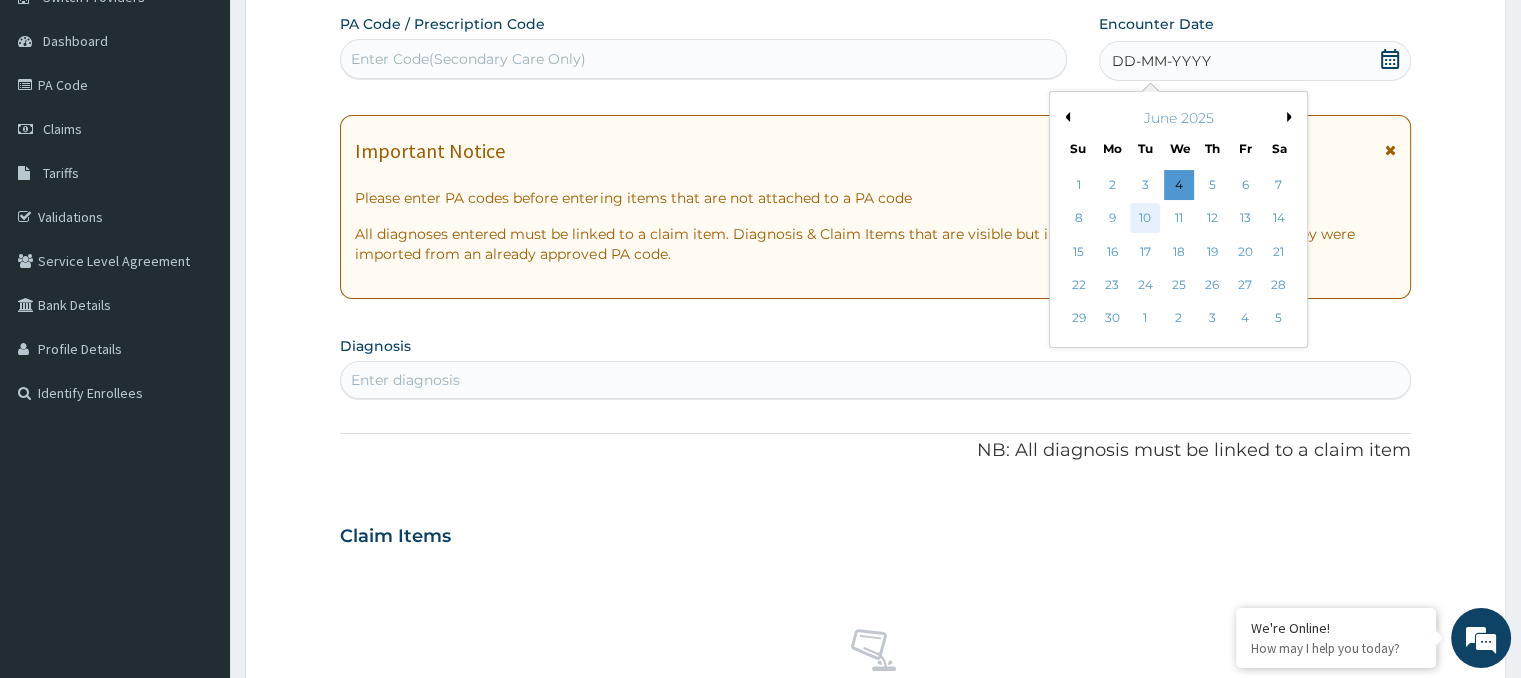 click on "10" at bounding box center (1145, 219) 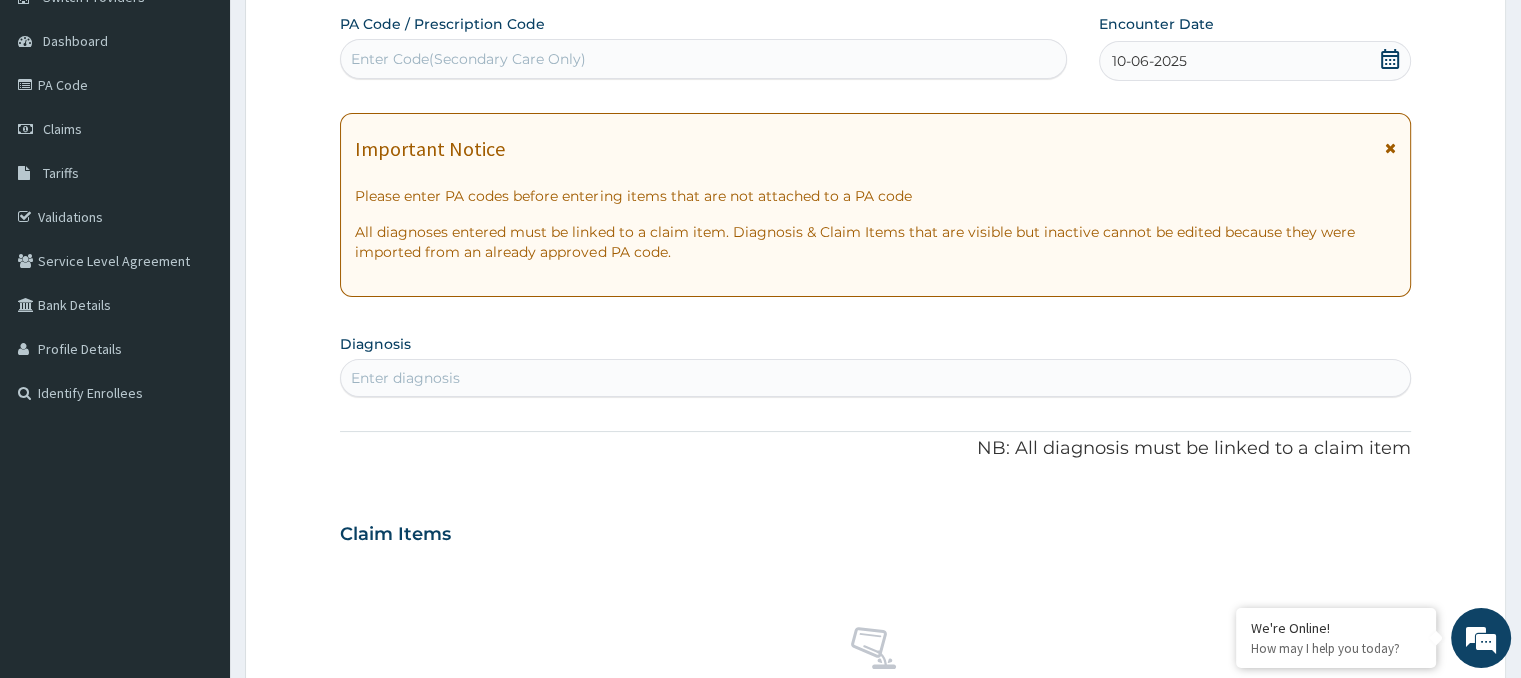 click on "Enter diagnosis" at bounding box center [405, 378] 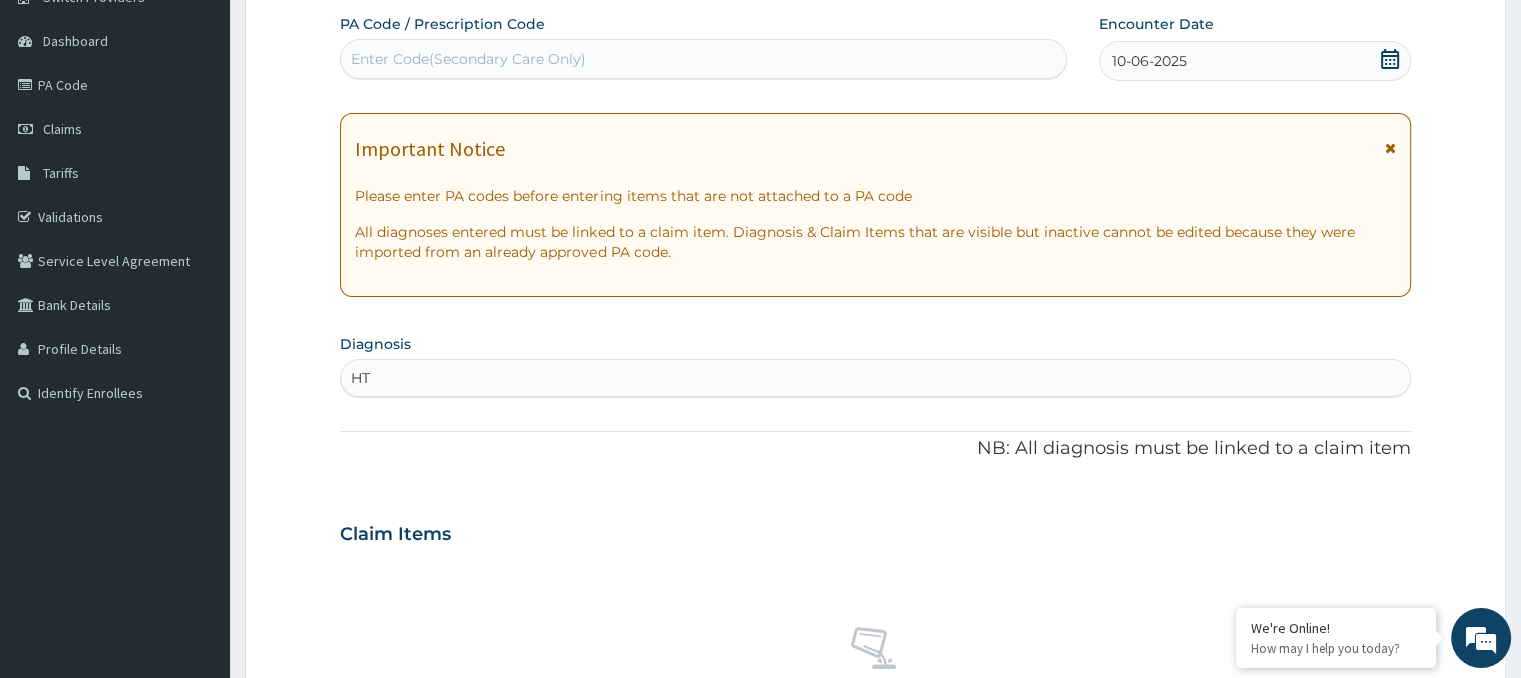 type on "HTN" 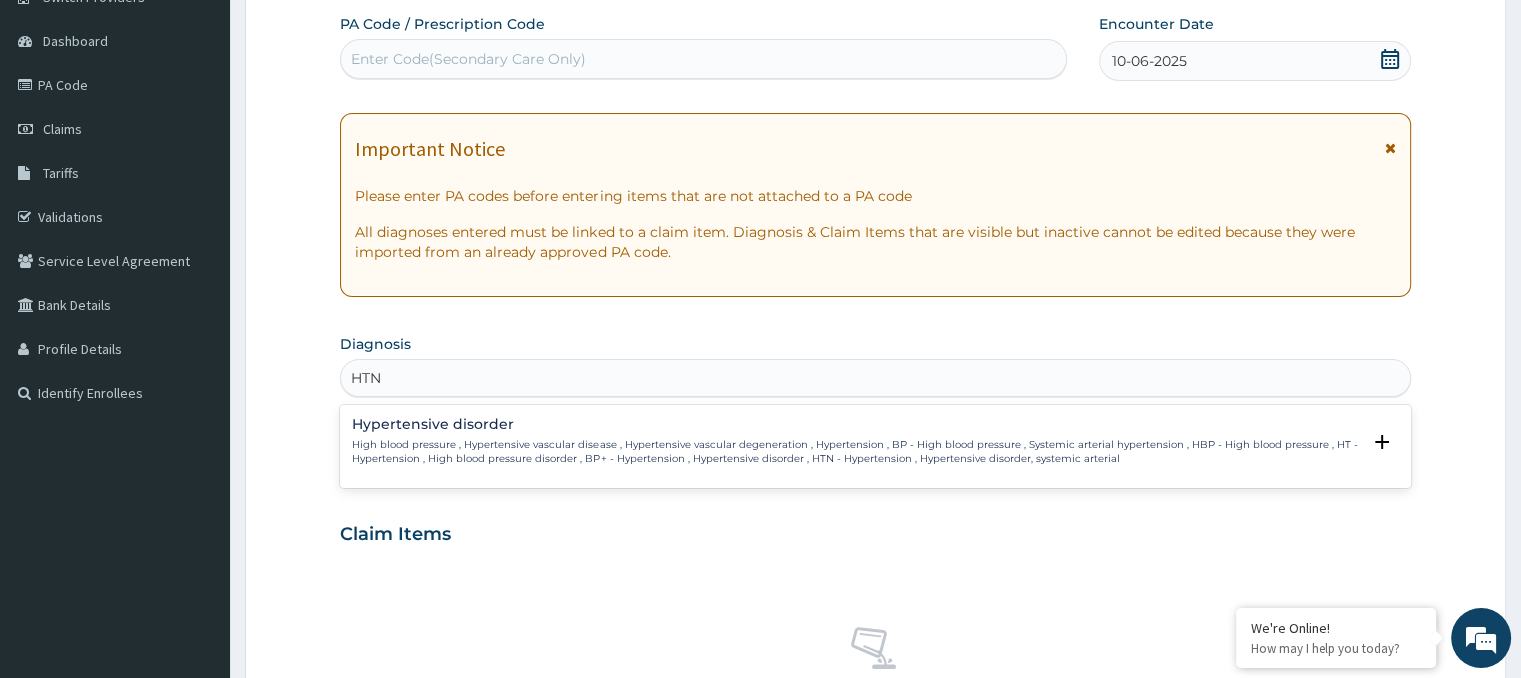 click on "High blood pressure , Hypertensive vascular disease , Hypertensive vascular degeneration , Hypertension , BP - High blood pressure , Systemic arterial hypertension , HBP - High blood pressure , HT - Hypertension , High blood pressure disorder , BP+ - Hypertension , Hypertensive disorder , HTN - Hypertension , Hypertensive disorder, systemic arterial" at bounding box center [855, 452] 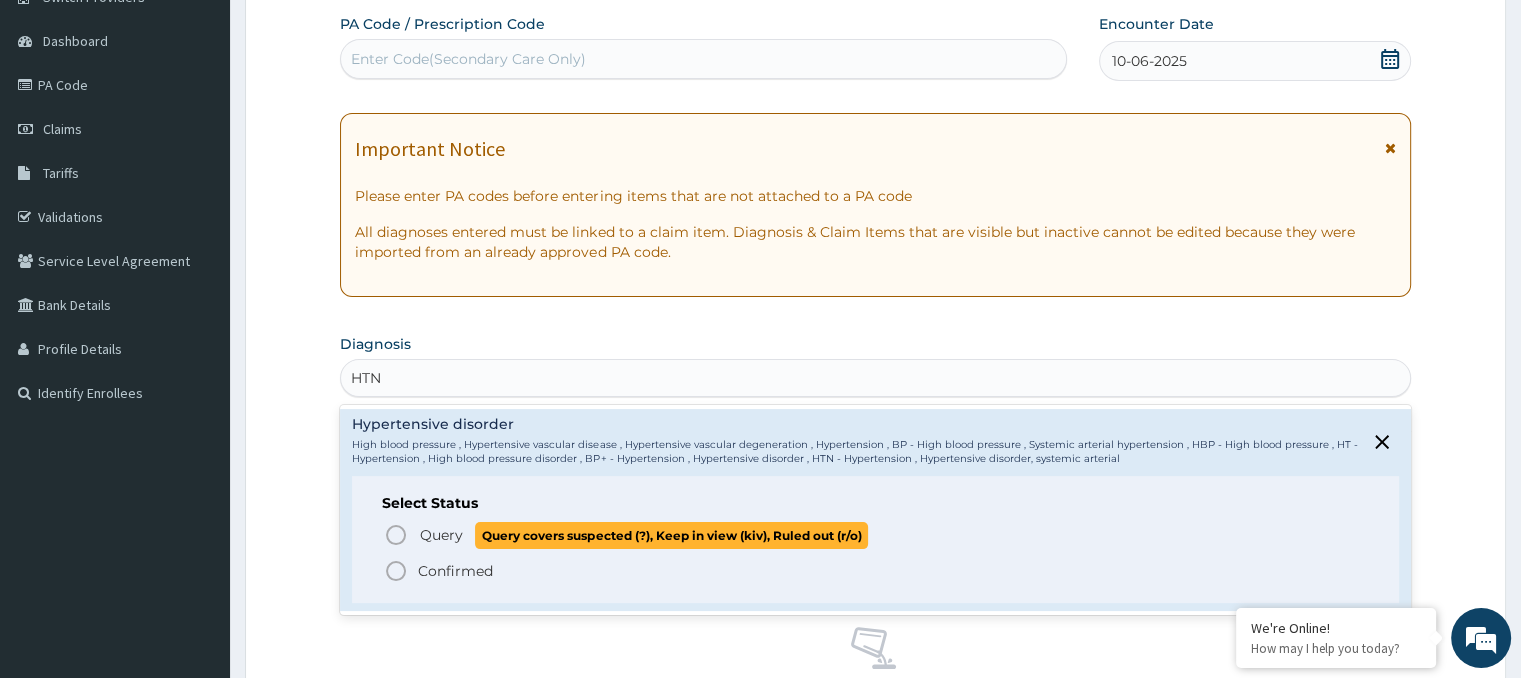 click 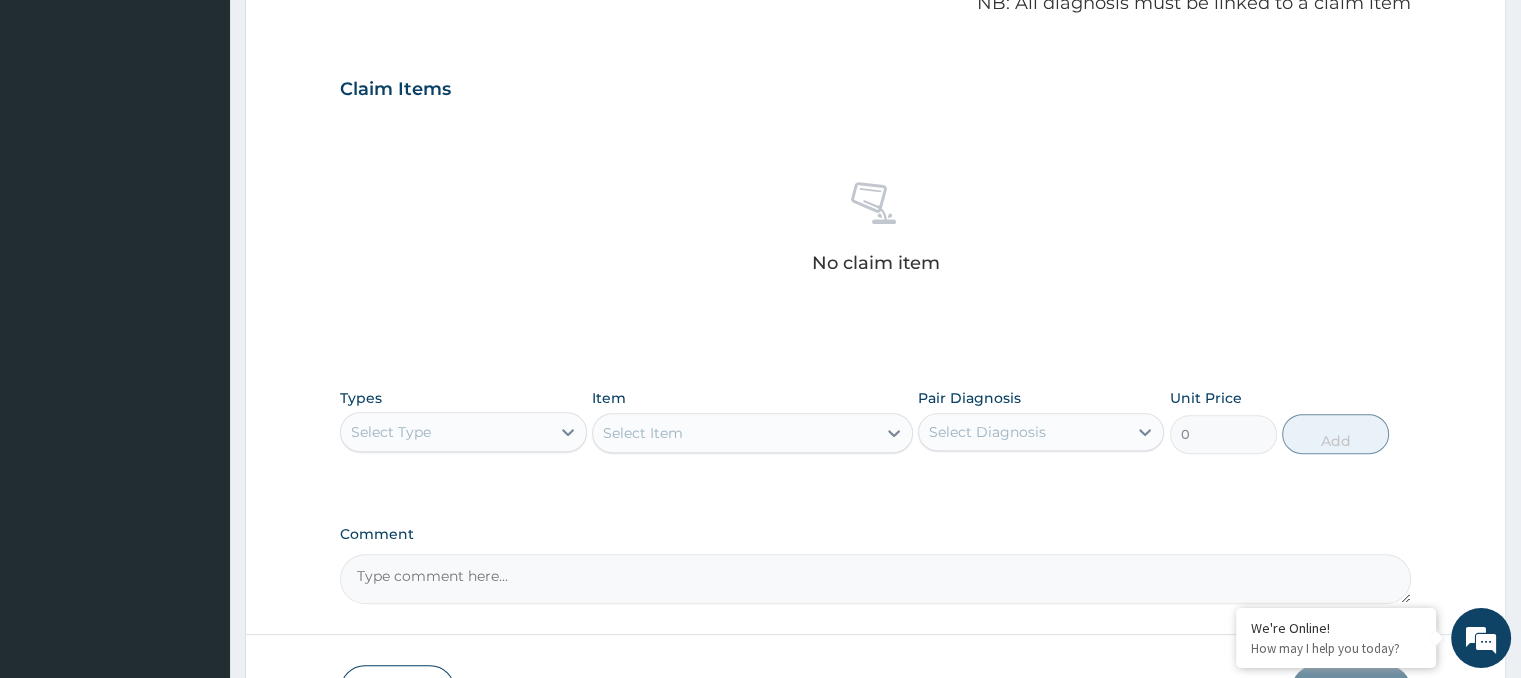 scroll, scrollTop: 628, scrollLeft: 0, axis: vertical 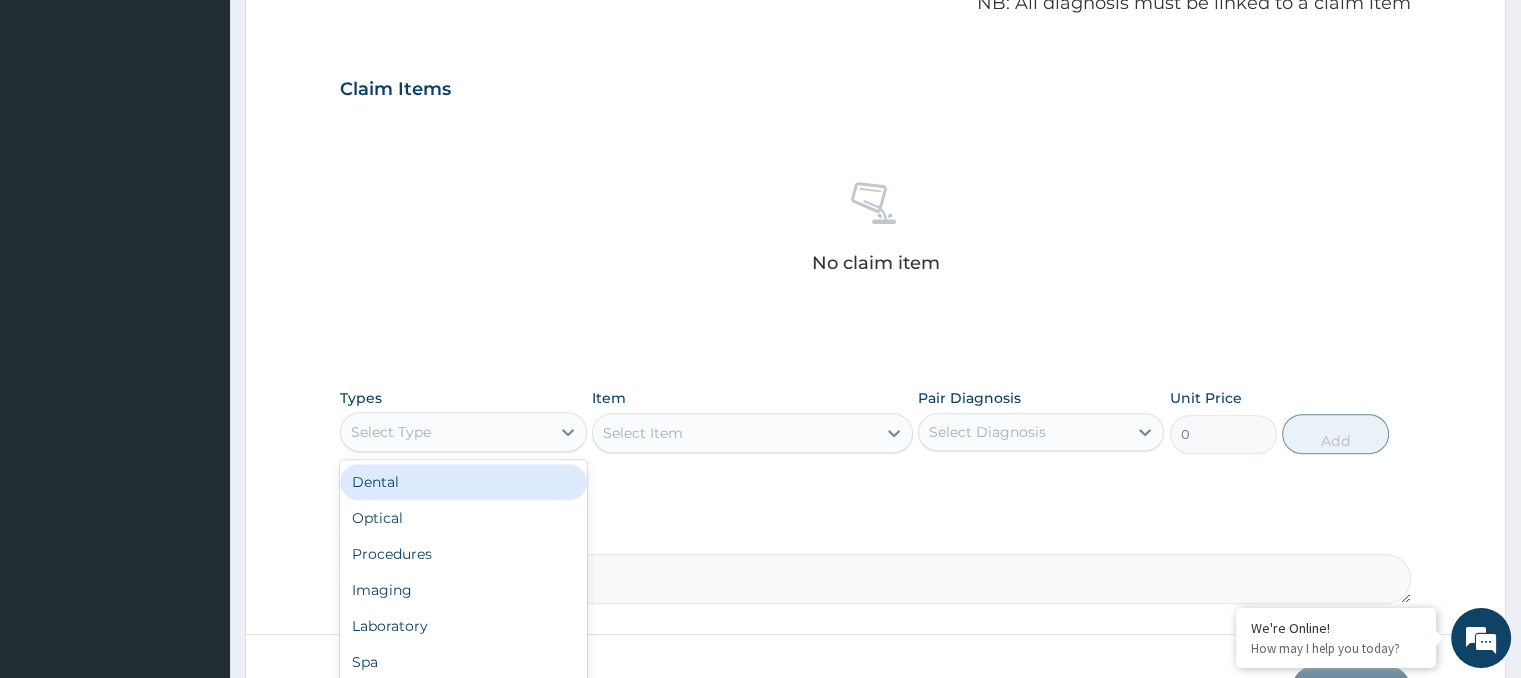 click on "Select Type" at bounding box center [391, 432] 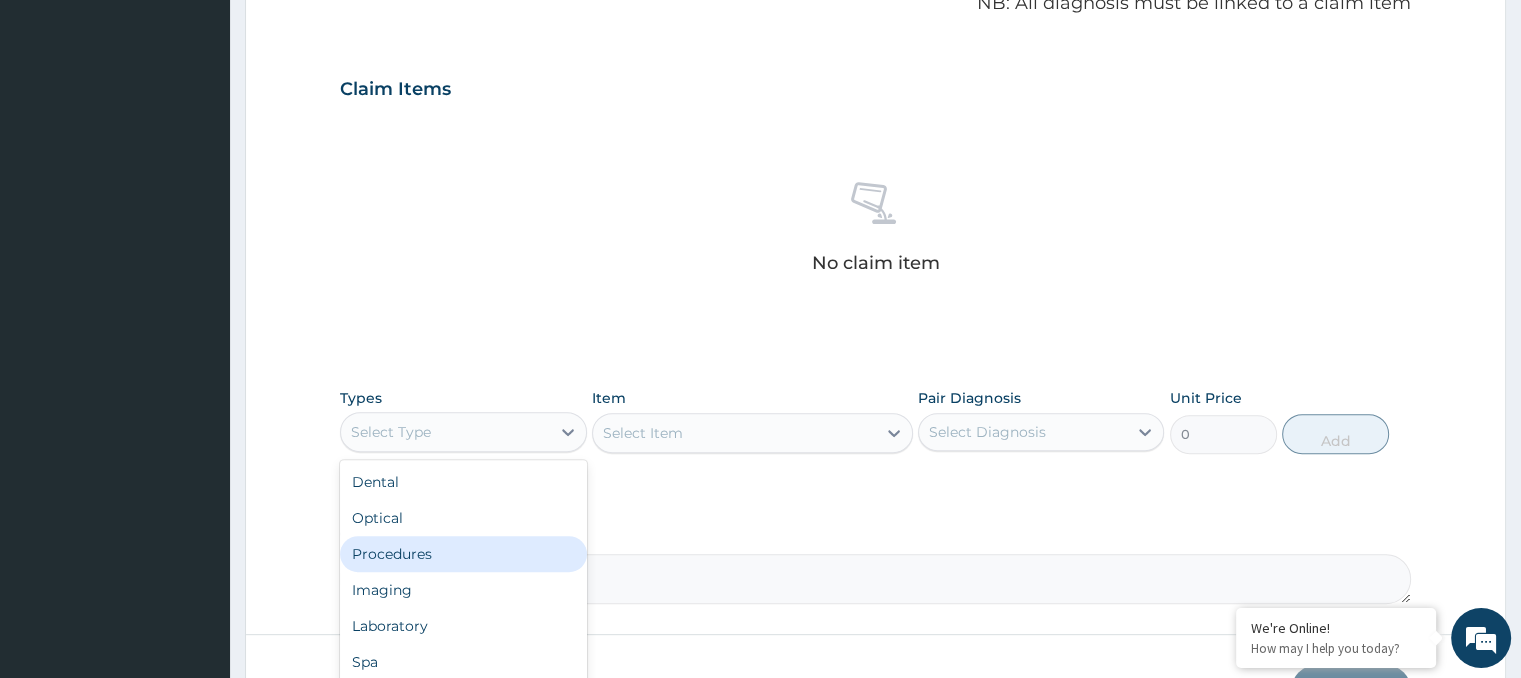 click on "Procedures" at bounding box center [463, 554] 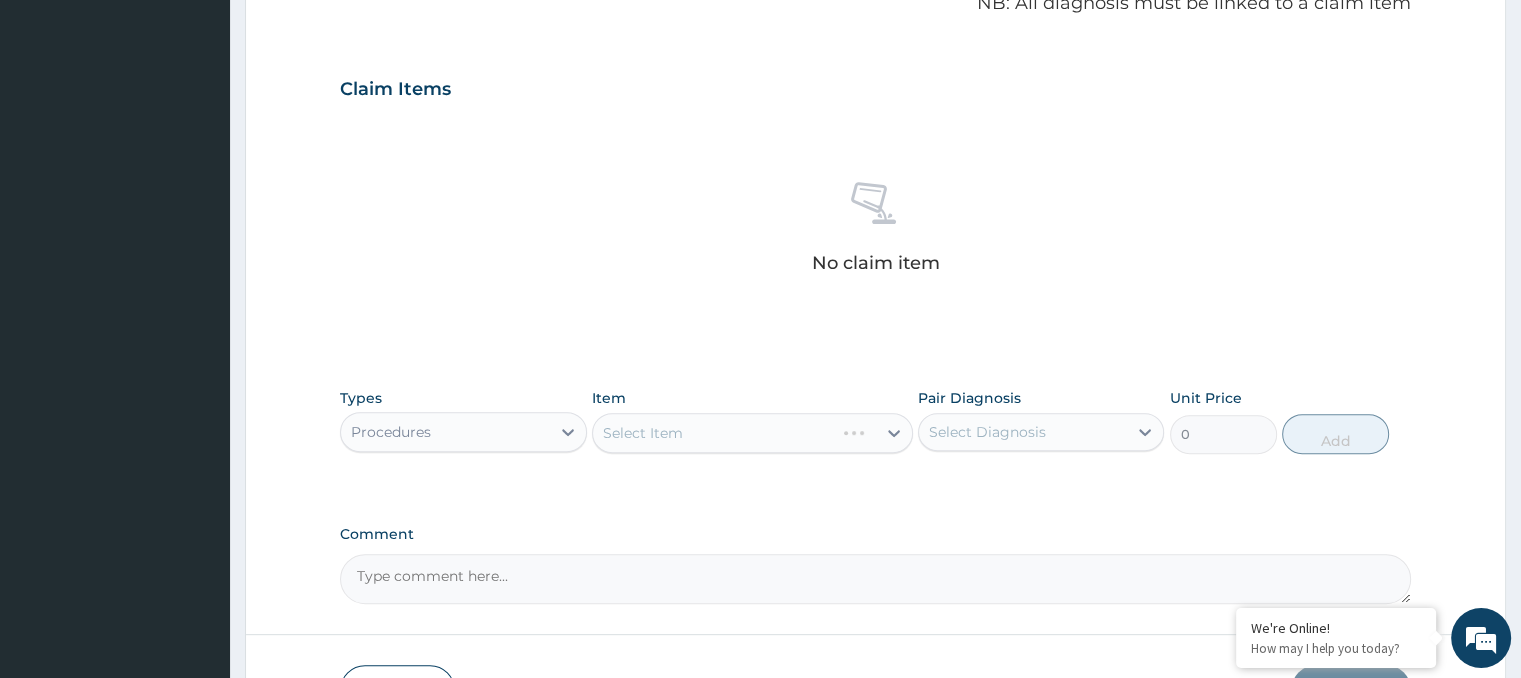 scroll, scrollTop: 762, scrollLeft: 0, axis: vertical 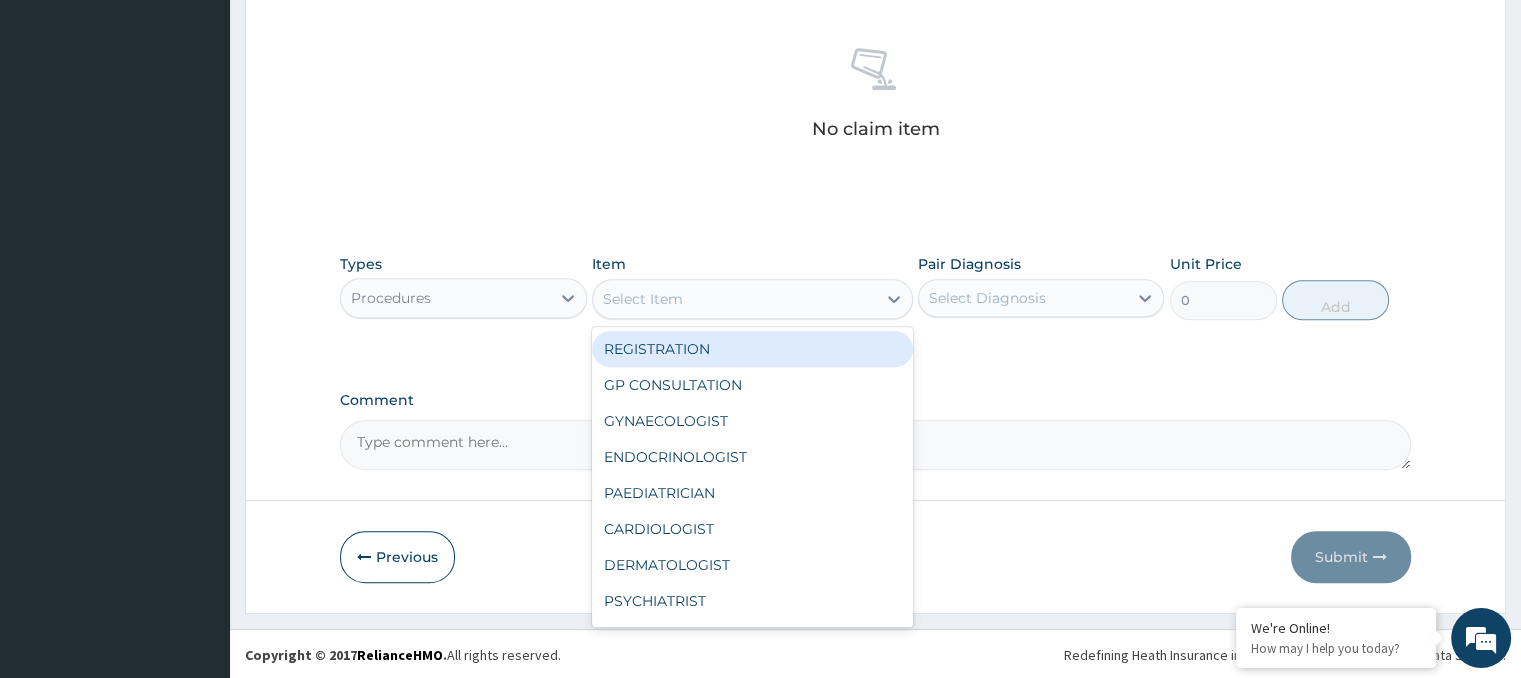 click on "Select Item" at bounding box center (643, 299) 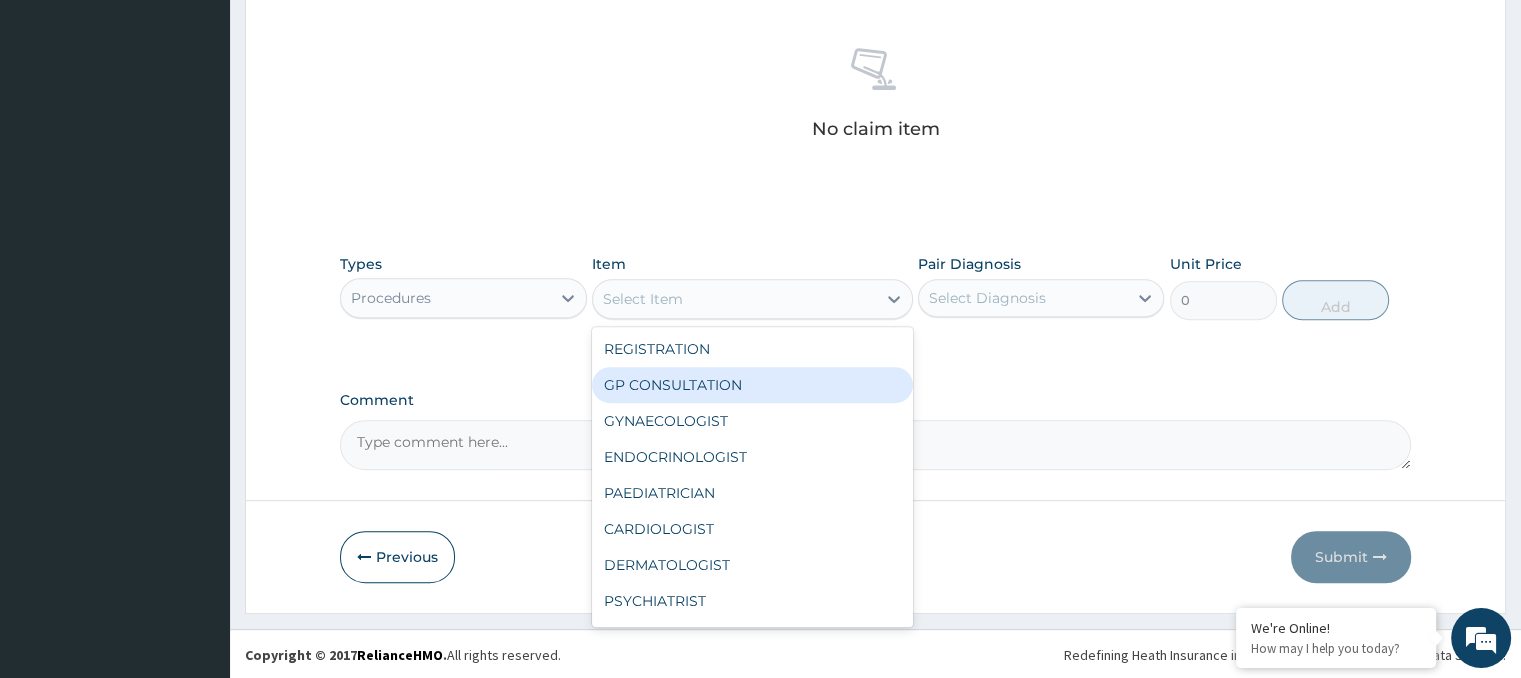click on "GP CONSULTATION" at bounding box center [752, 385] 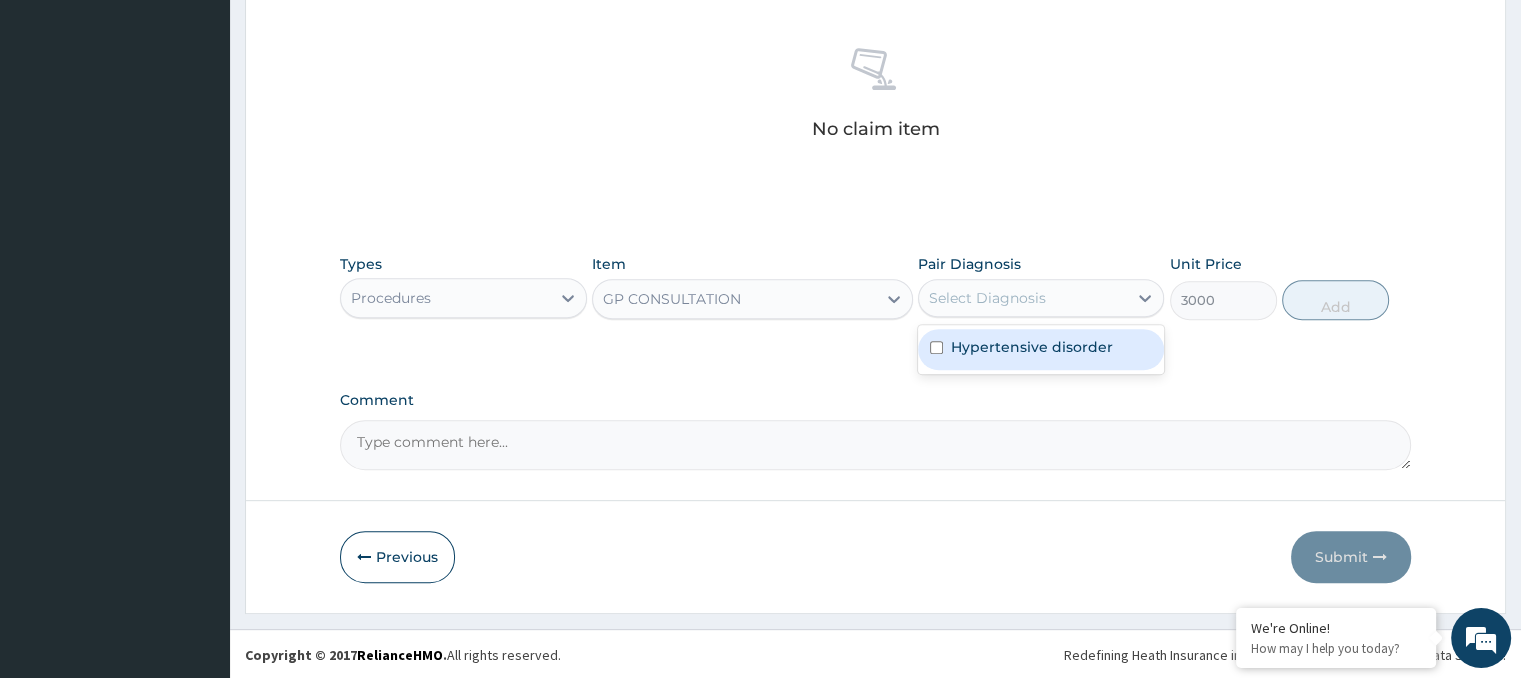 click on "Select Diagnosis" at bounding box center (987, 298) 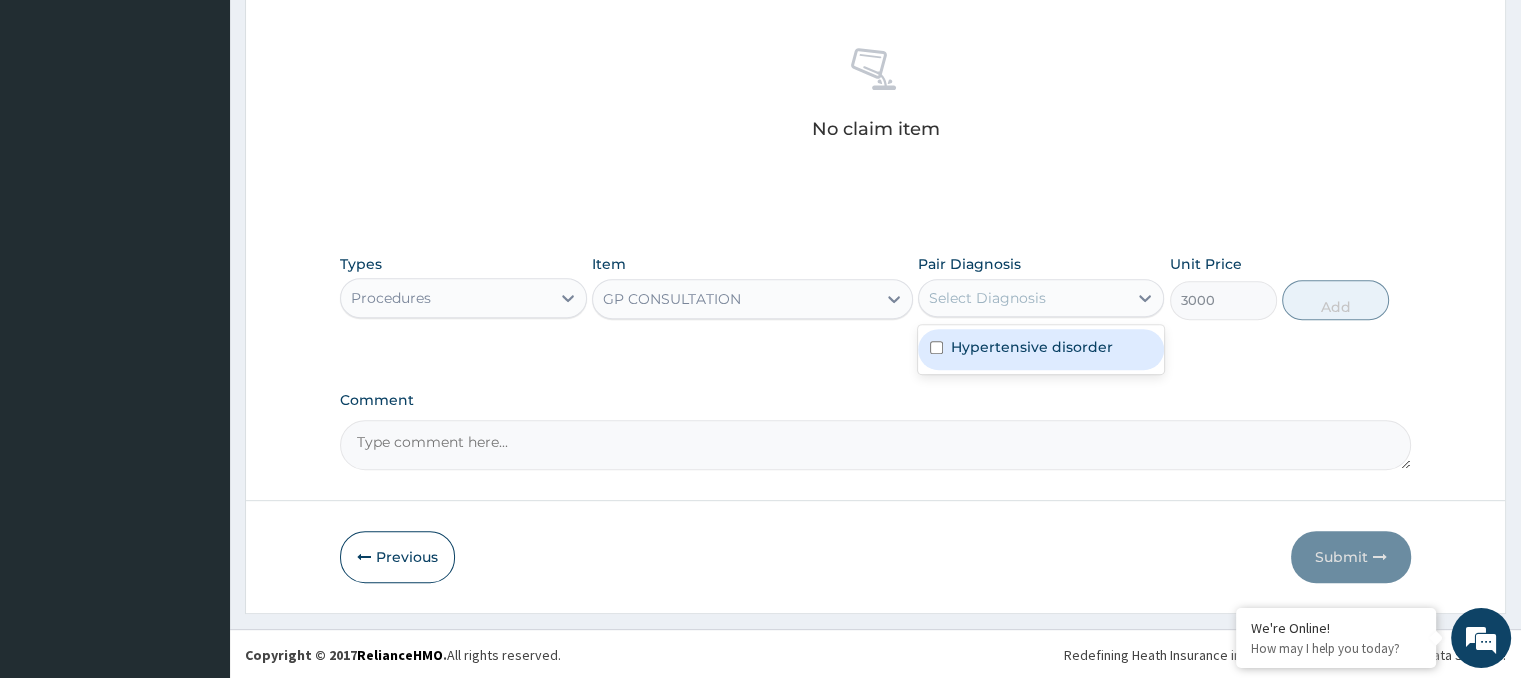 click on "Hypertensive disorder" at bounding box center [1041, 349] 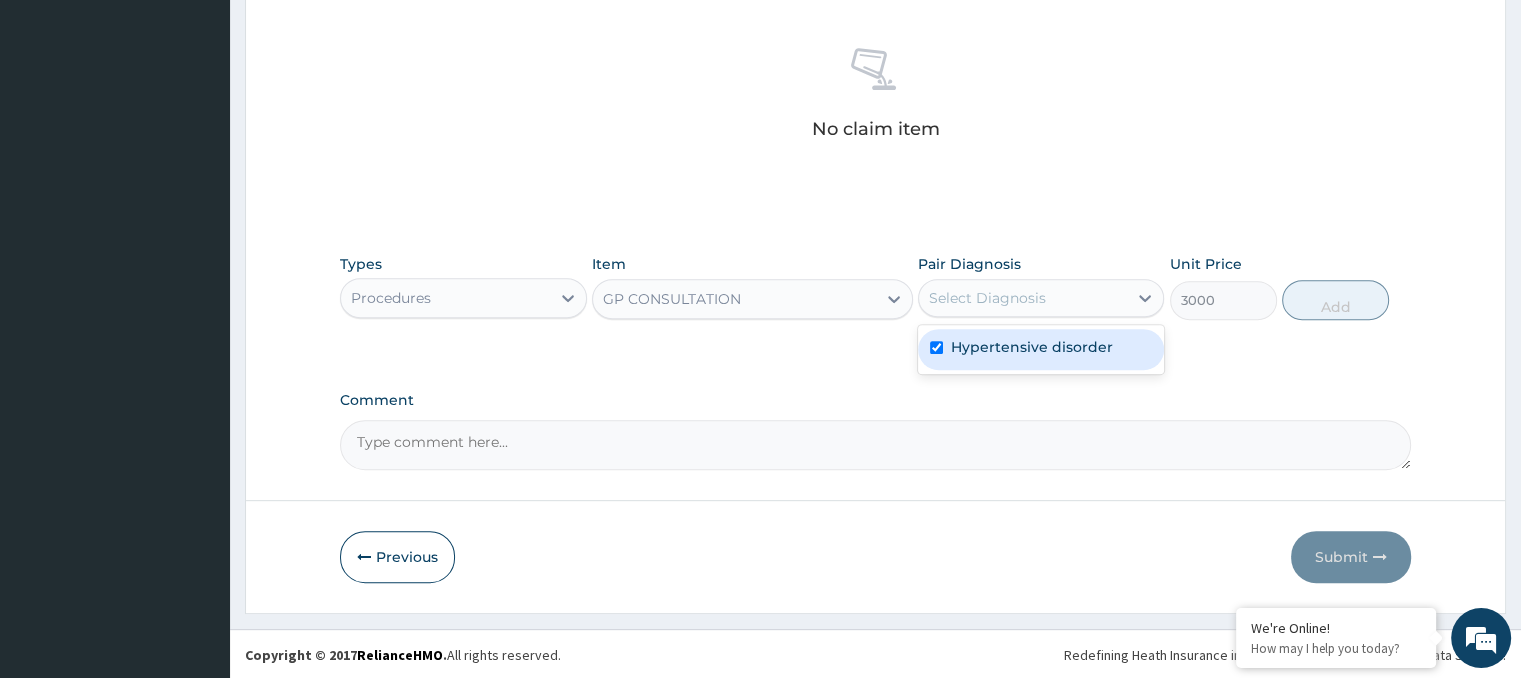 checkbox on "true" 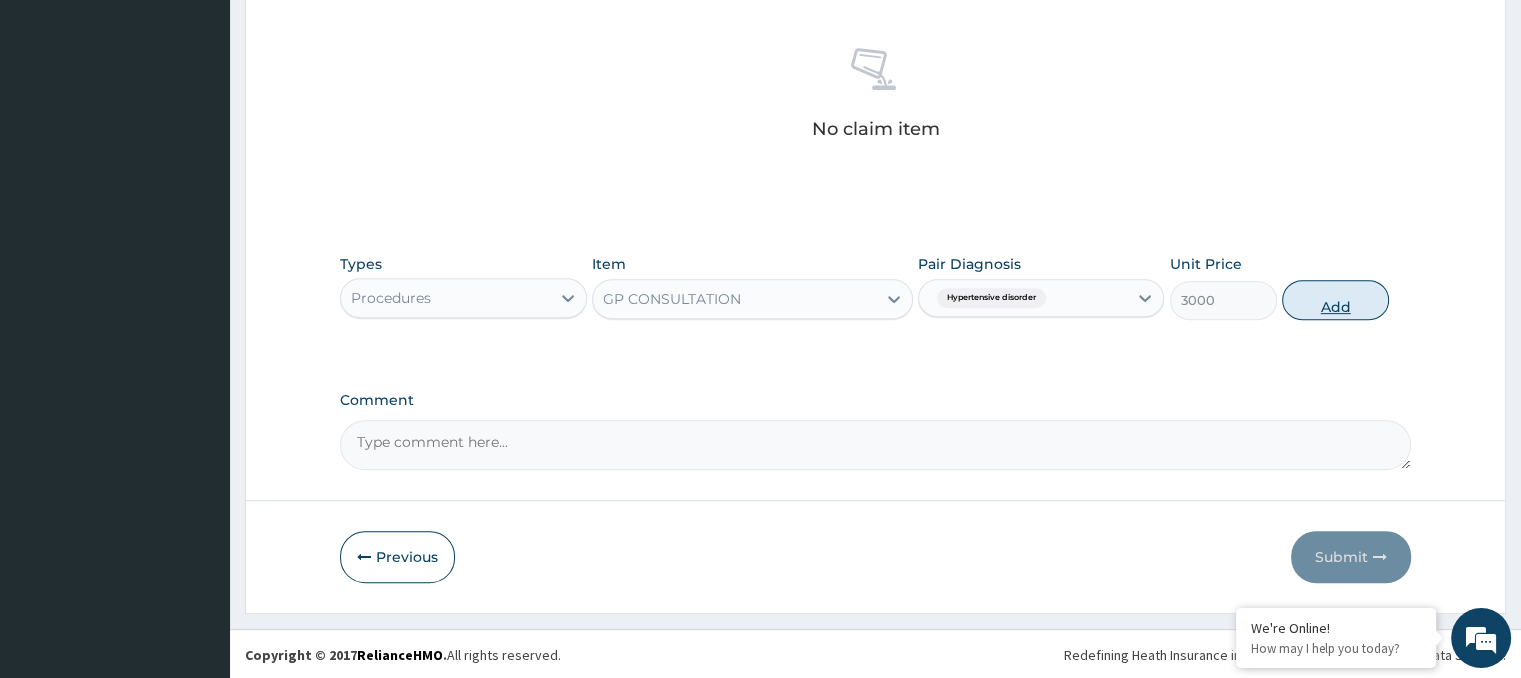 click on "Add" at bounding box center [1335, 300] 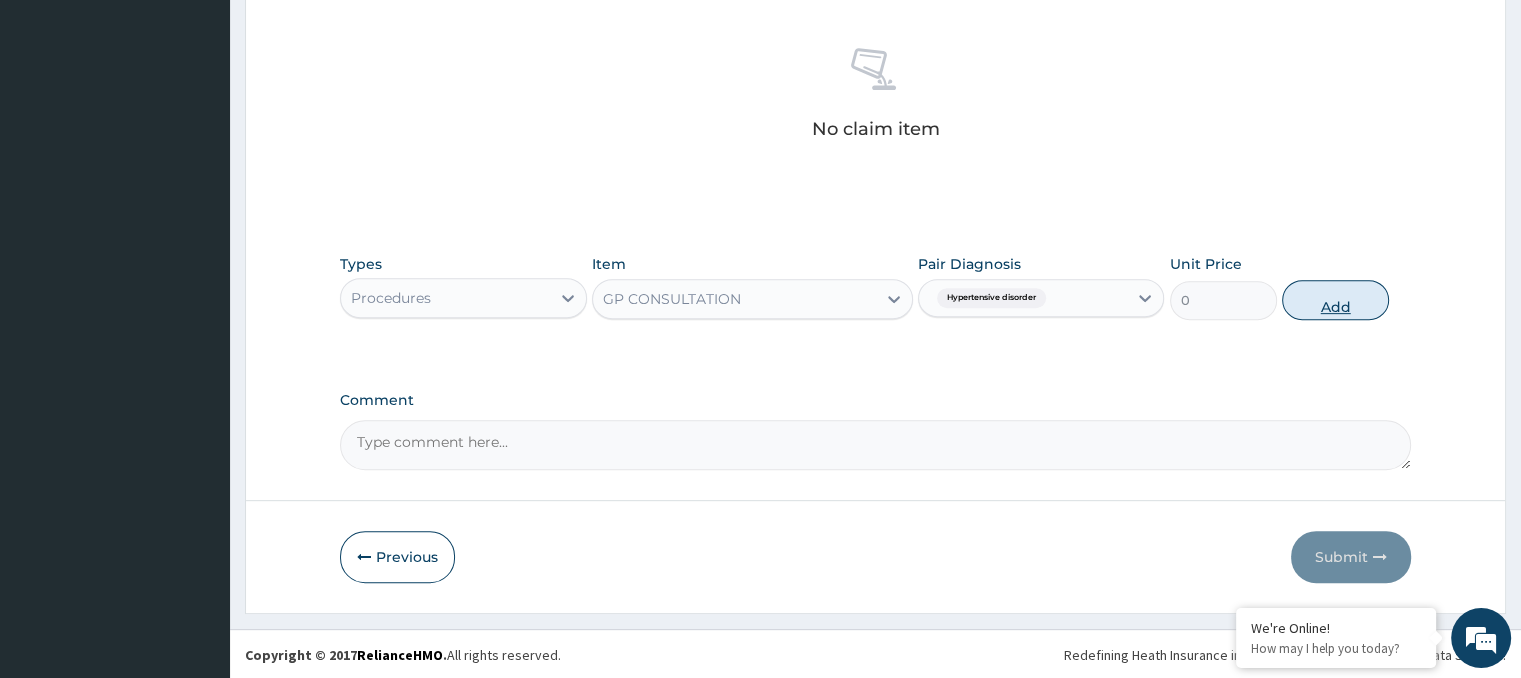 scroll, scrollTop: 666, scrollLeft: 0, axis: vertical 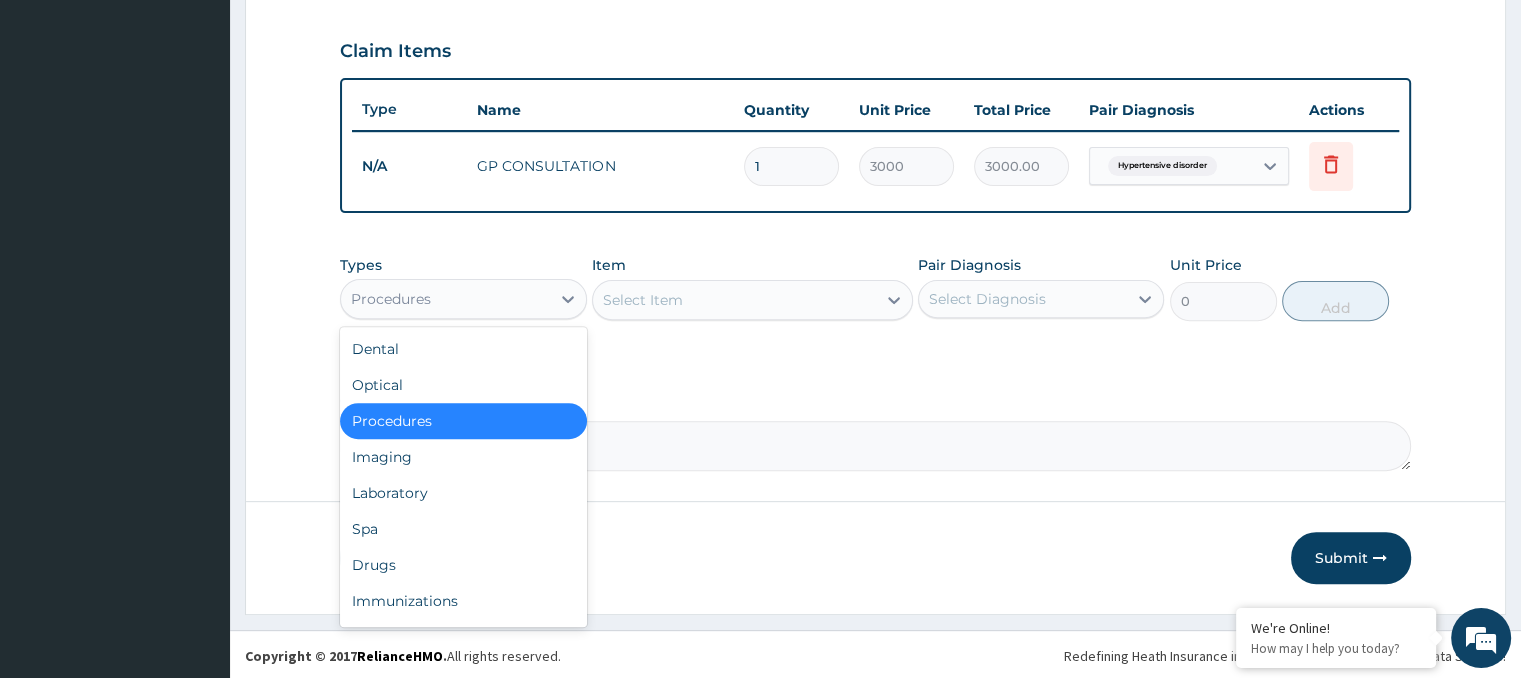 click on "Procedures" at bounding box center (445, 299) 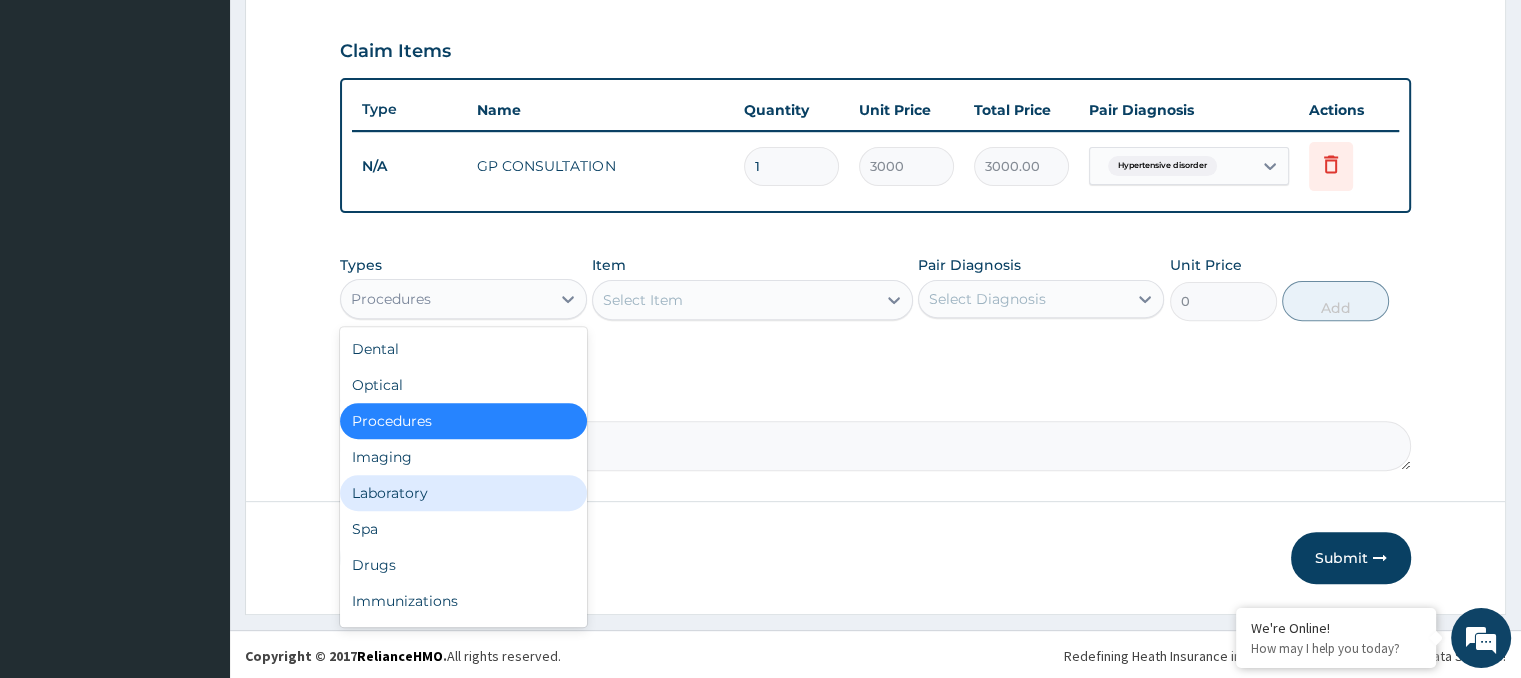 click on "Laboratory" at bounding box center [463, 493] 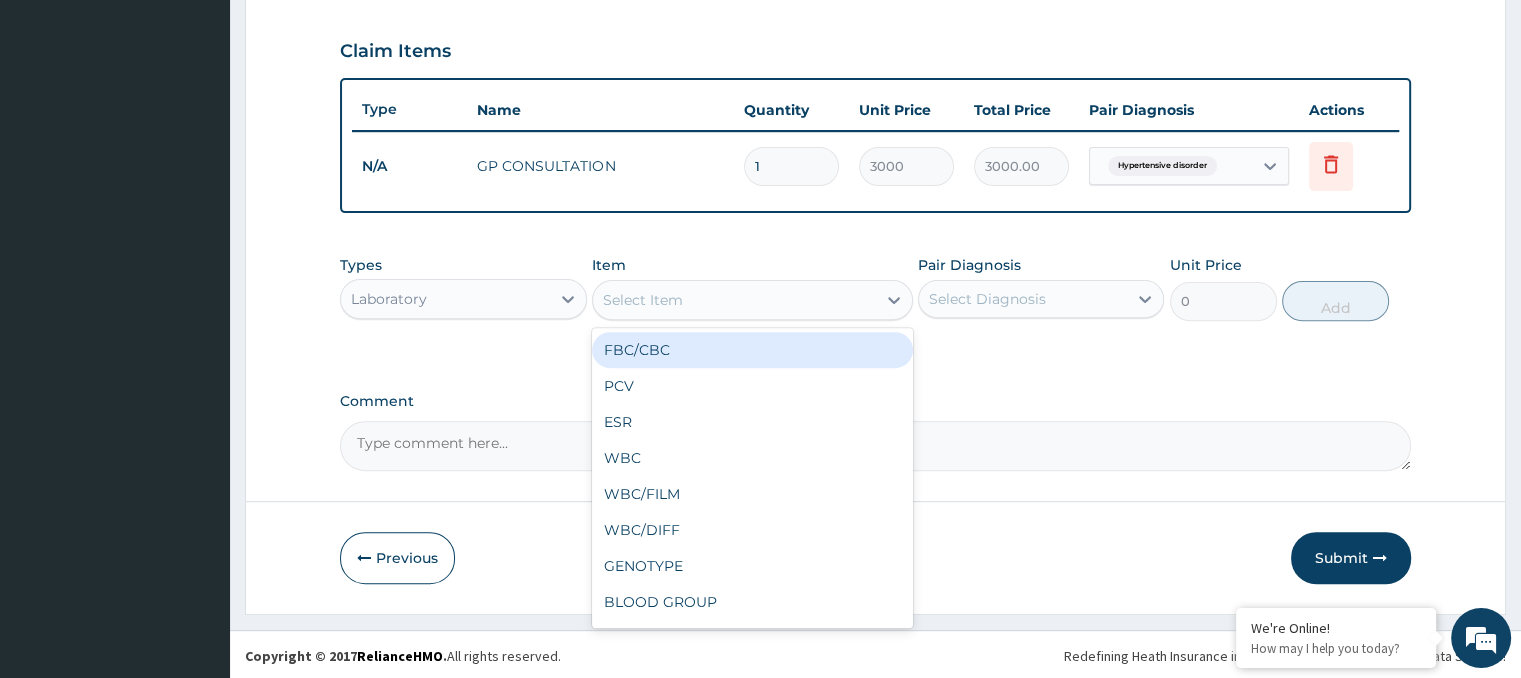 click on "Select Item" at bounding box center [643, 300] 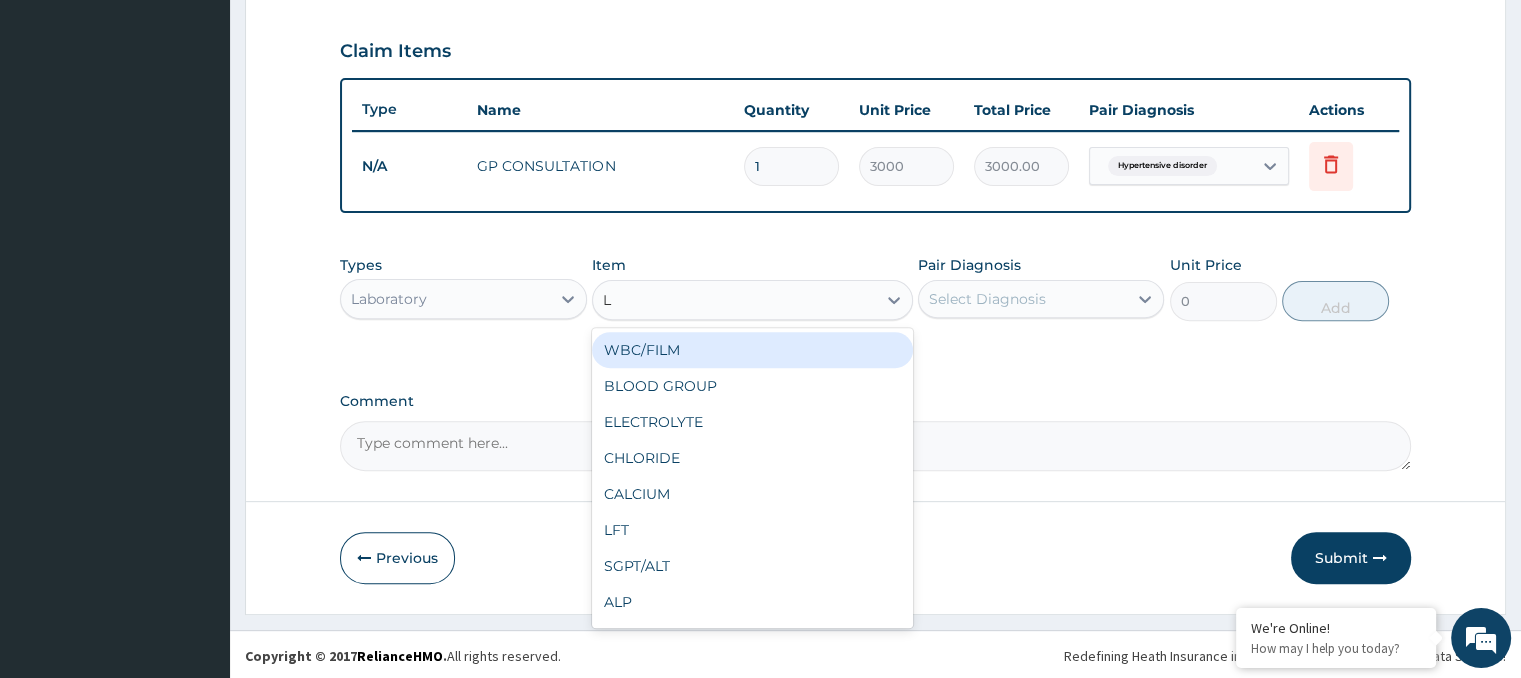 type on "LI" 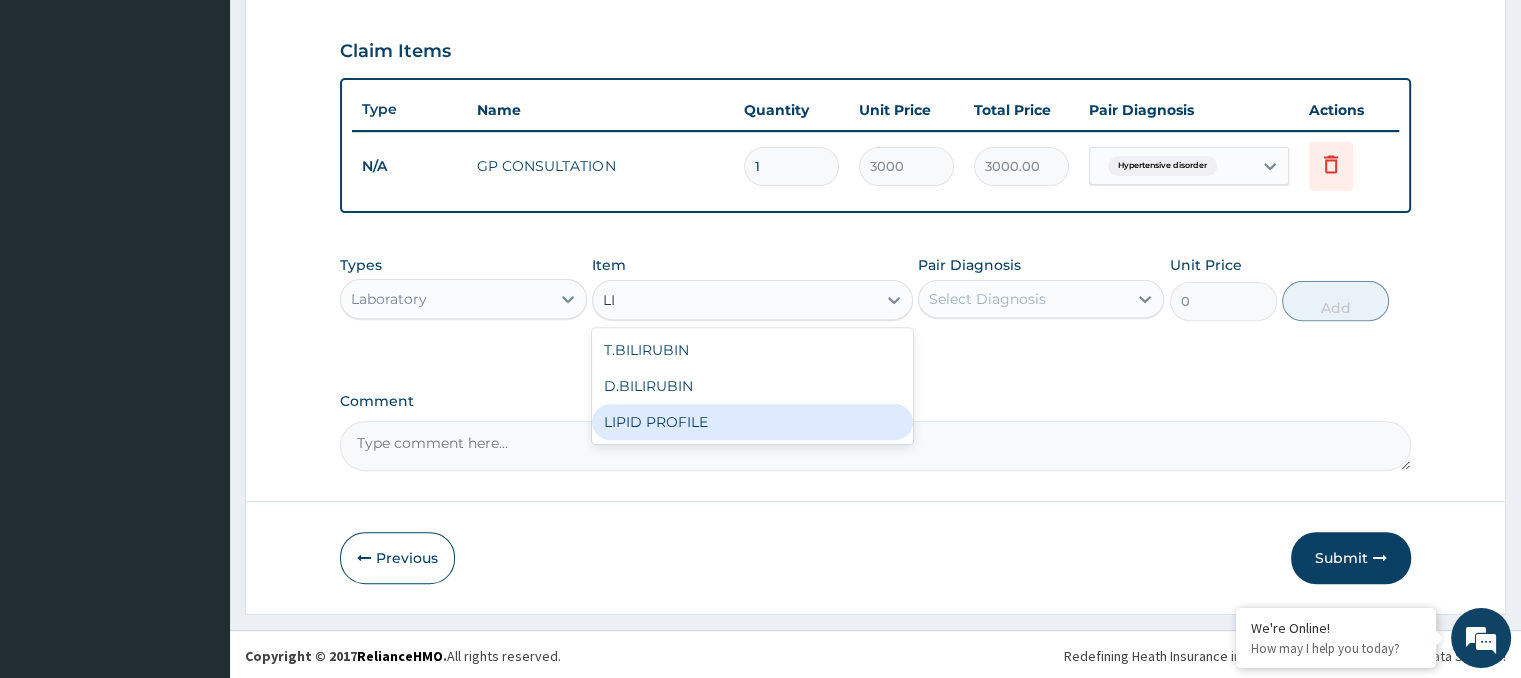 click on "LIPID PROFILE" at bounding box center (752, 422) 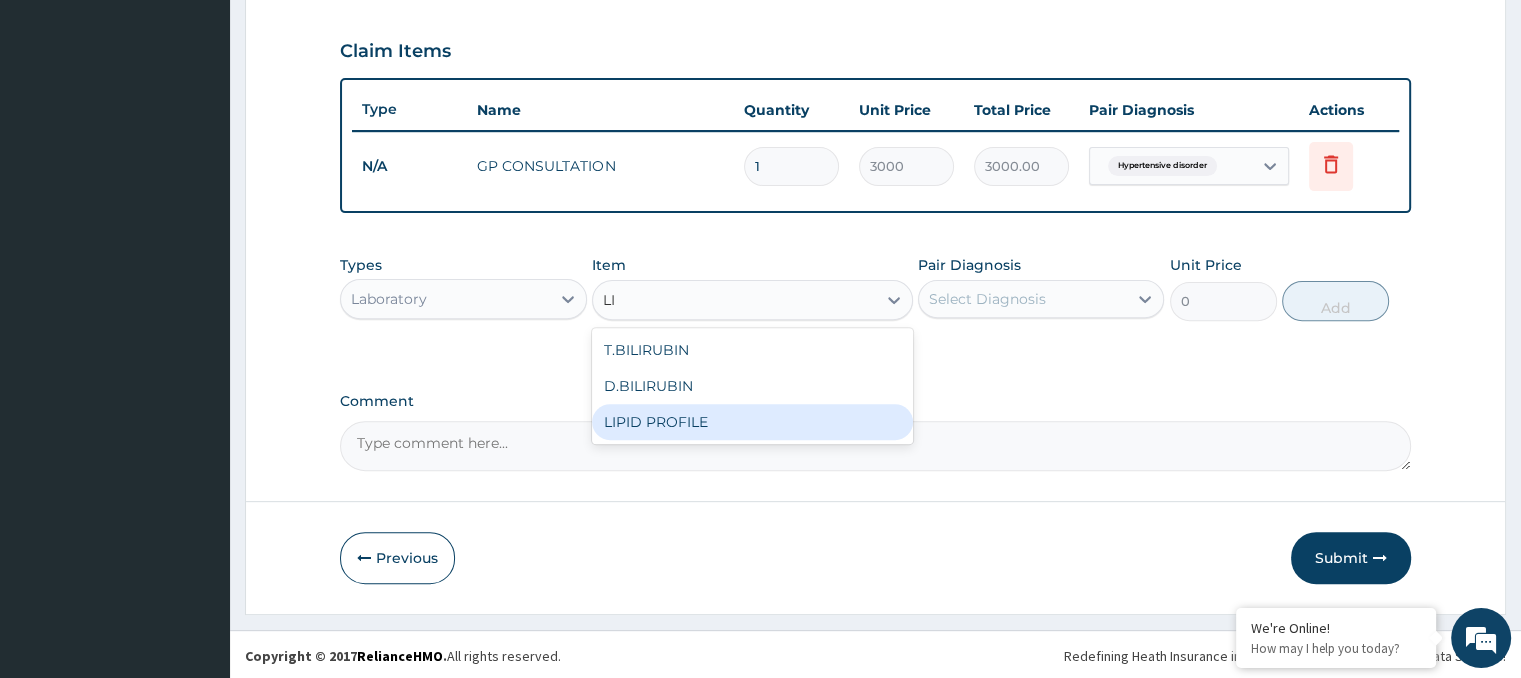 type 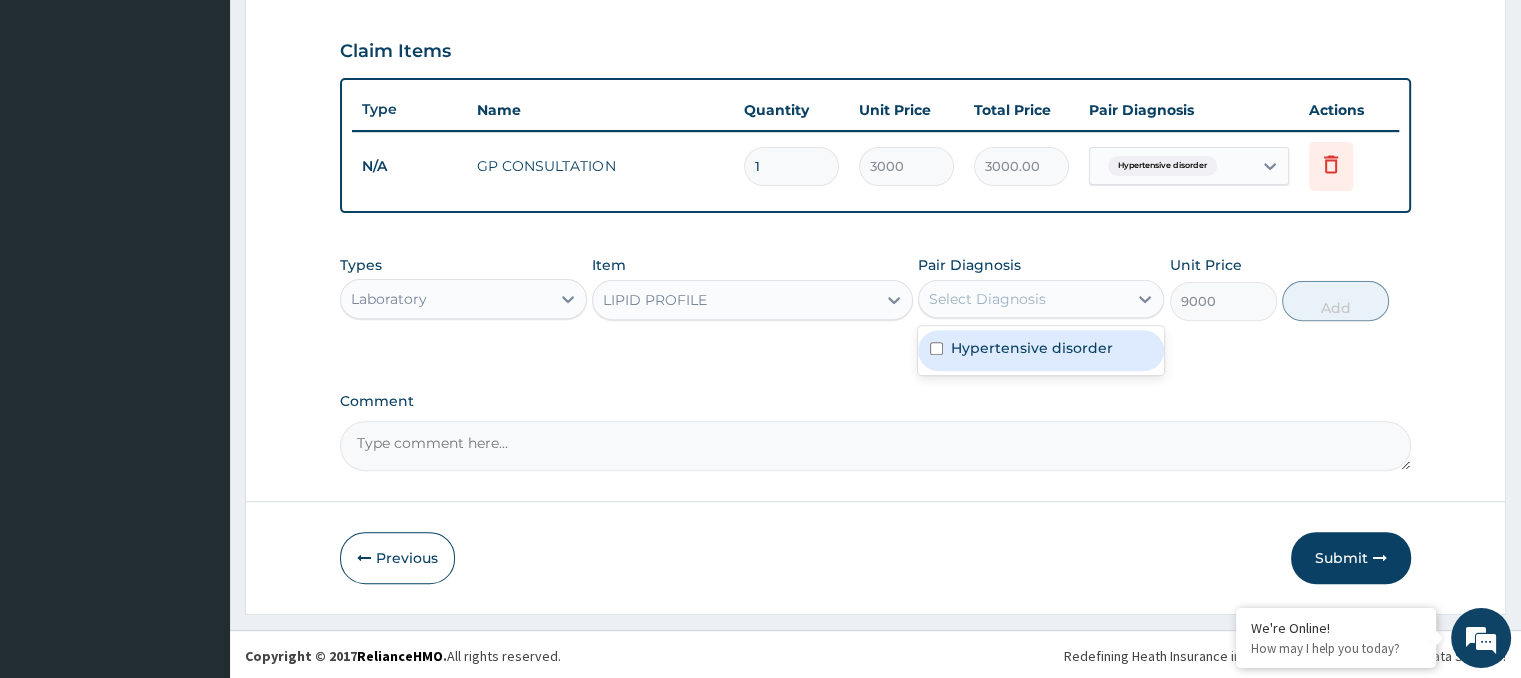 click on "Select Diagnosis" at bounding box center [987, 299] 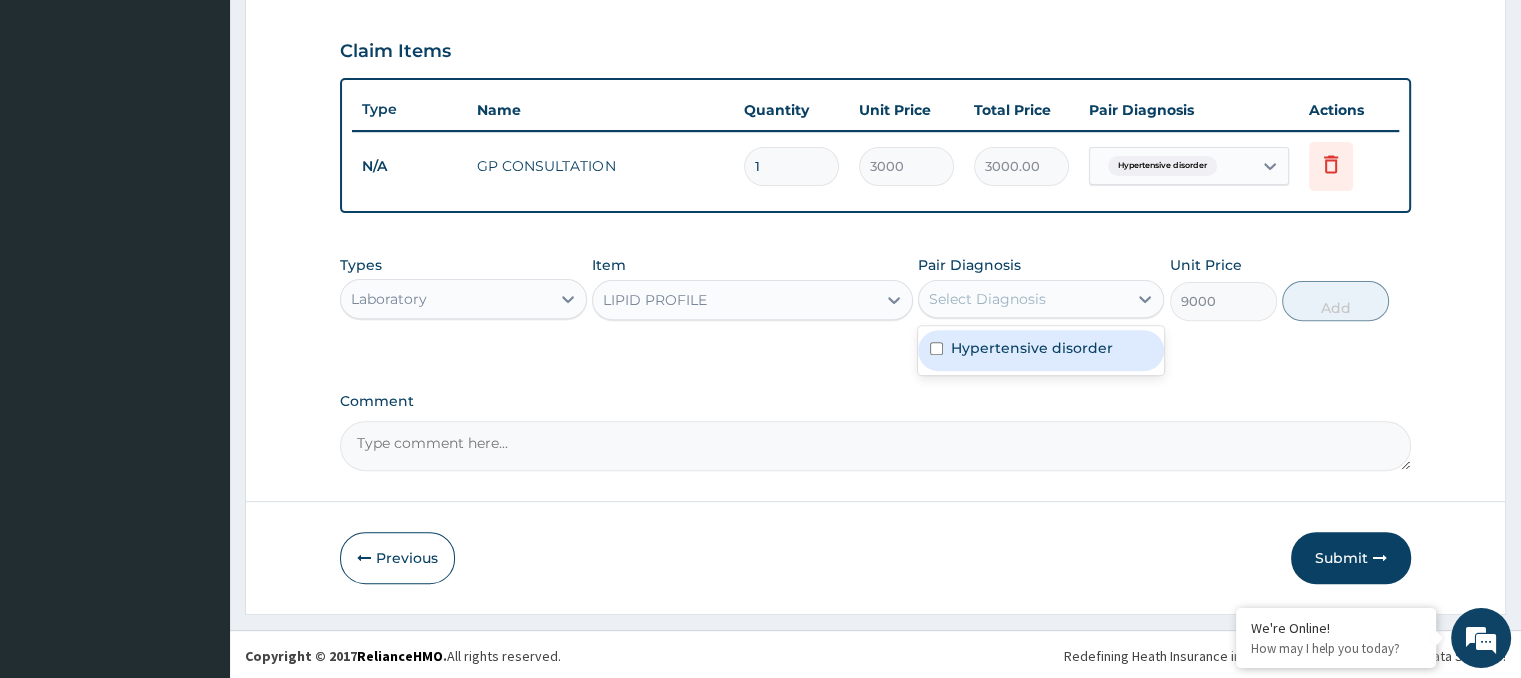 click on "Hypertensive disorder" at bounding box center [1032, 348] 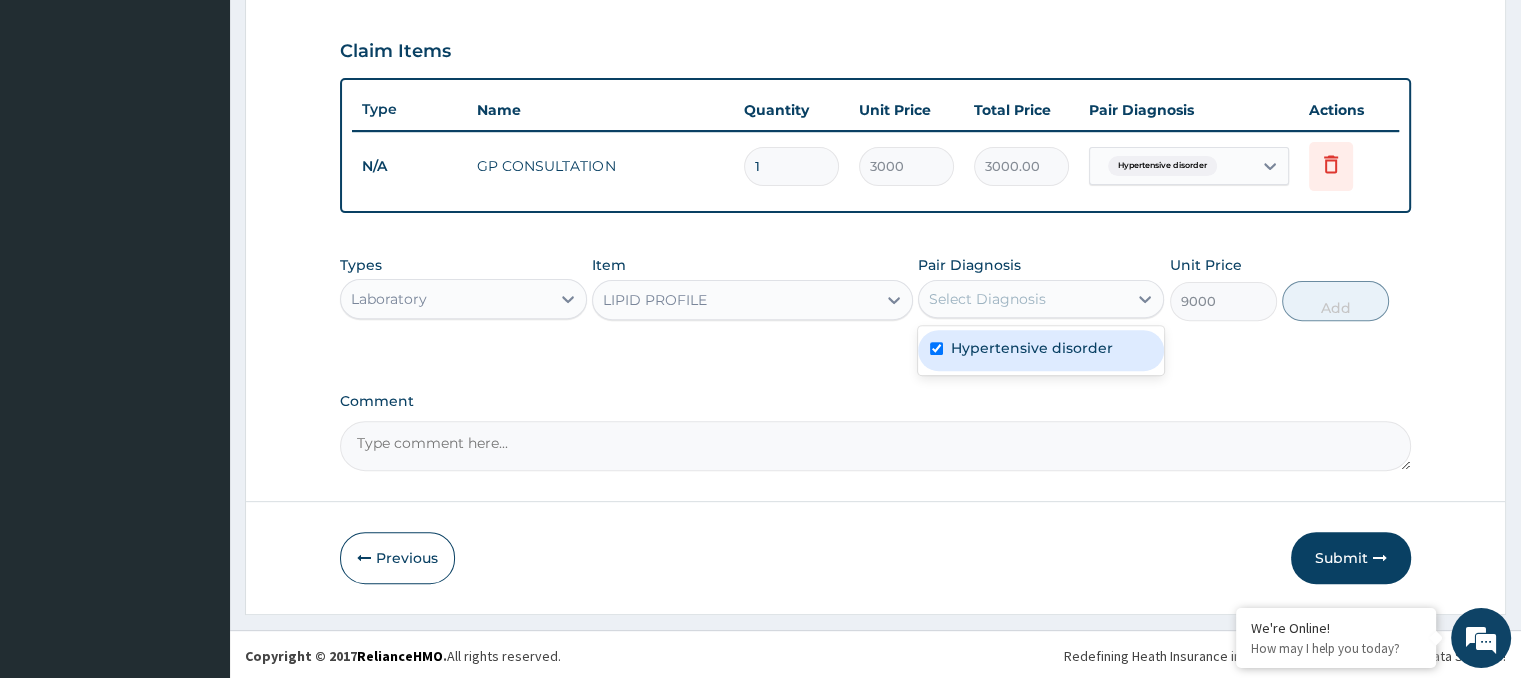 checkbox on "true" 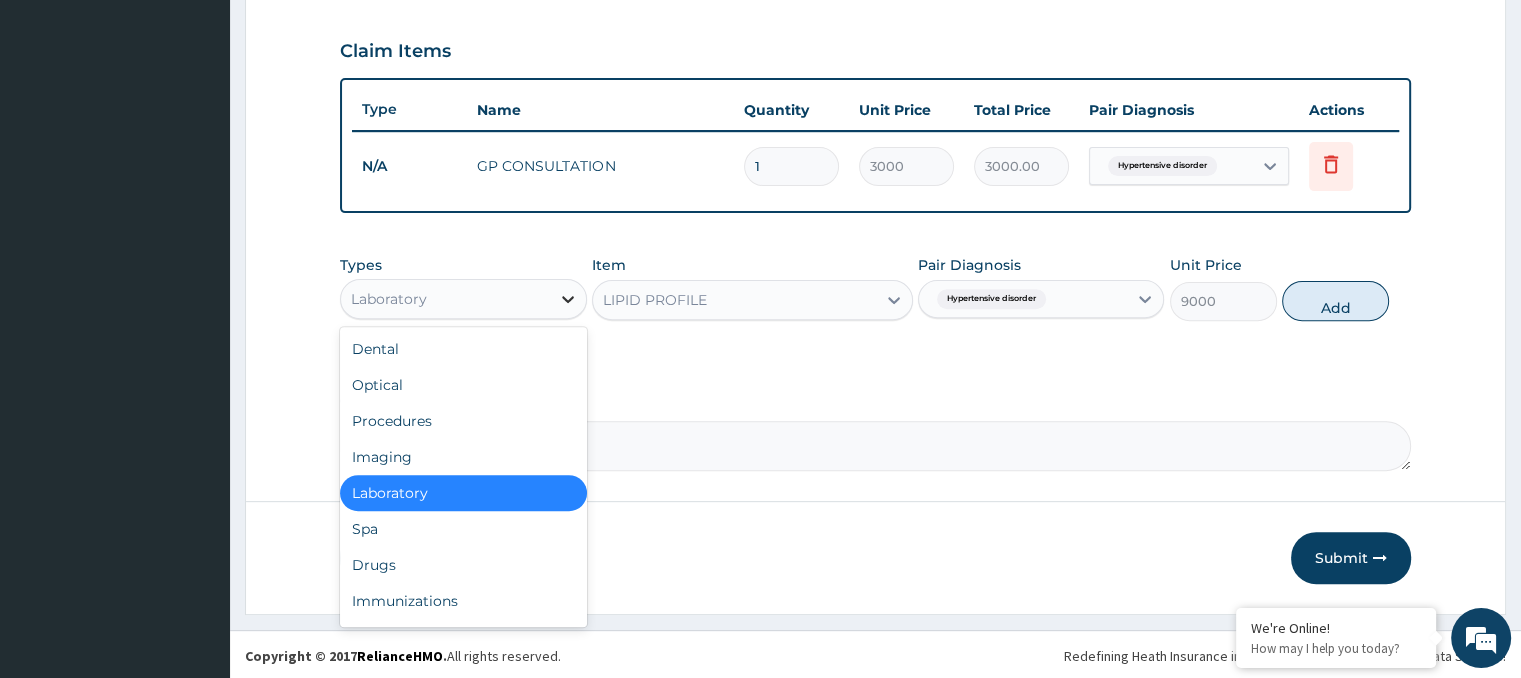 click 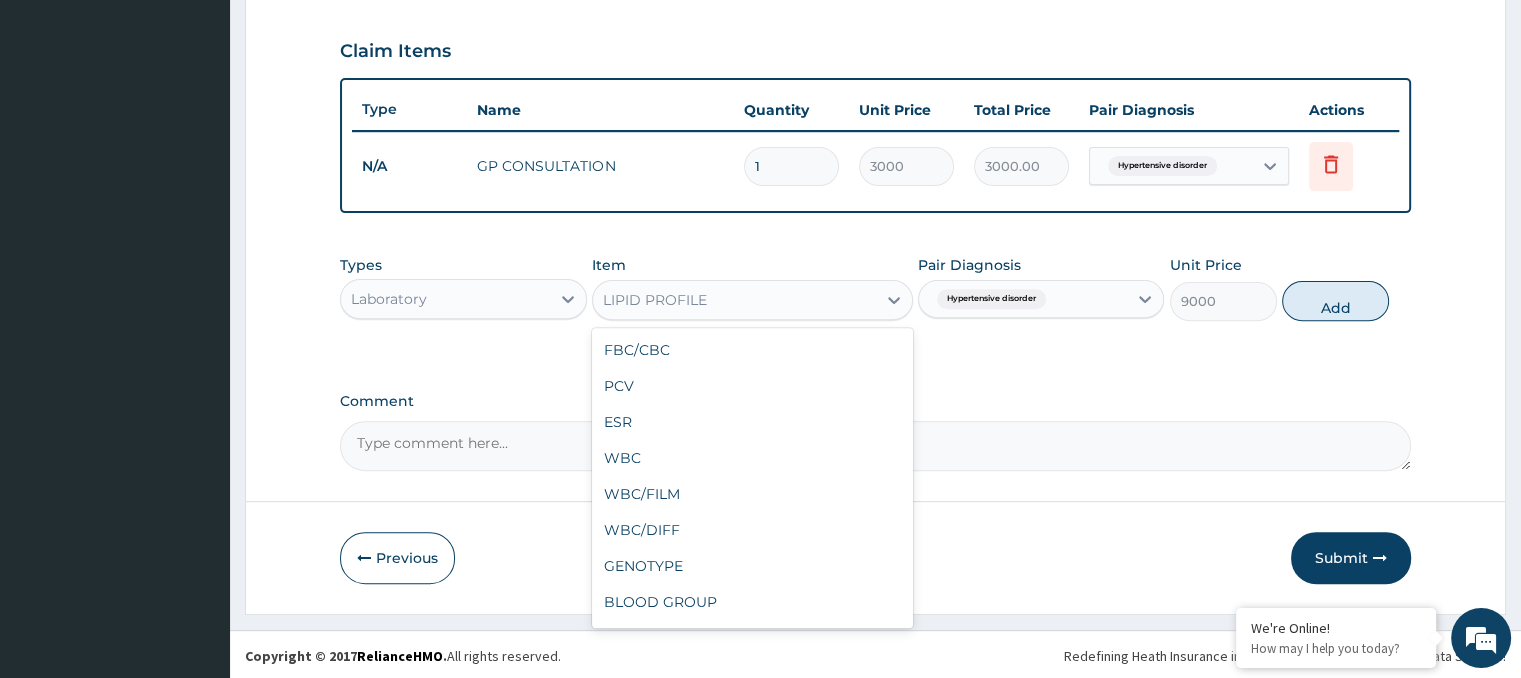click on "LIPID PROFILE" at bounding box center [655, 300] 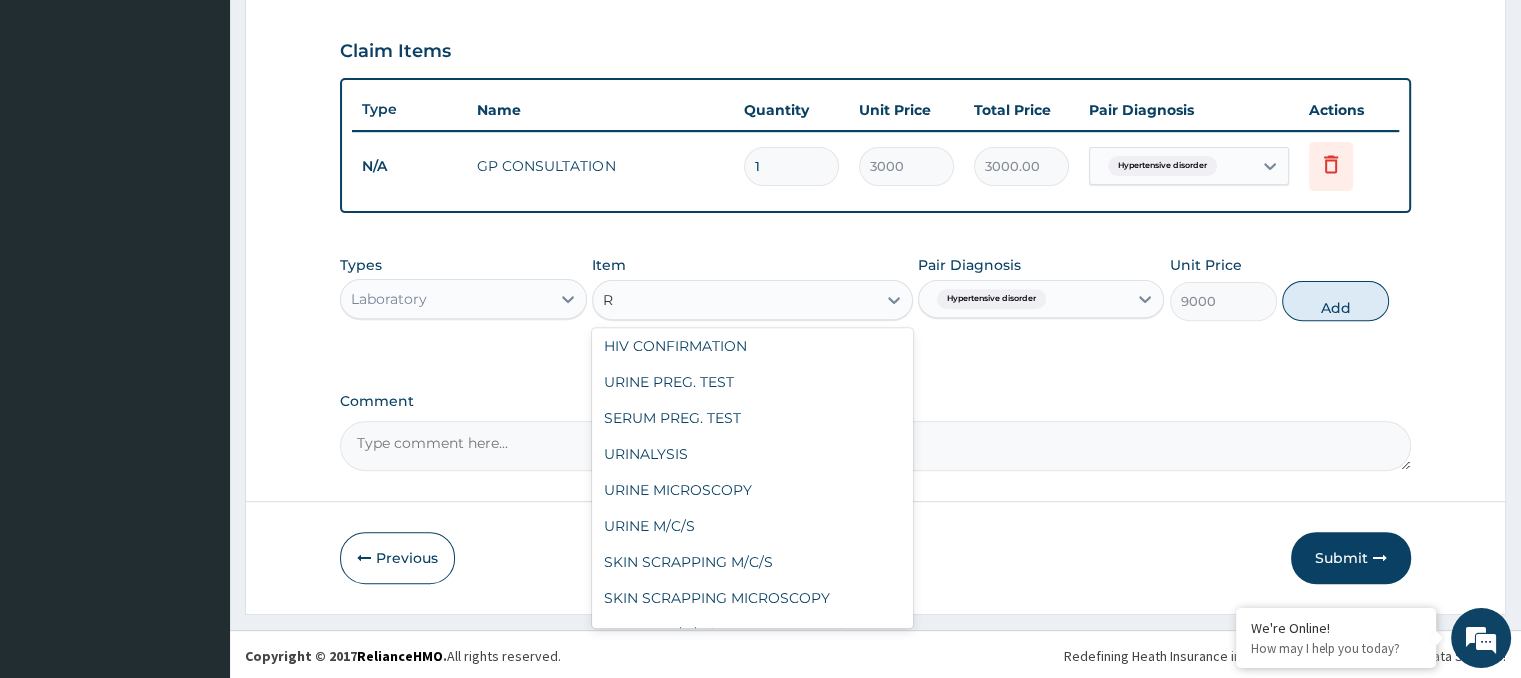 scroll, scrollTop: 292, scrollLeft: 0, axis: vertical 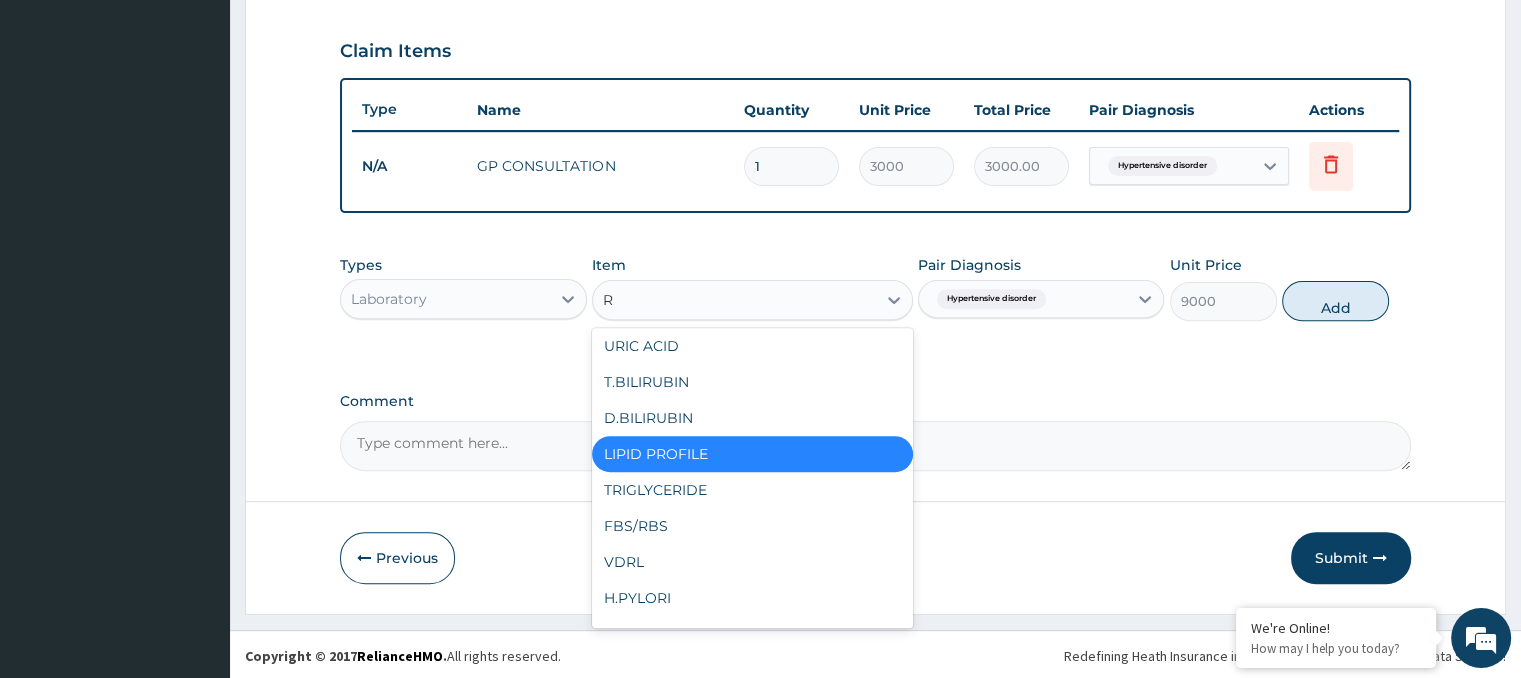 type on "RB" 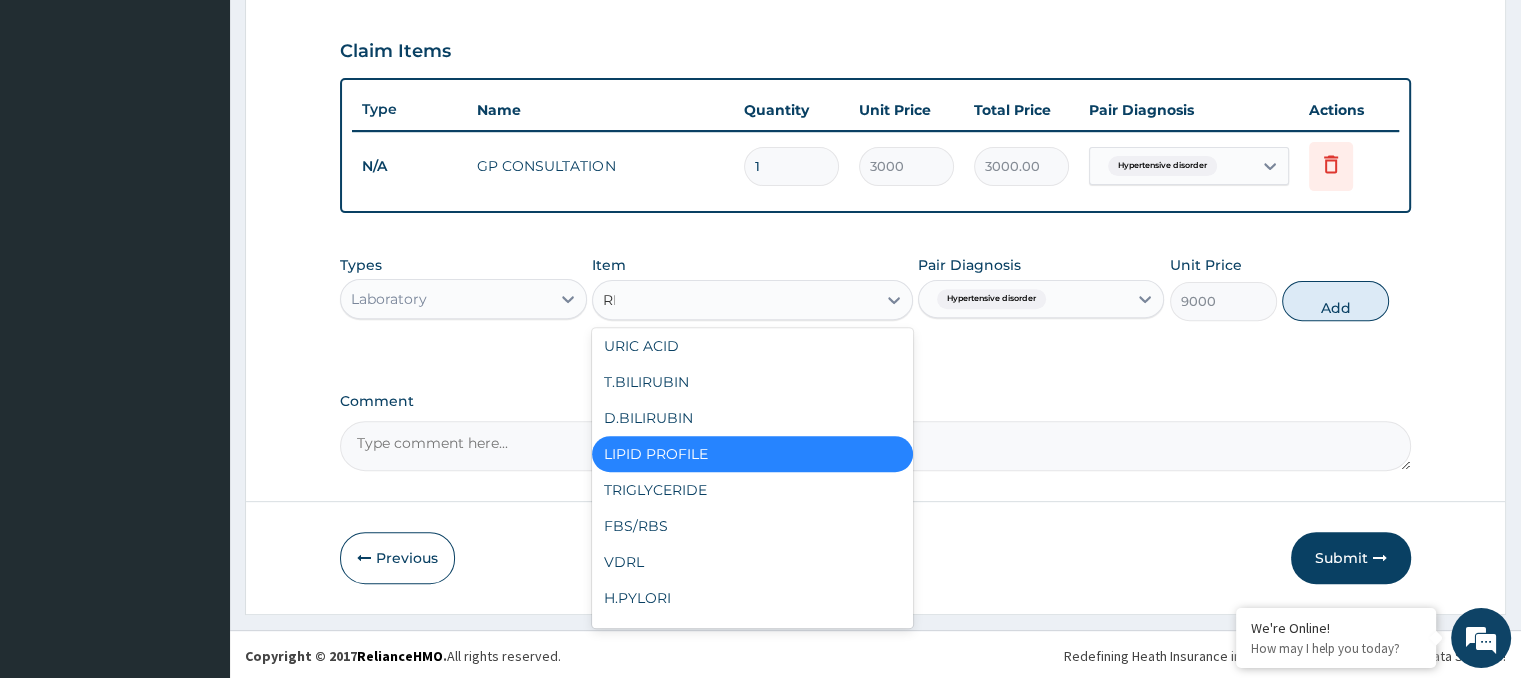 scroll, scrollTop: 0, scrollLeft: 0, axis: both 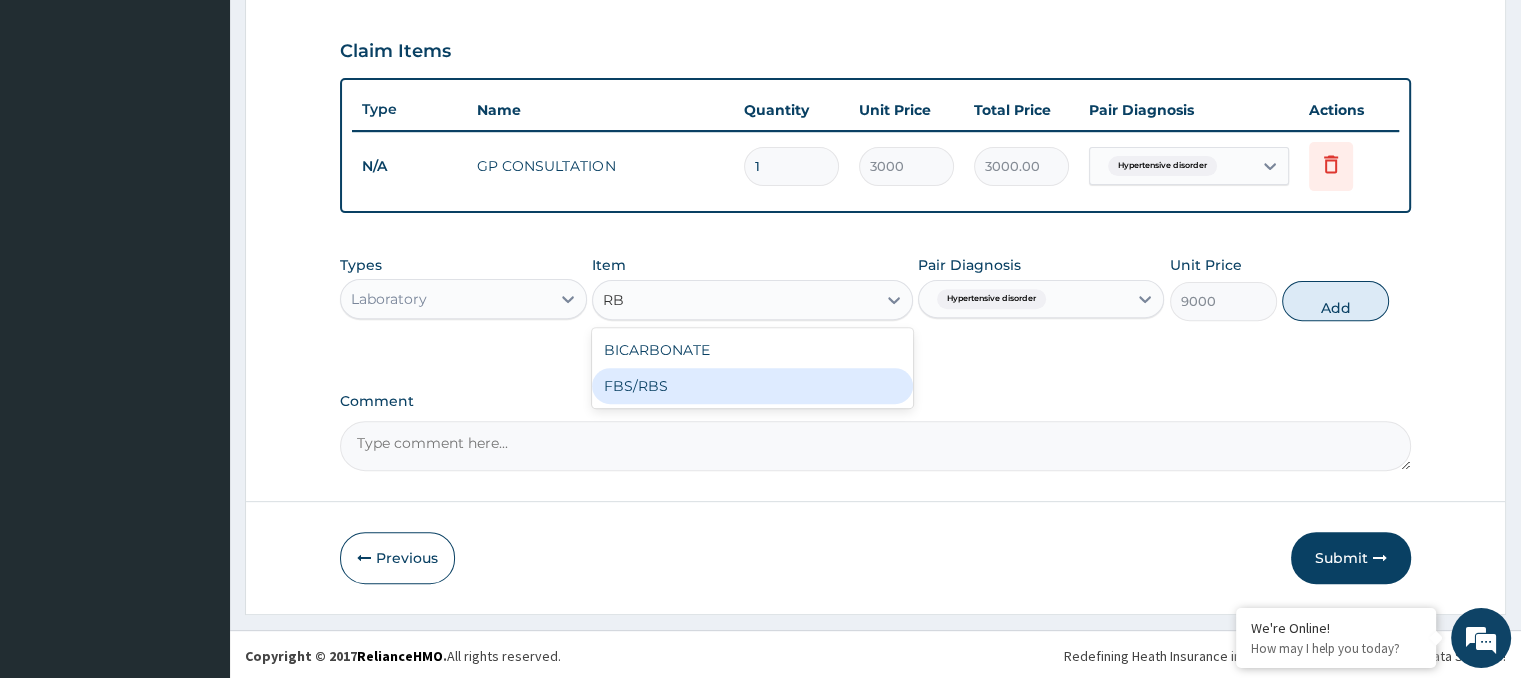 click on "FBS/RBS" at bounding box center (752, 386) 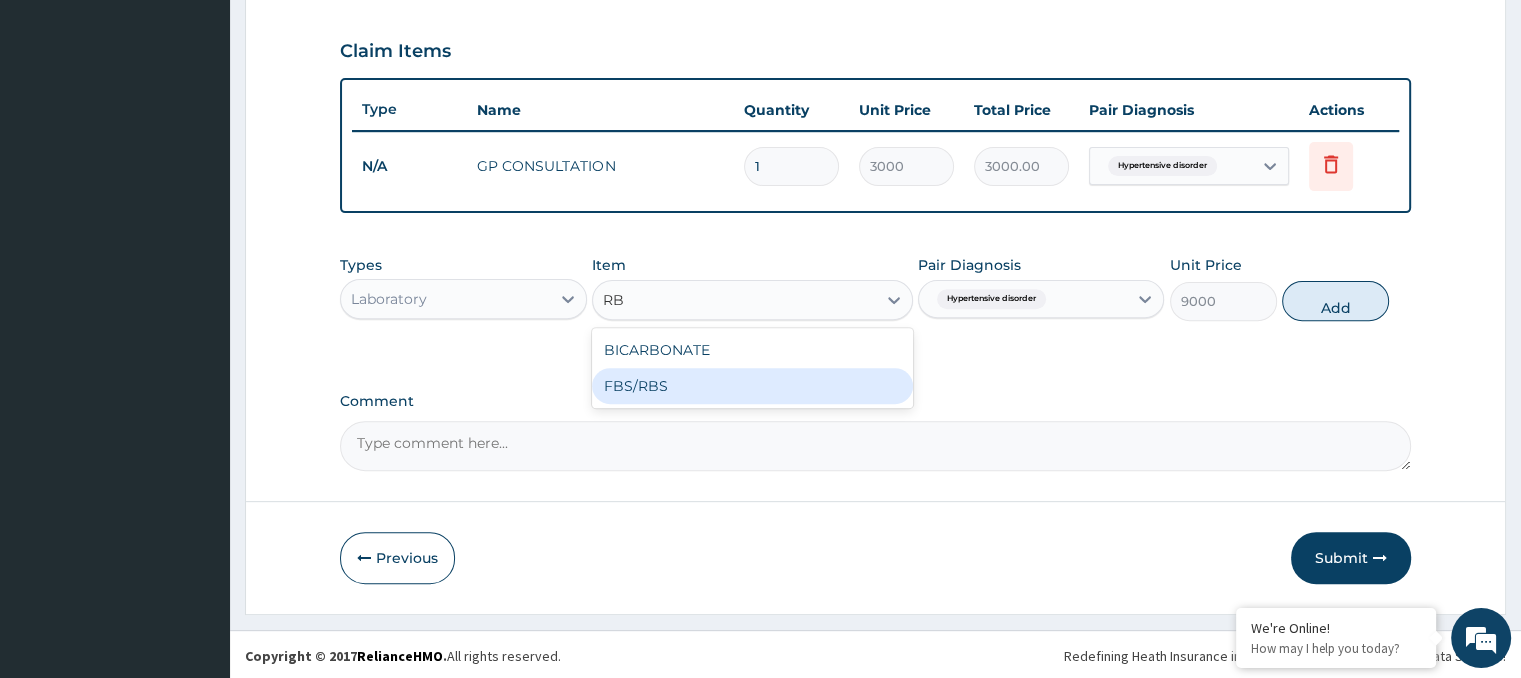 type 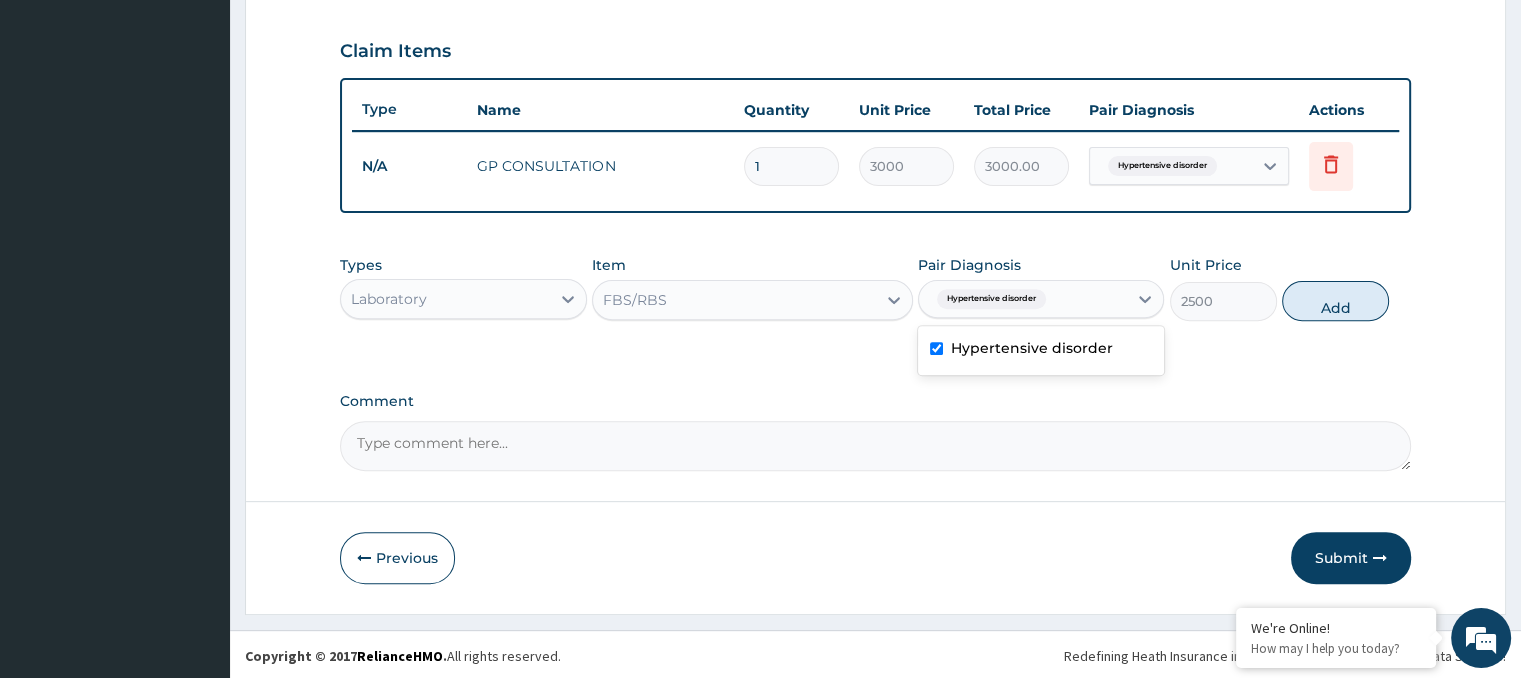 click on "Hypertensive disorder" at bounding box center [1023, 299] 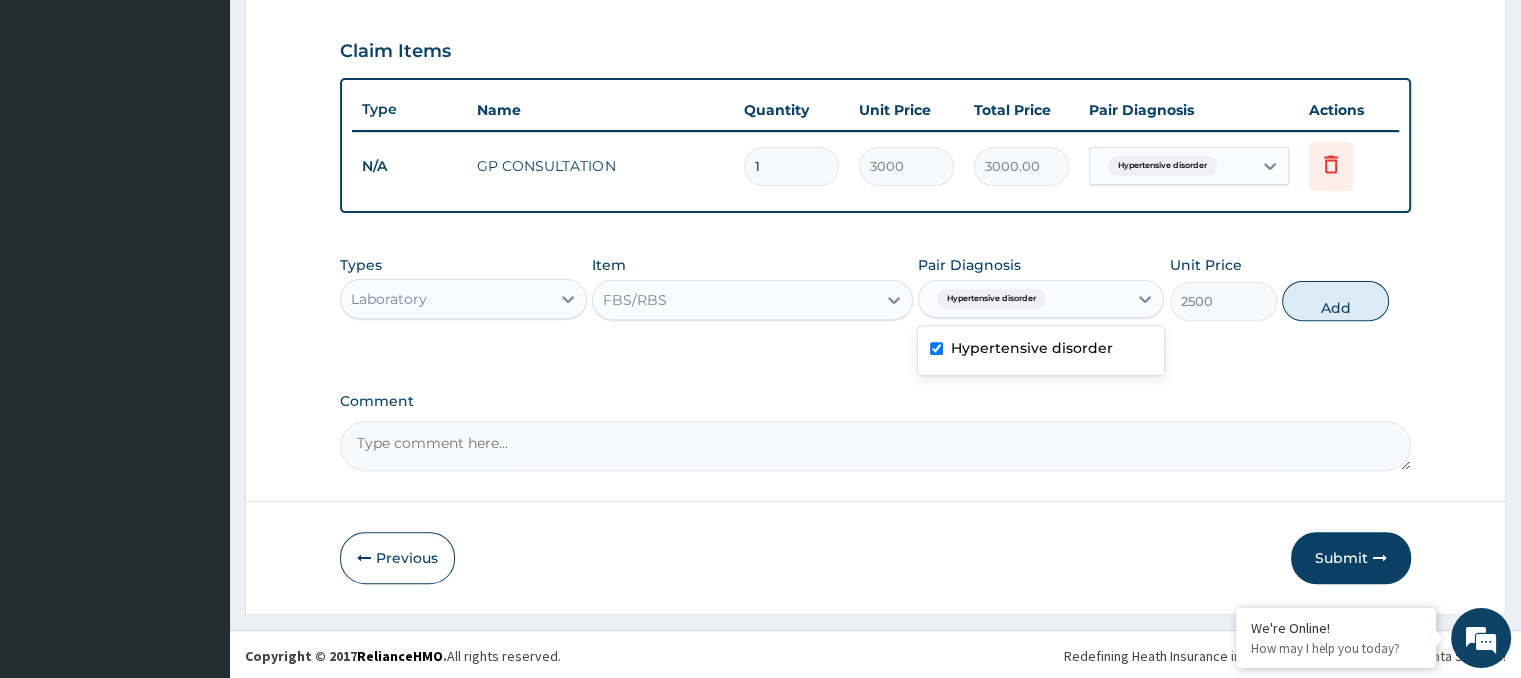 click on "Hypertensive disorder" at bounding box center [1032, 348] 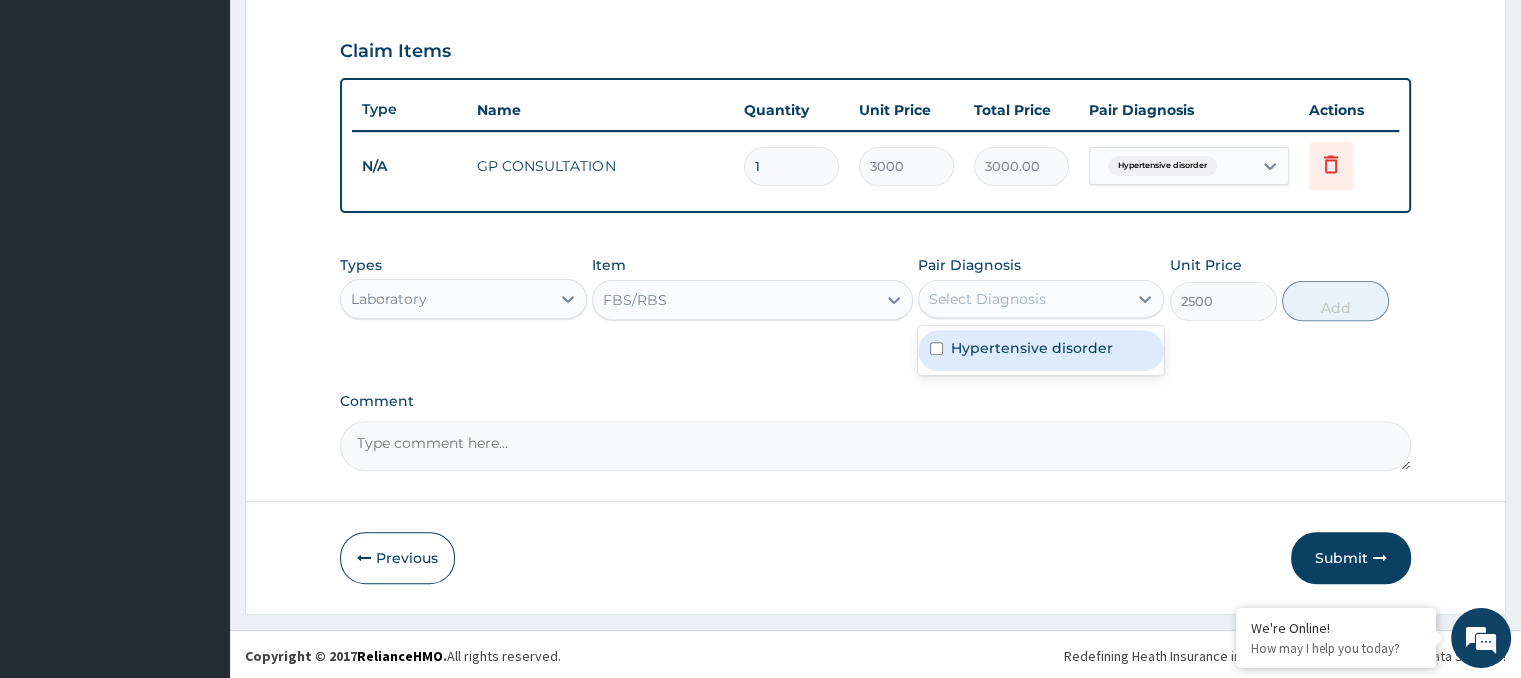 click at bounding box center (936, 348) 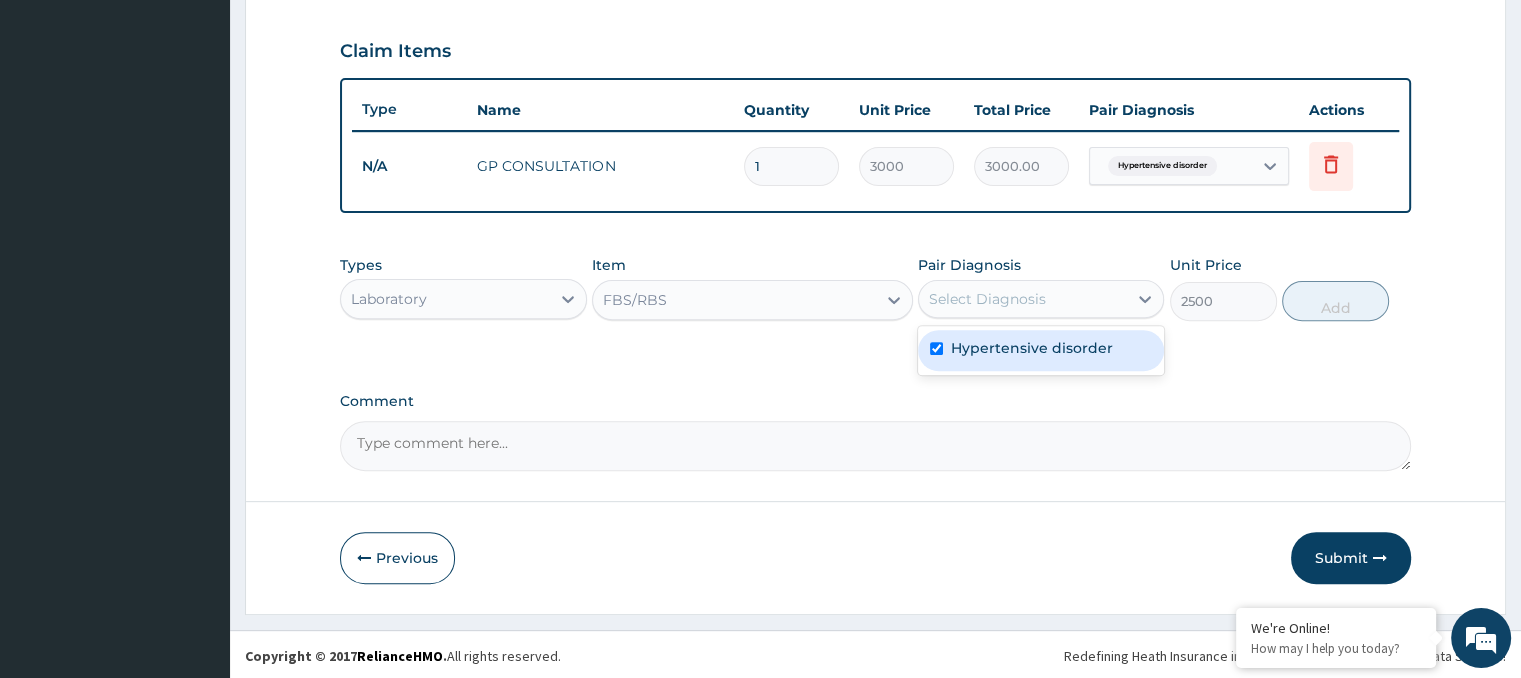 checkbox on "true" 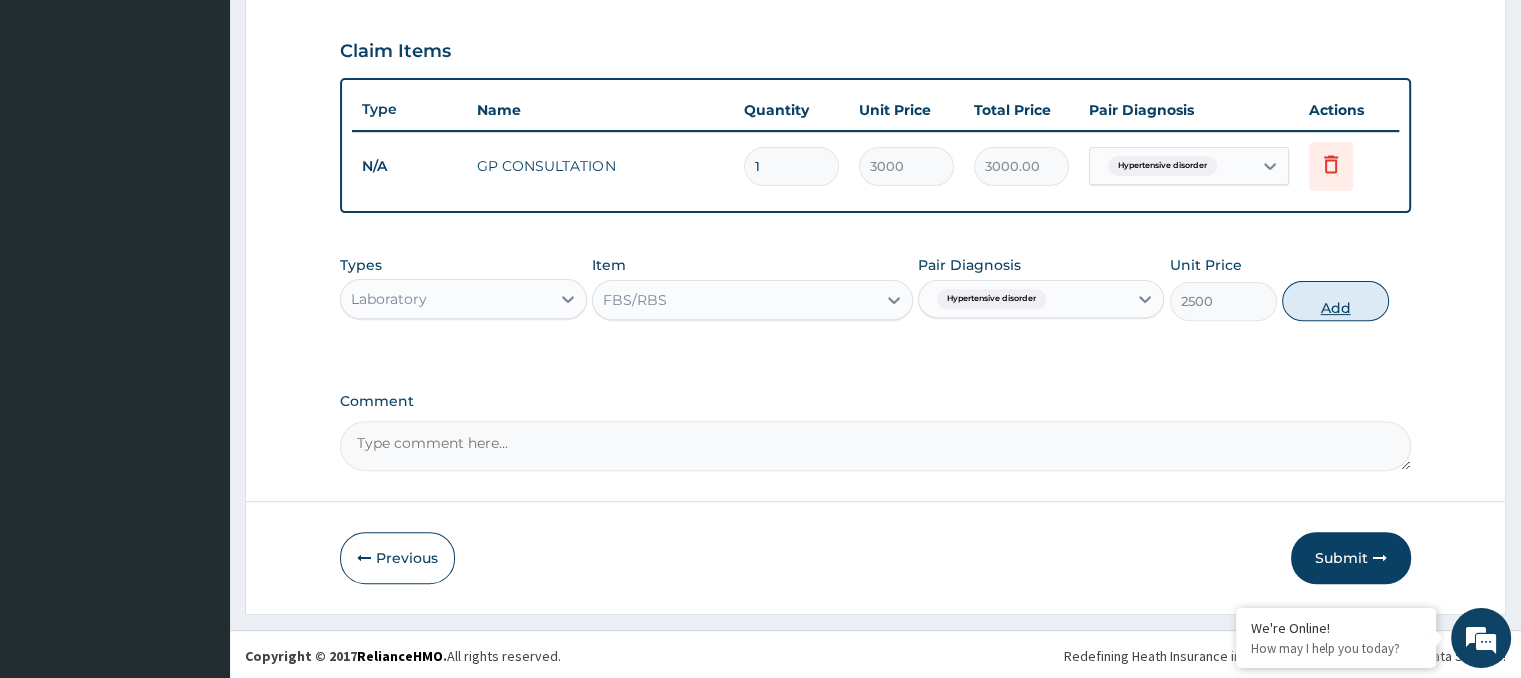 click on "Add" at bounding box center [1335, 301] 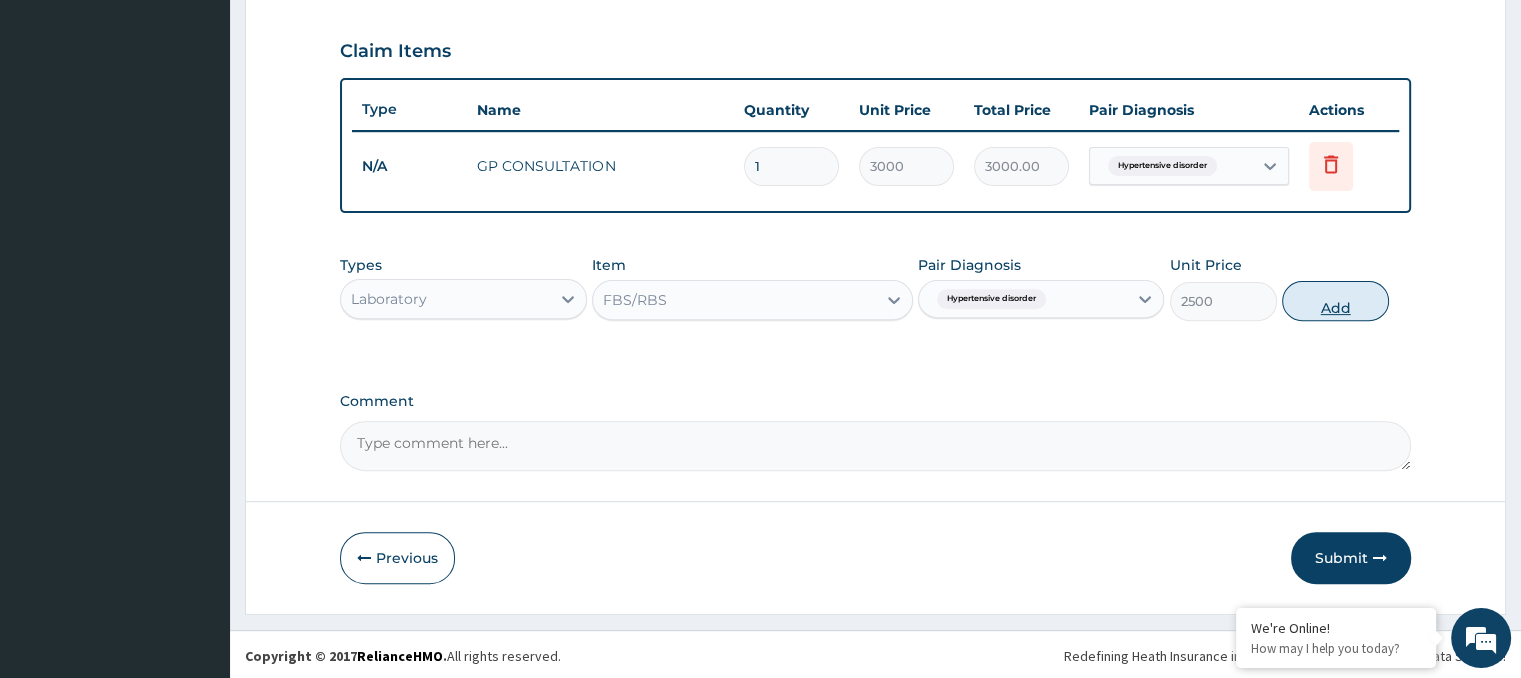 type on "0" 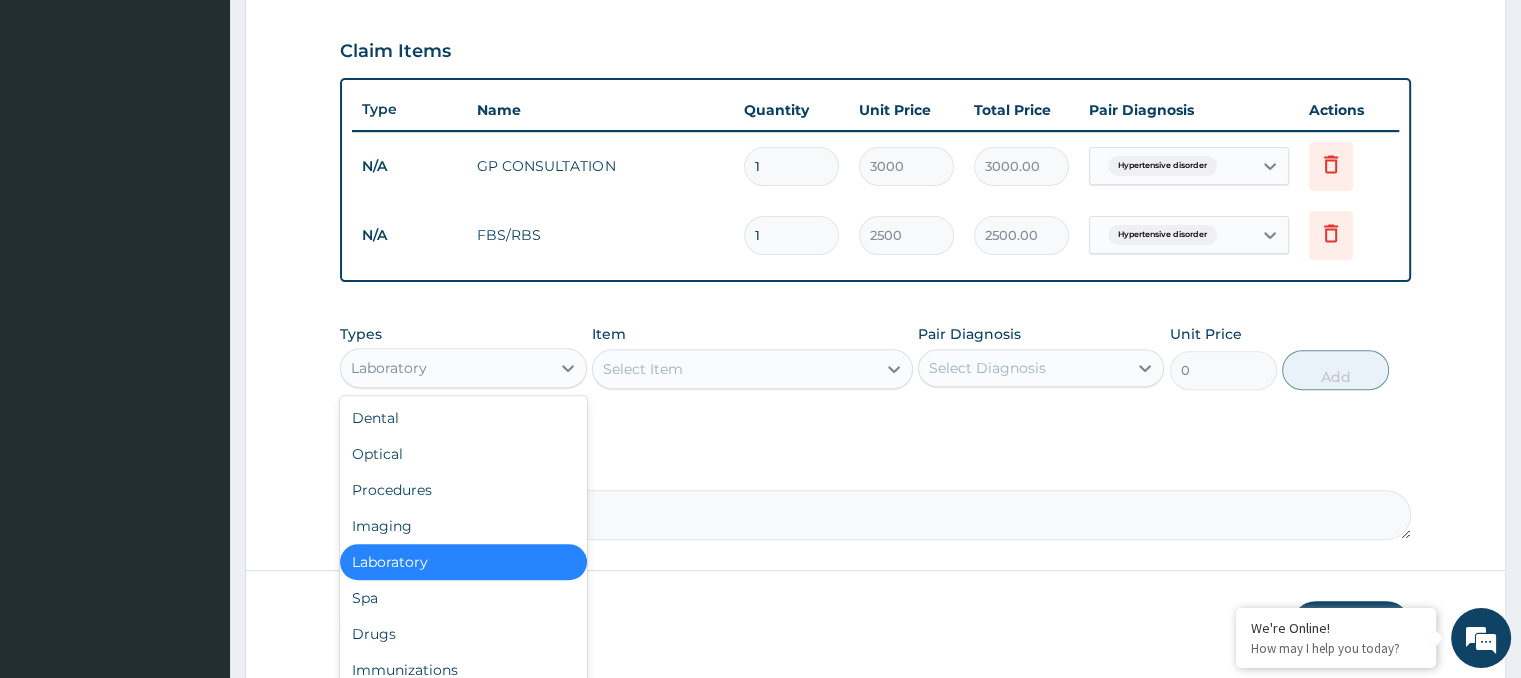 click on "Laboratory" at bounding box center (445, 368) 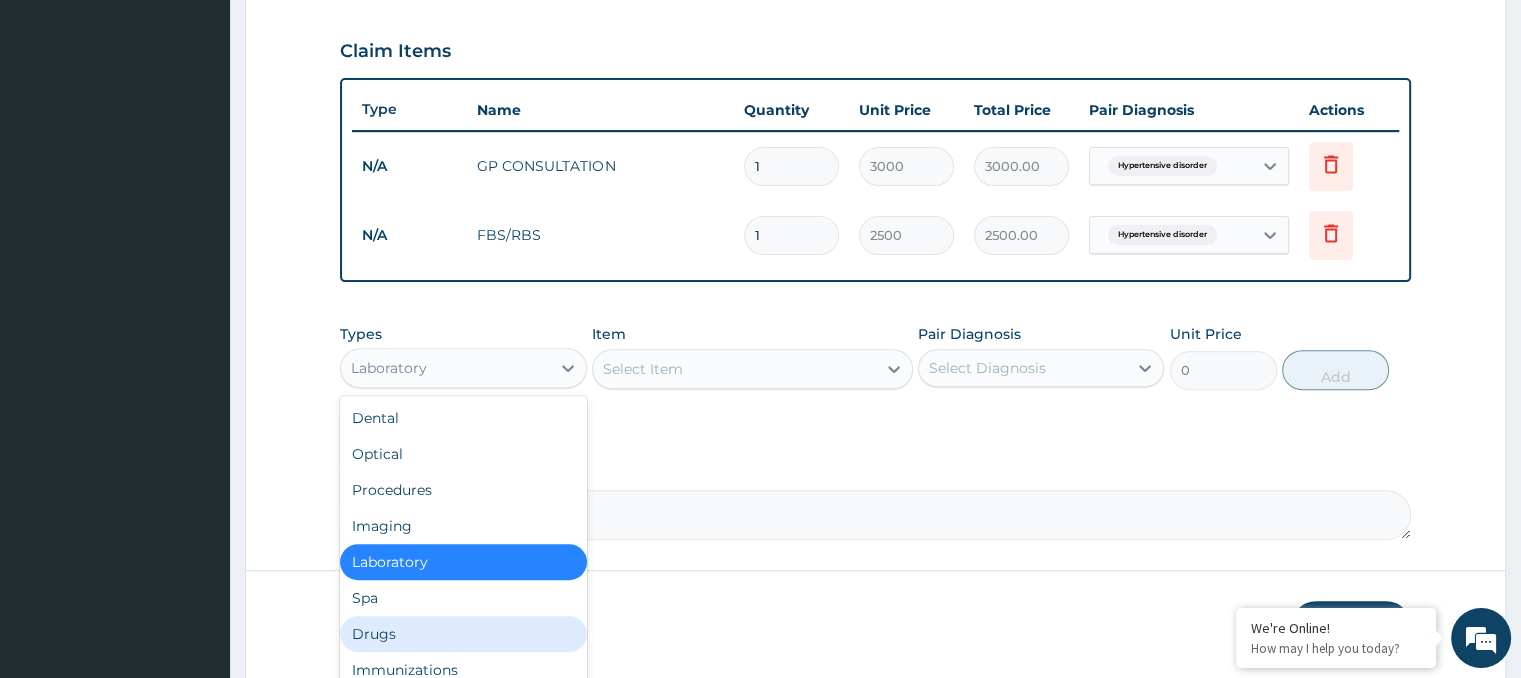 click on "Drugs" at bounding box center [463, 634] 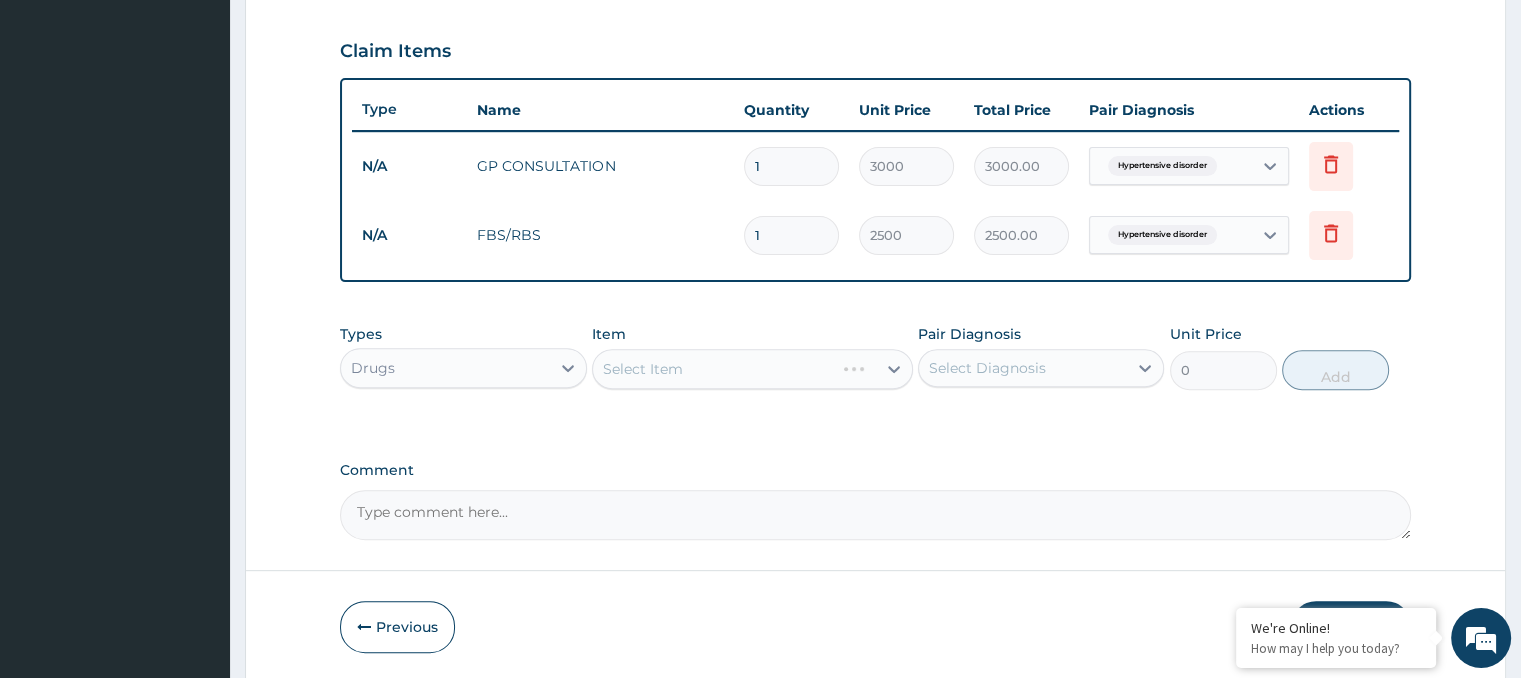 click on "Select Item" at bounding box center [752, 369] 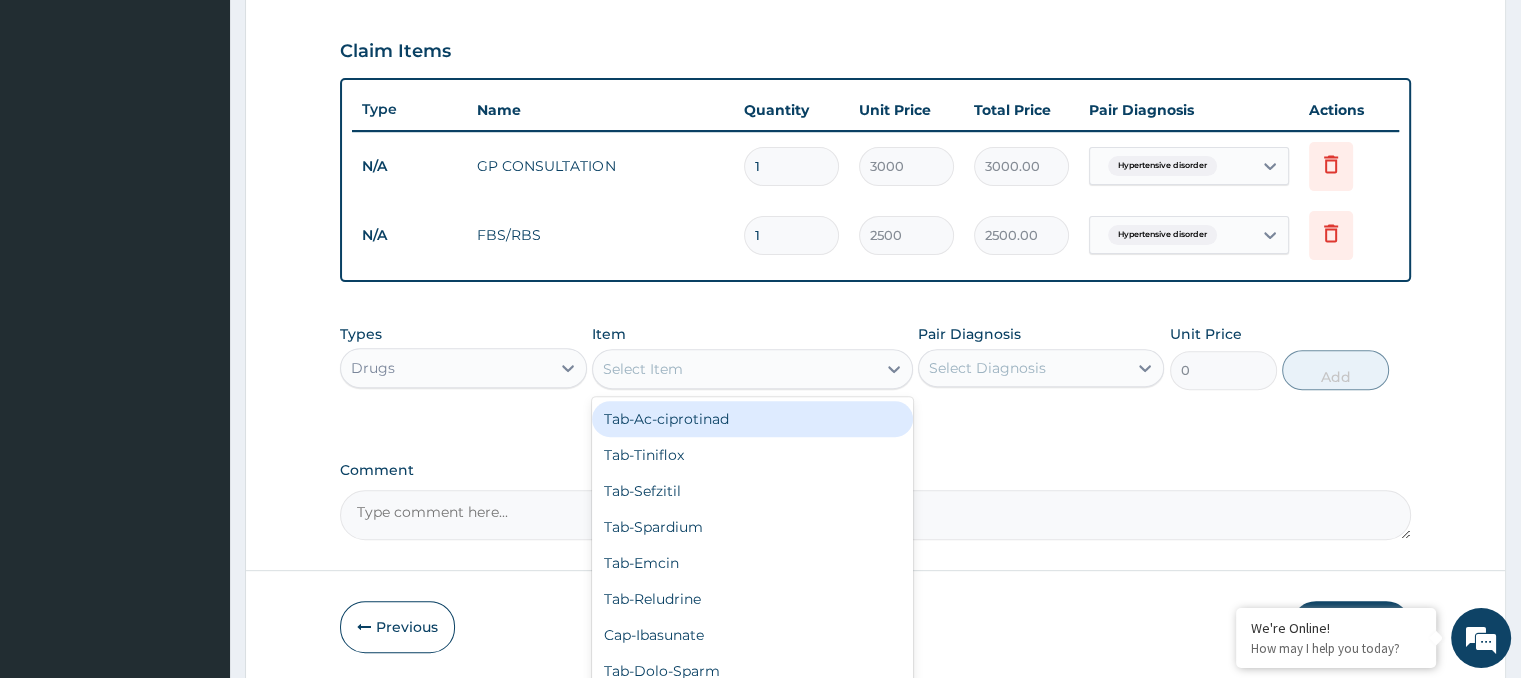 click on "Select Item" at bounding box center [643, 369] 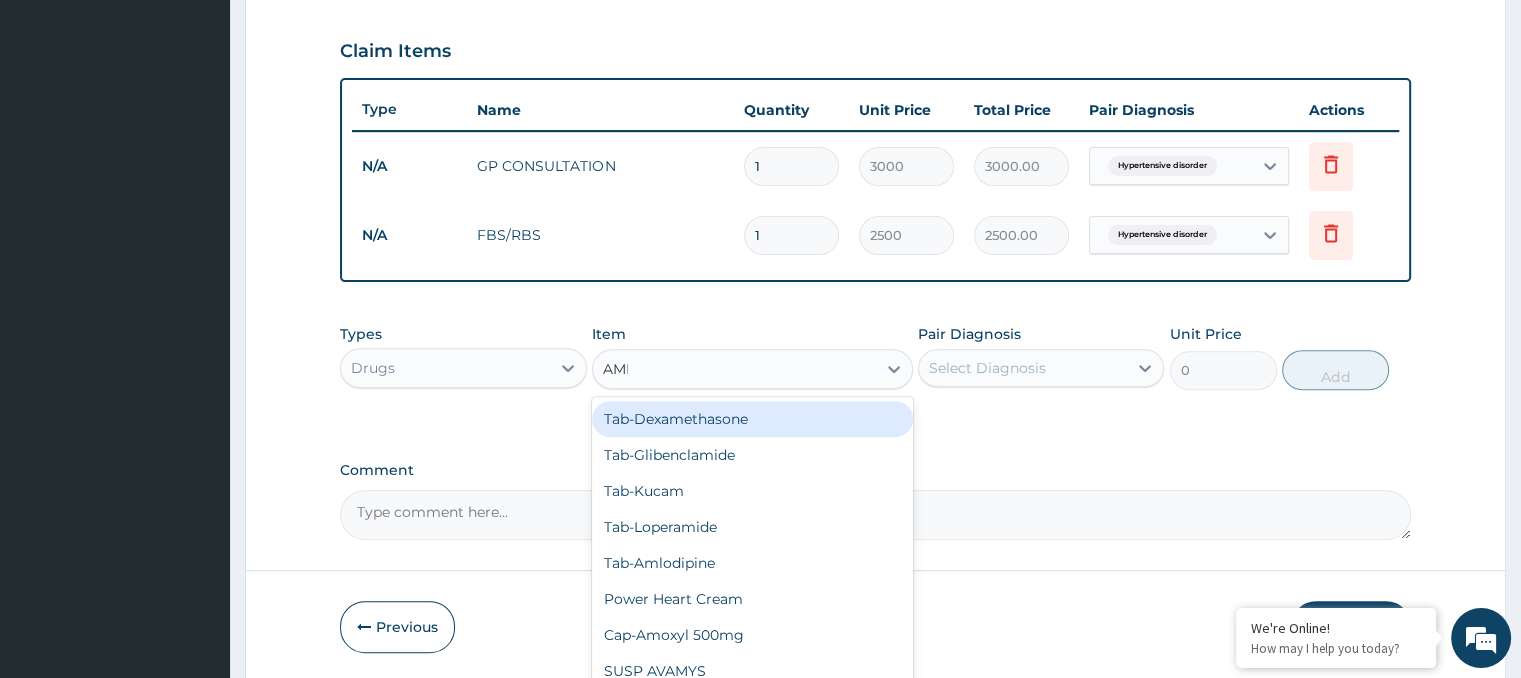 type on "AMLO" 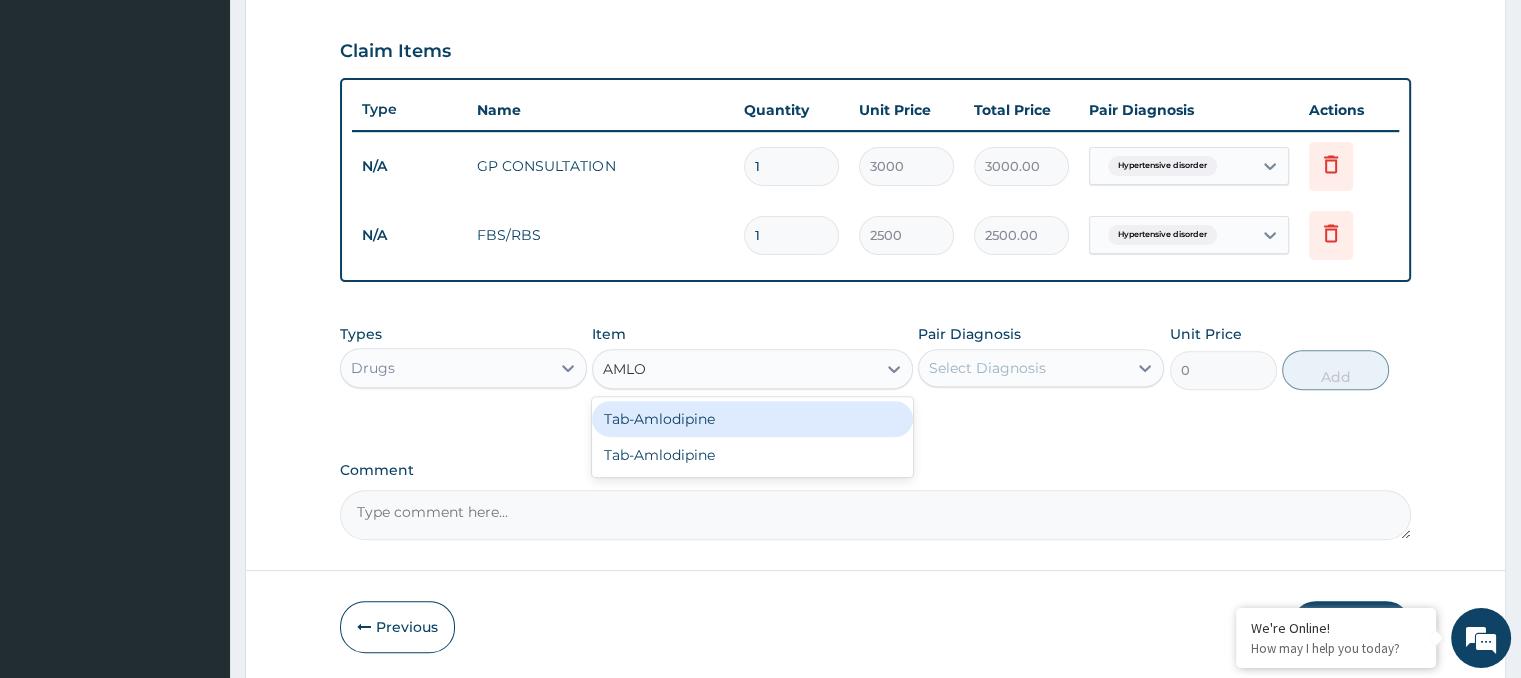 click on "Tab-Amlodipine" at bounding box center [752, 419] 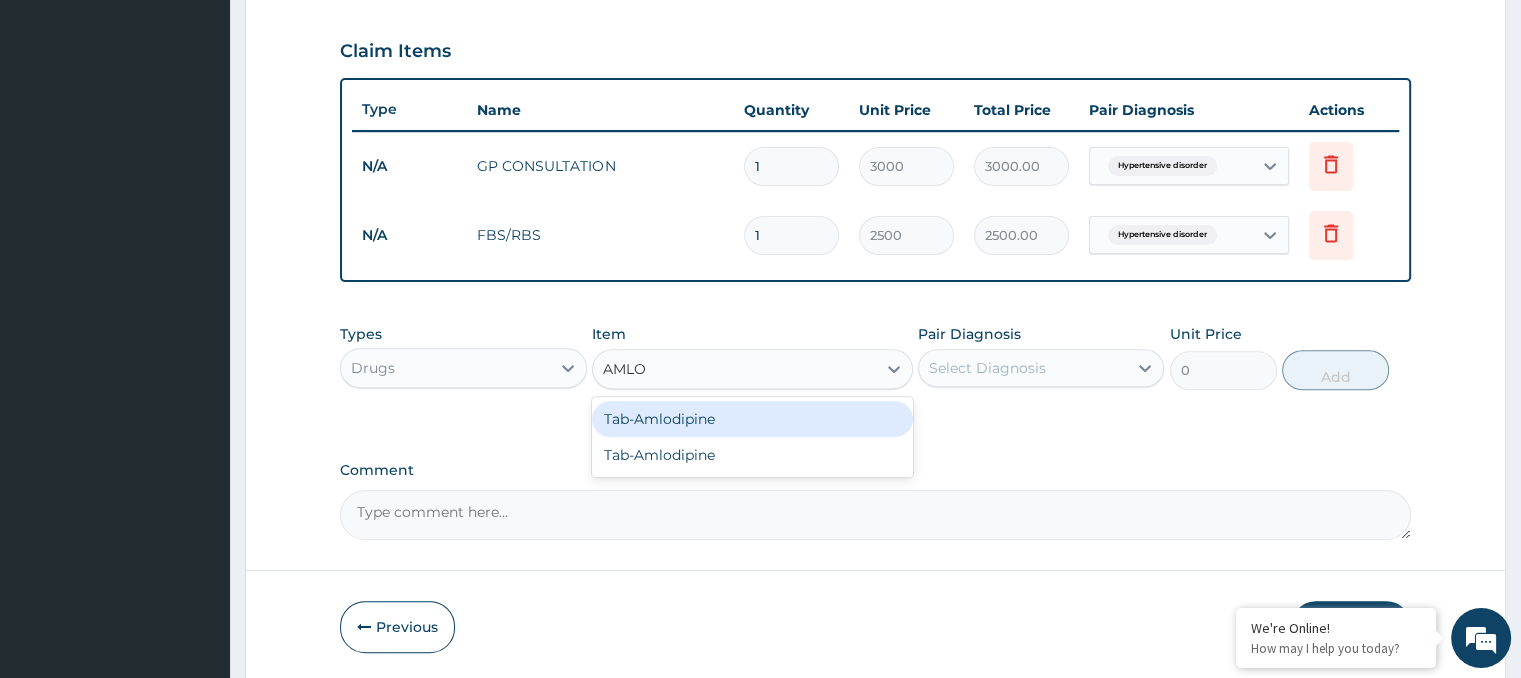 type 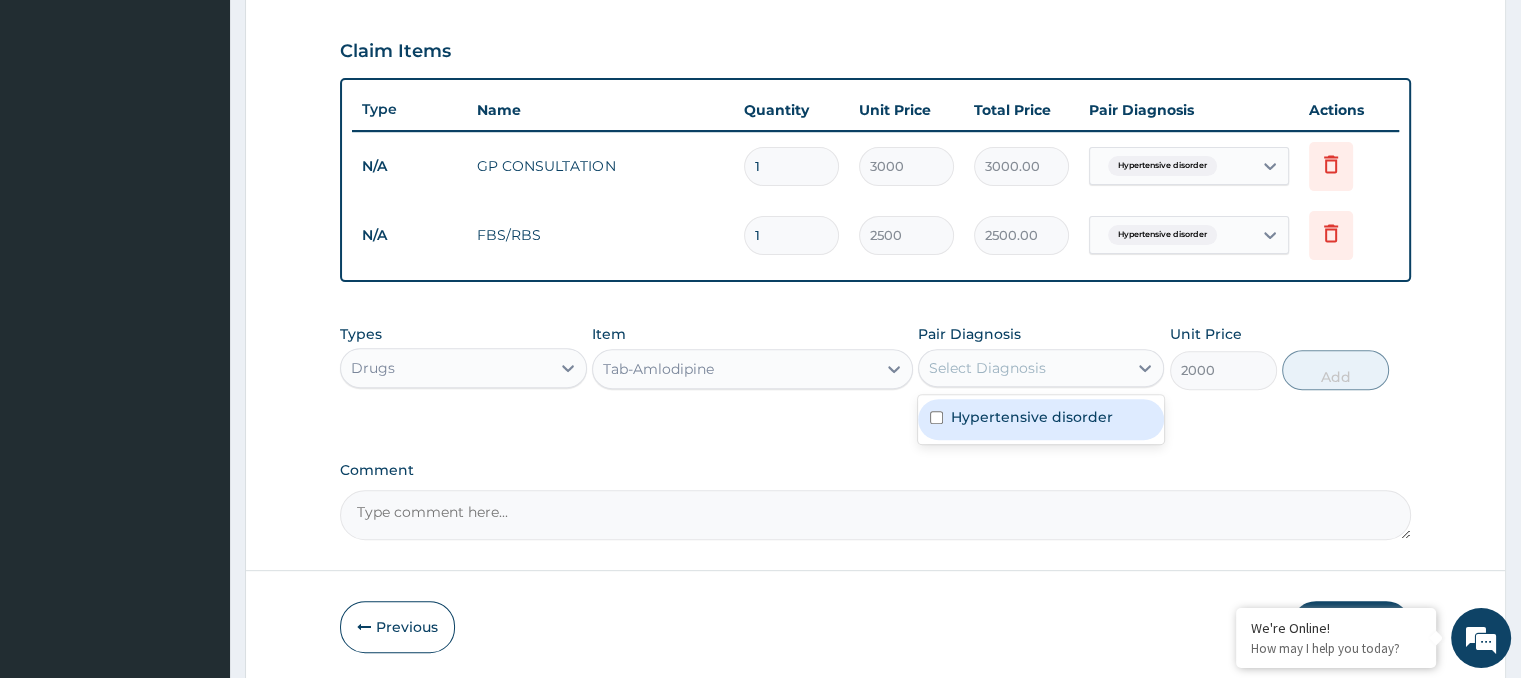 click on "Select Diagnosis" at bounding box center (987, 368) 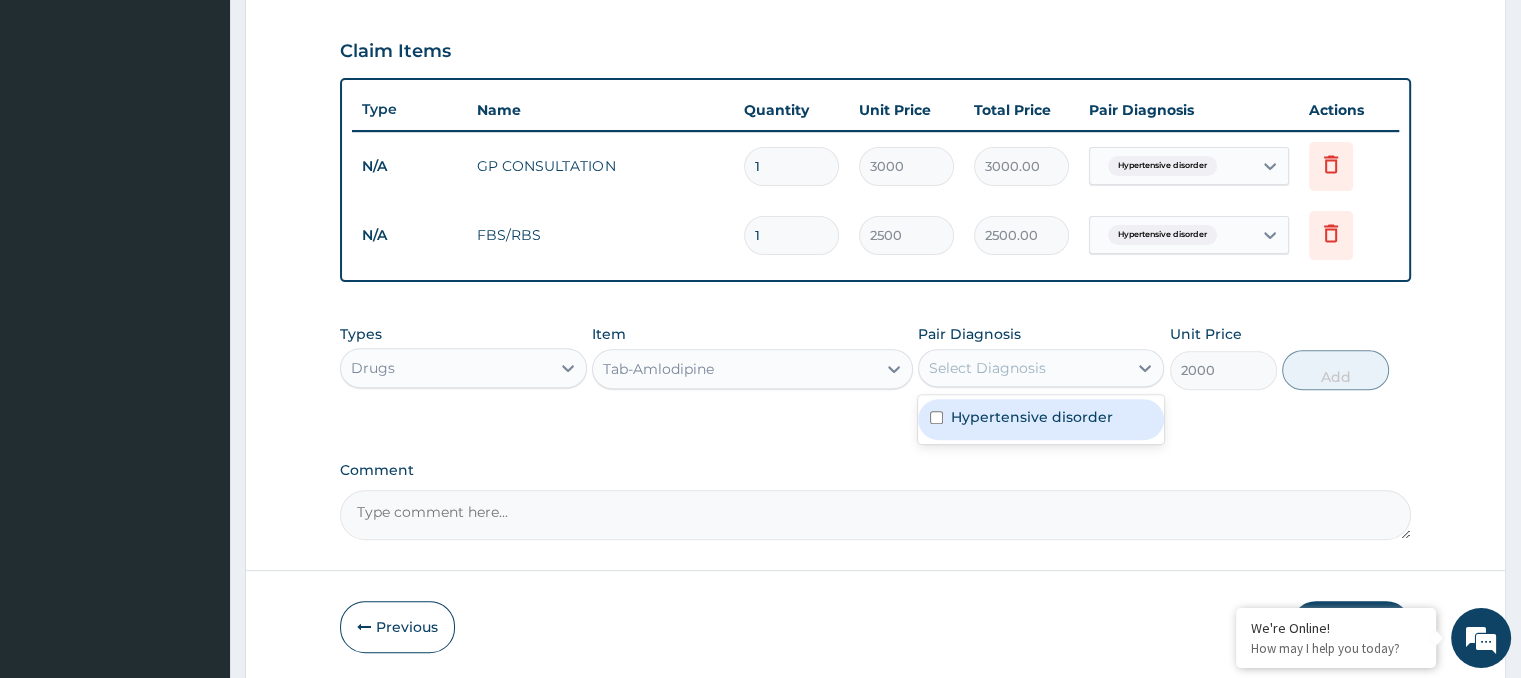 click at bounding box center (936, 417) 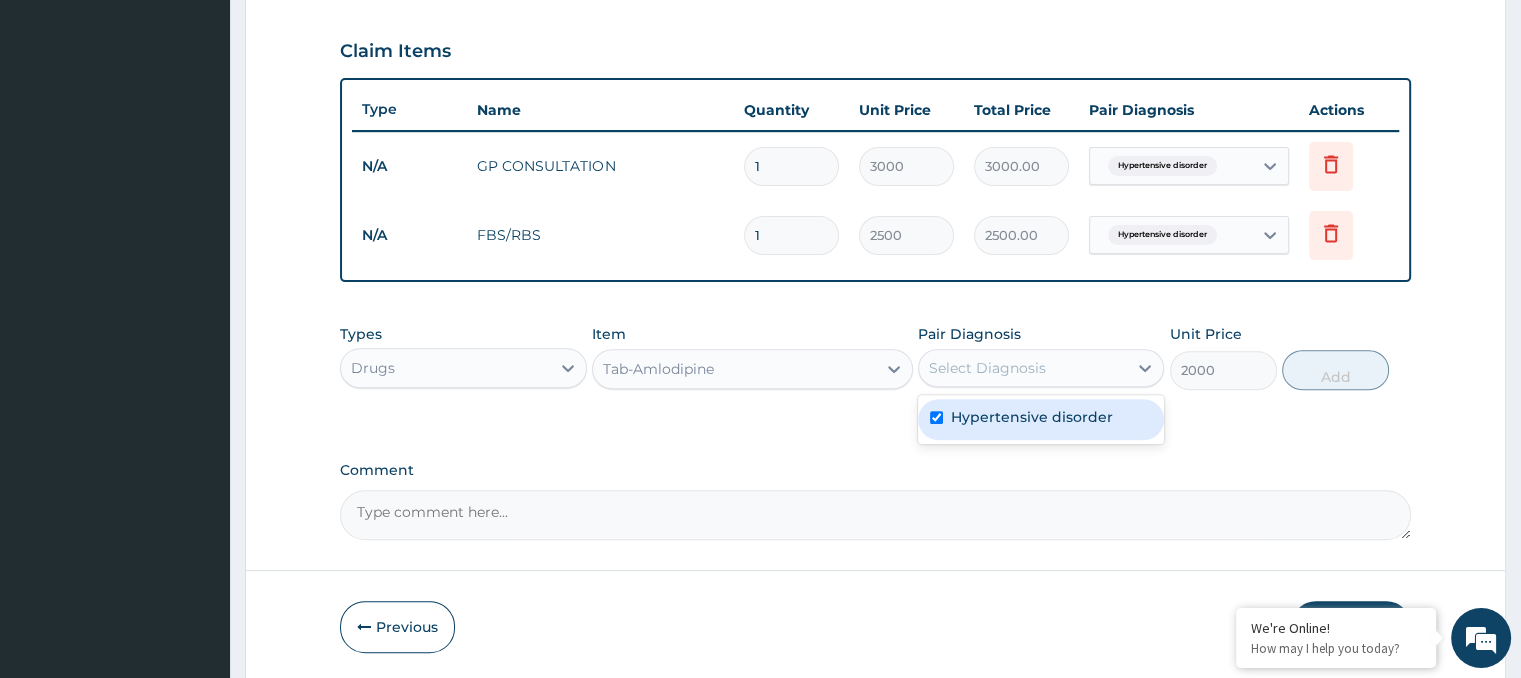 checkbox on "true" 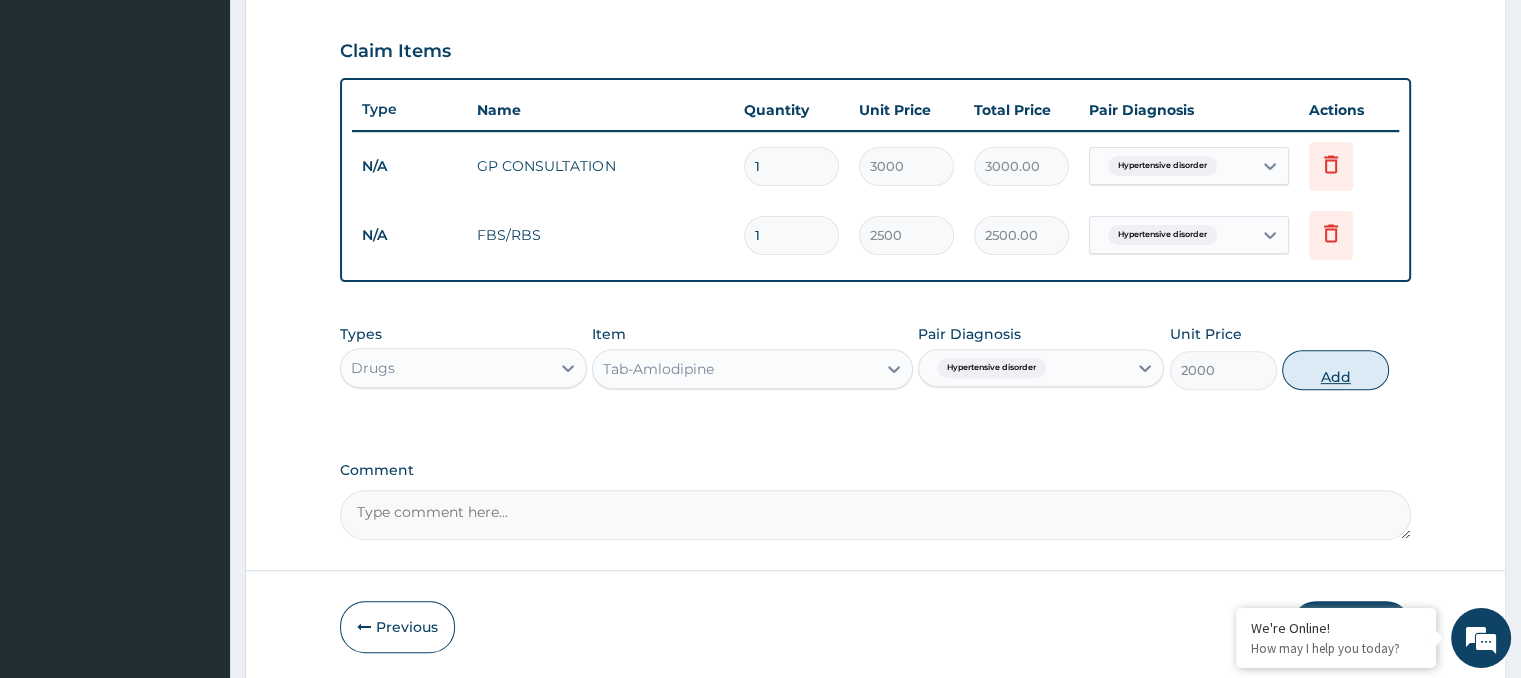 click on "Add" at bounding box center [1335, 370] 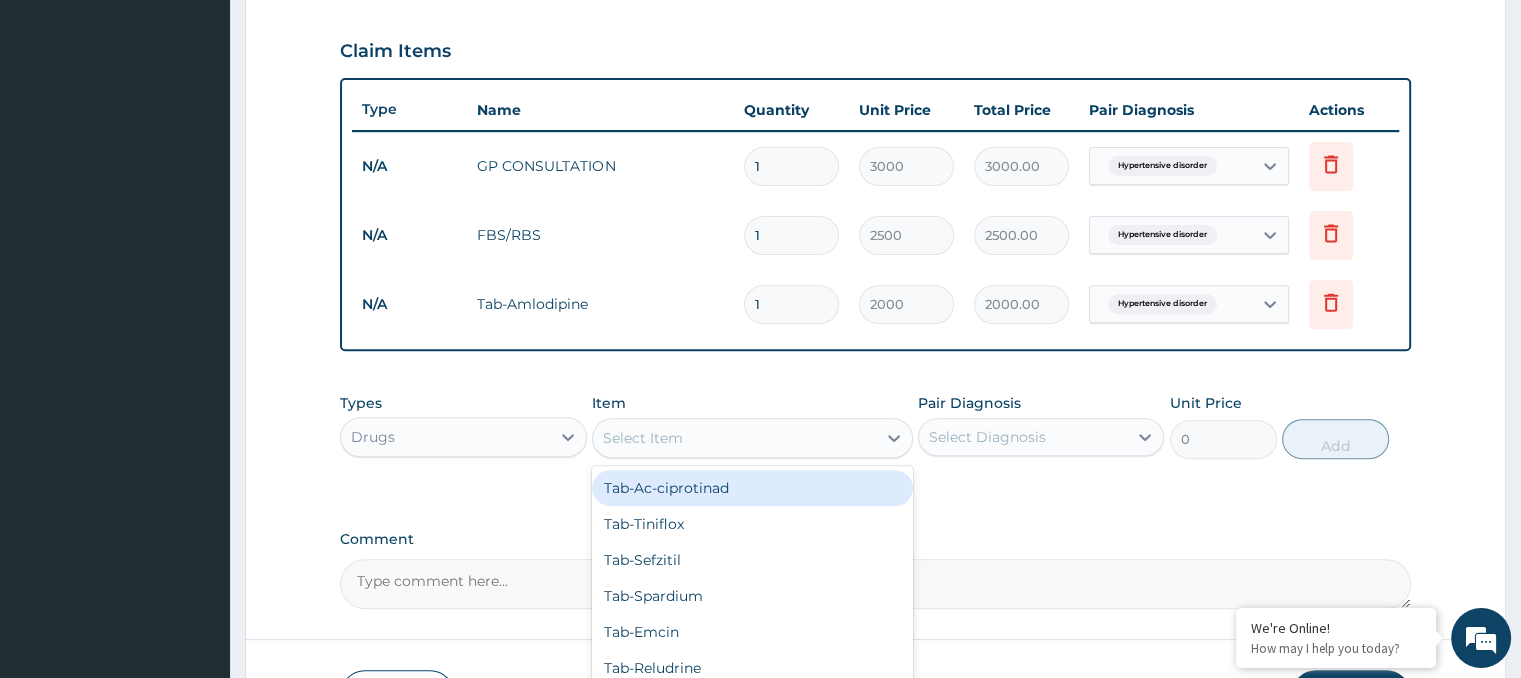 click on "Select Item" at bounding box center [643, 438] 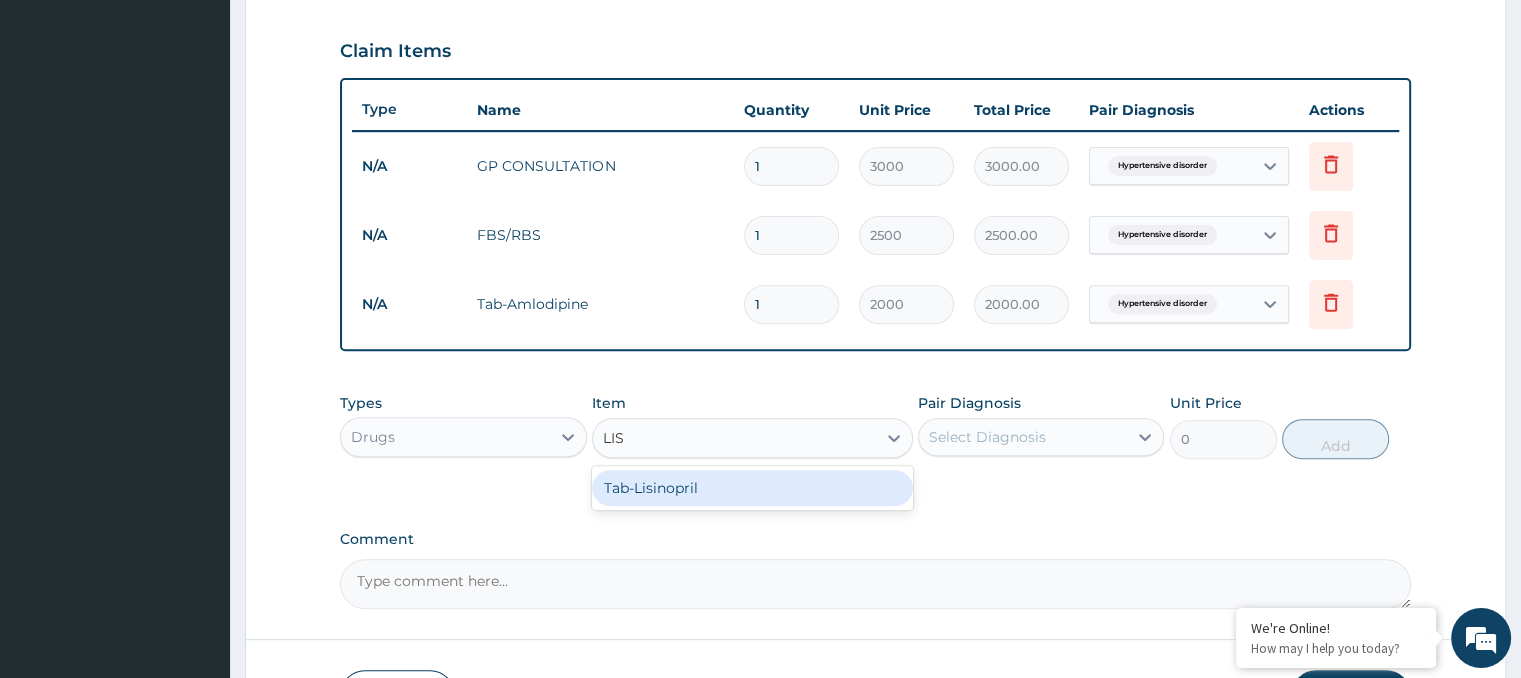 type on "LISI" 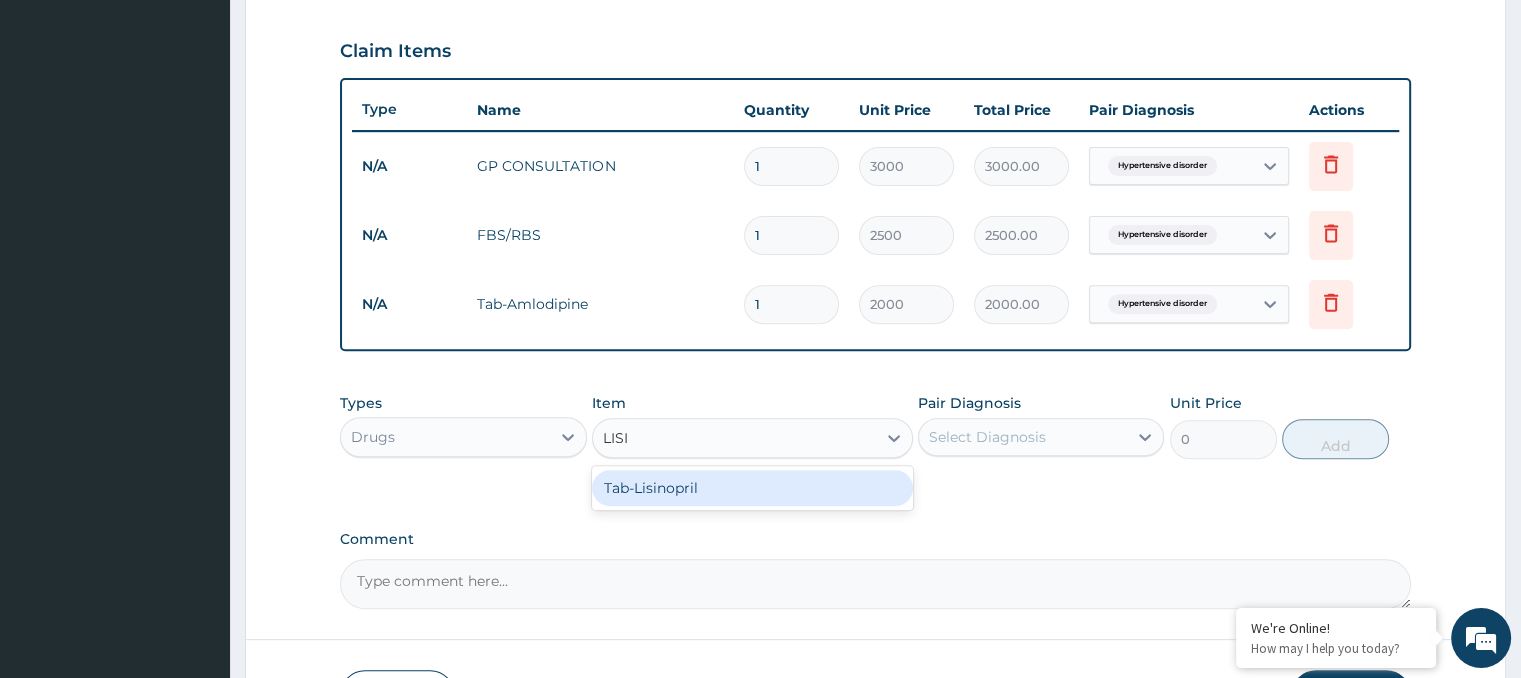 click on "Tab-Lisinopril" at bounding box center (752, 488) 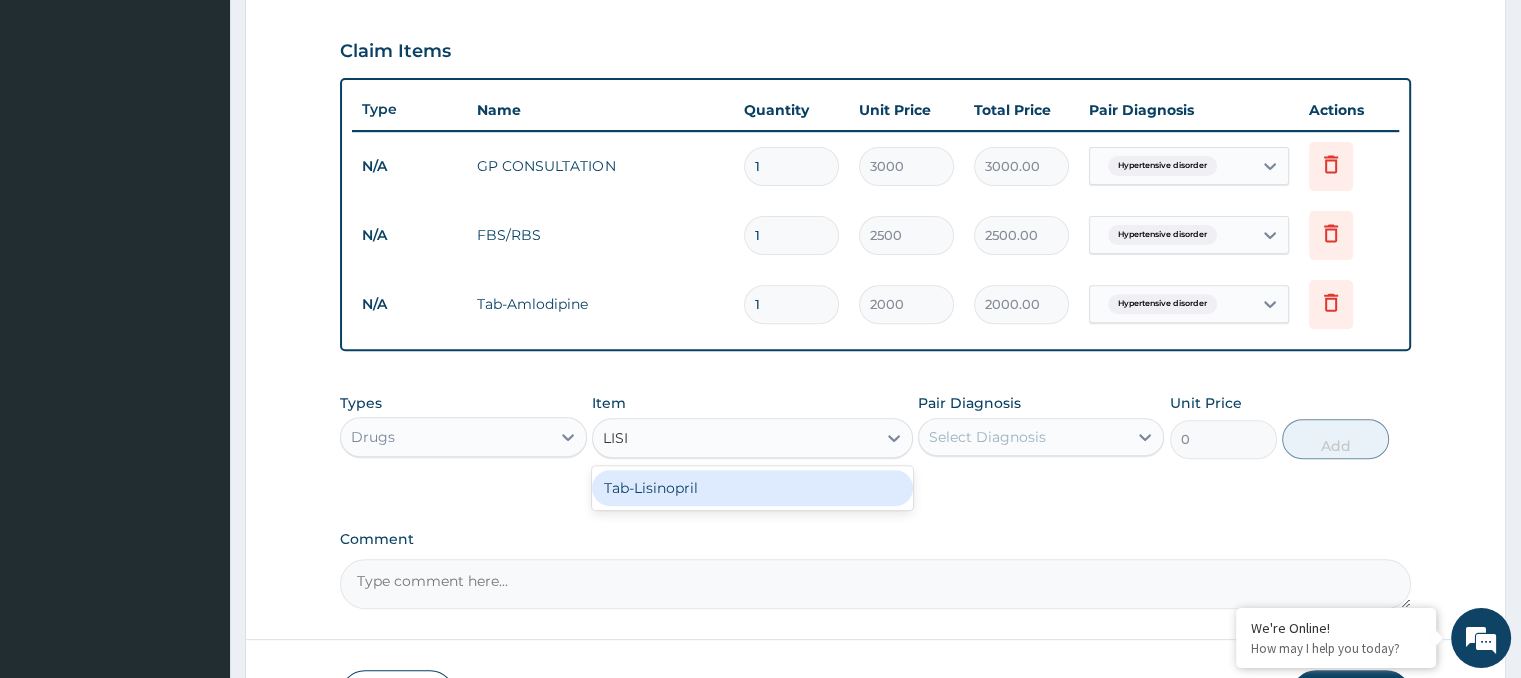 type 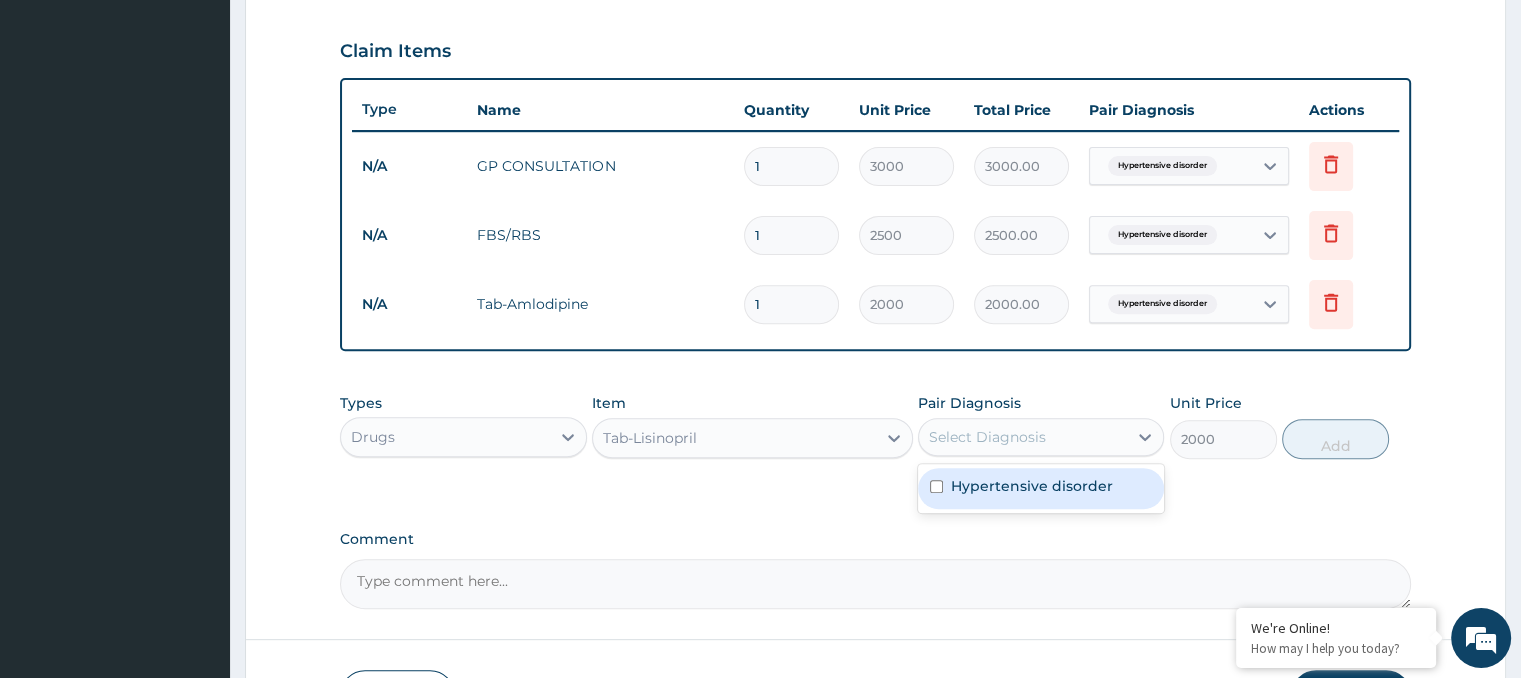 click on "Select Diagnosis" at bounding box center (987, 437) 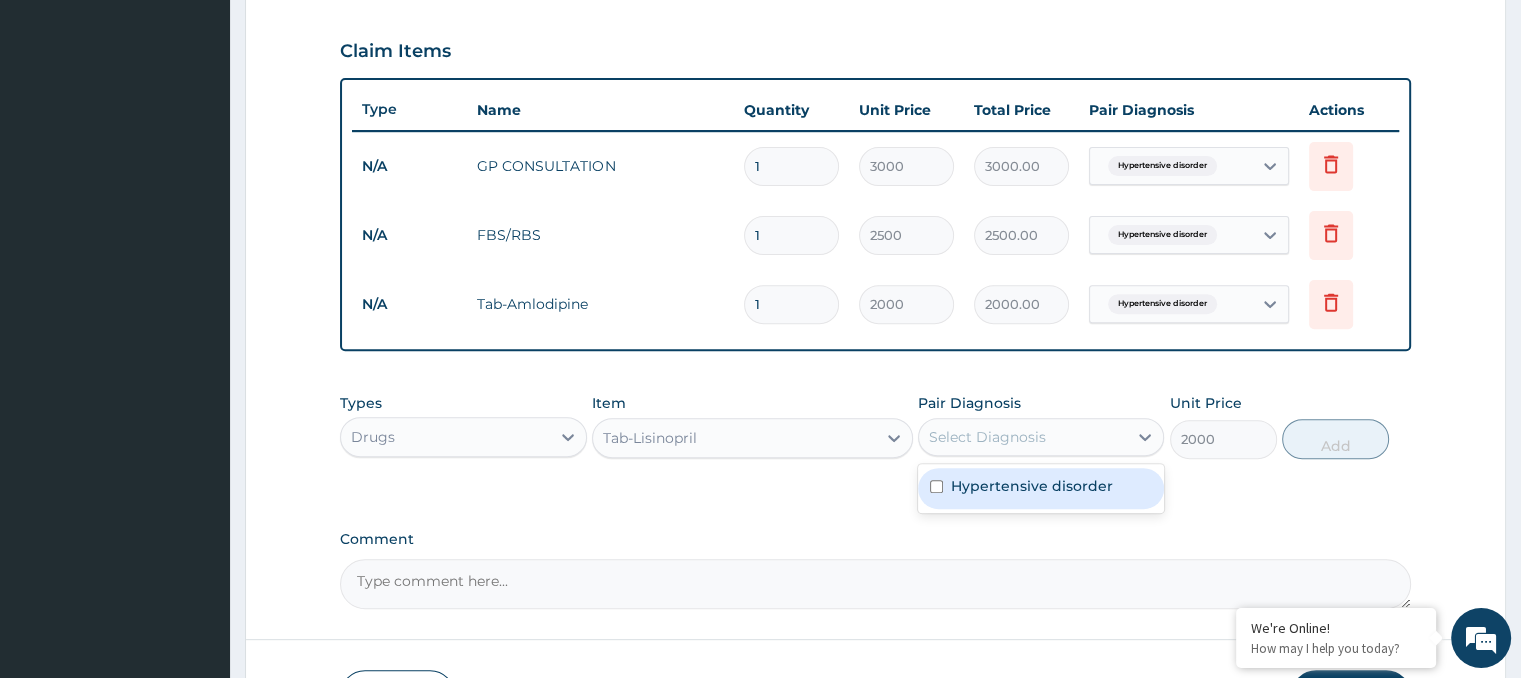 click on "Hypertensive disorder" at bounding box center [1041, 488] 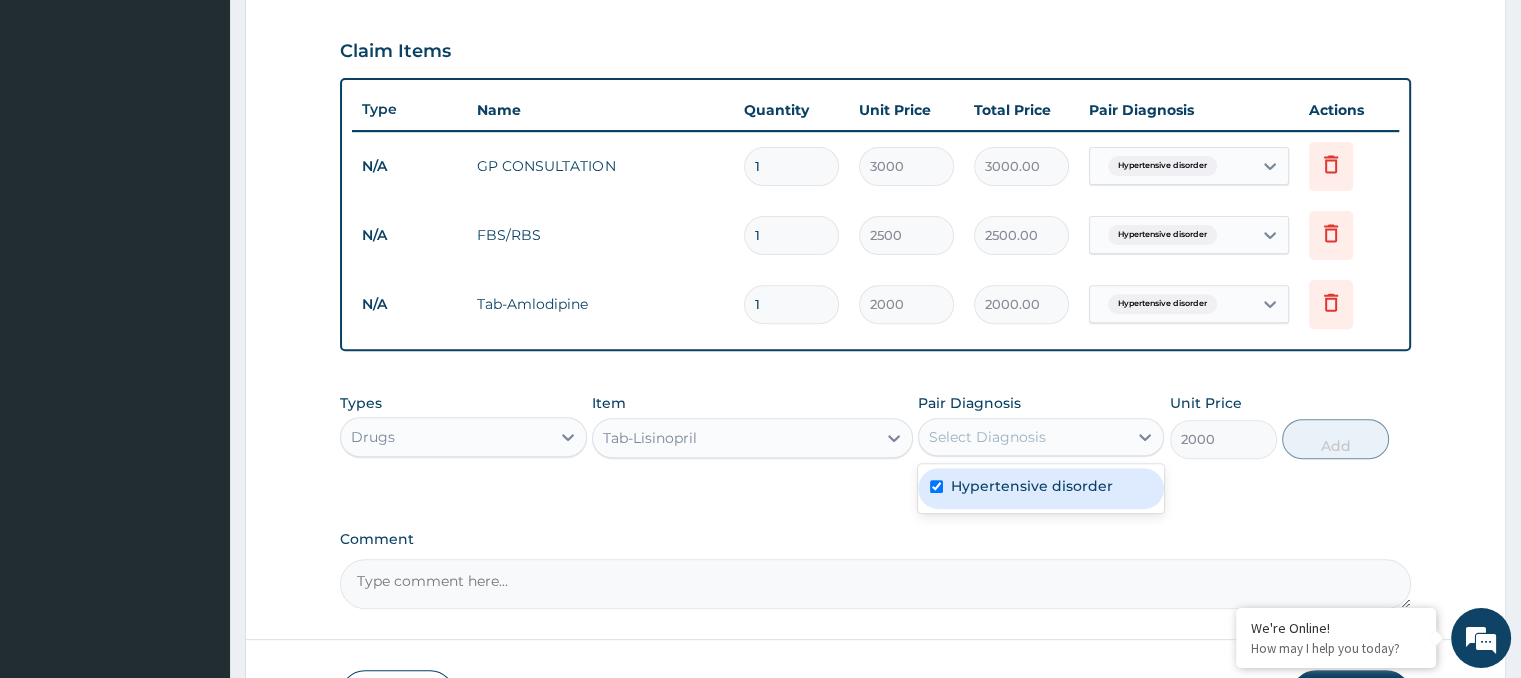 checkbox on "true" 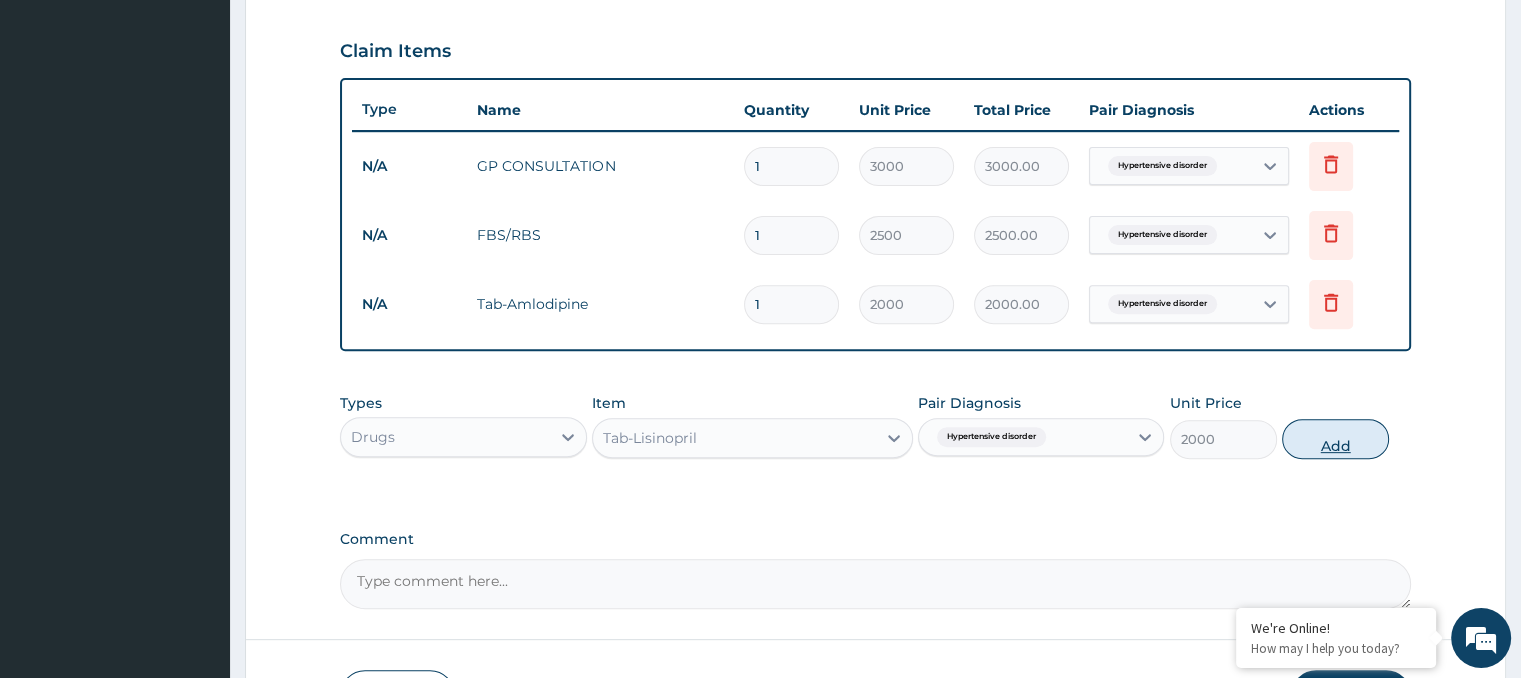 click on "Add" at bounding box center (1335, 439) 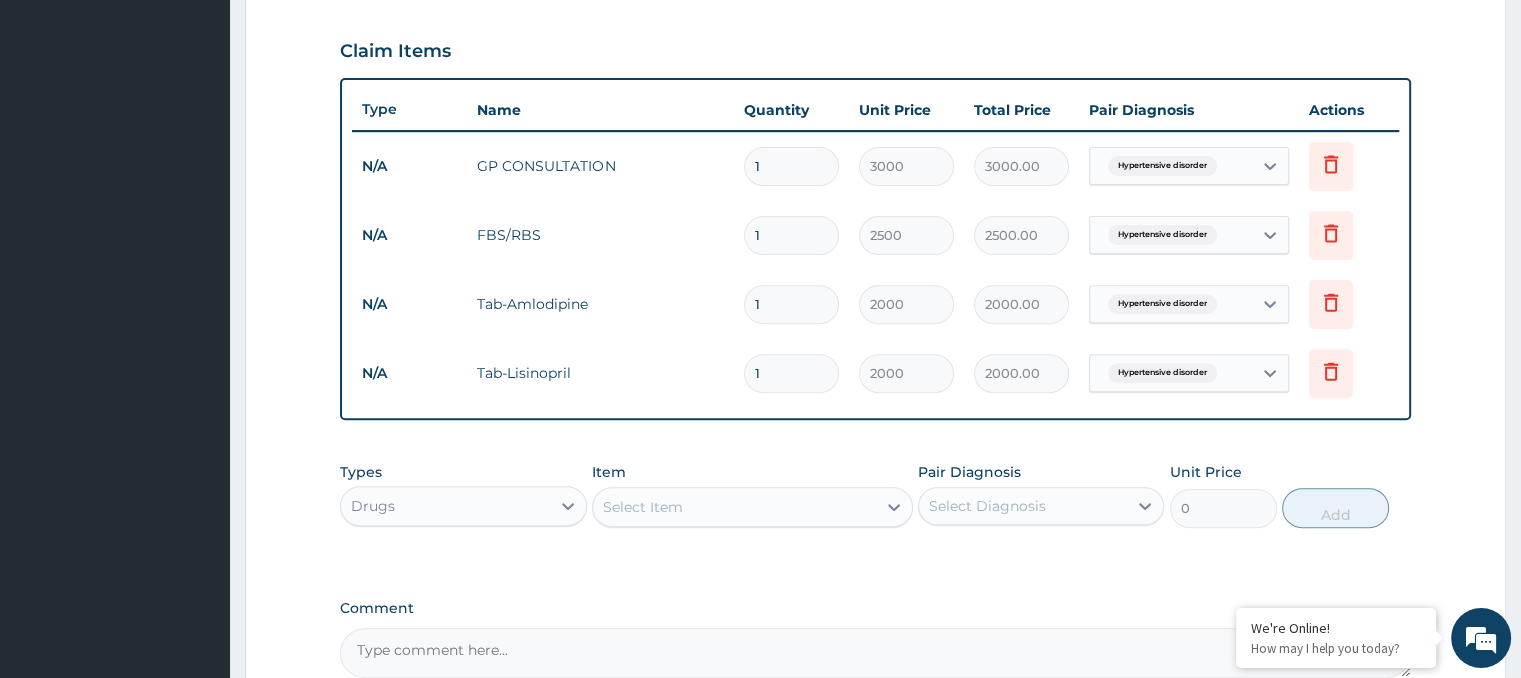 click on "Select Item" at bounding box center [734, 507] 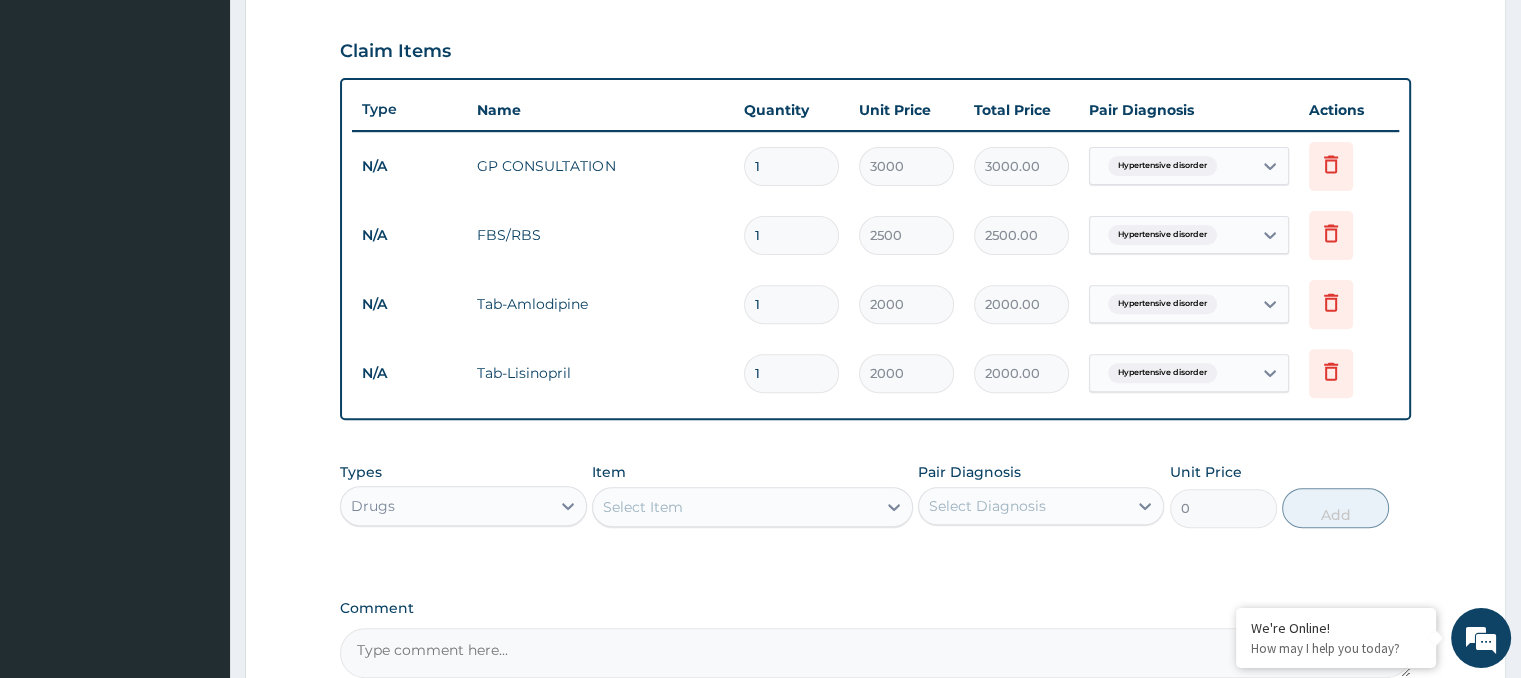 click on "Item Select Item" at bounding box center (752, 495) 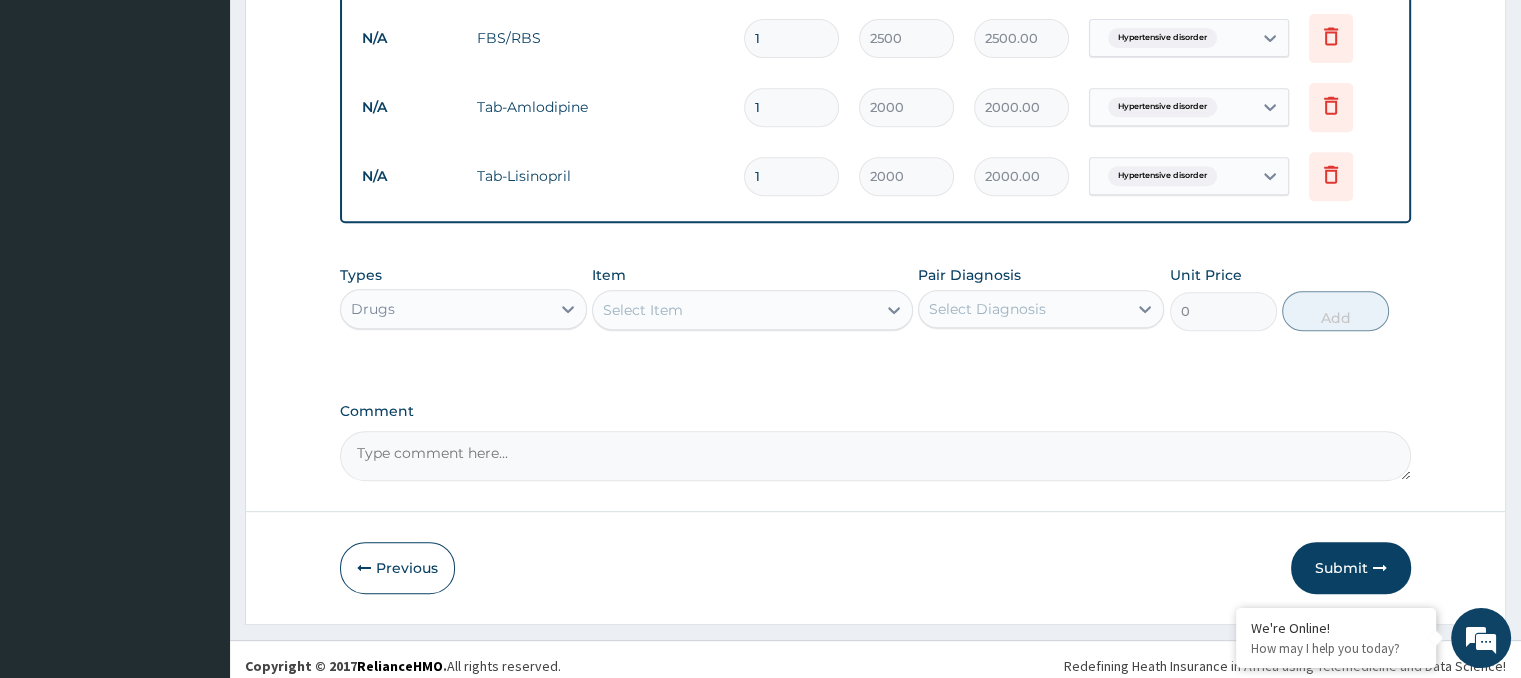 scroll, scrollTop: 872, scrollLeft: 0, axis: vertical 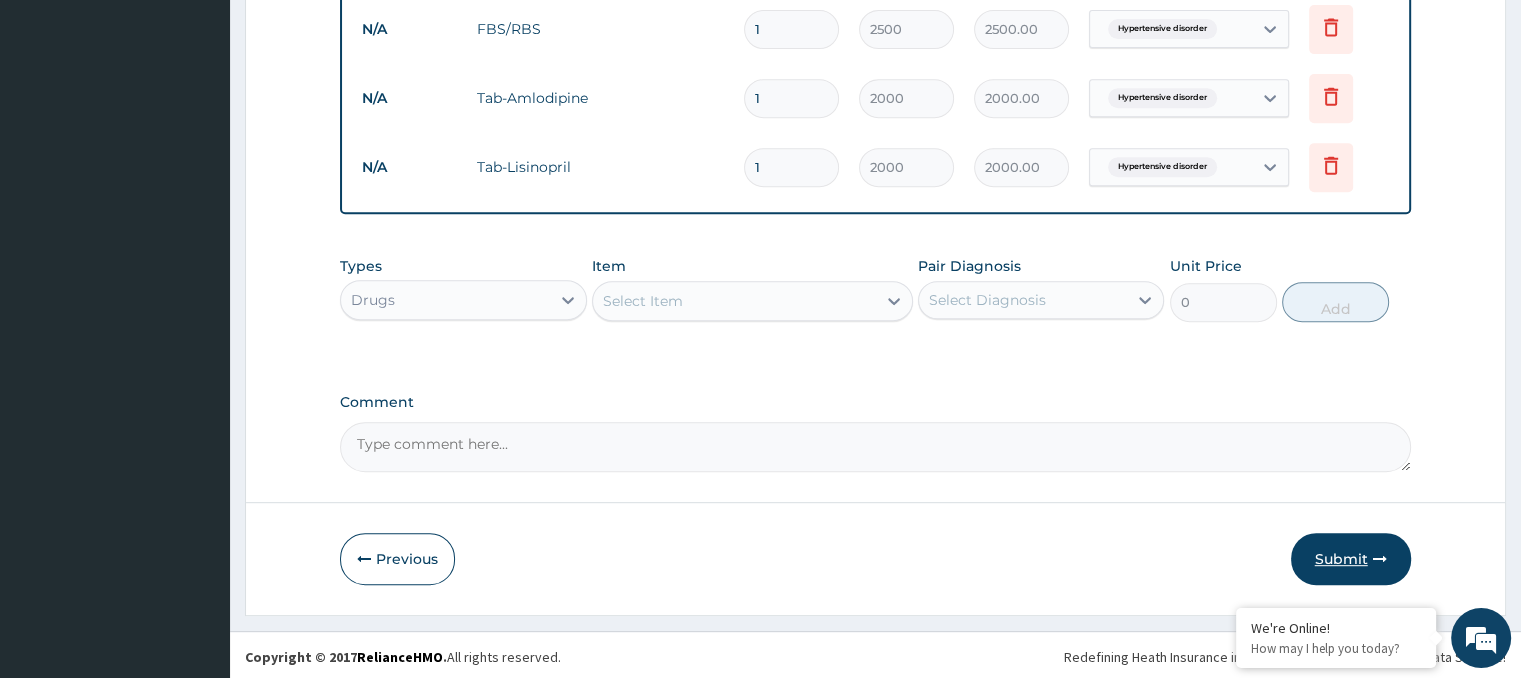 click on "Submit" at bounding box center (1351, 559) 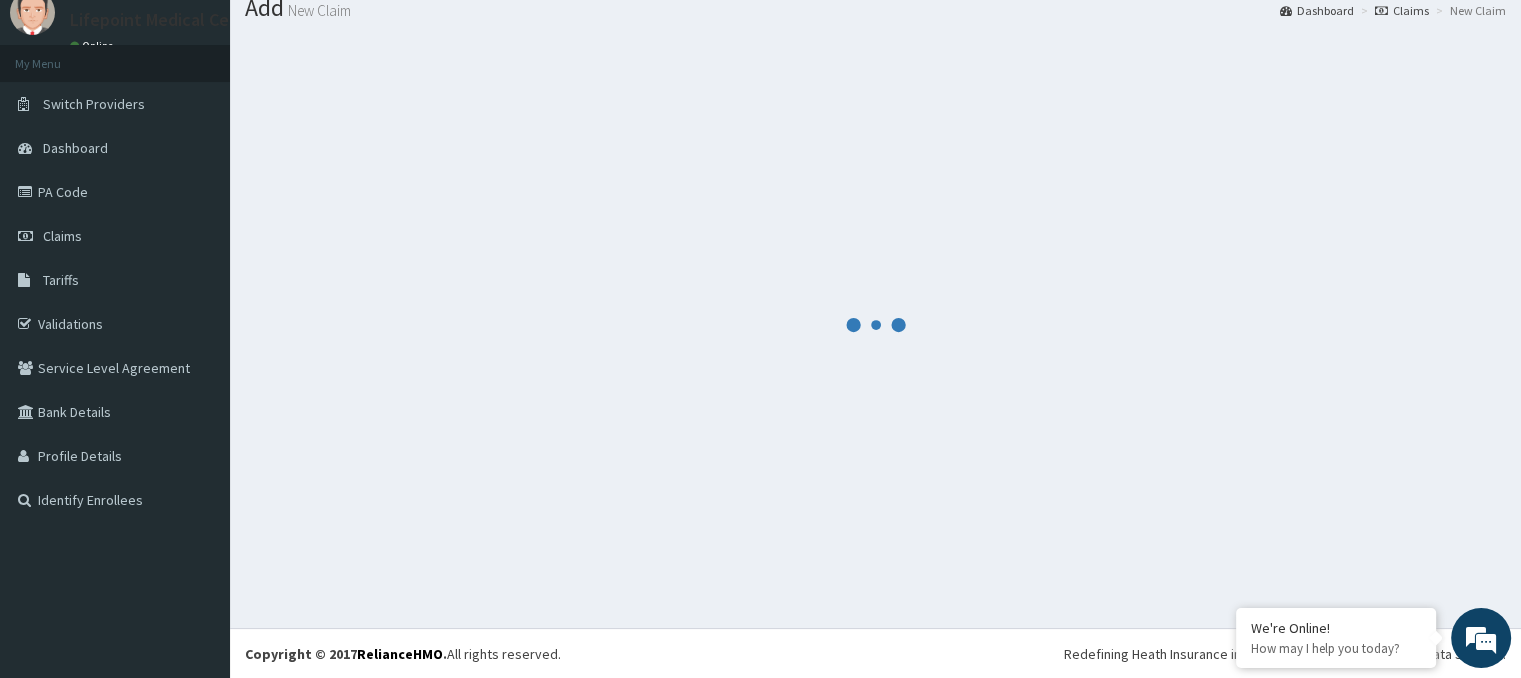 scroll, scrollTop: 872, scrollLeft: 0, axis: vertical 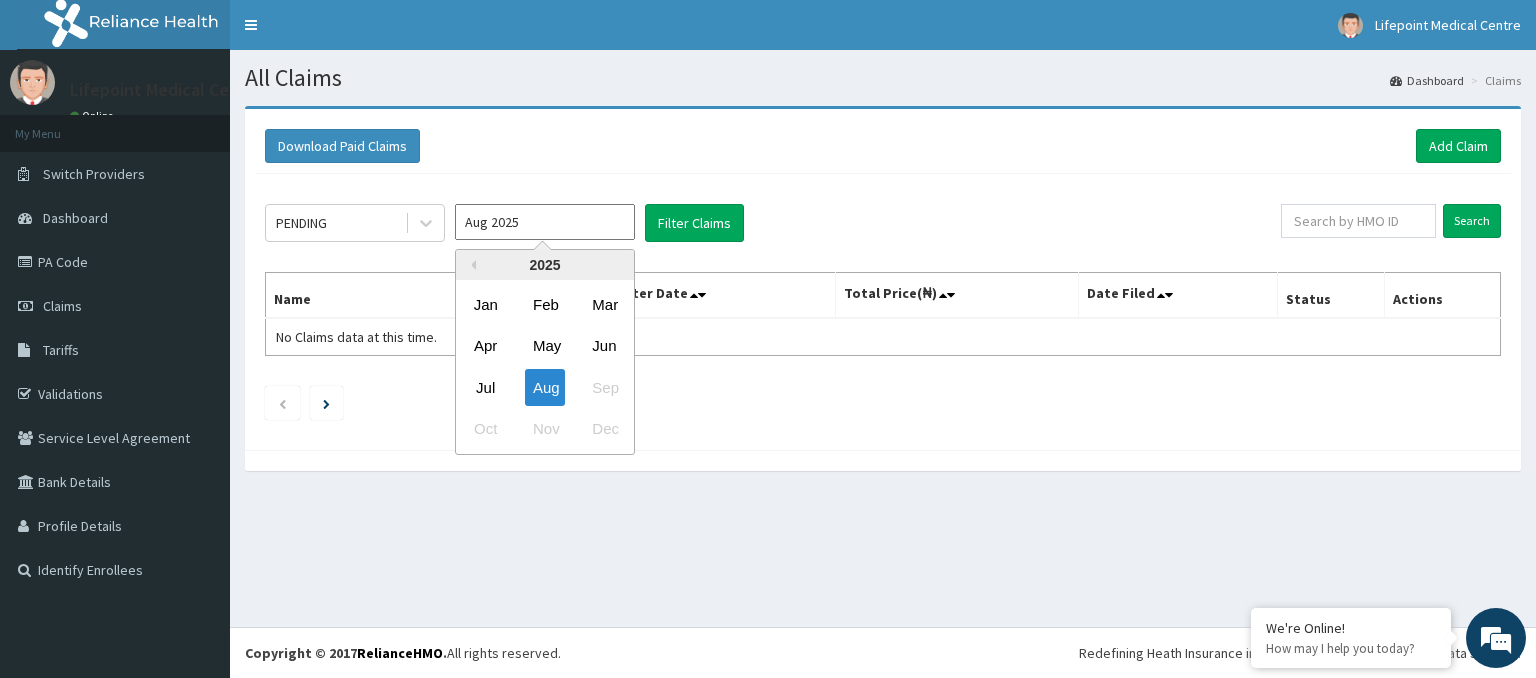 click on "Aug 2025" at bounding box center [545, 222] 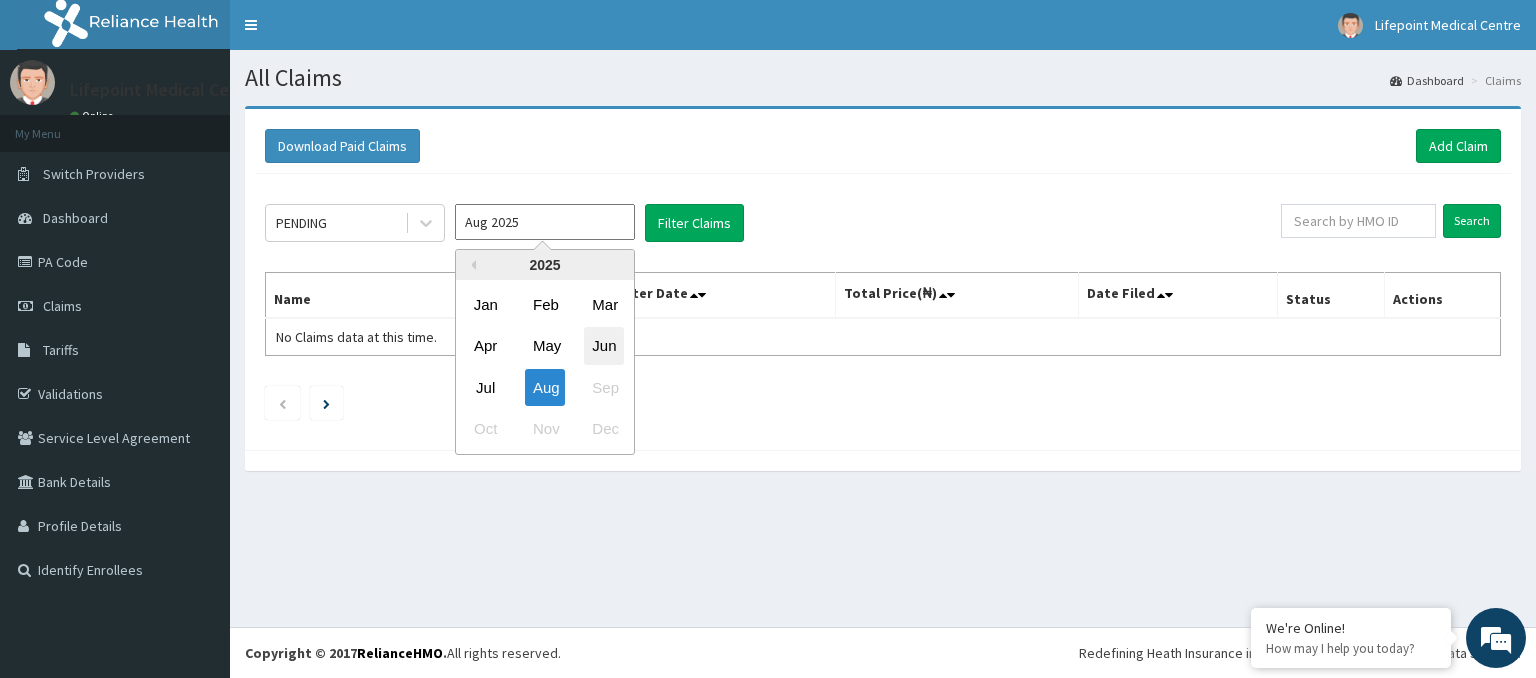 click on "Jun" at bounding box center [604, 346] 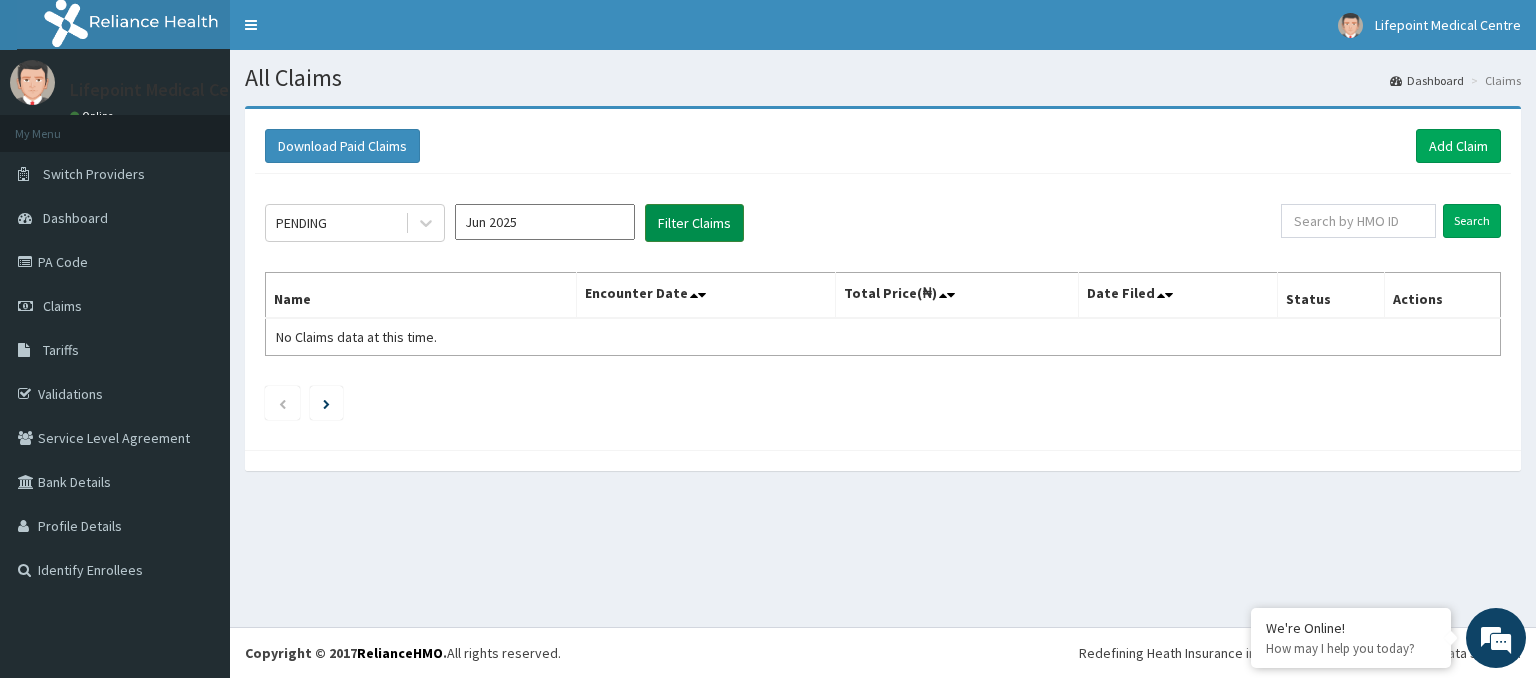 click on "Filter Claims" at bounding box center [694, 223] 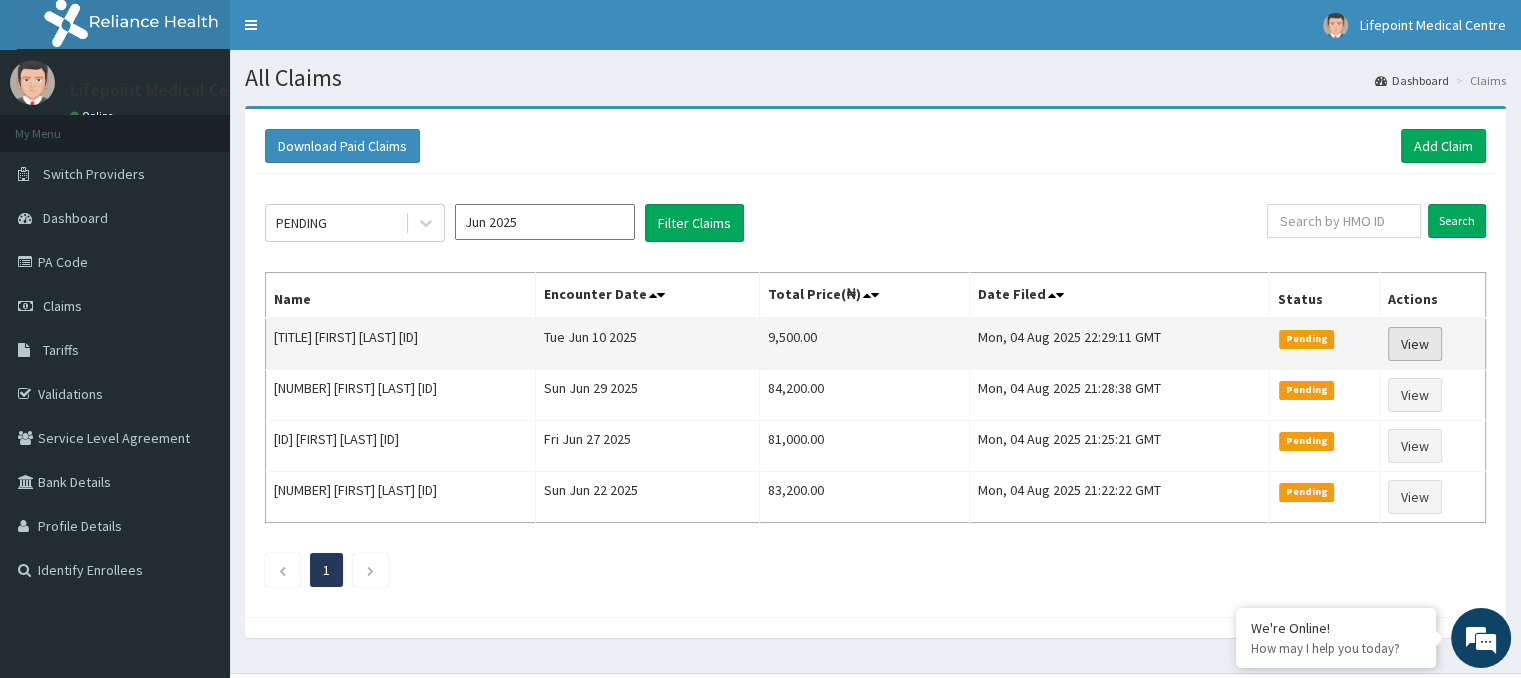 click on "View" at bounding box center (1415, 344) 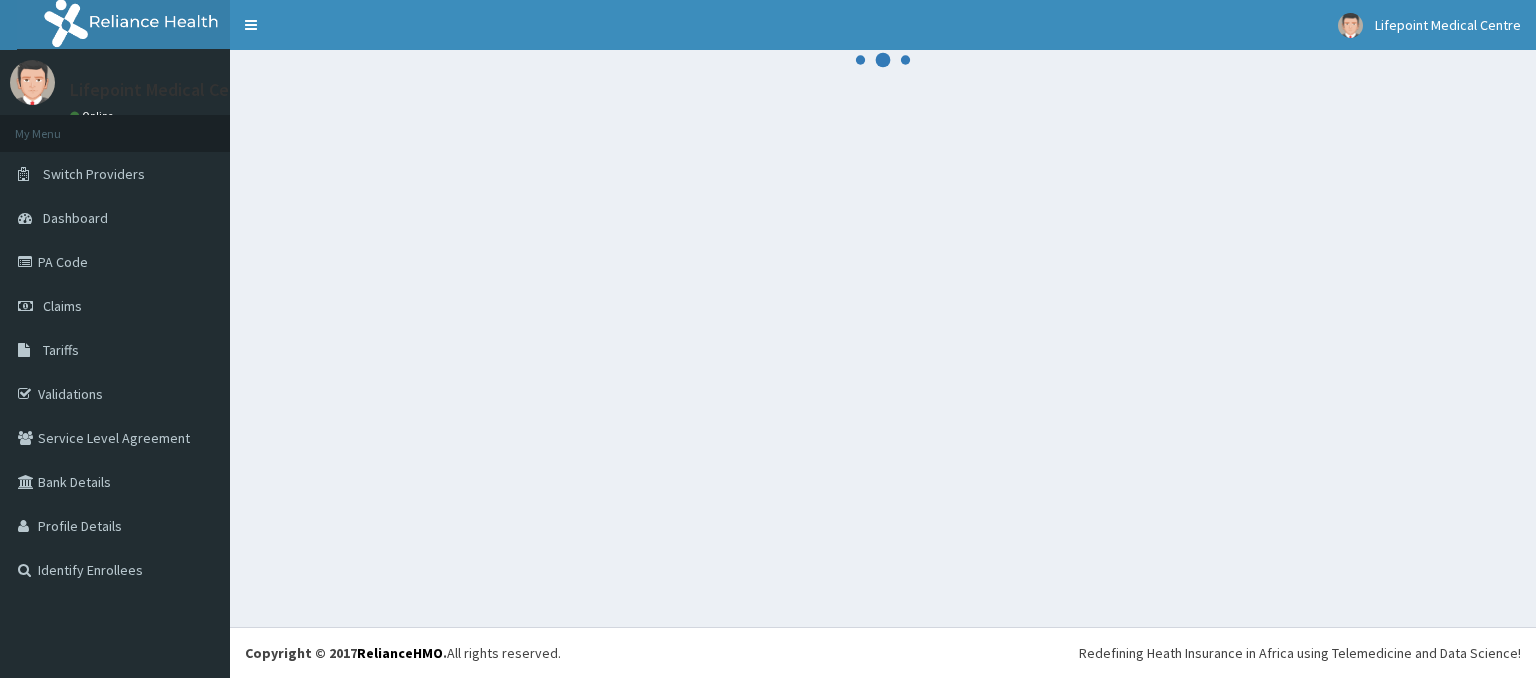 scroll, scrollTop: 0, scrollLeft: 0, axis: both 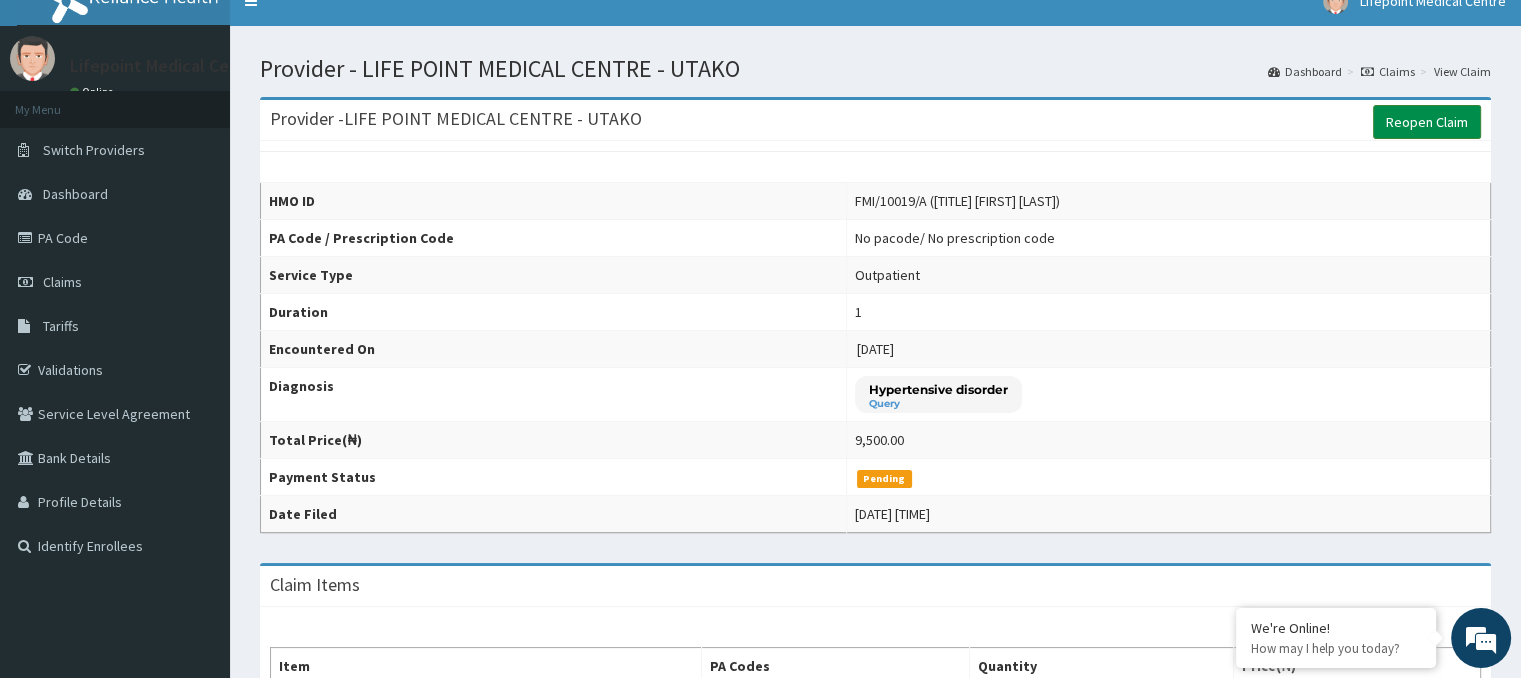 click on "Reopen Claim" at bounding box center [1427, 122] 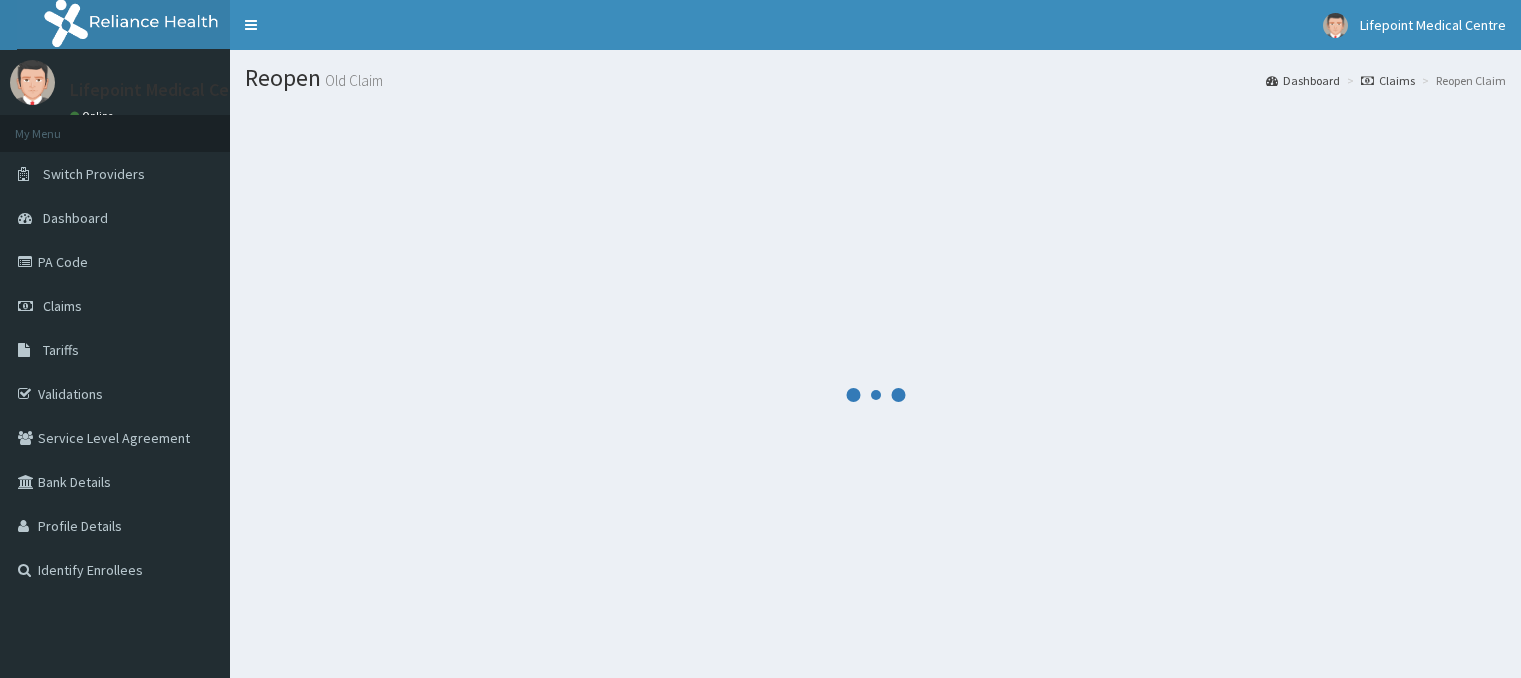 scroll, scrollTop: 0, scrollLeft: 0, axis: both 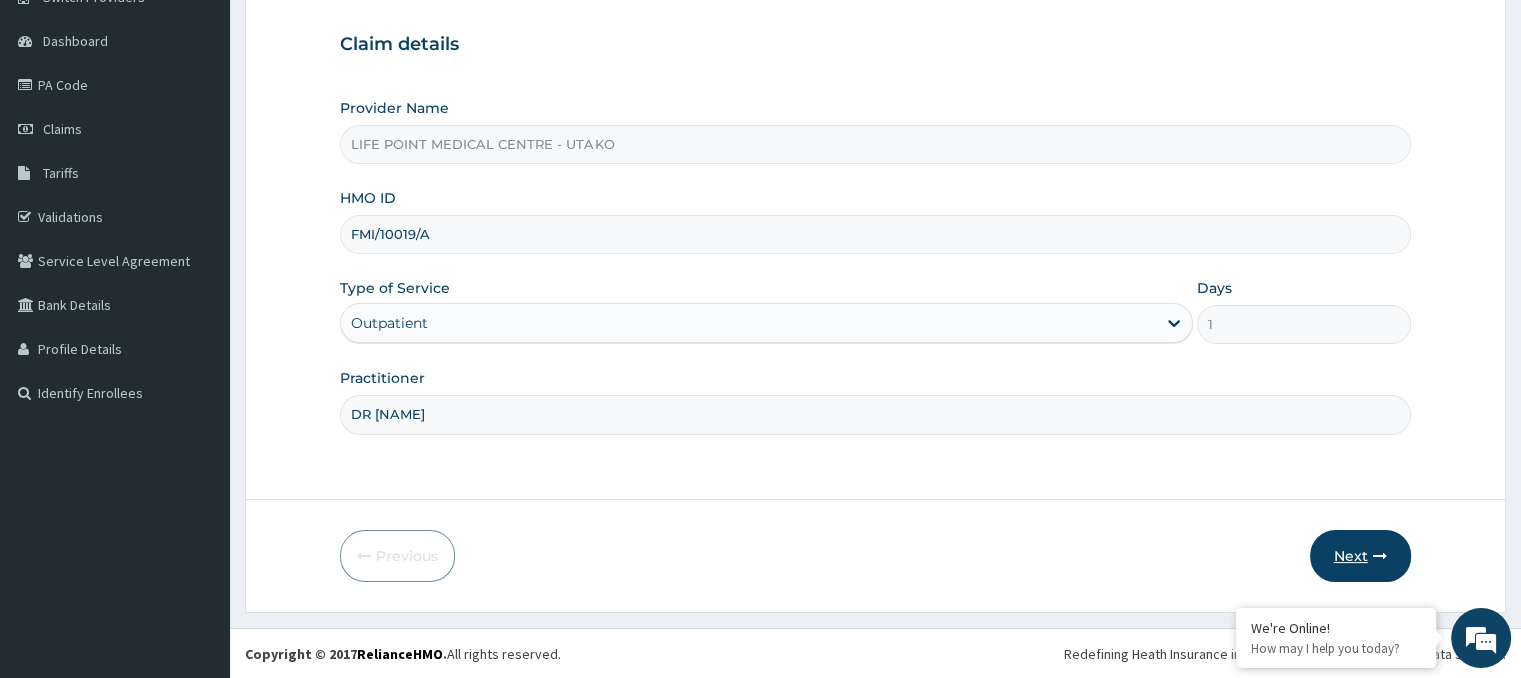 click on "Next" at bounding box center [1360, 556] 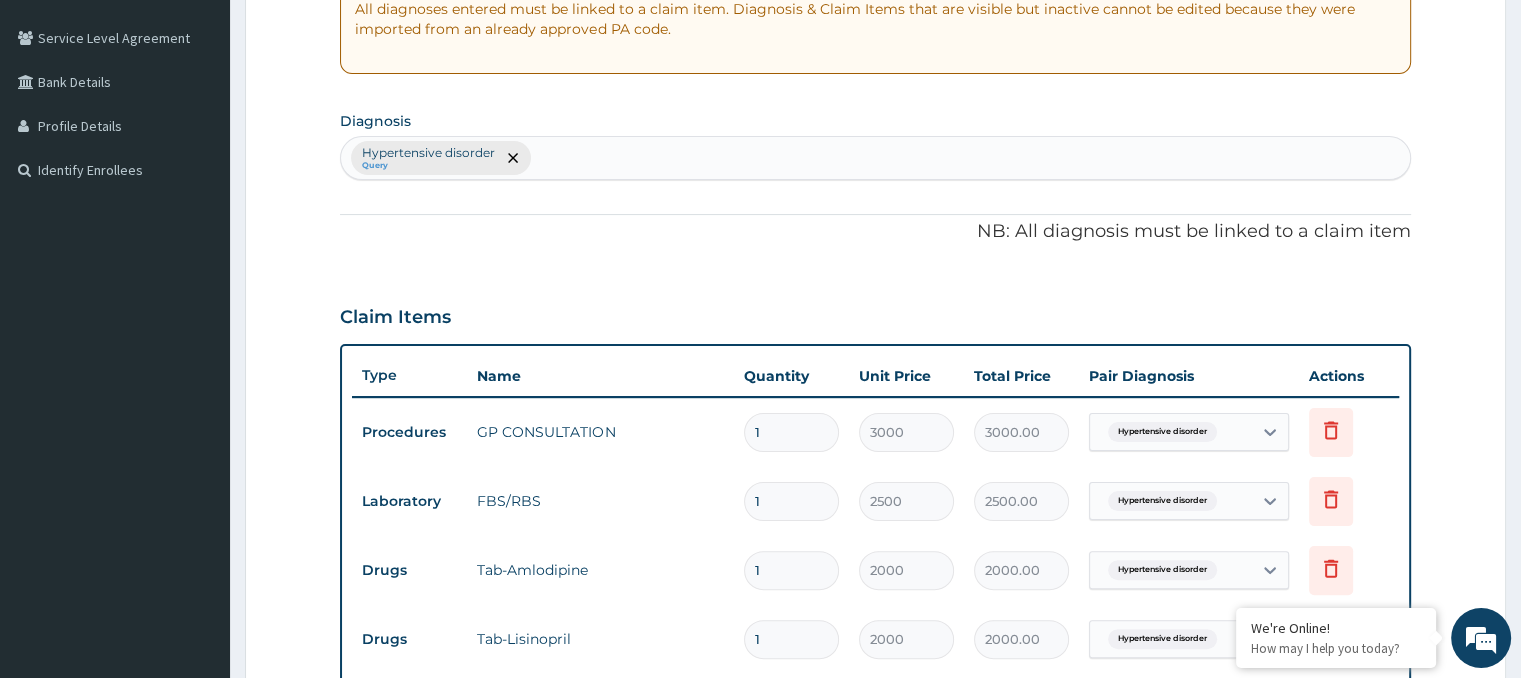 scroll, scrollTop: 0, scrollLeft: 0, axis: both 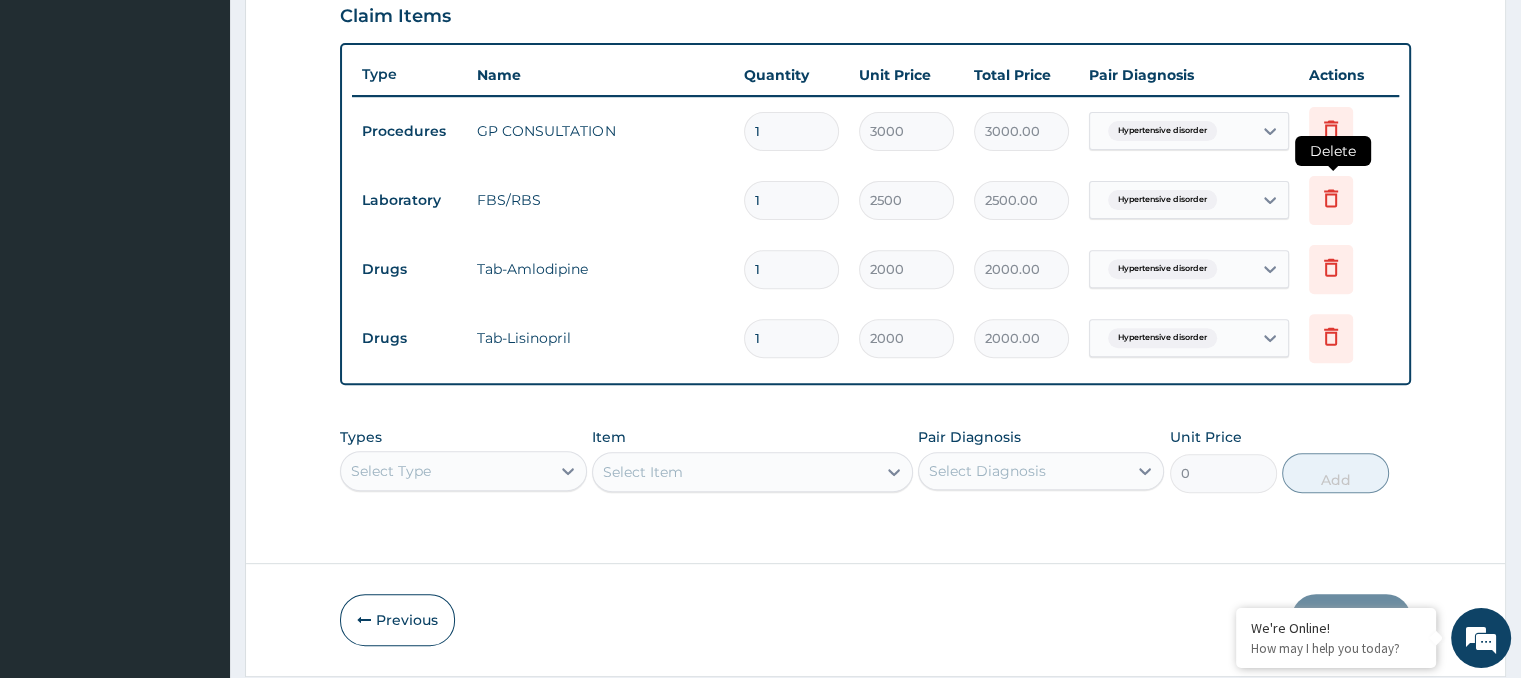 click 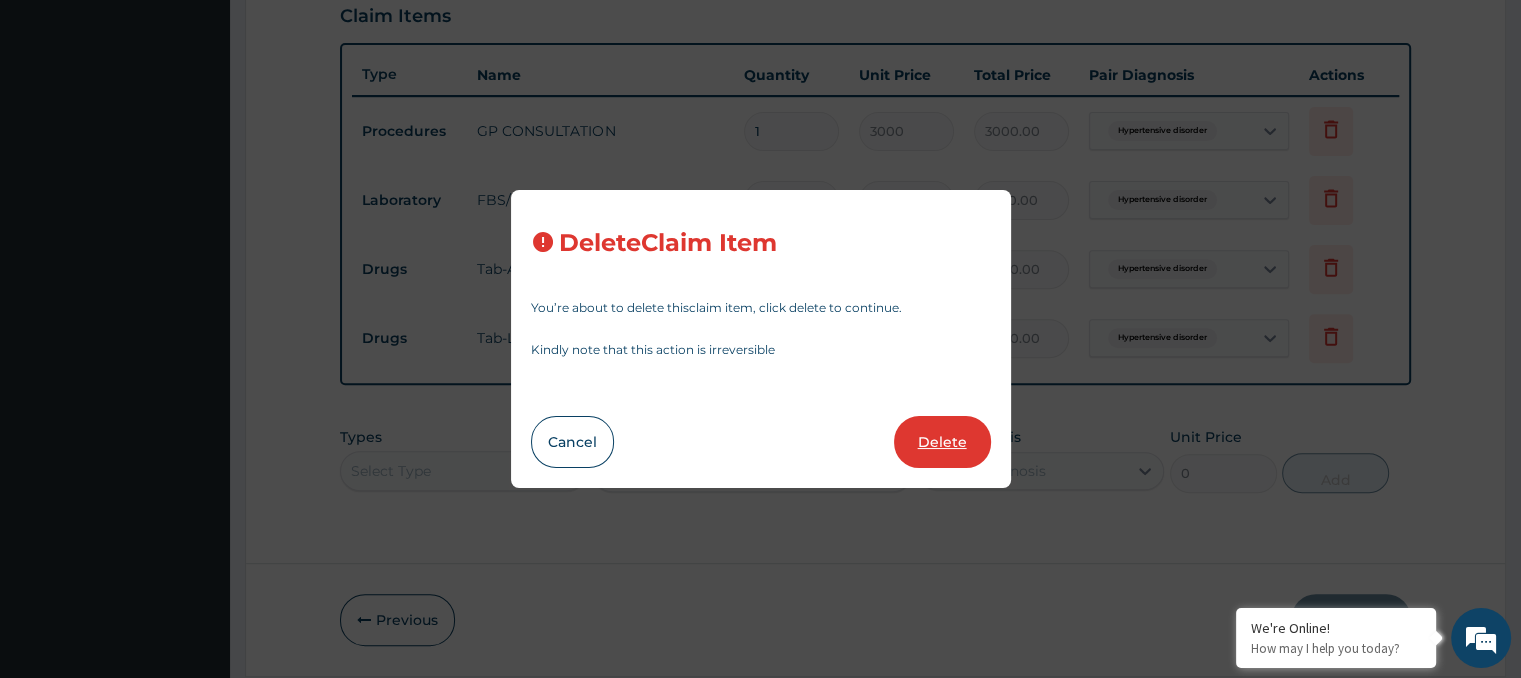 click on "Delete" at bounding box center (942, 442) 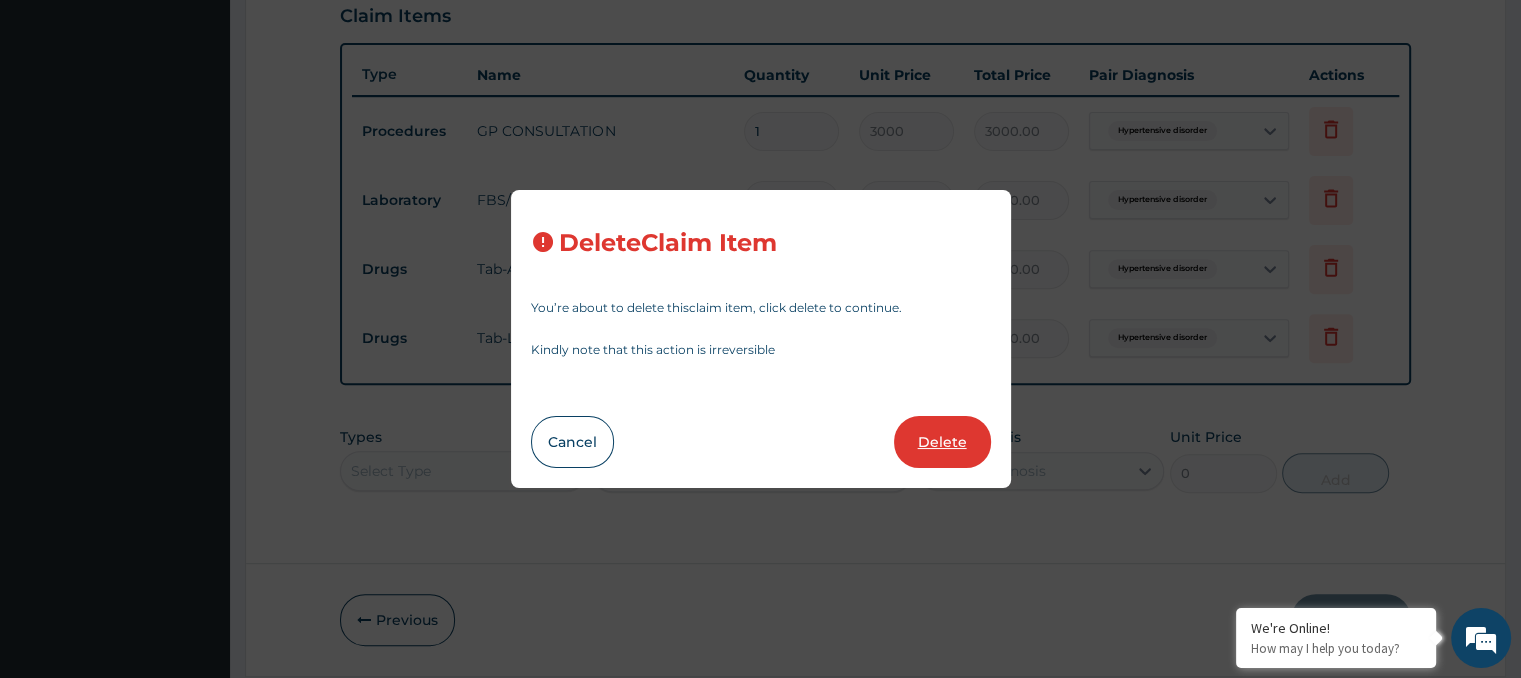 scroll, scrollTop: 693, scrollLeft: 0, axis: vertical 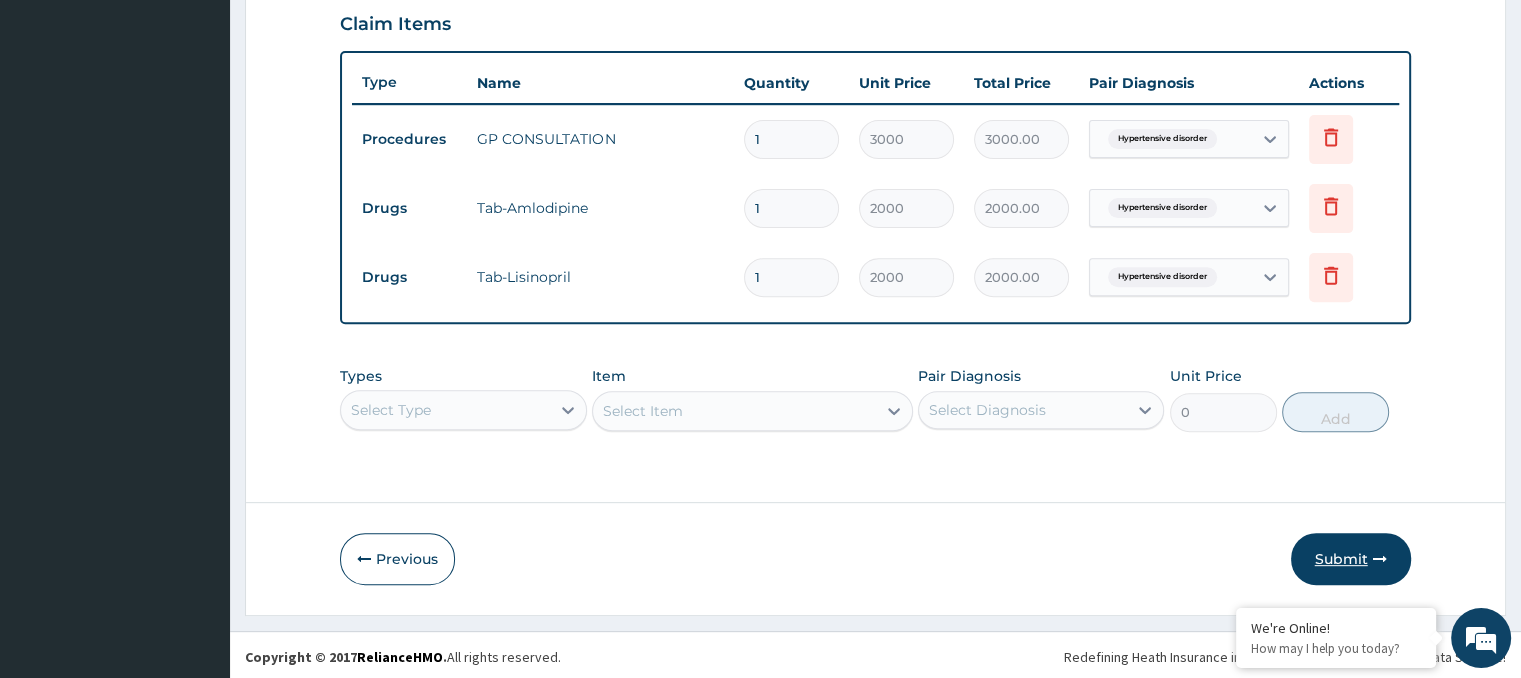 click on "Submit" at bounding box center [1351, 559] 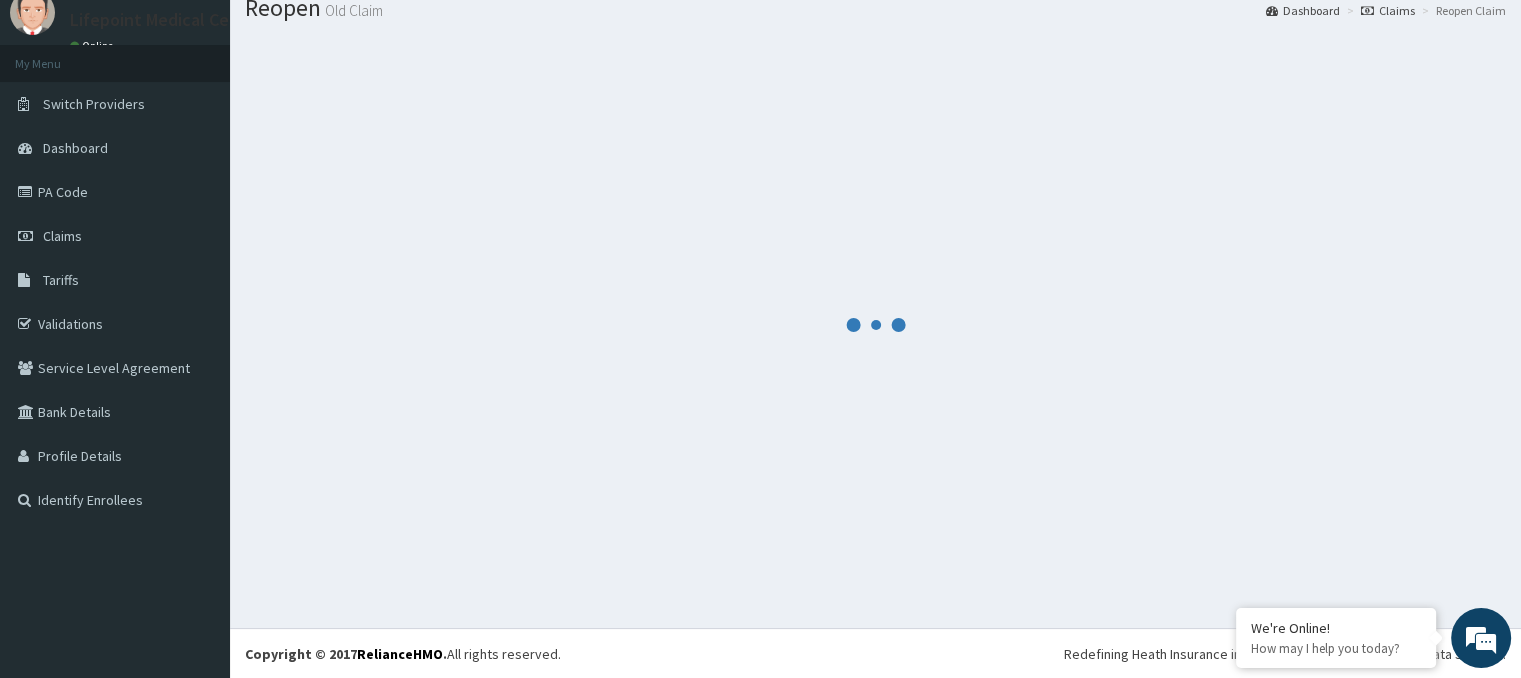 scroll, scrollTop: 693, scrollLeft: 0, axis: vertical 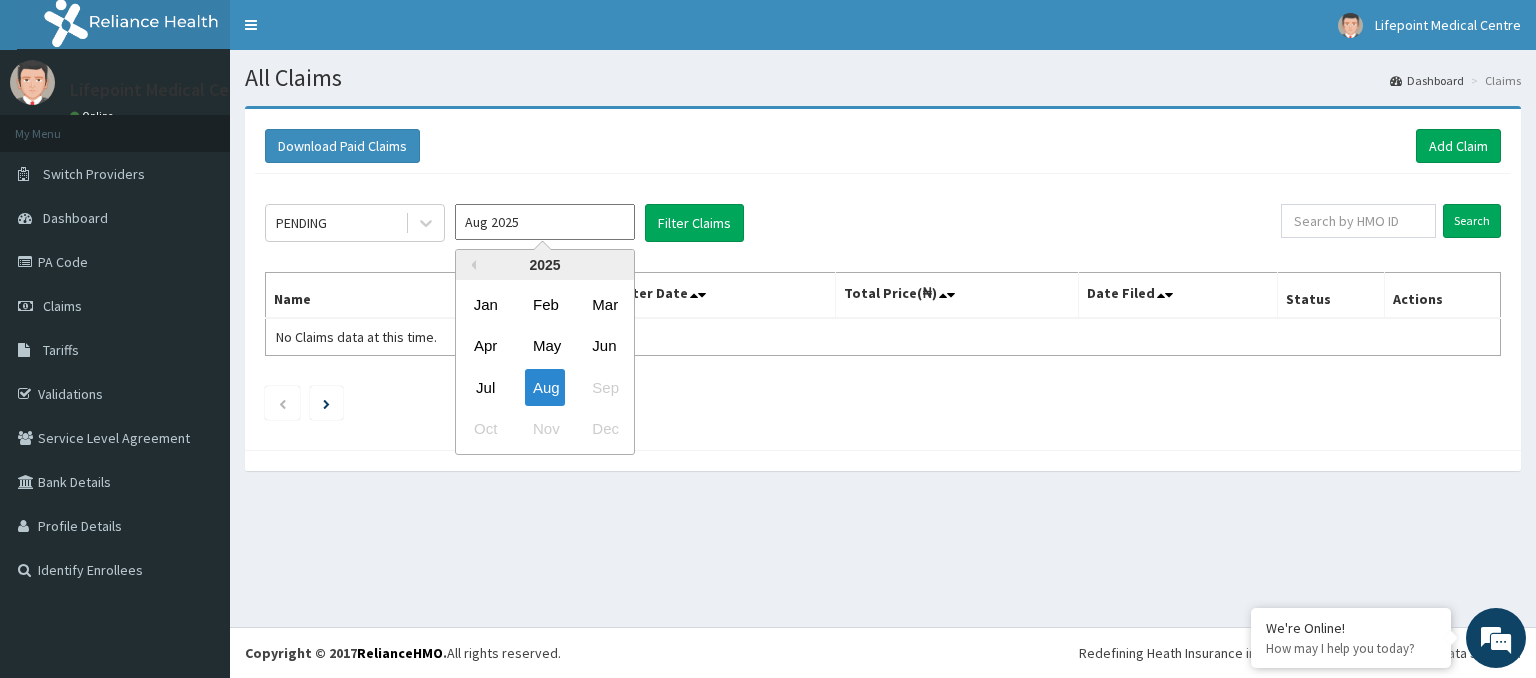 click on "Aug 2025" at bounding box center (545, 222) 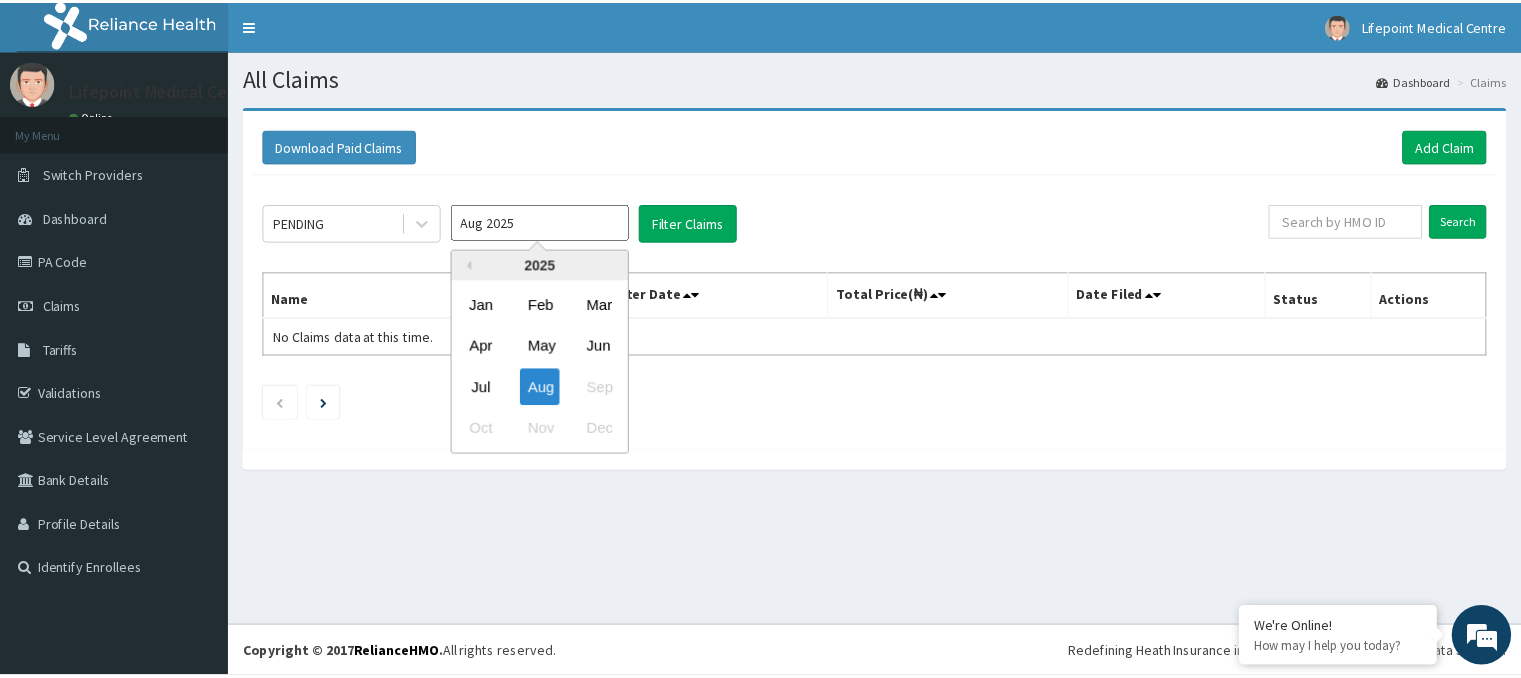 scroll, scrollTop: 0, scrollLeft: 0, axis: both 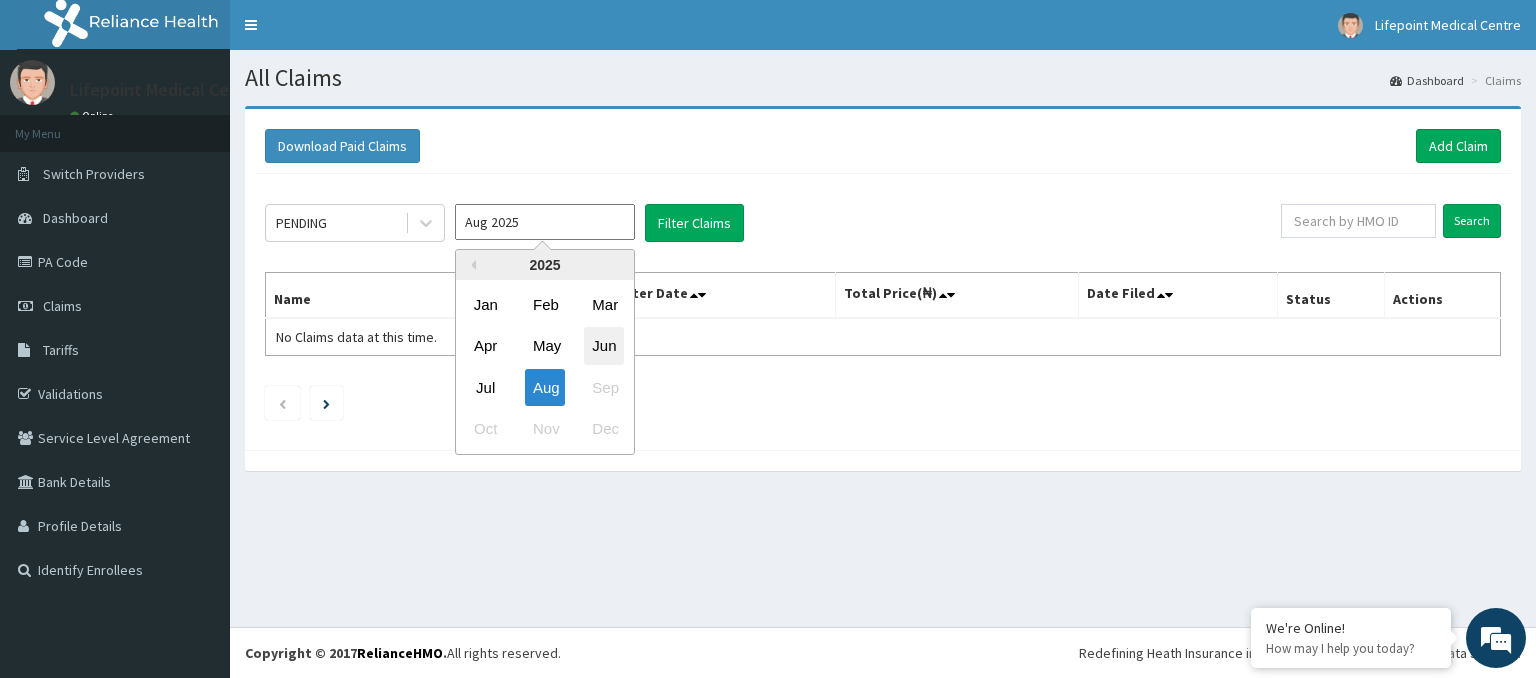 click on "Jun" at bounding box center [604, 346] 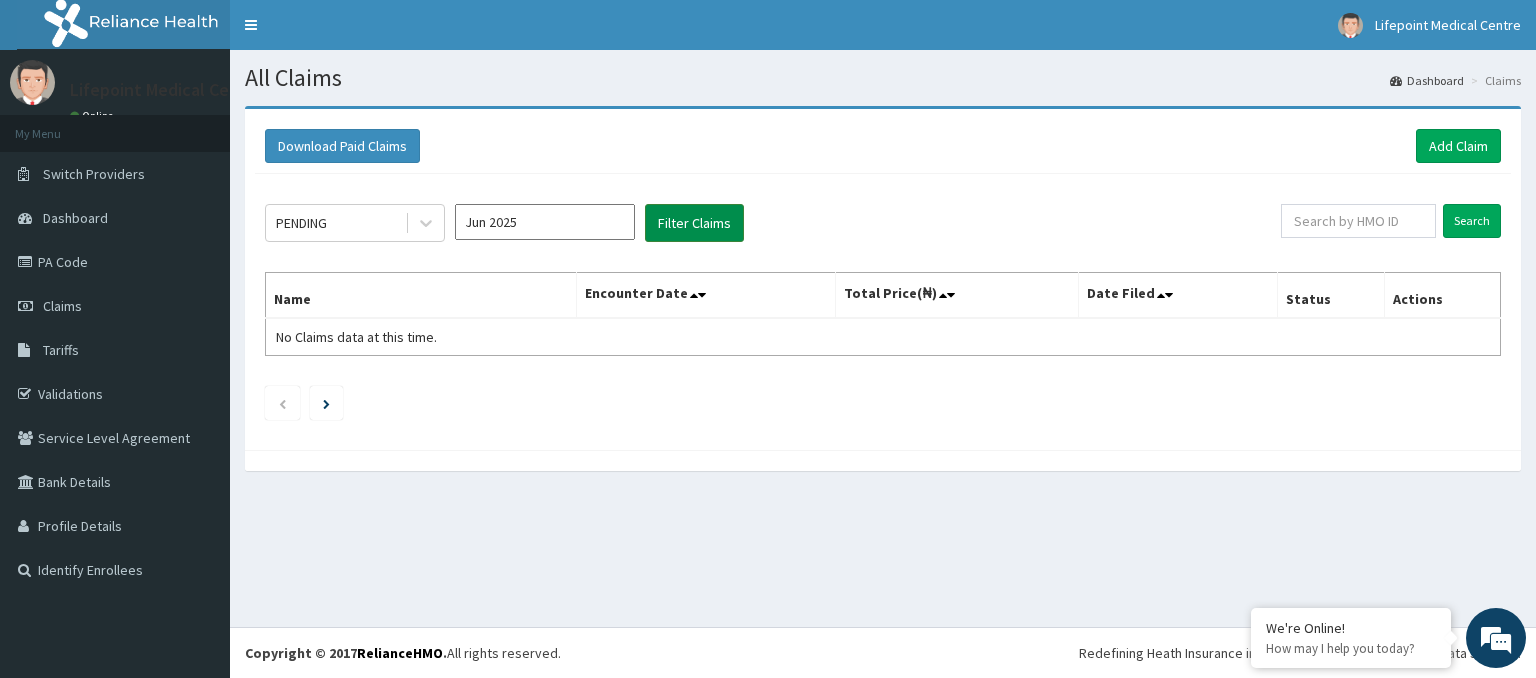 click on "Filter Claims" at bounding box center (694, 223) 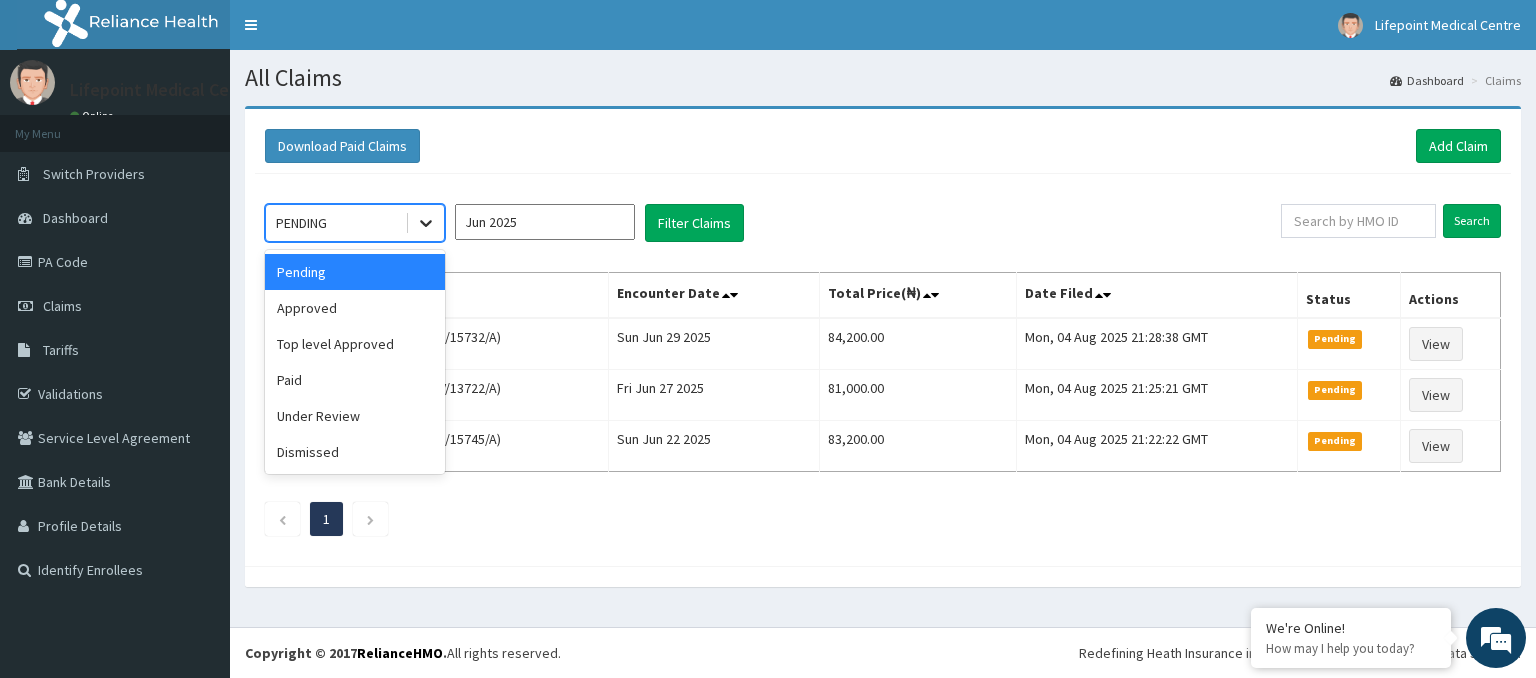 click 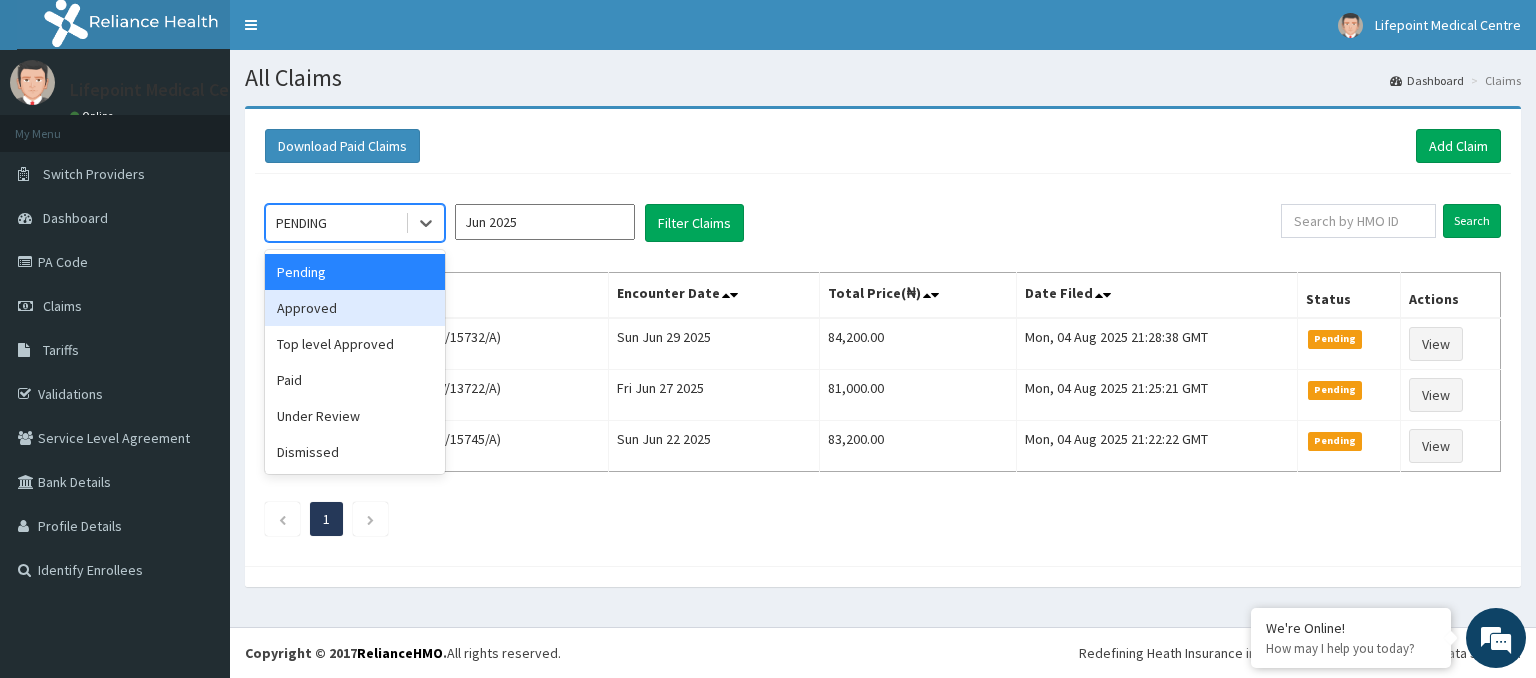 click on "Approved" at bounding box center [355, 308] 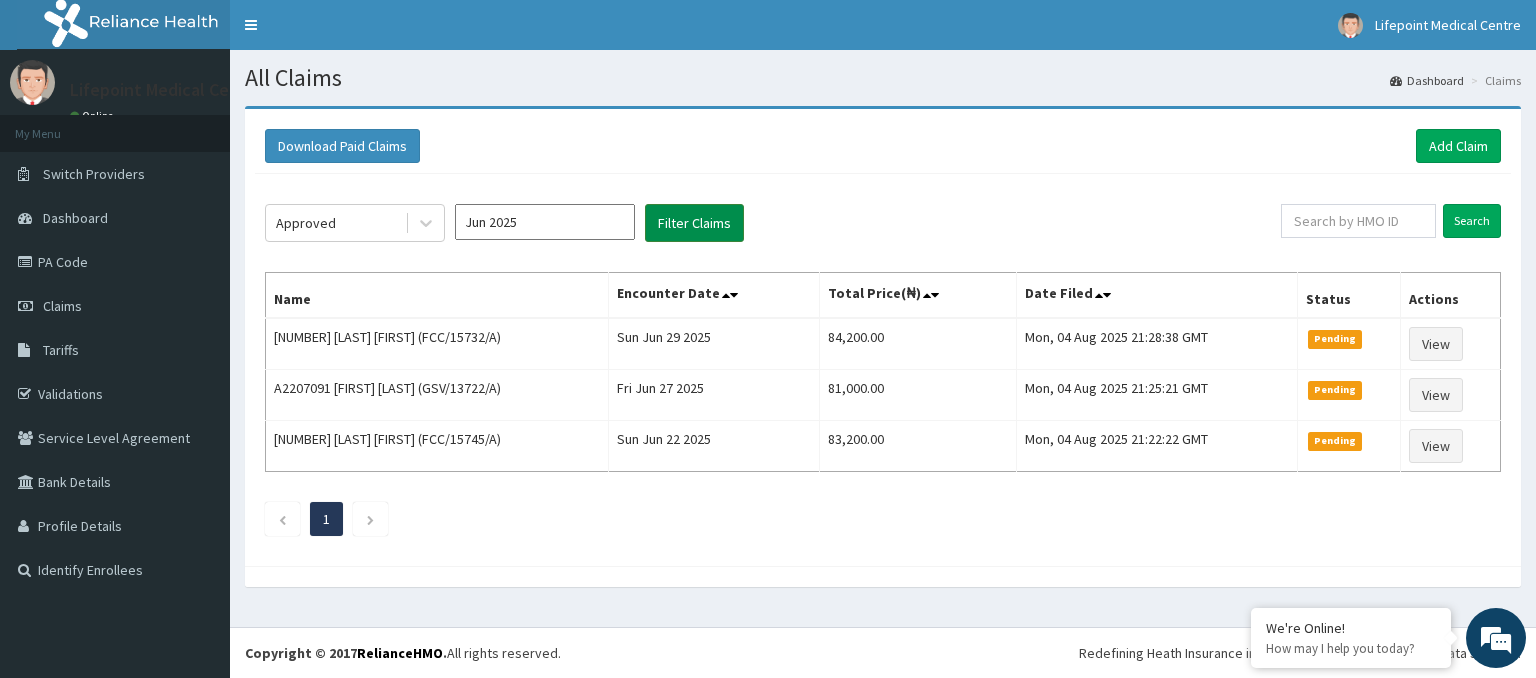 click on "Filter Claims" at bounding box center (694, 223) 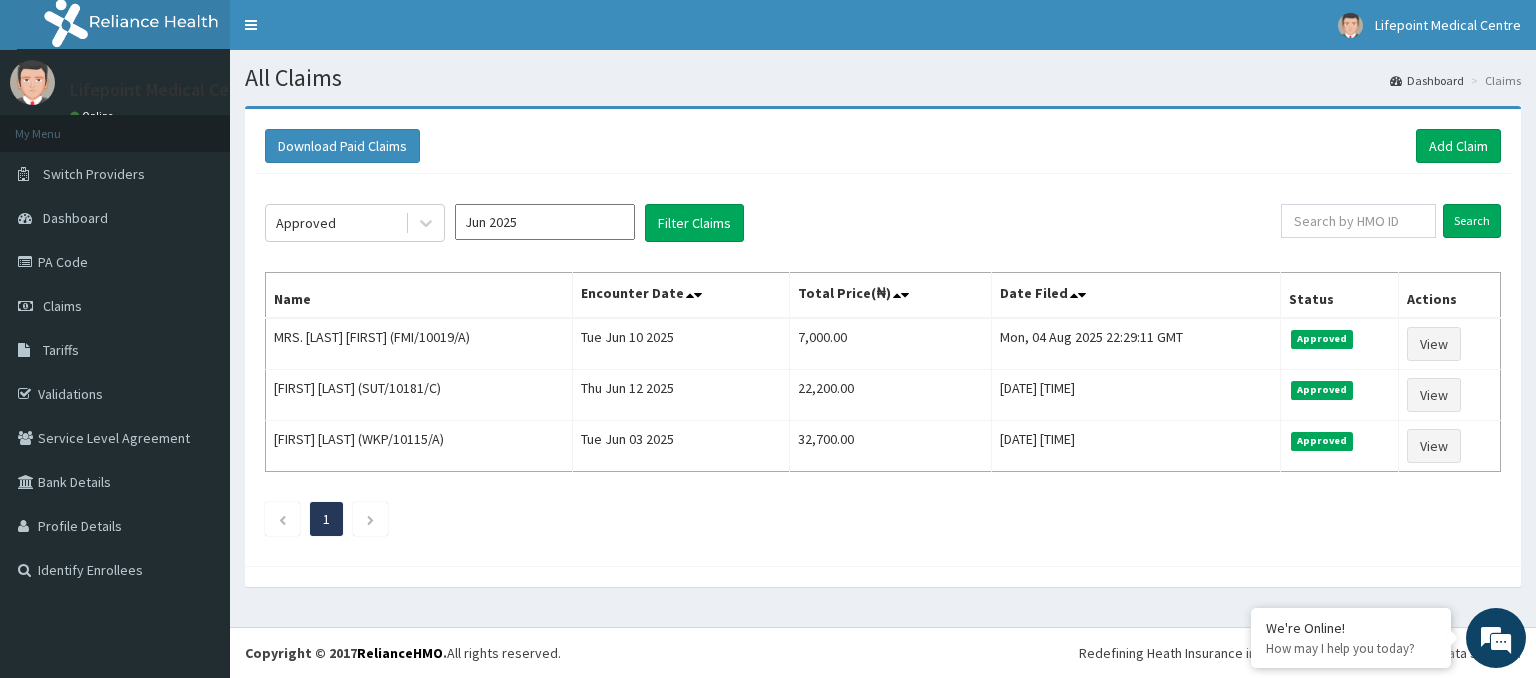 click on "Jun 2025" at bounding box center (545, 222) 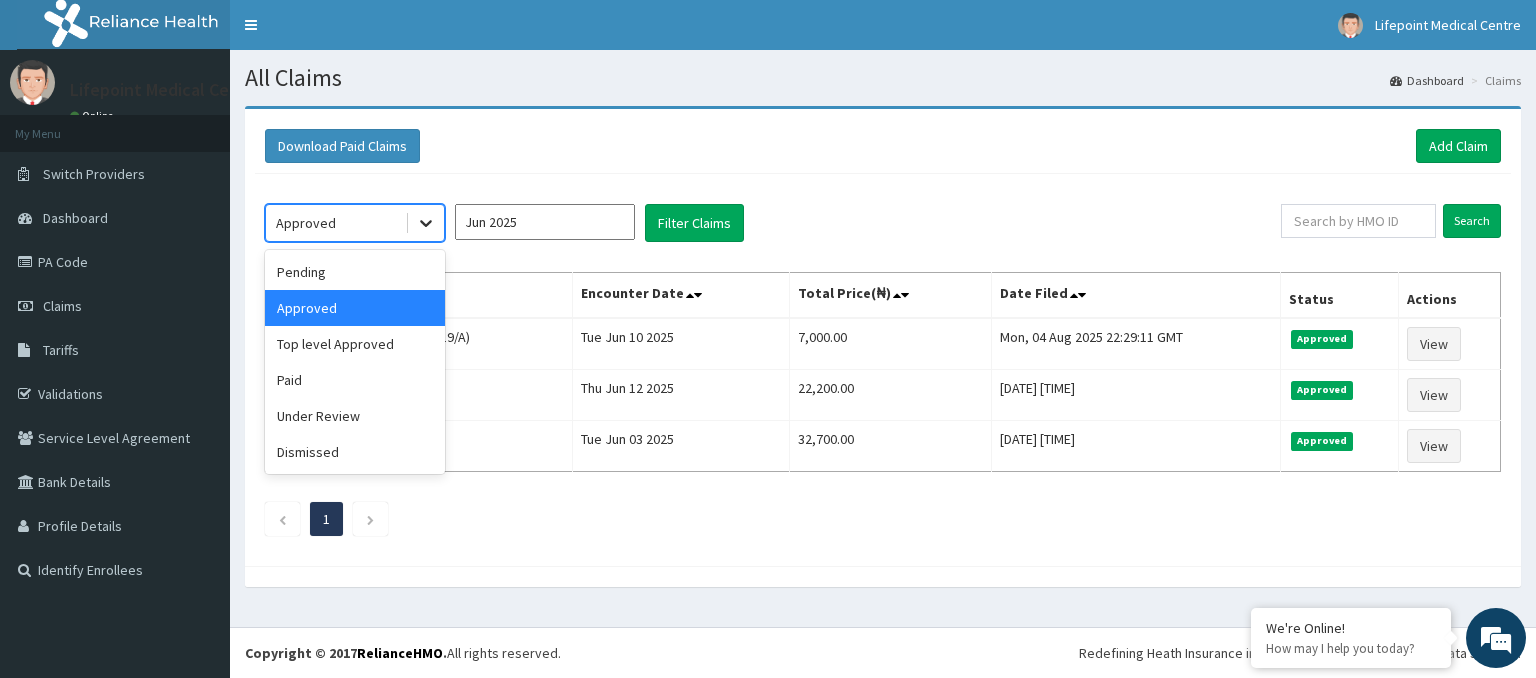 click 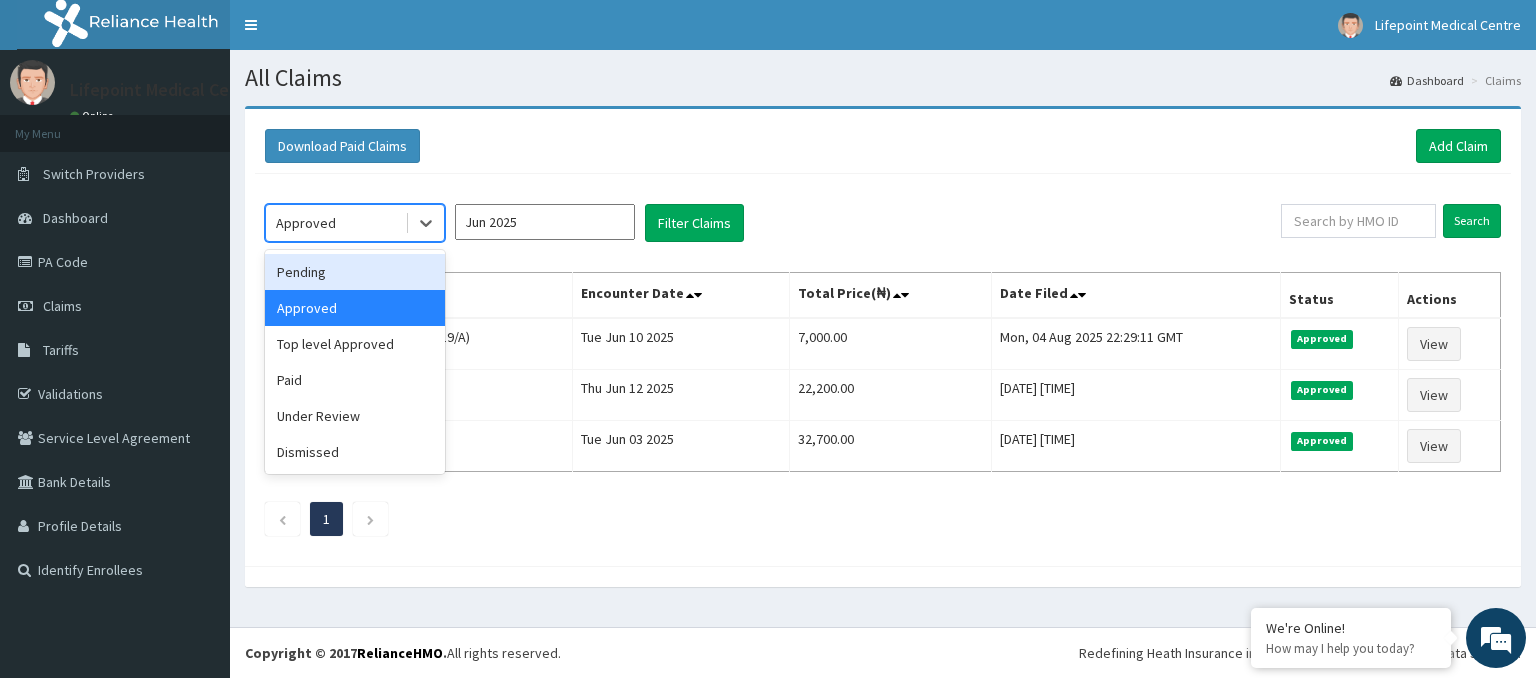 click on "Pending" at bounding box center (355, 272) 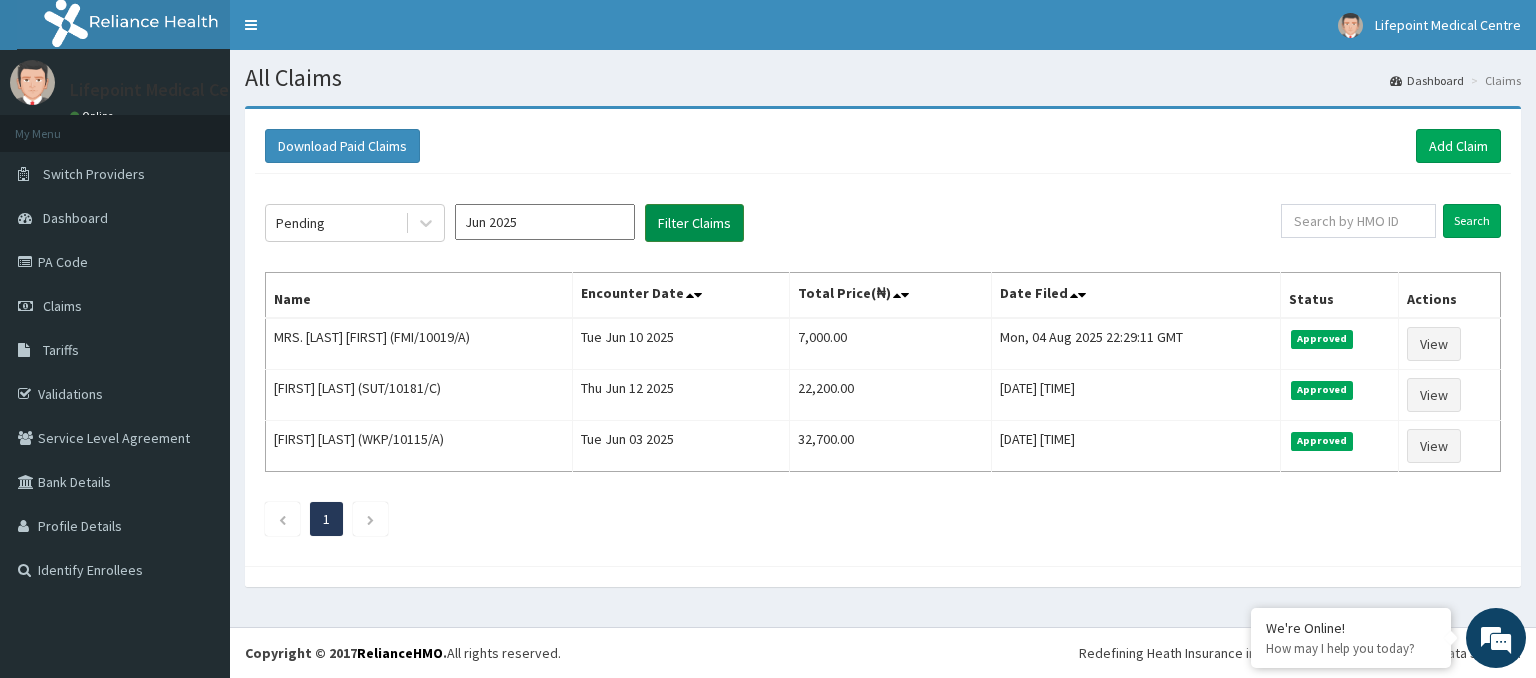 click on "Filter Claims" at bounding box center (694, 223) 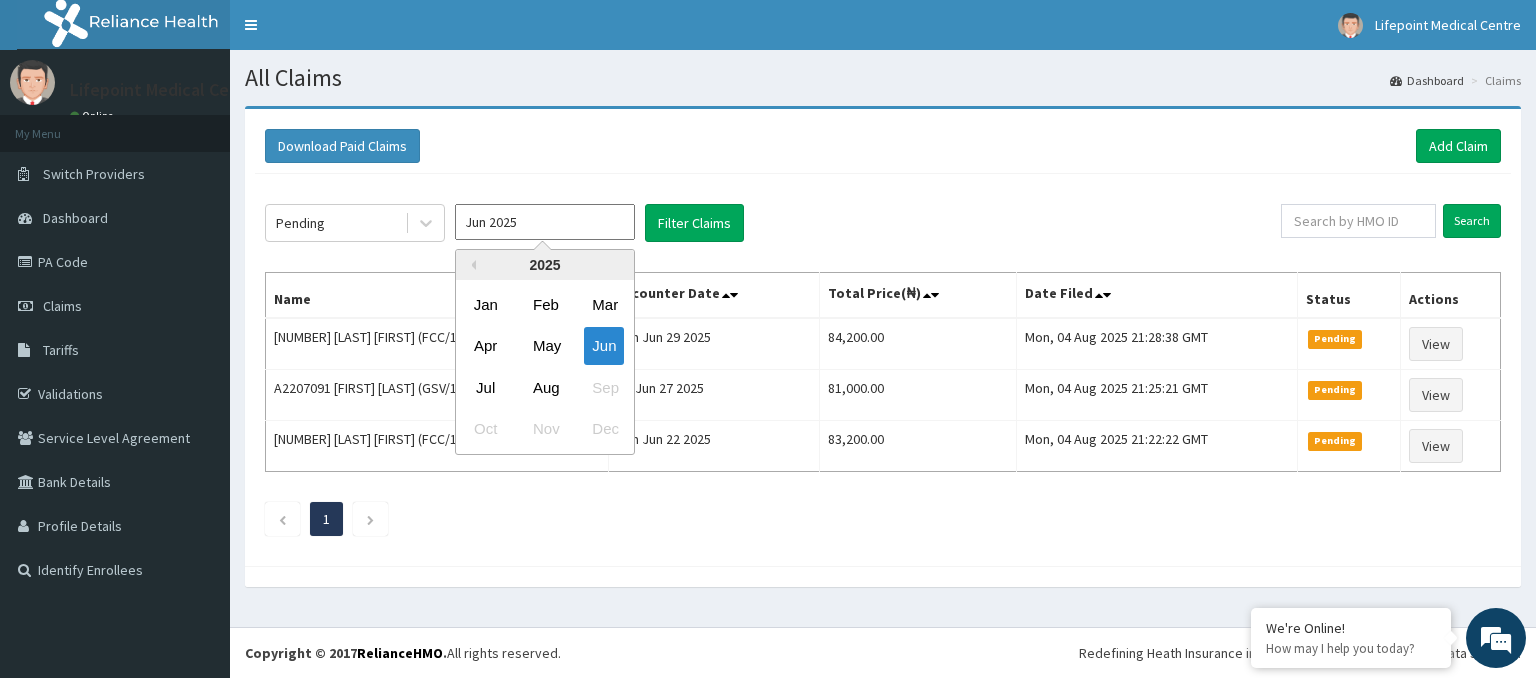 click on "Jun 2025" at bounding box center (545, 222) 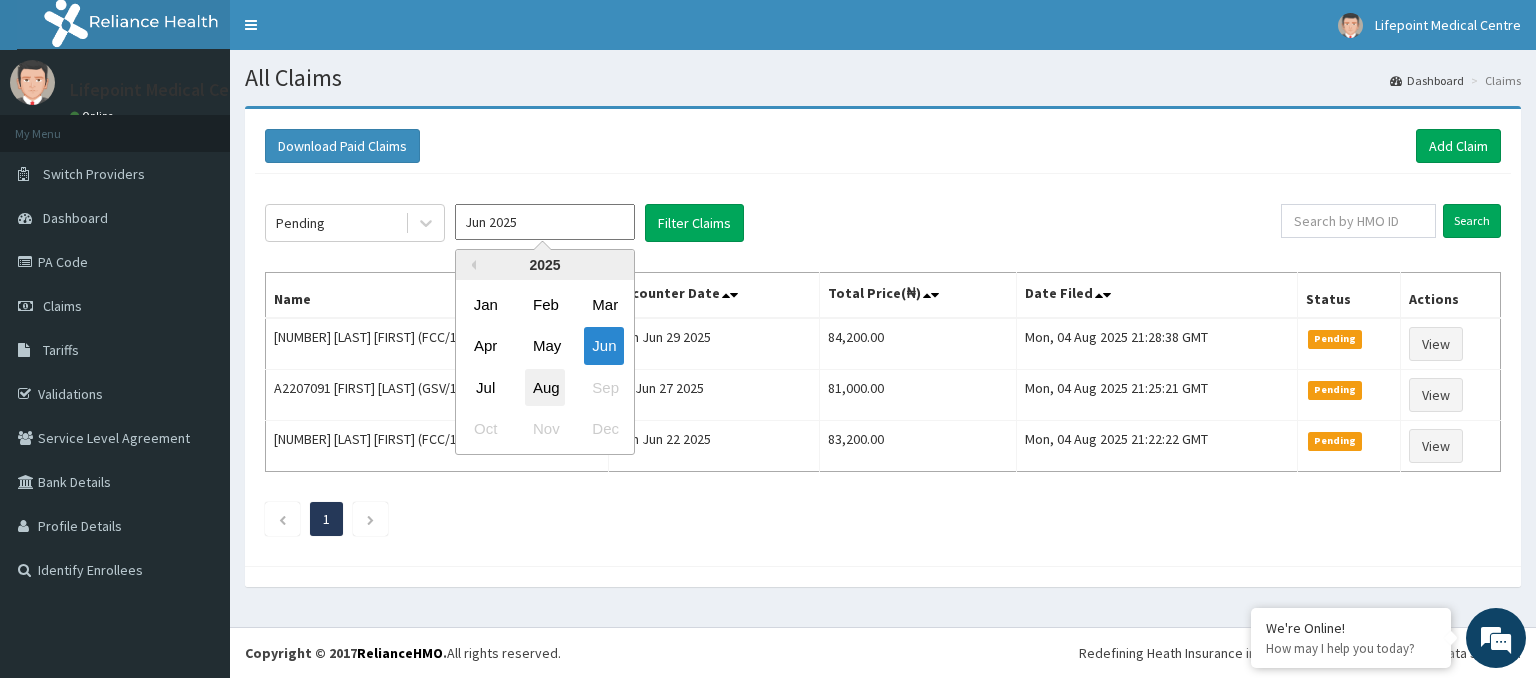 click on "Aug" at bounding box center (545, 387) 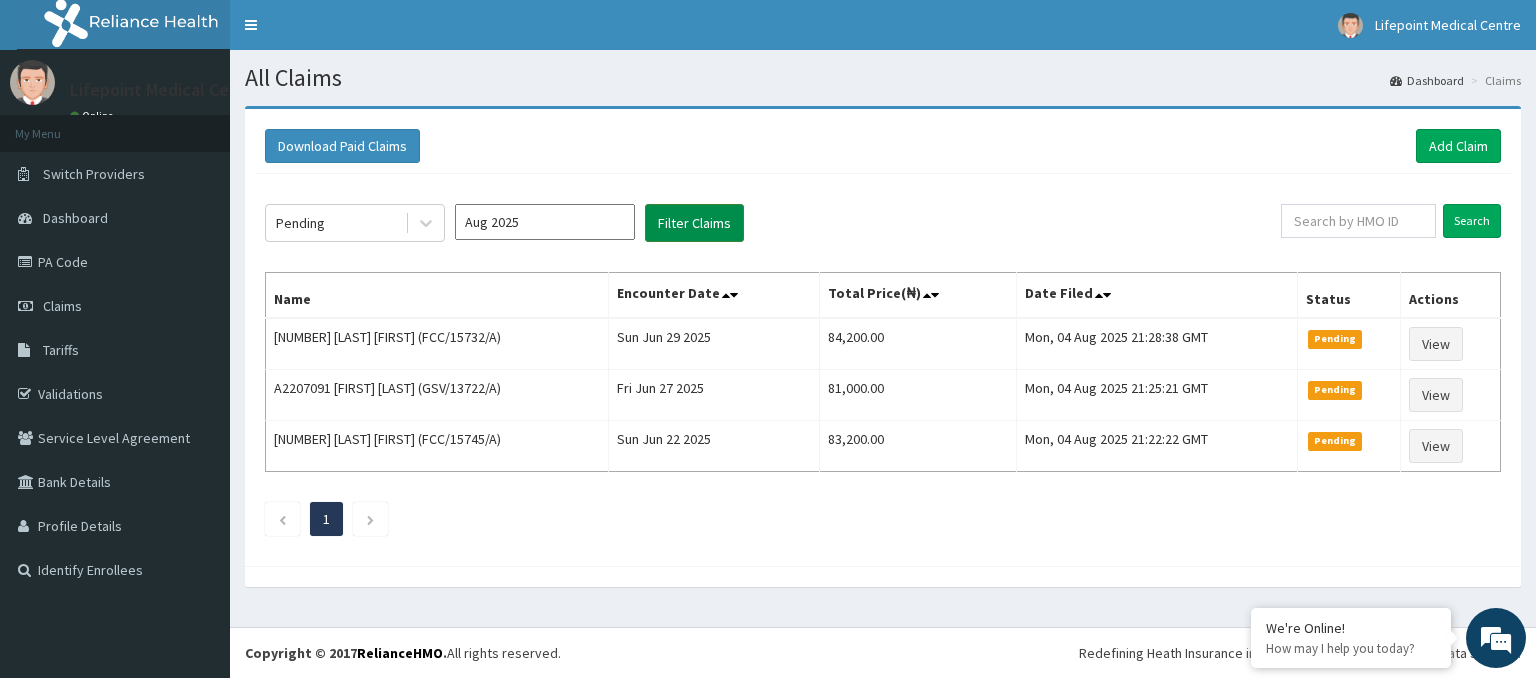 click on "Filter Claims" at bounding box center [694, 223] 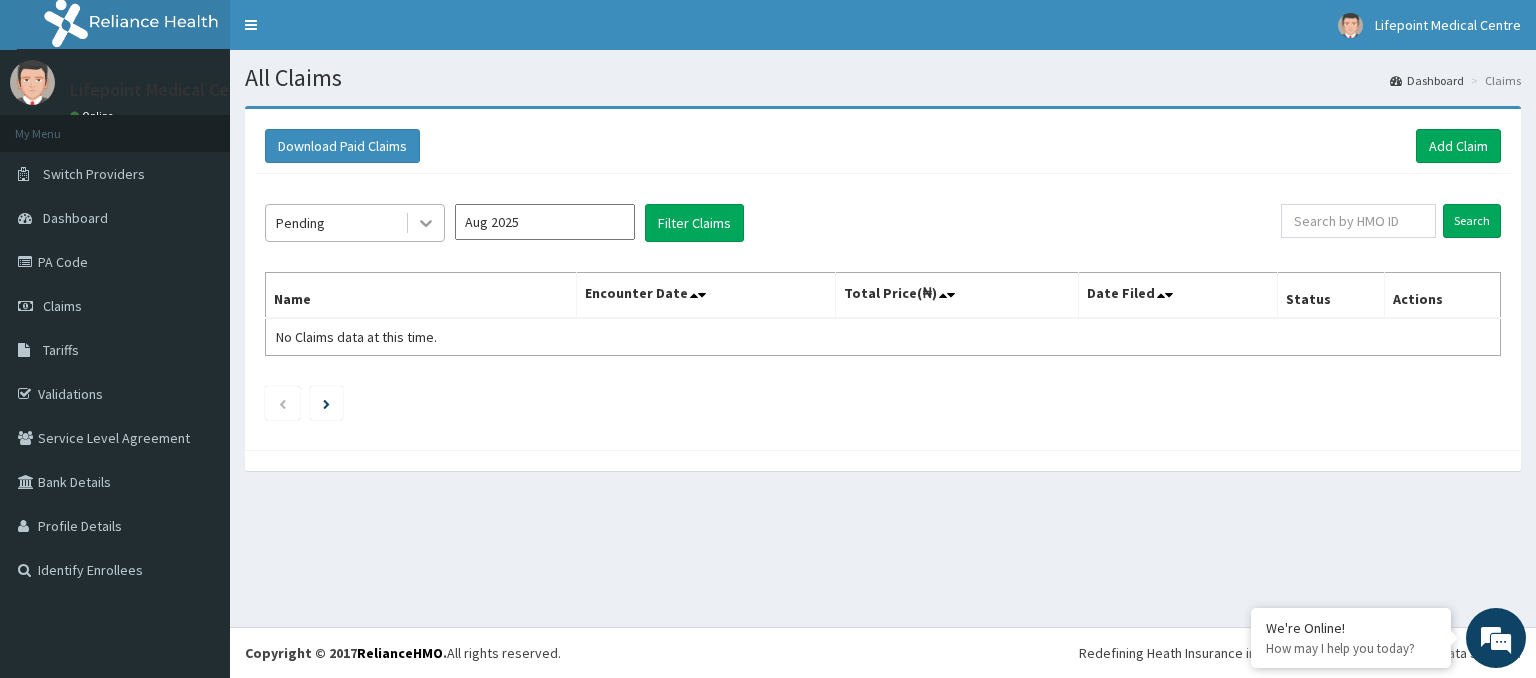 click 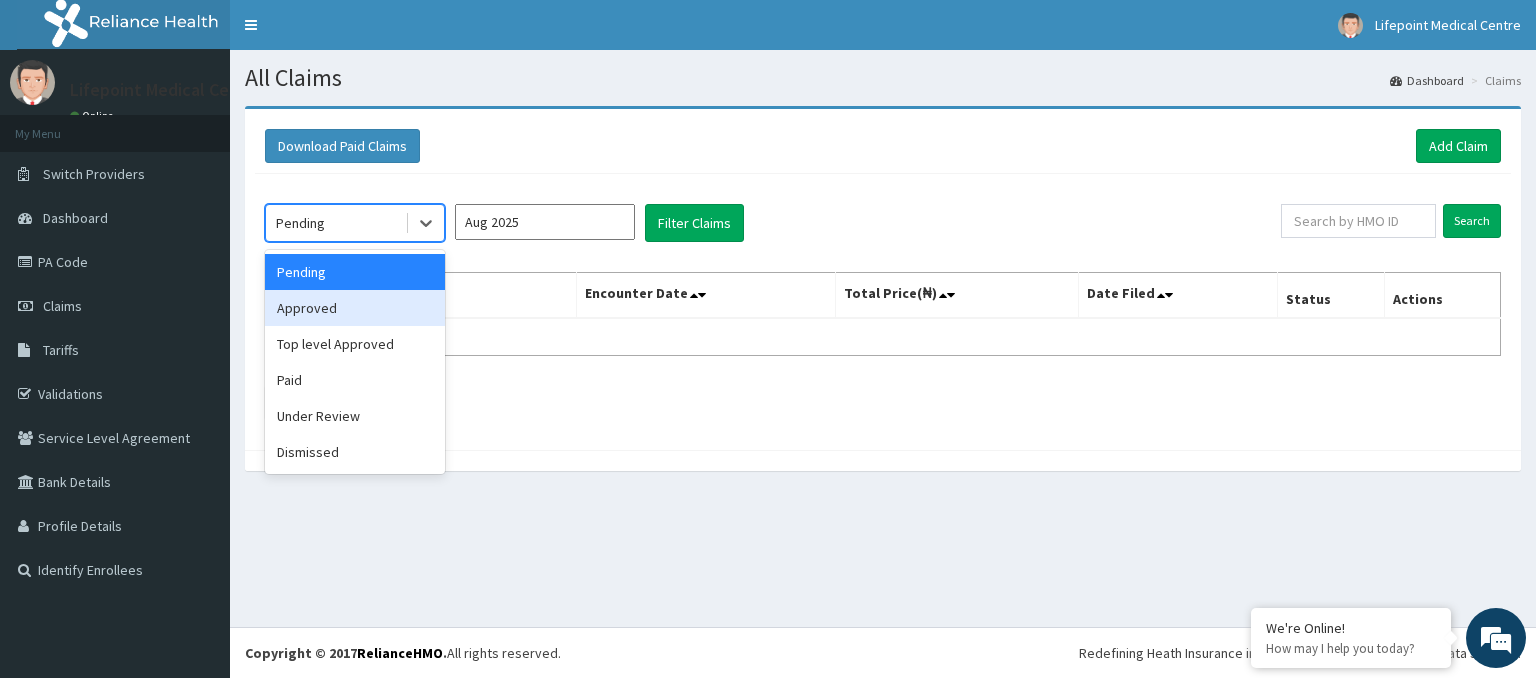 click on "Approved" at bounding box center (355, 308) 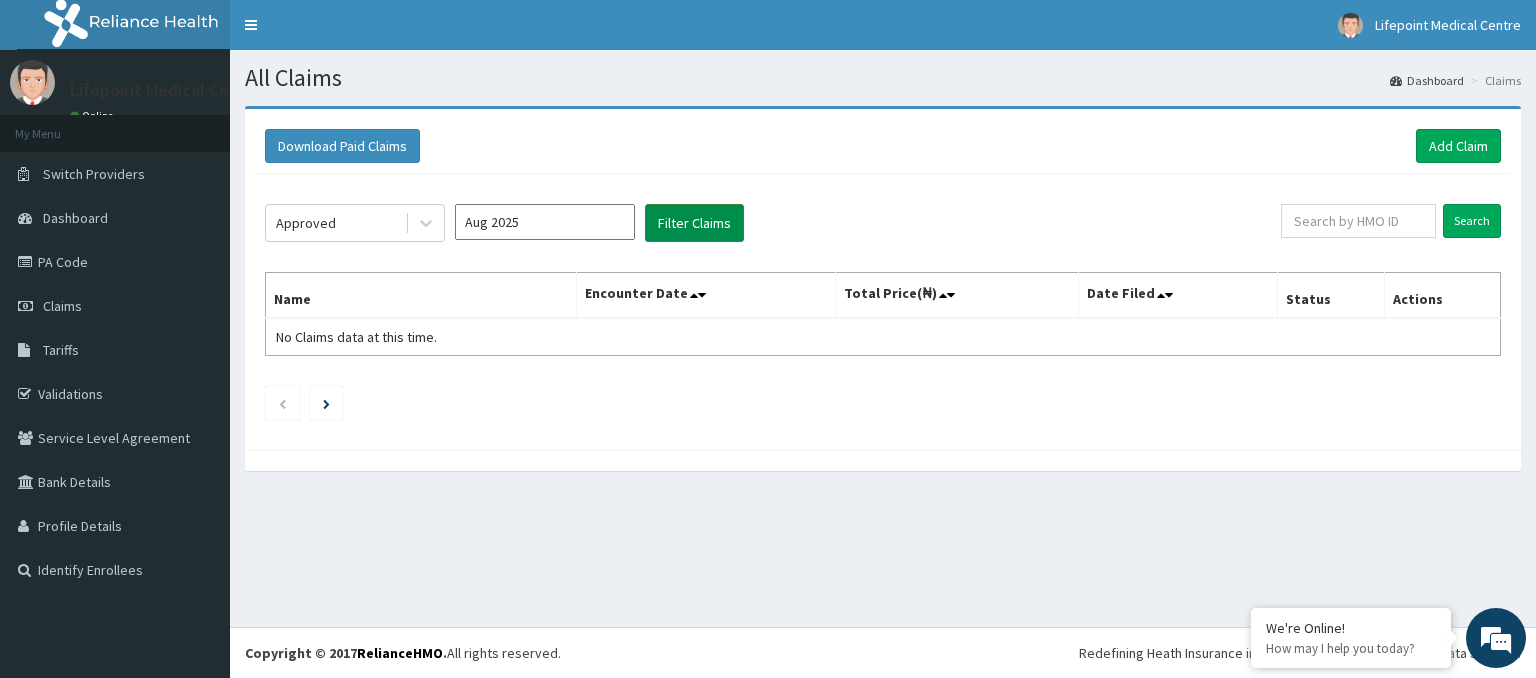 click on "Filter Claims" at bounding box center [694, 223] 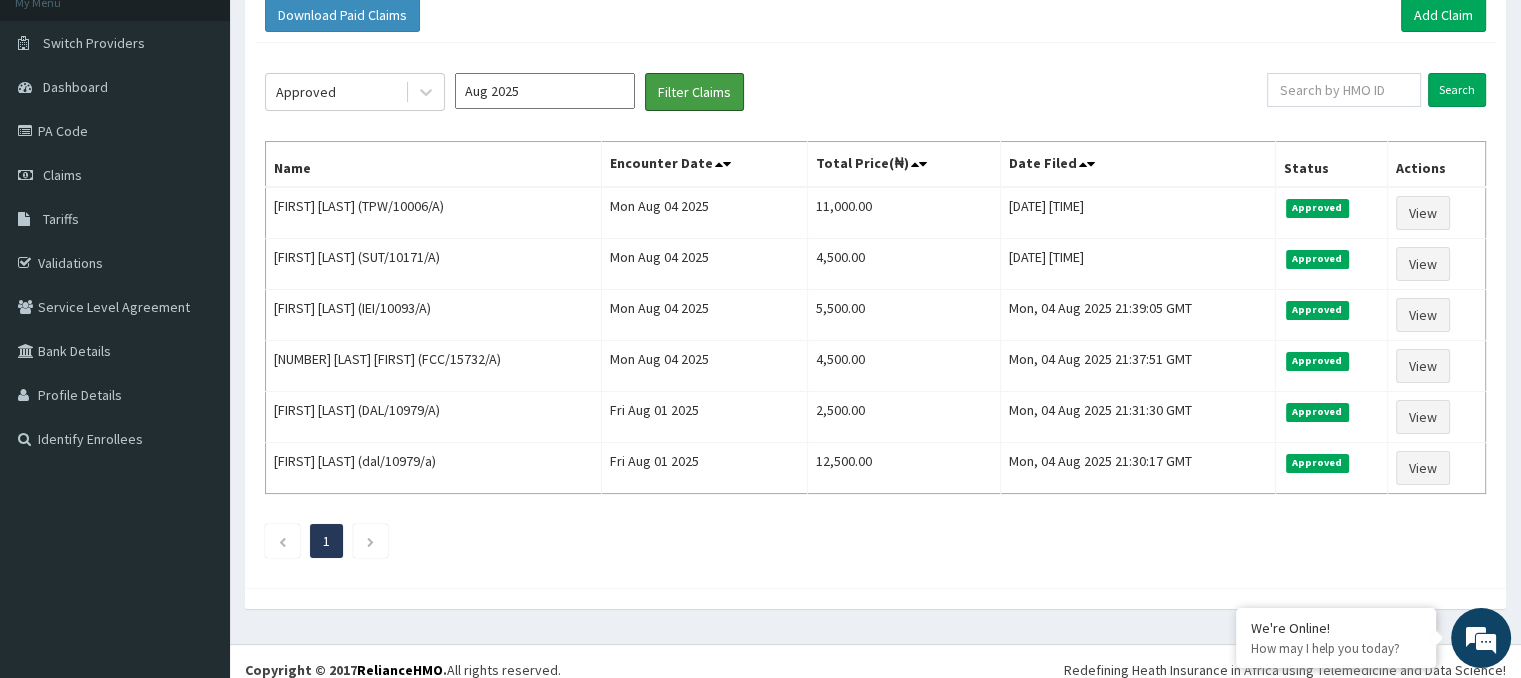 scroll, scrollTop: 0, scrollLeft: 0, axis: both 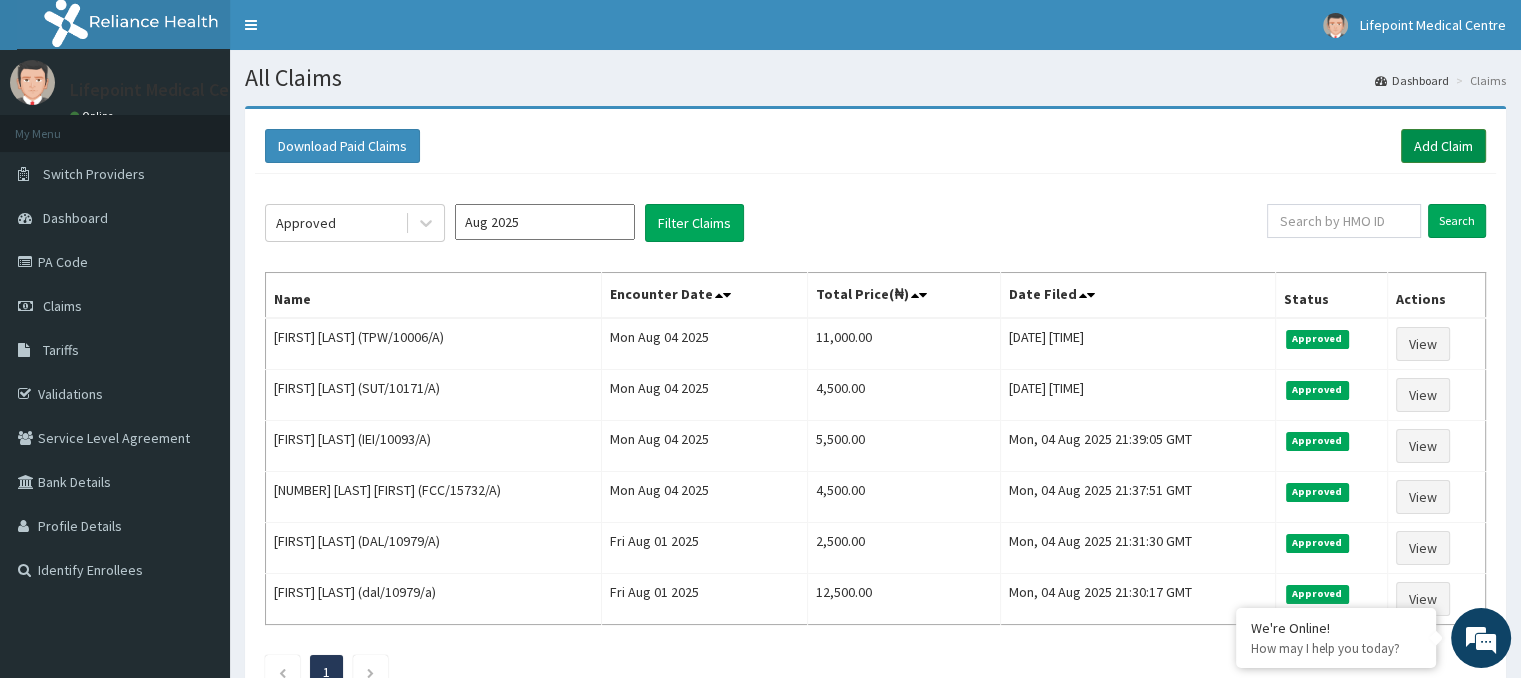 click on "Add Claim" at bounding box center [1443, 146] 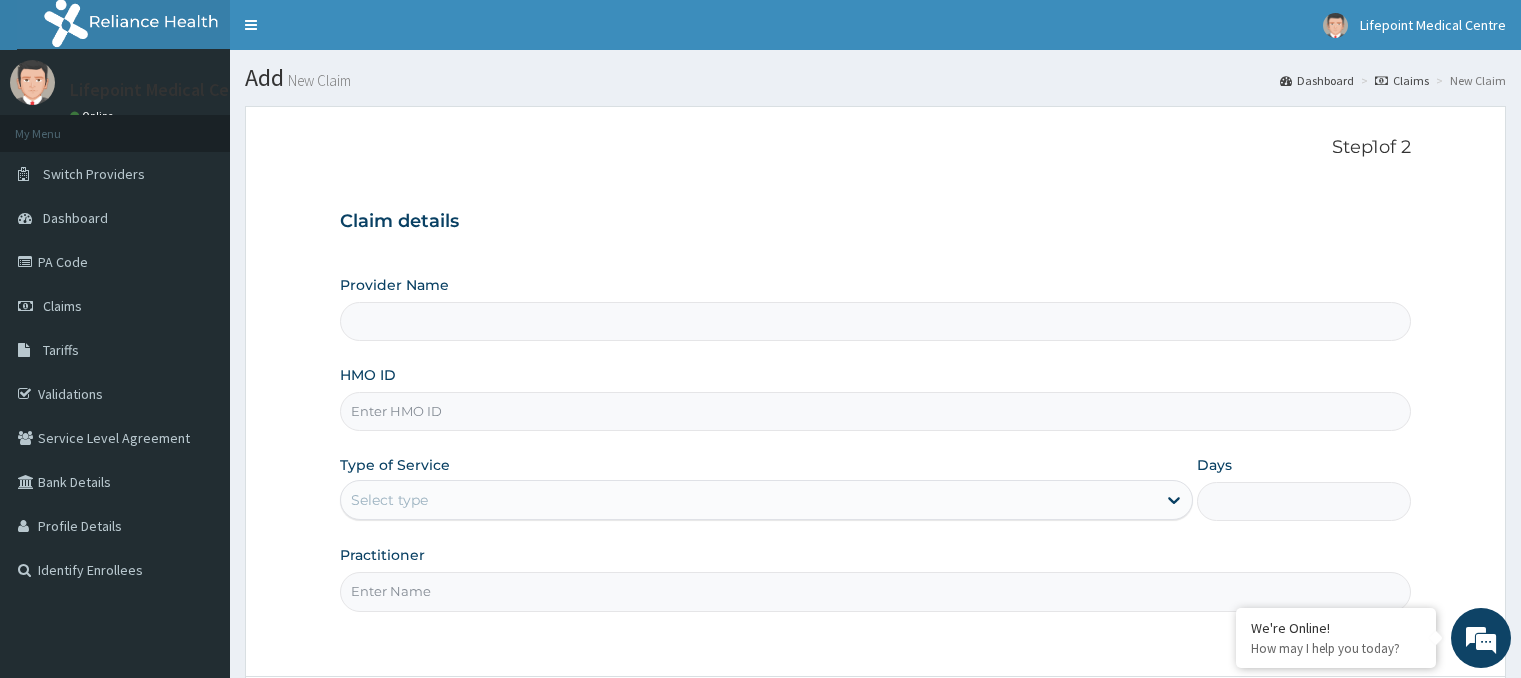 scroll, scrollTop: 0, scrollLeft: 0, axis: both 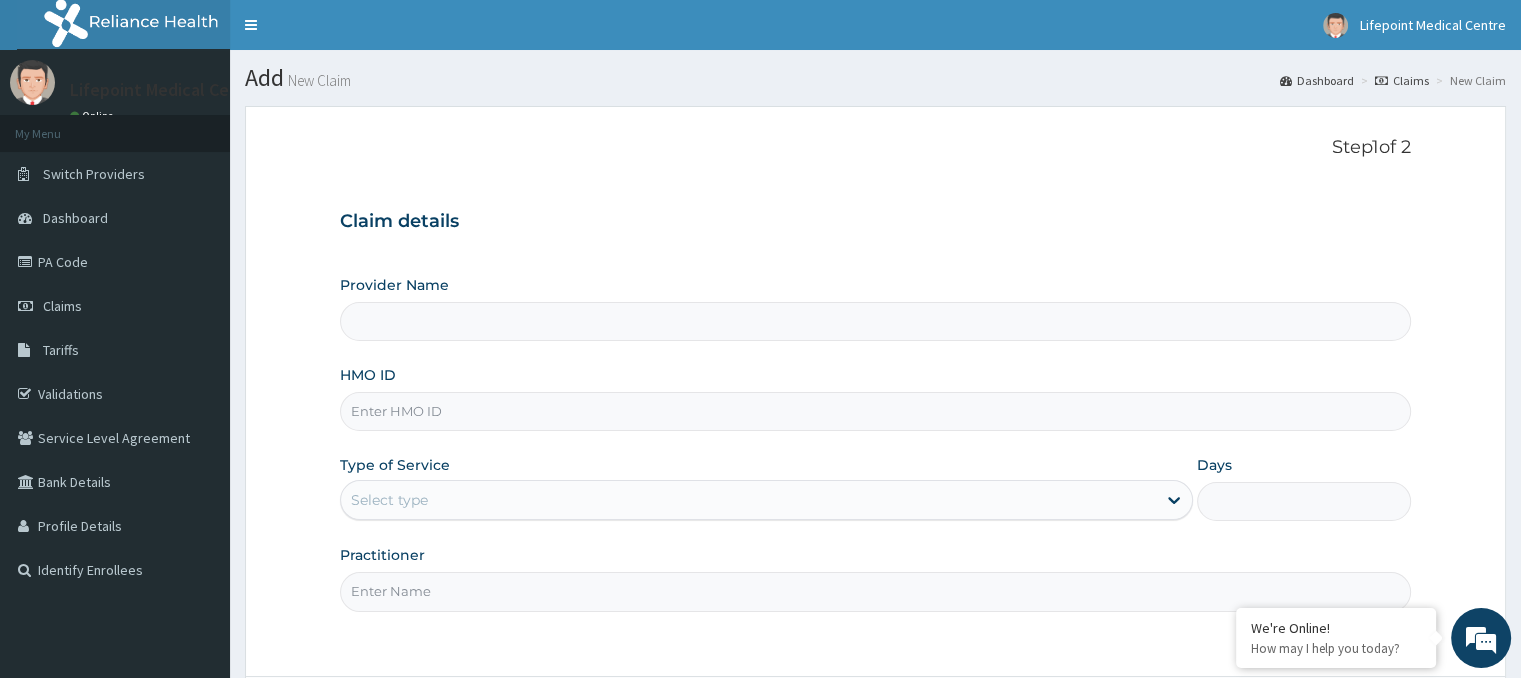 type on "LIFE POINT MEDICAL CENTRE - UTAKO" 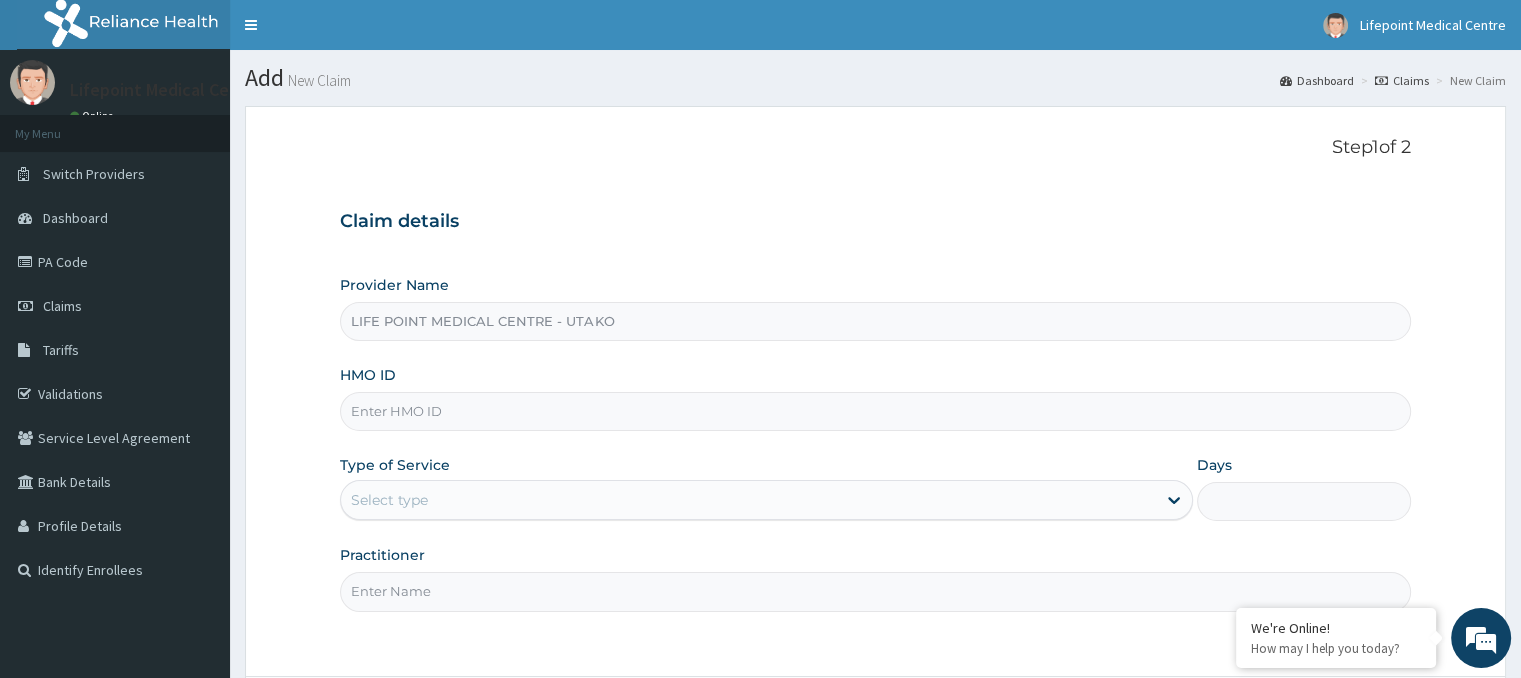 click on "HMO ID" at bounding box center (875, 411) 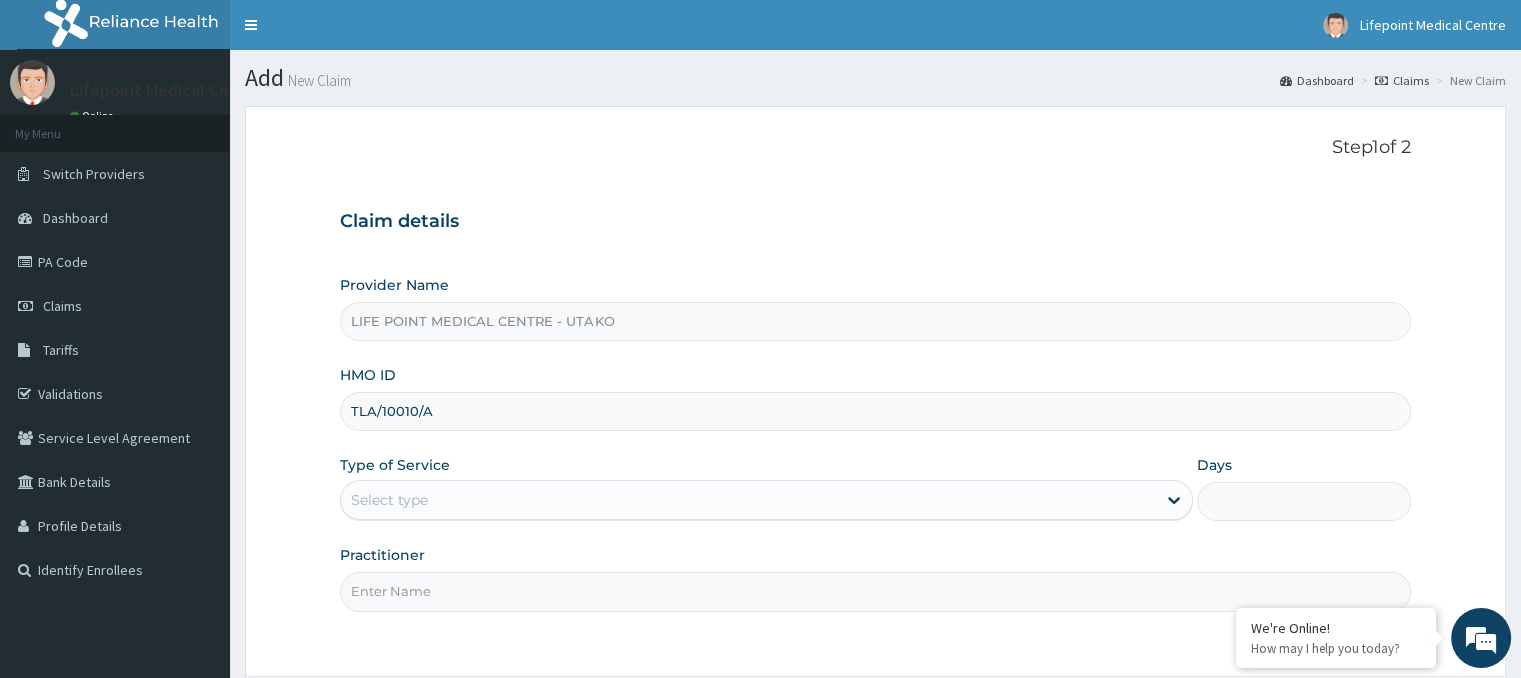 scroll, scrollTop: 0, scrollLeft: 0, axis: both 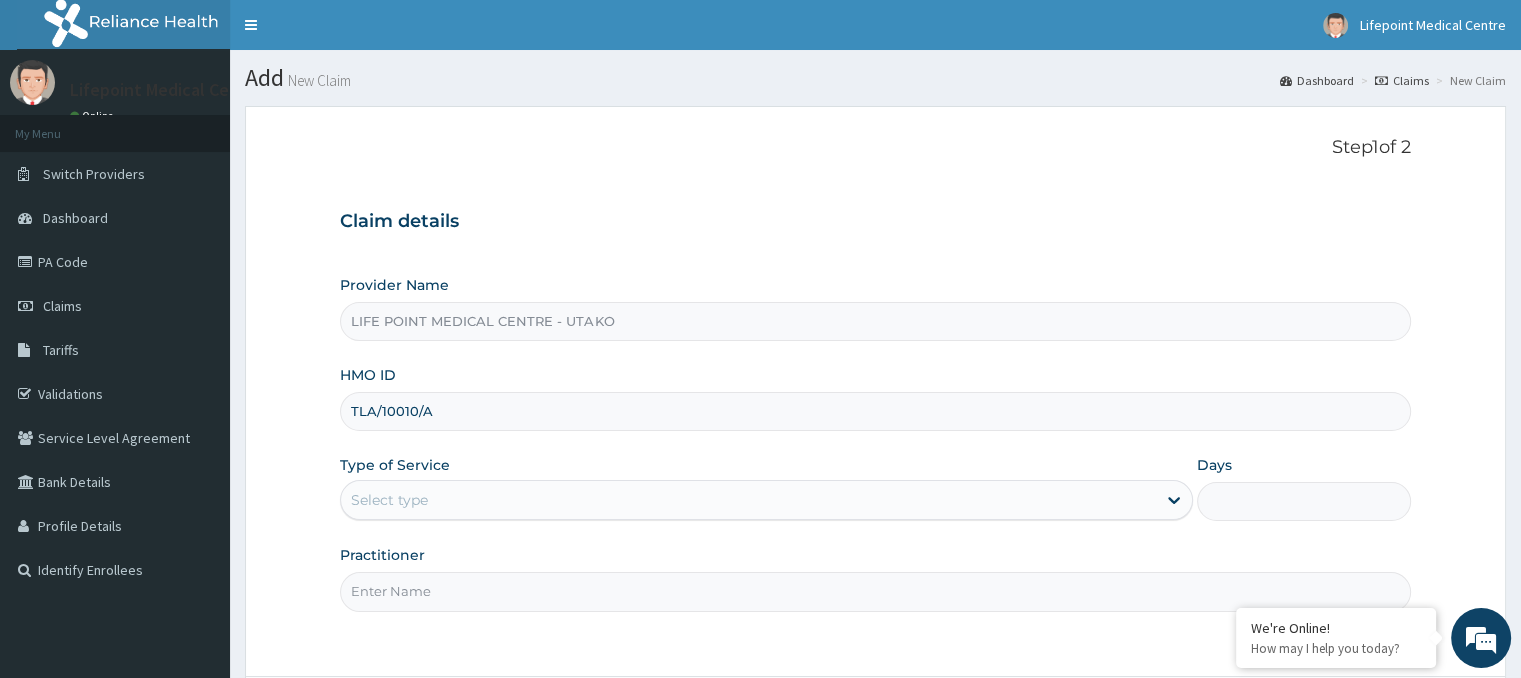 type on "TLA/10010/A" 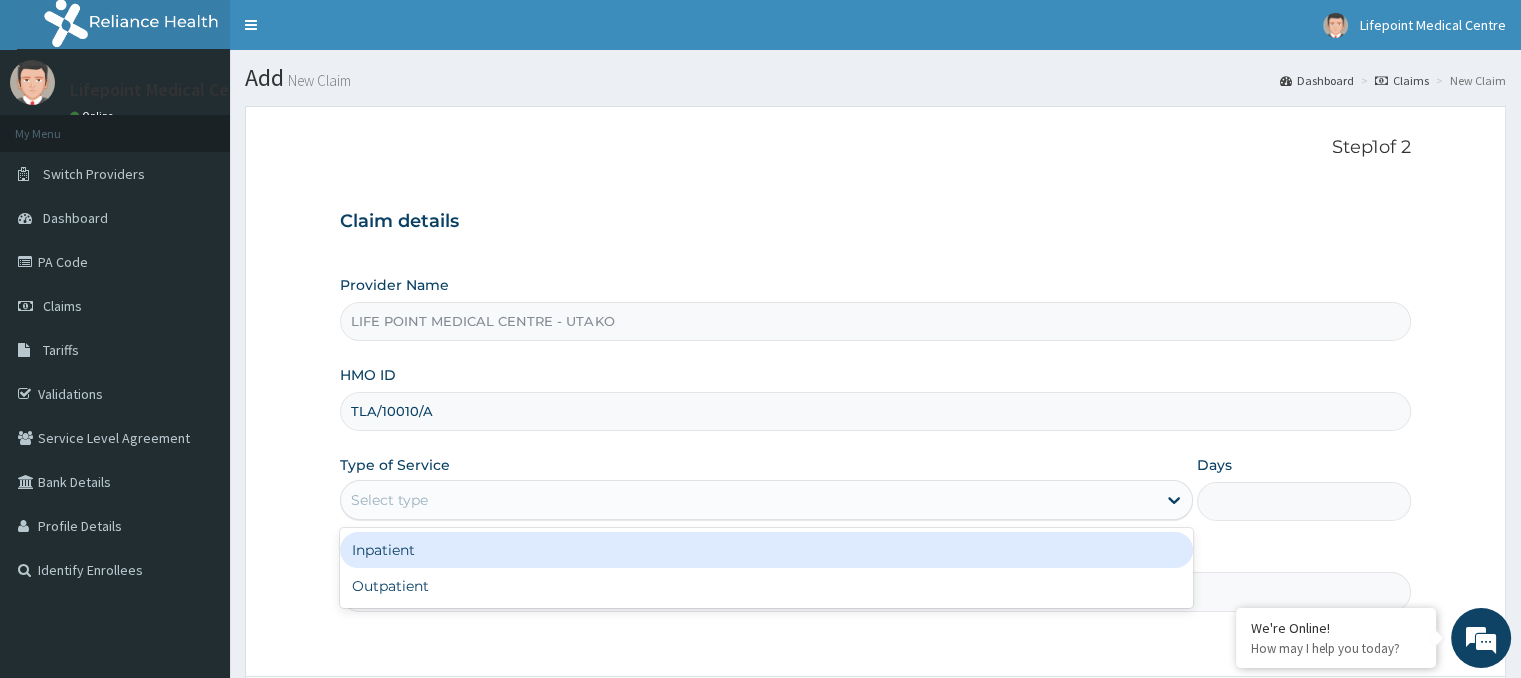 click on "Select type" at bounding box center (748, 500) 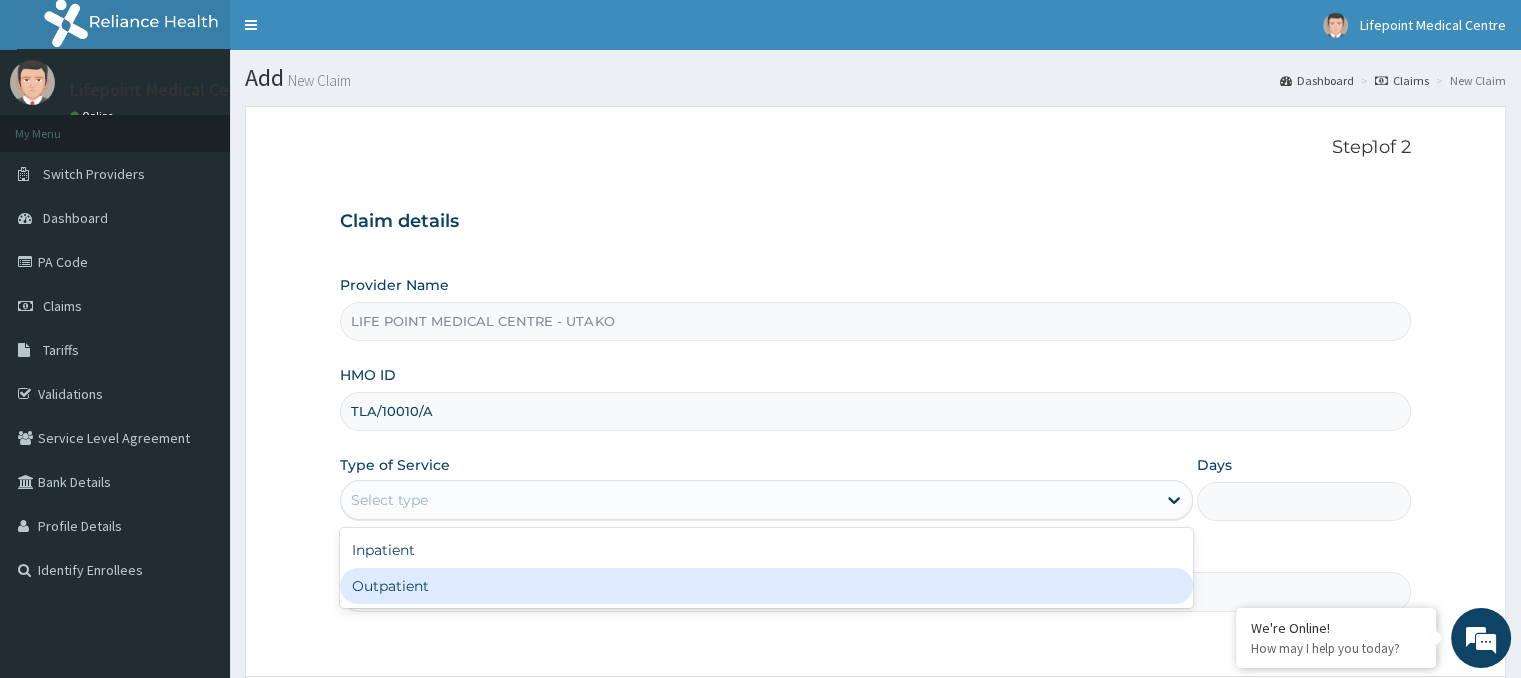 click on "Outpatient" at bounding box center (766, 586) 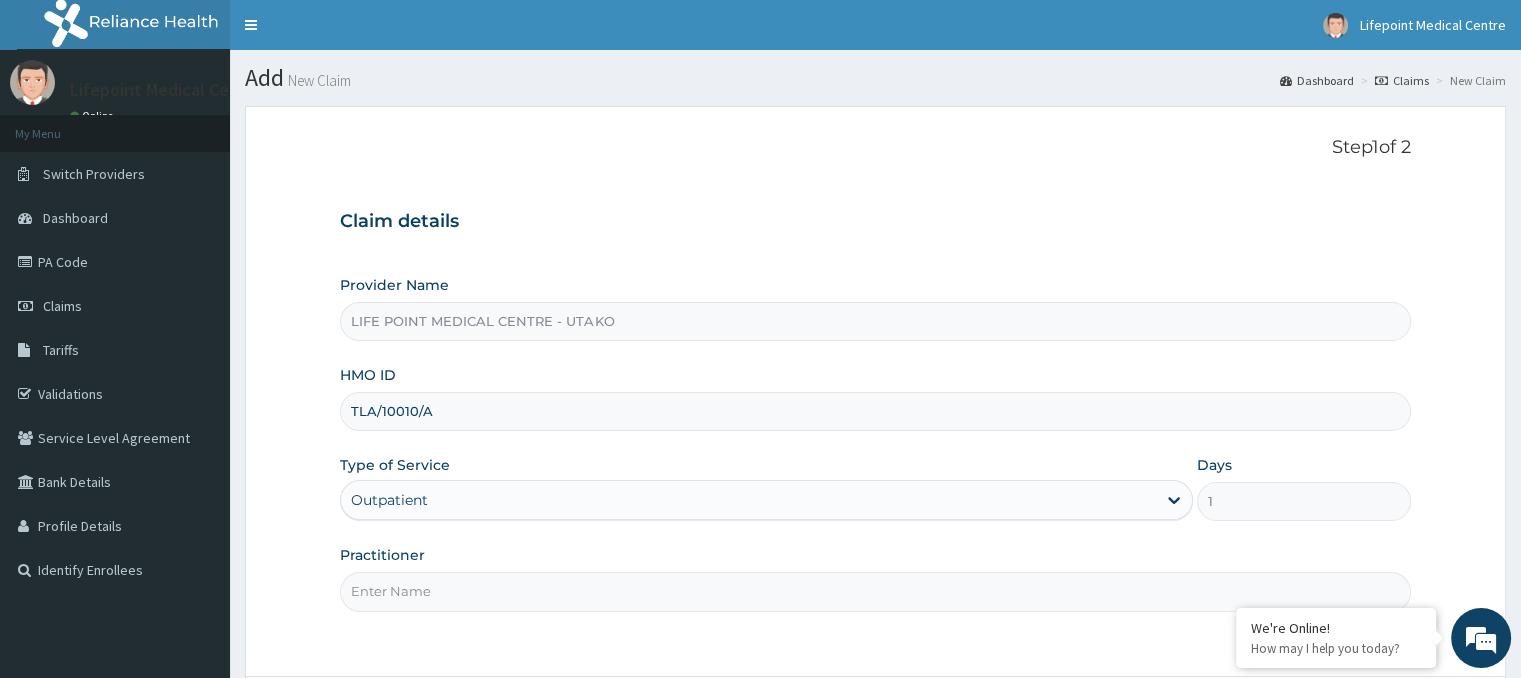 scroll, scrollTop: 177, scrollLeft: 0, axis: vertical 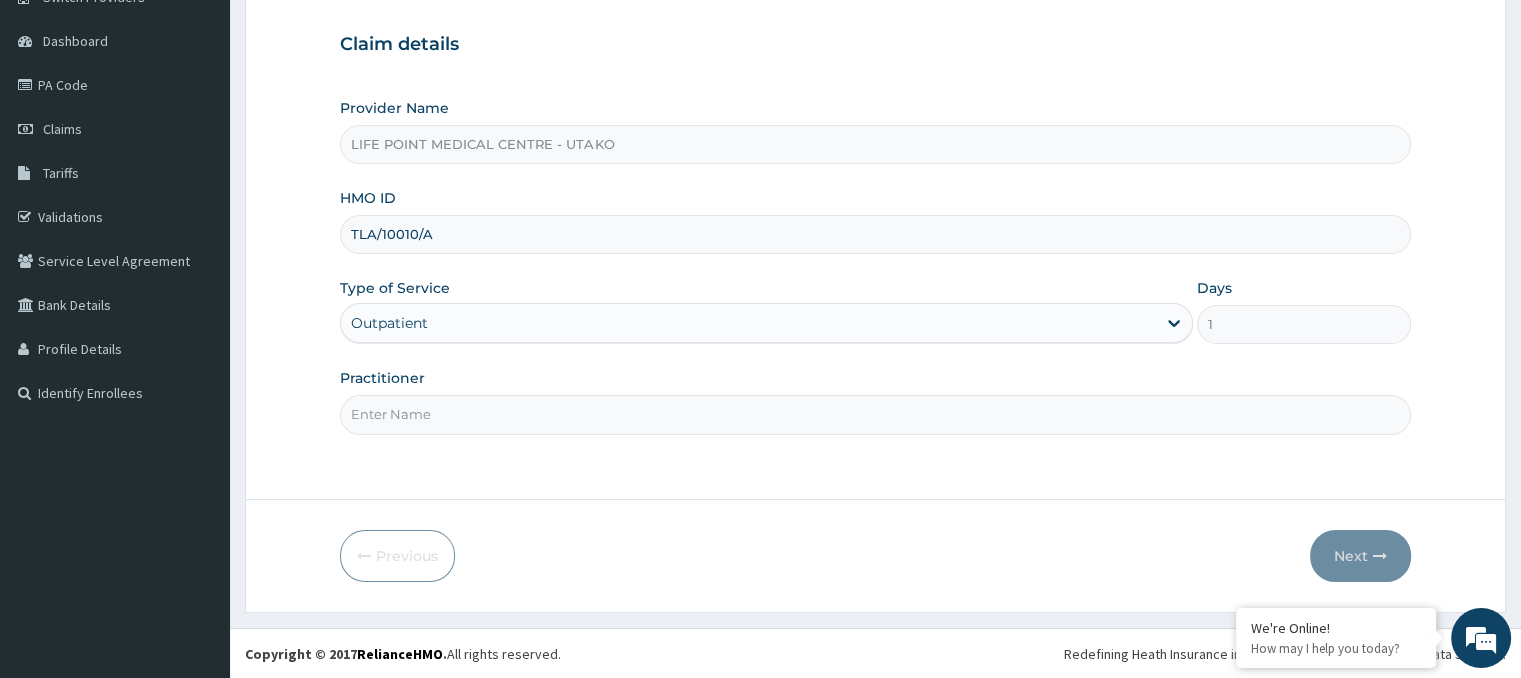 click on "Practitioner" at bounding box center [875, 414] 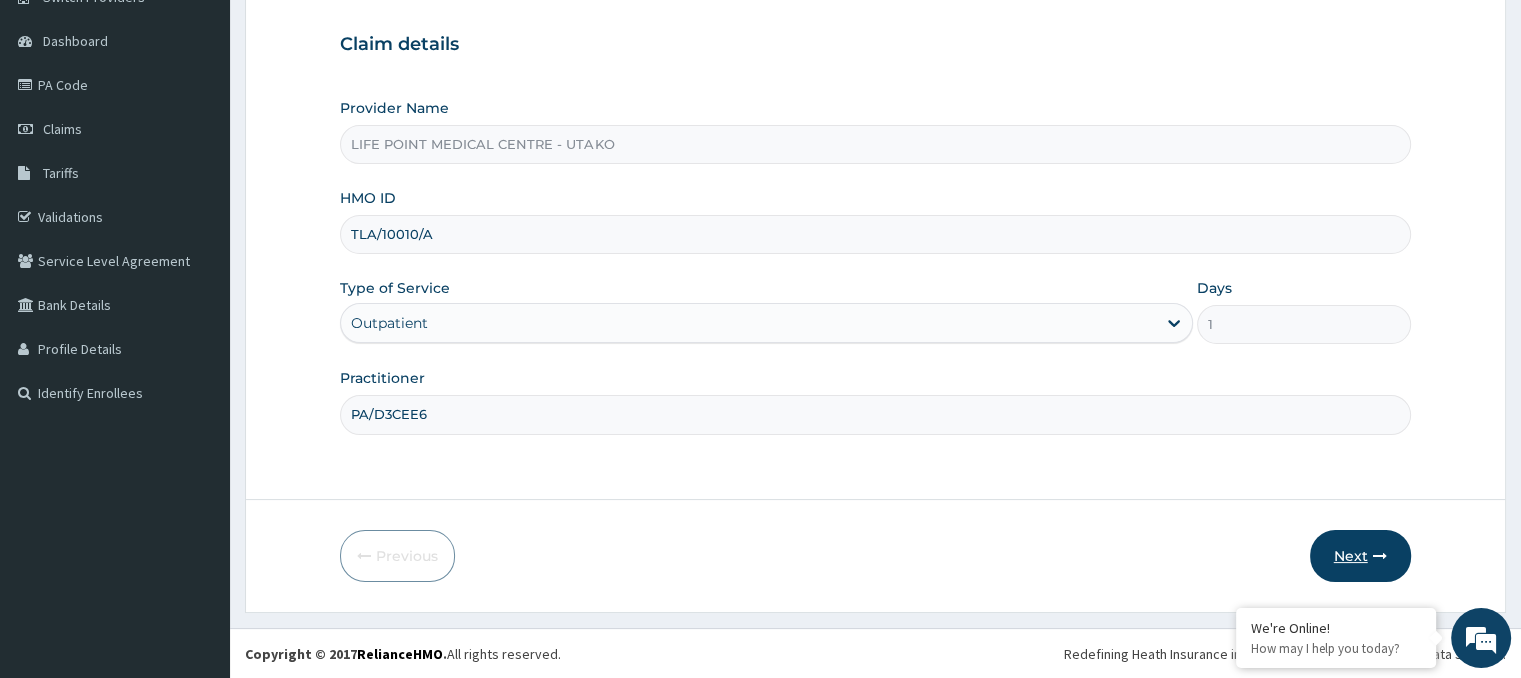 type on "PA/D3CEE6" 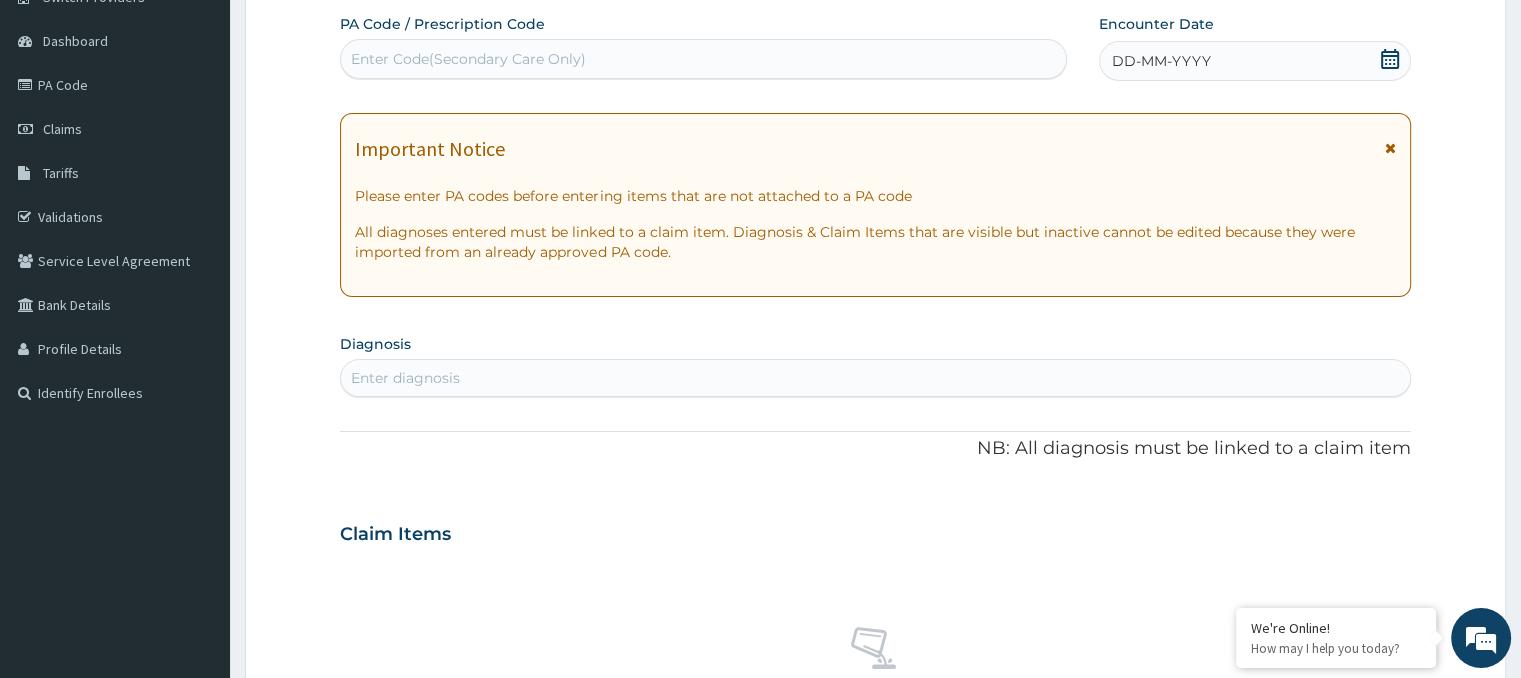 click on "Enter Code(Secondary Care Only)" at bounding box center [468, 59] 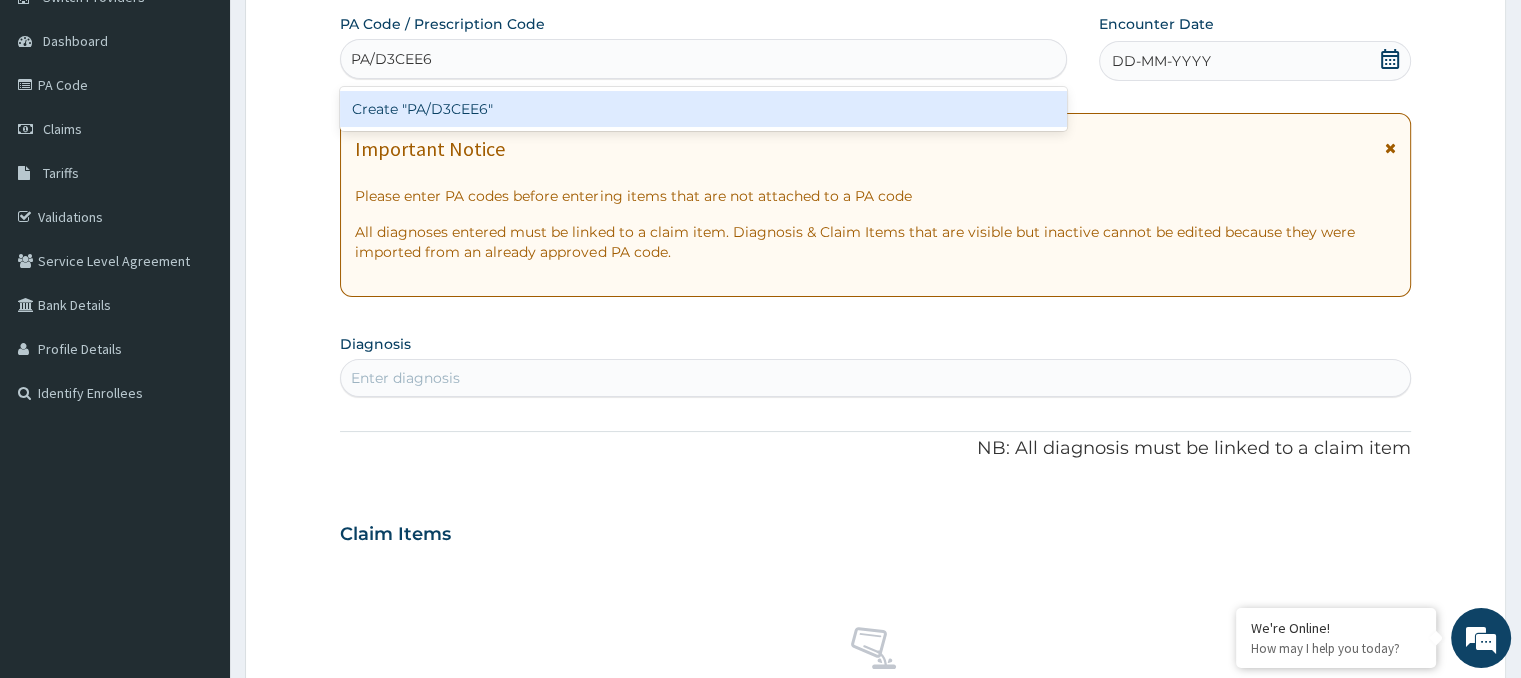 click on "Create "PA/D3CEE6"" at bounding box center (703, 109) 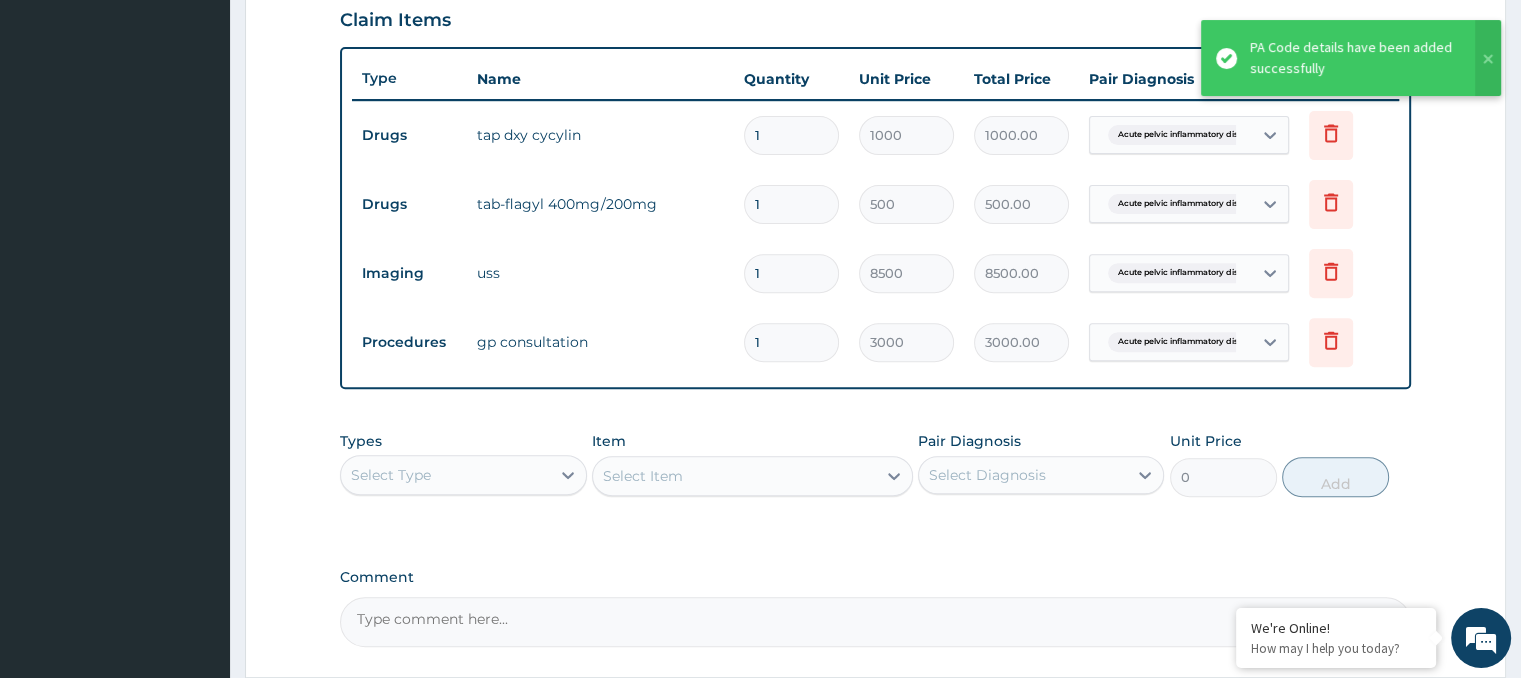scroll, scrollTop: 872, scrollLeft: 0, axis: vertical 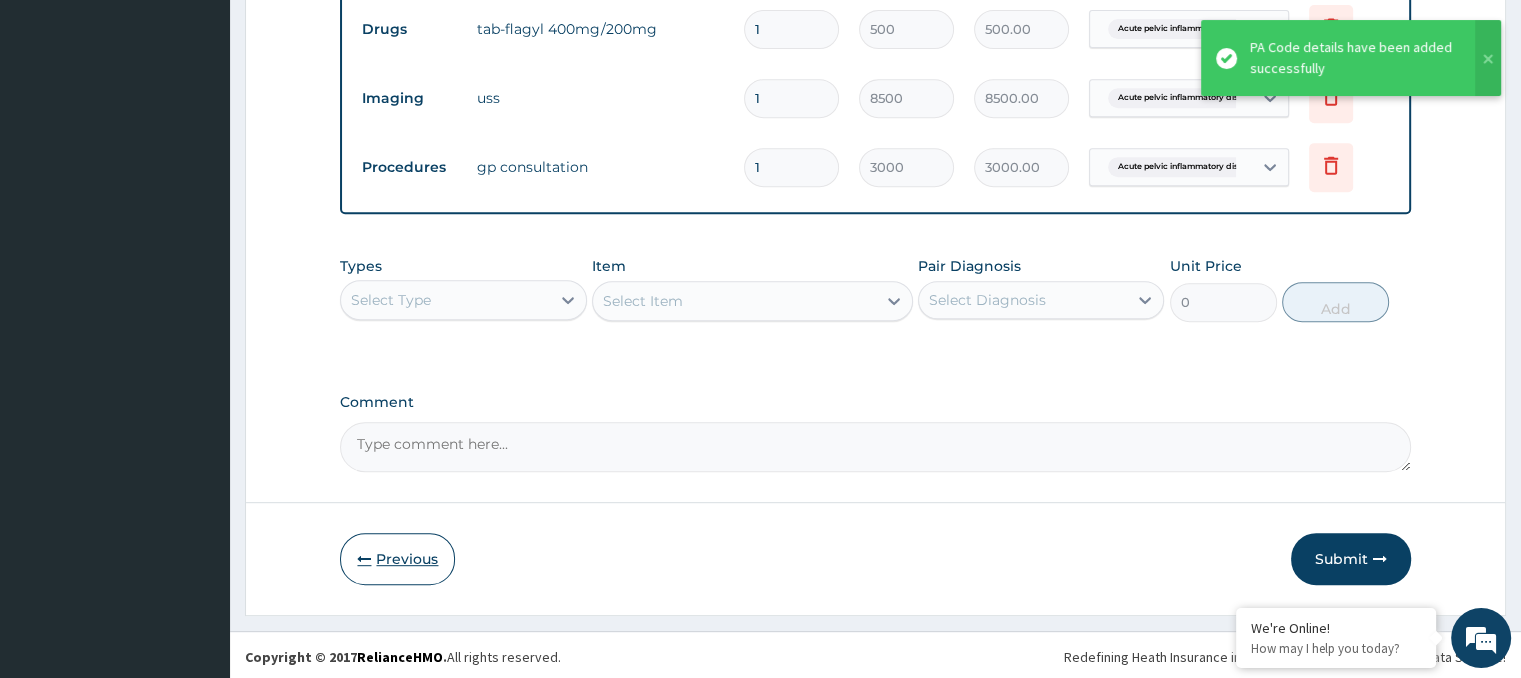 click on "Previous" at bounding box center (397, 559) 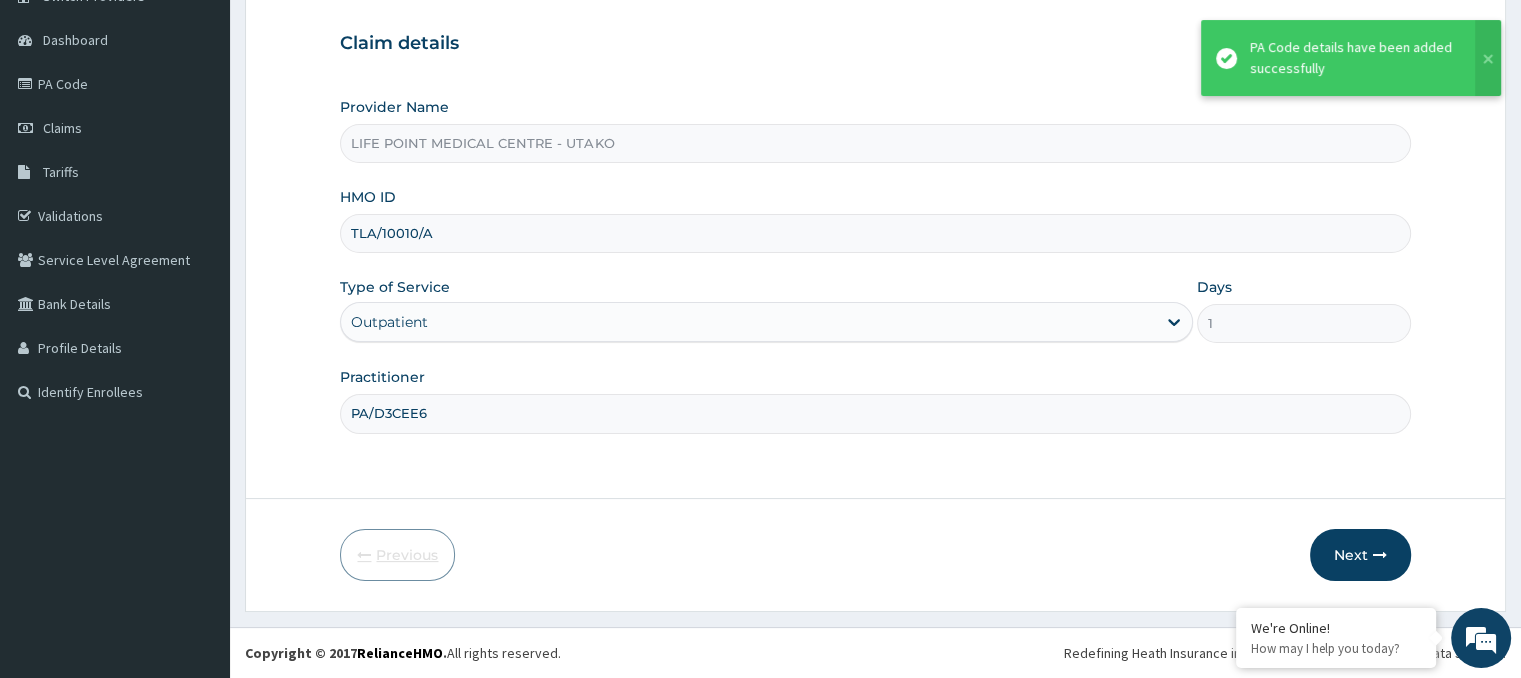 scroll, scrollTop: 177, scrollLeft: 0, axis: vertical 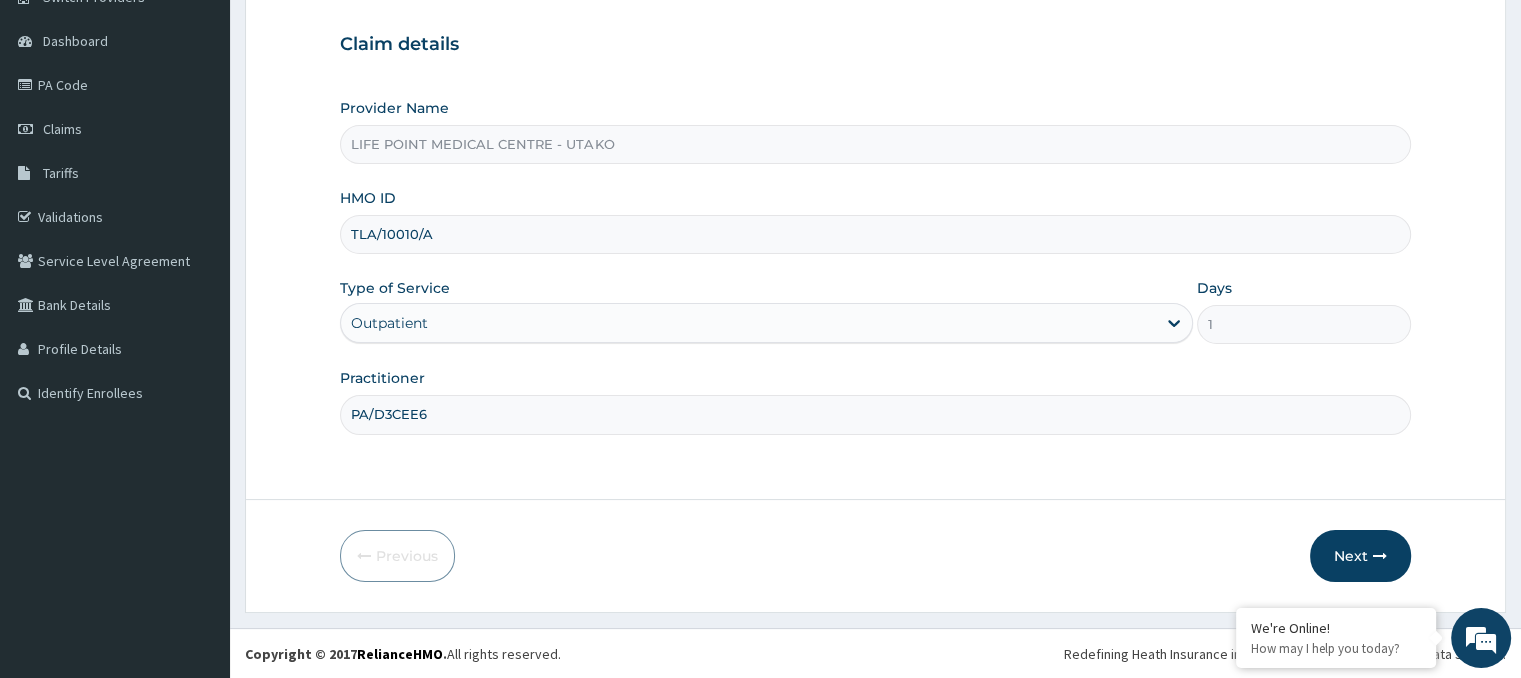 click on "PA/D3CEE6" at bounding box center [875, 414] 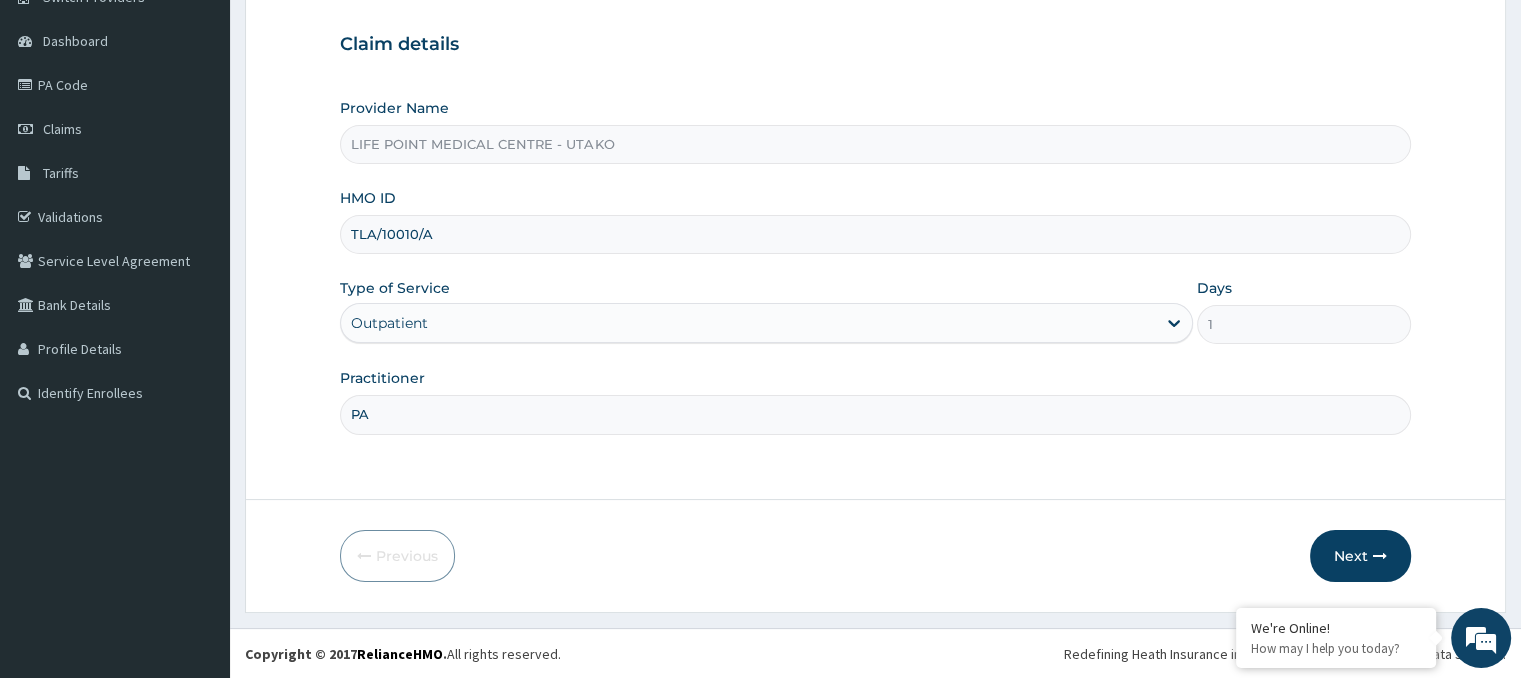 type on "P" 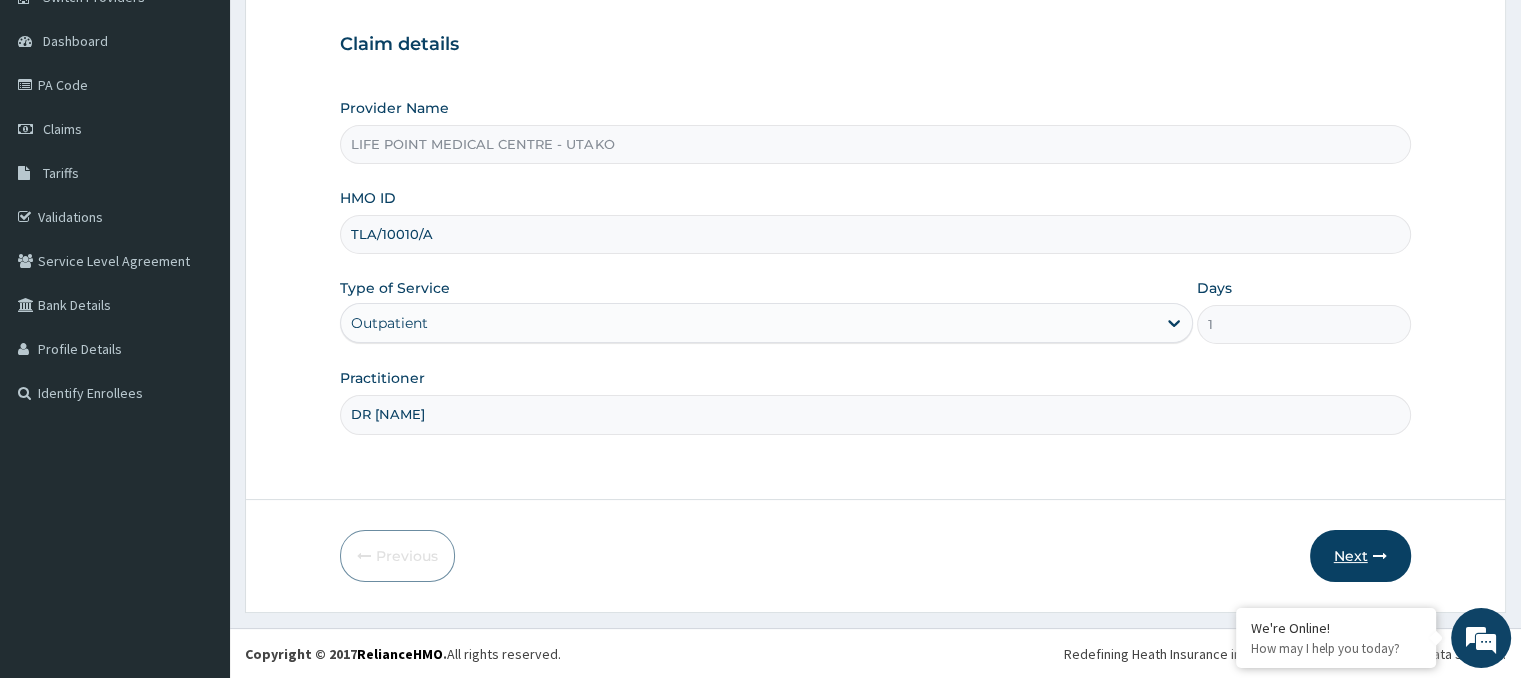type on "[TITLE] [LAST]" 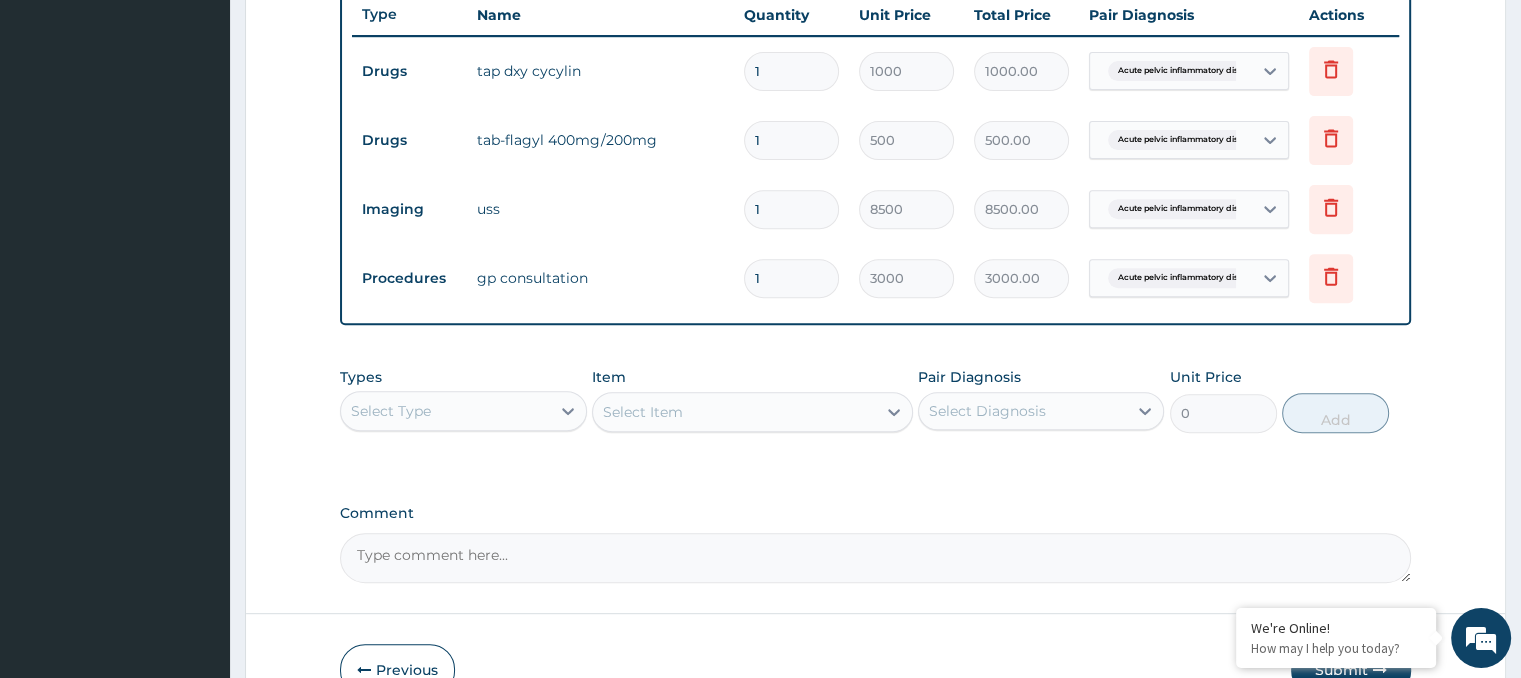 scroll, scrollTop: 872, scrollLeft: 0, axis: vertical 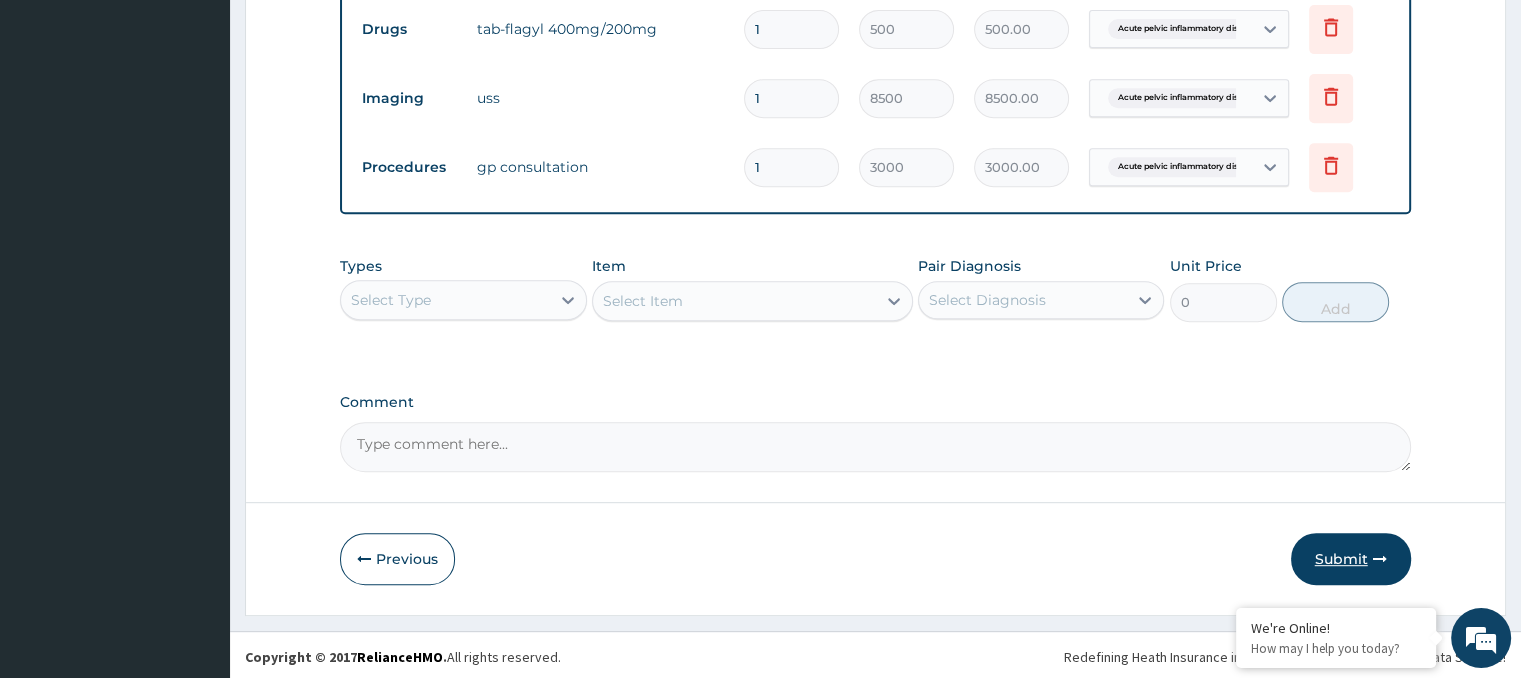 click on "Submit" at bounding box center (1351, 559) 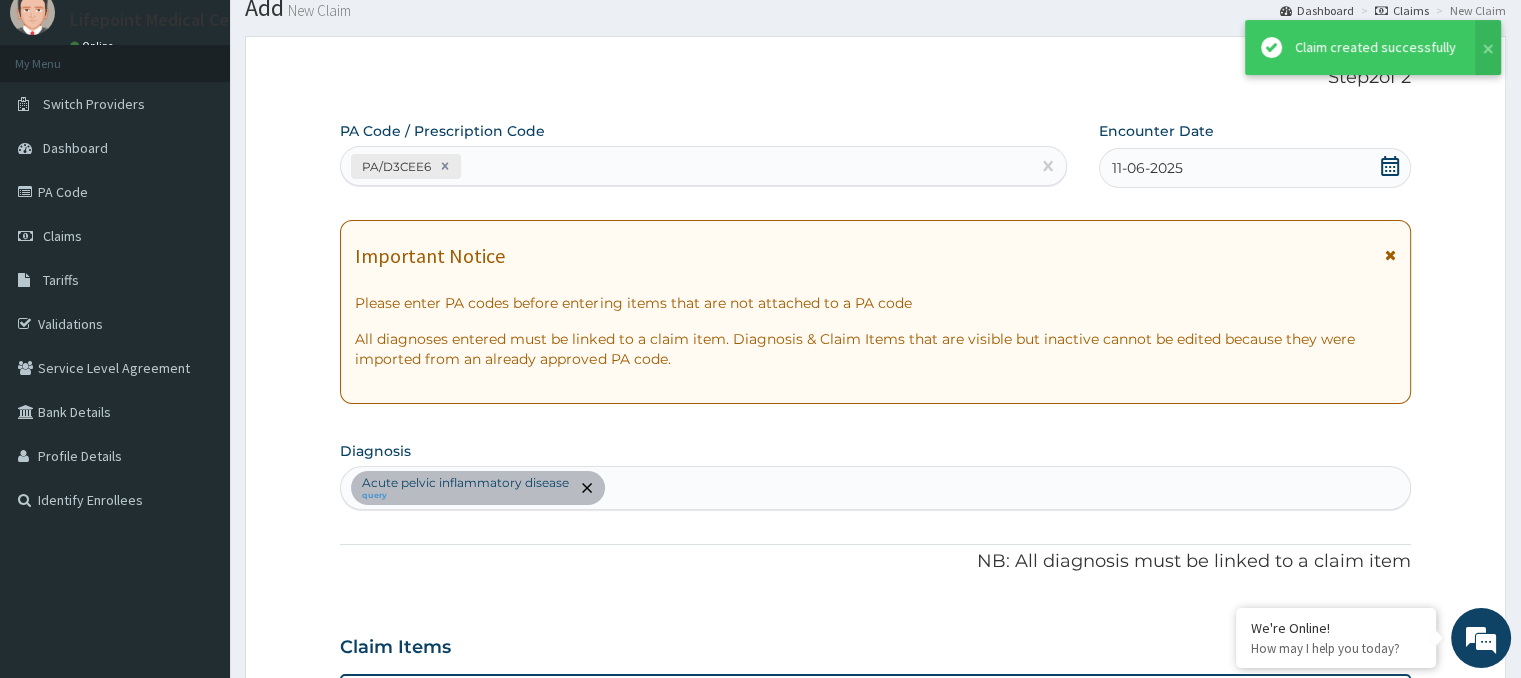 scroll, scrollTop: 872, scrollLeft: 0, axis: vertical 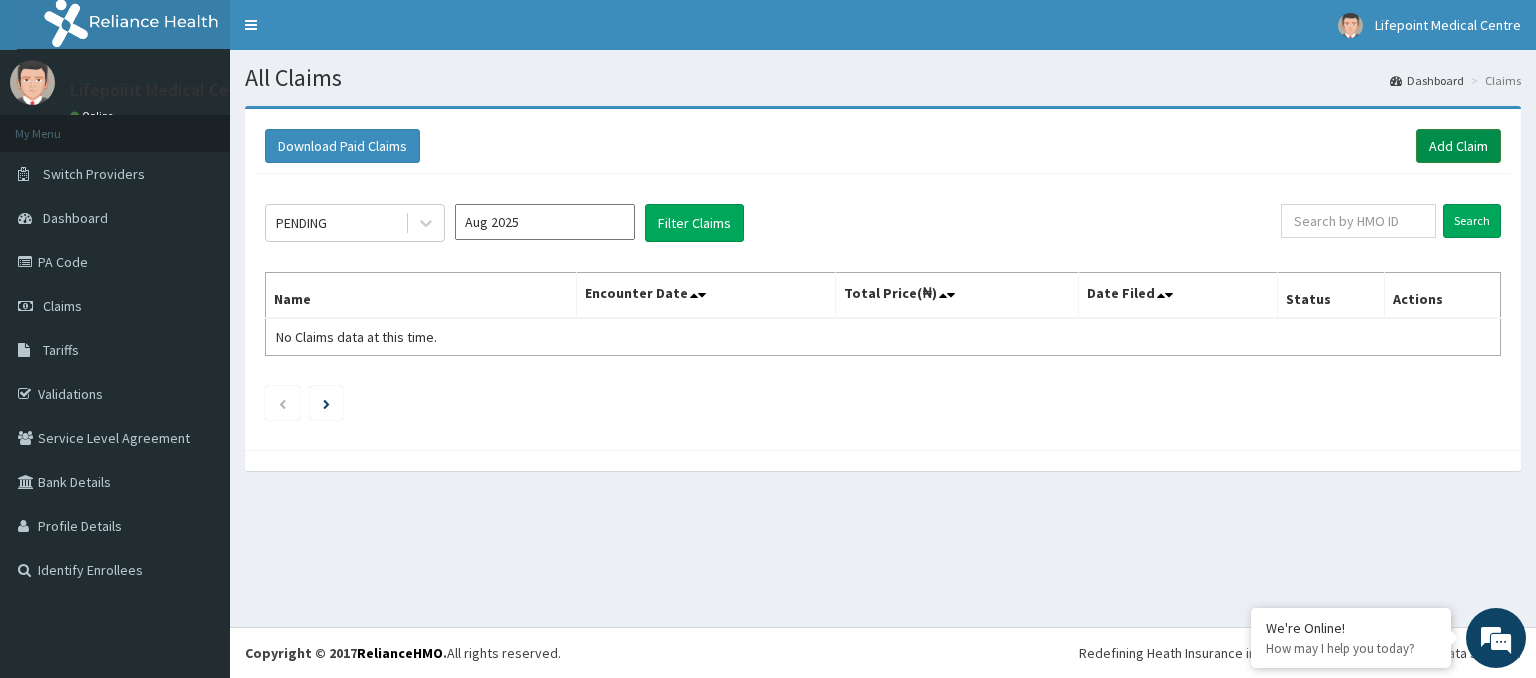 click on "Add Claim" at bounding box center [1458, 146] 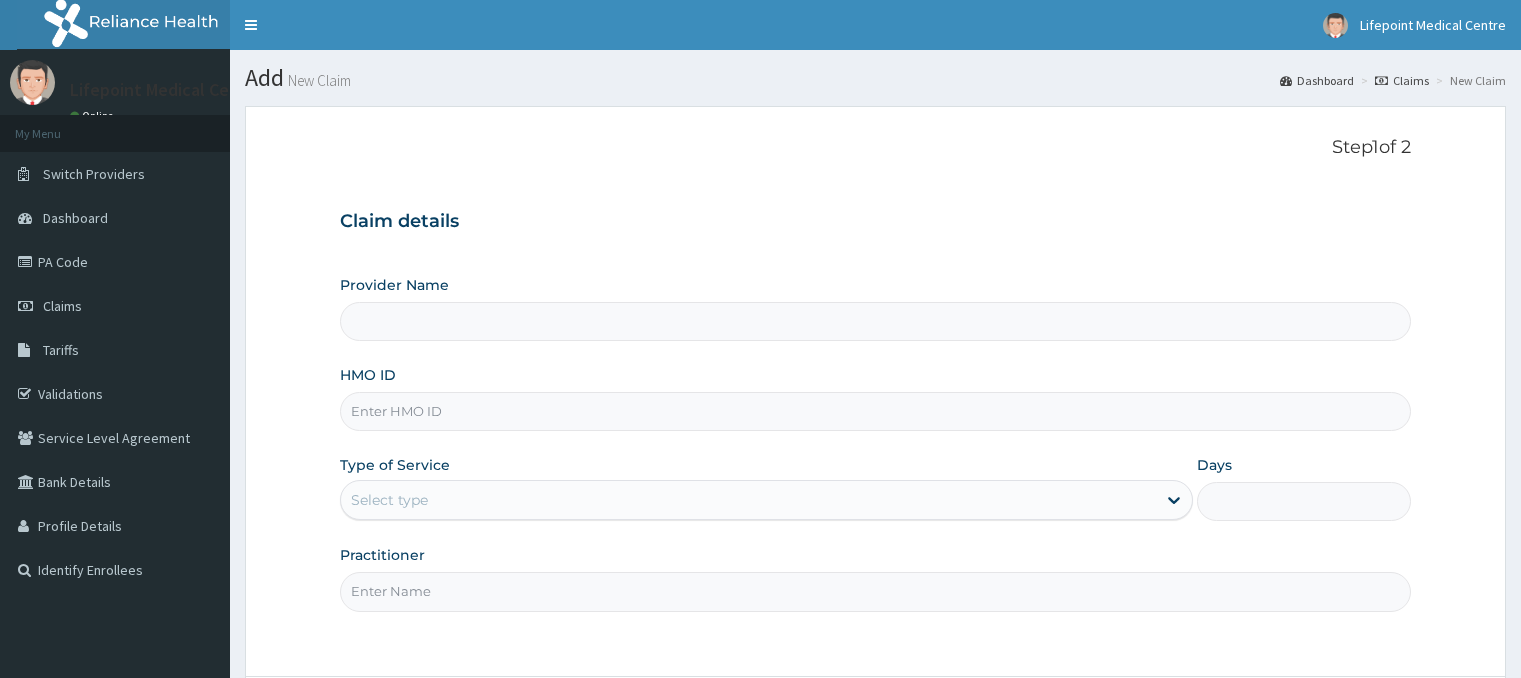 scroll, scrollTop: 0, scrollLeft: 0, axis: both 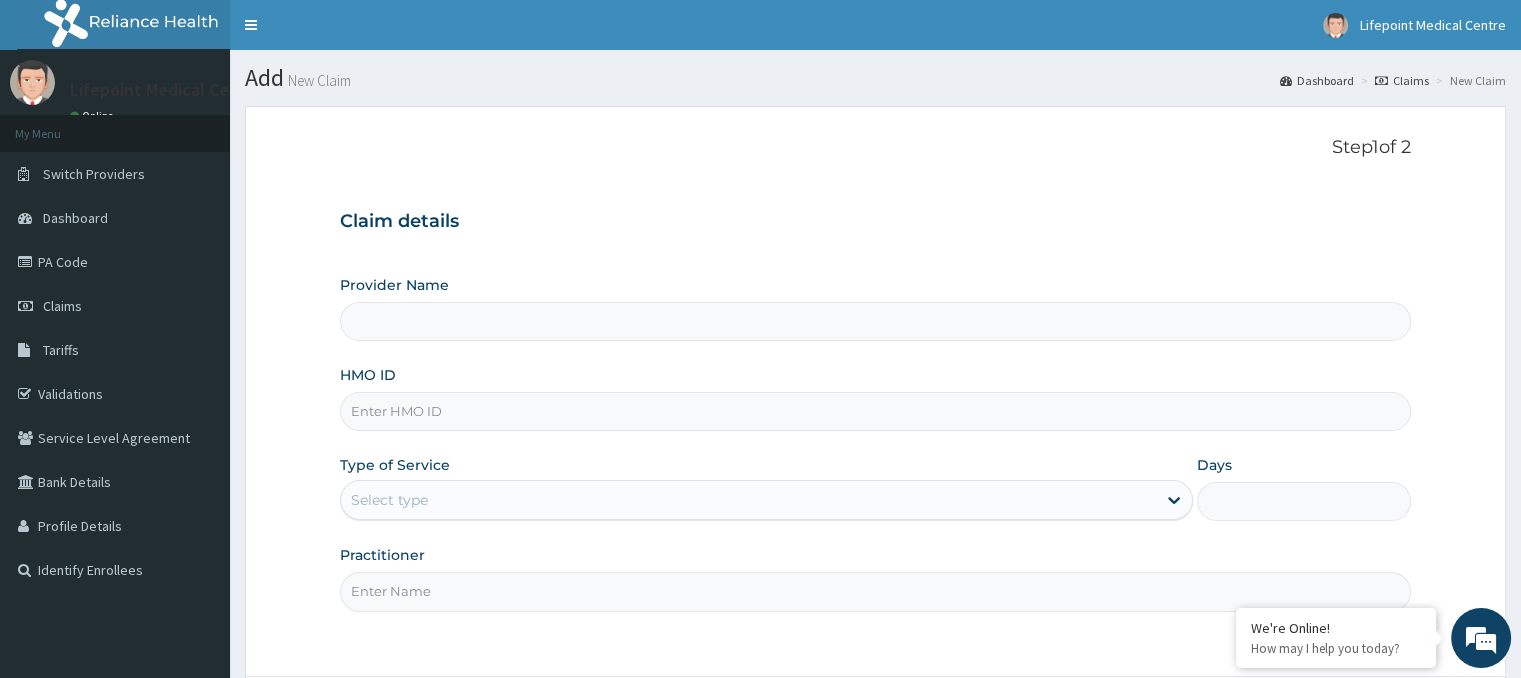 click on "HMO ID" at bounding box center [875, 411] 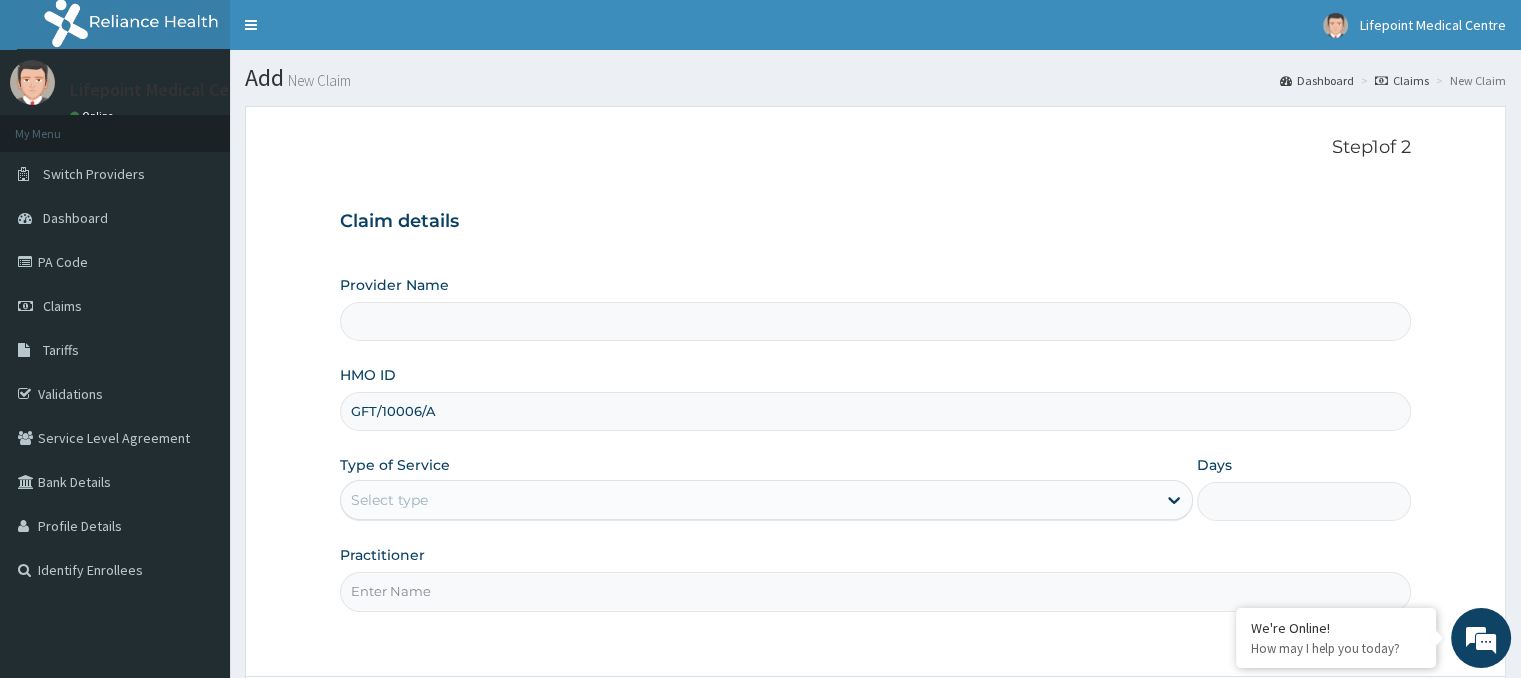 type on "LIFE POINT MEDICAL CENTRE - UTAKO" 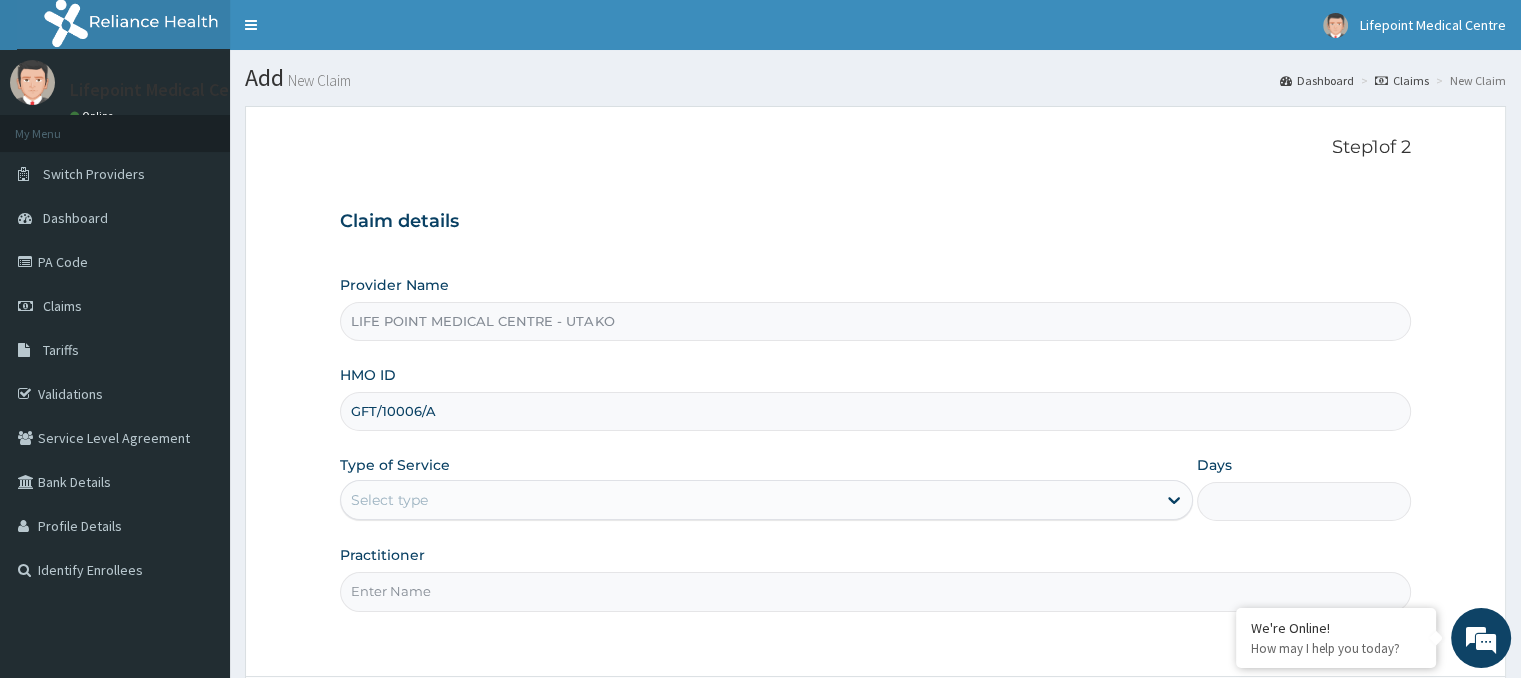 type on "GFT/10006/A" 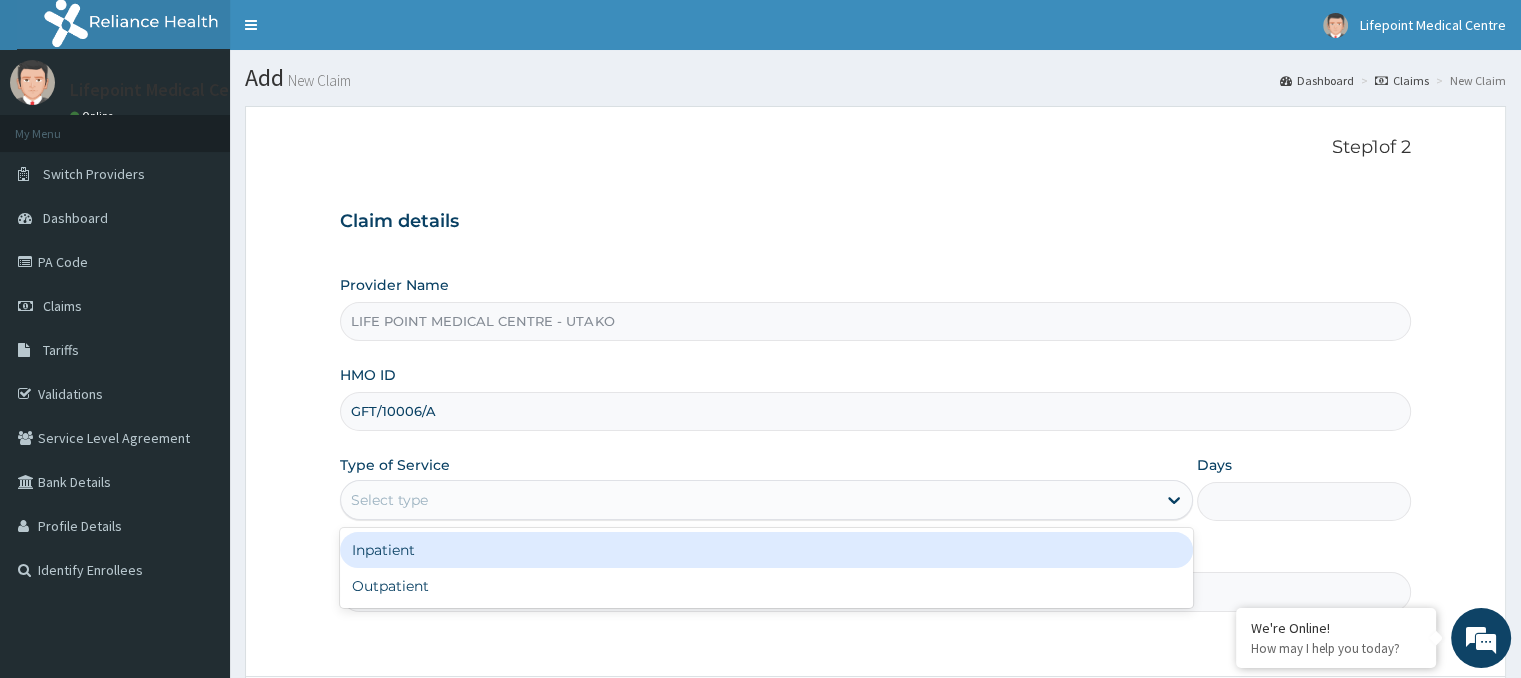 click on "Select type" at bounding box center (389, 500) 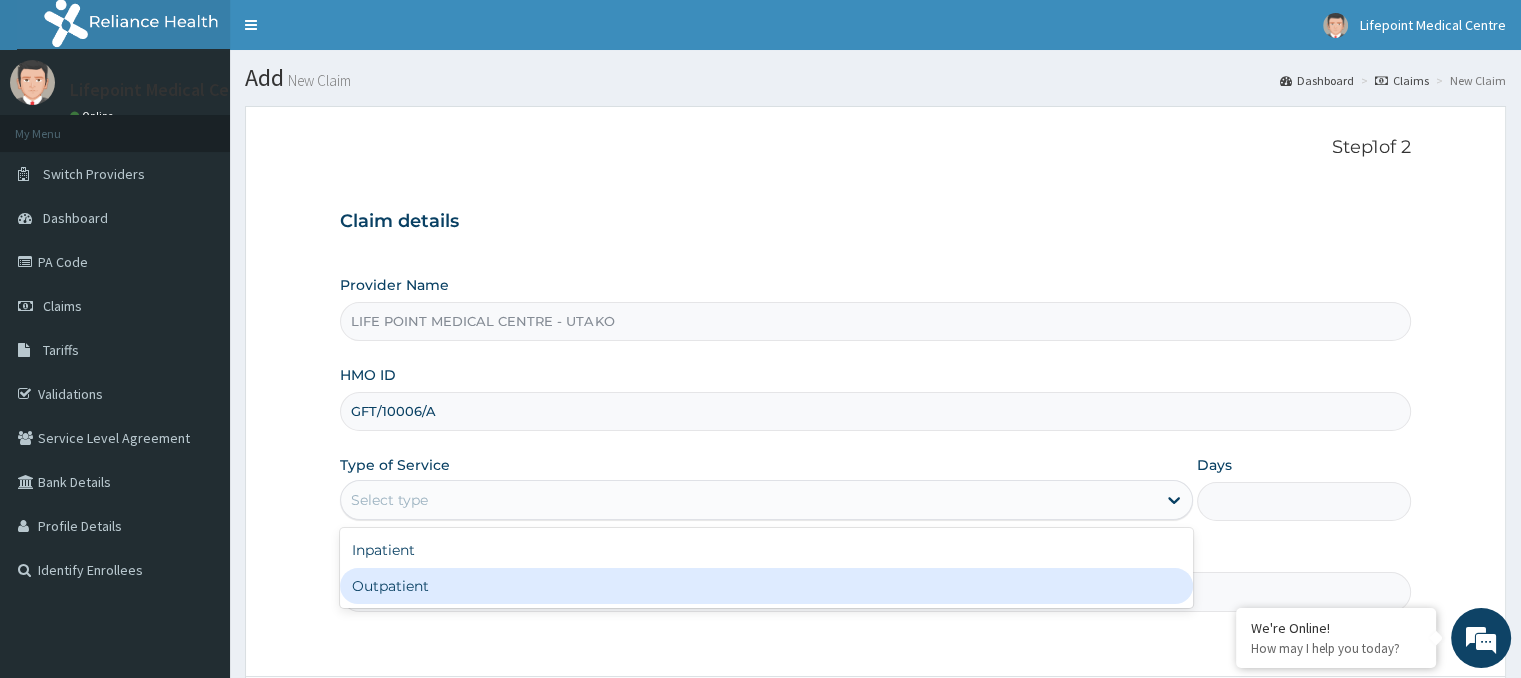 click on "Inpatient Outpatient" at bounding box center [766, 568] 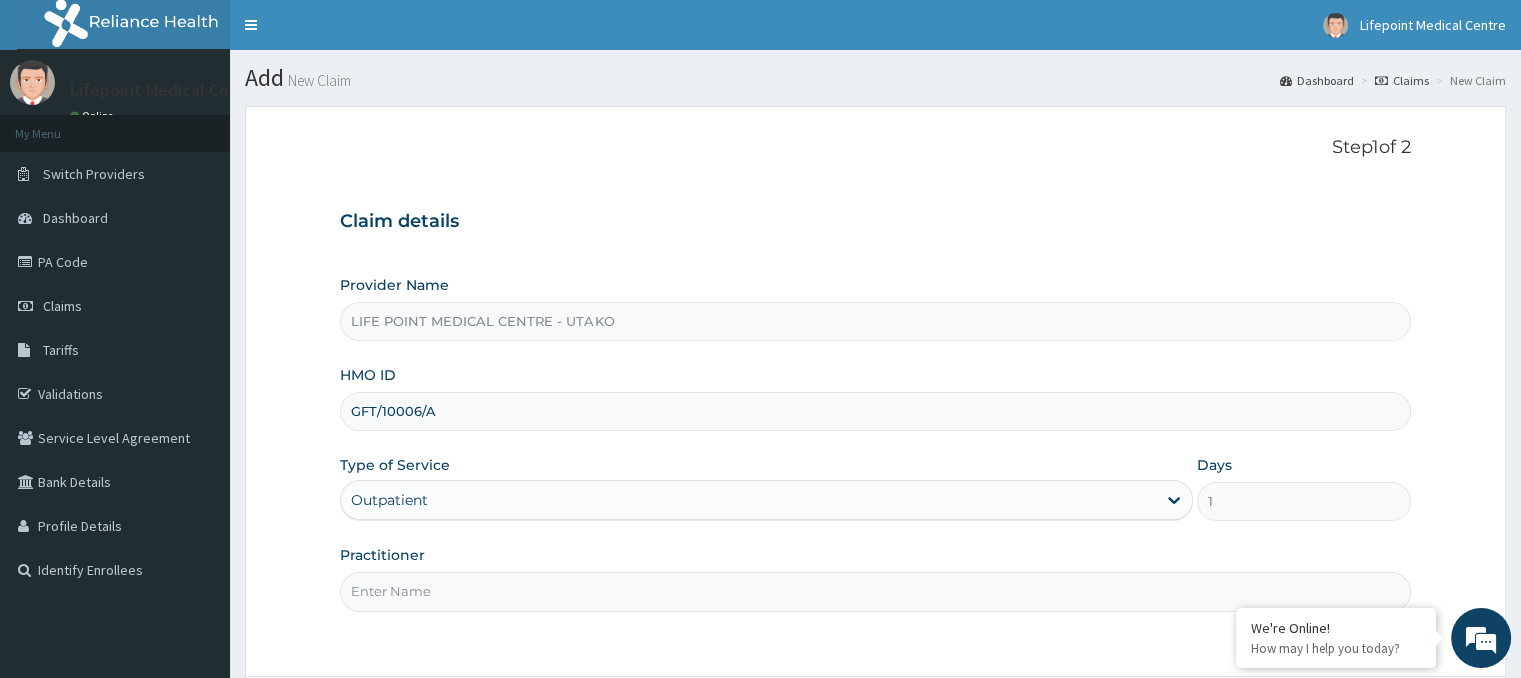 scroll, scrollTop: 158, scrollLeft: 0, axis: vertical 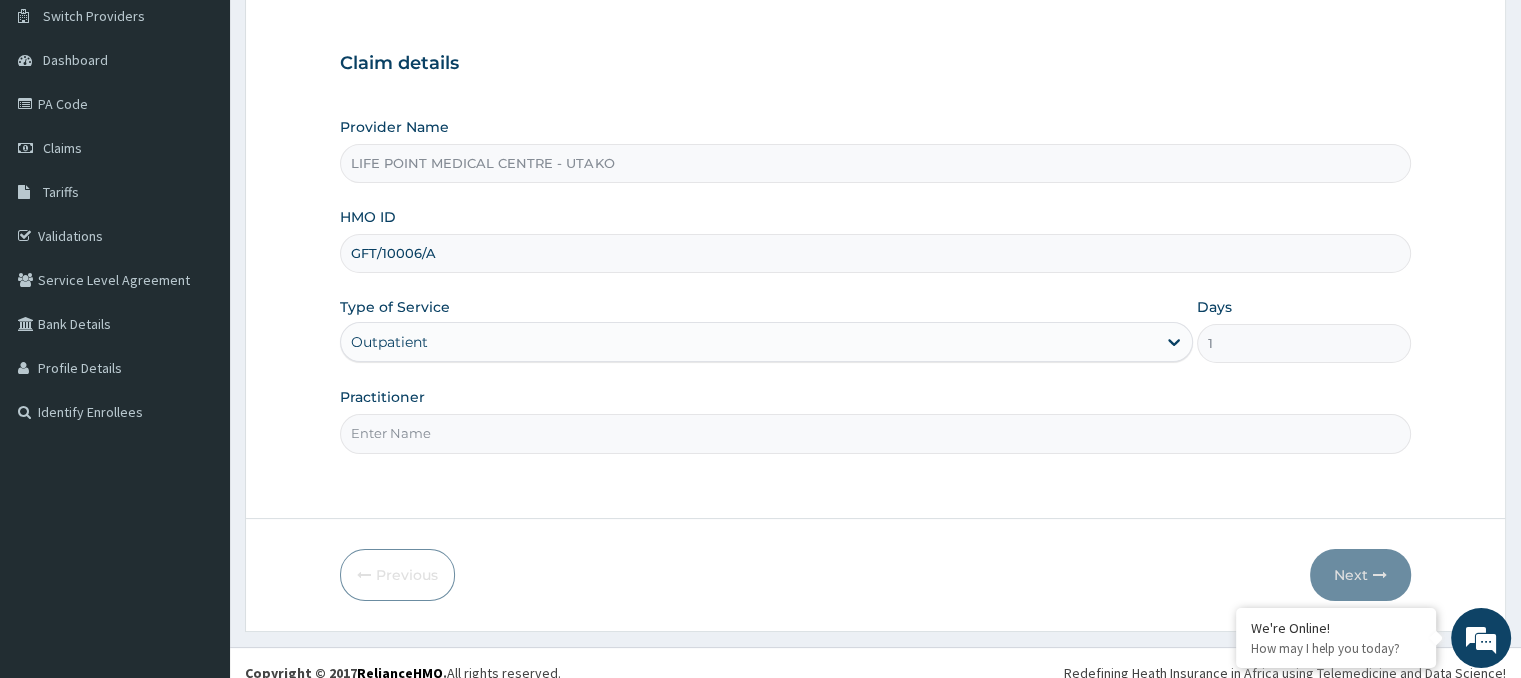 click on "Practitioner" at bounding box center [875, 433] 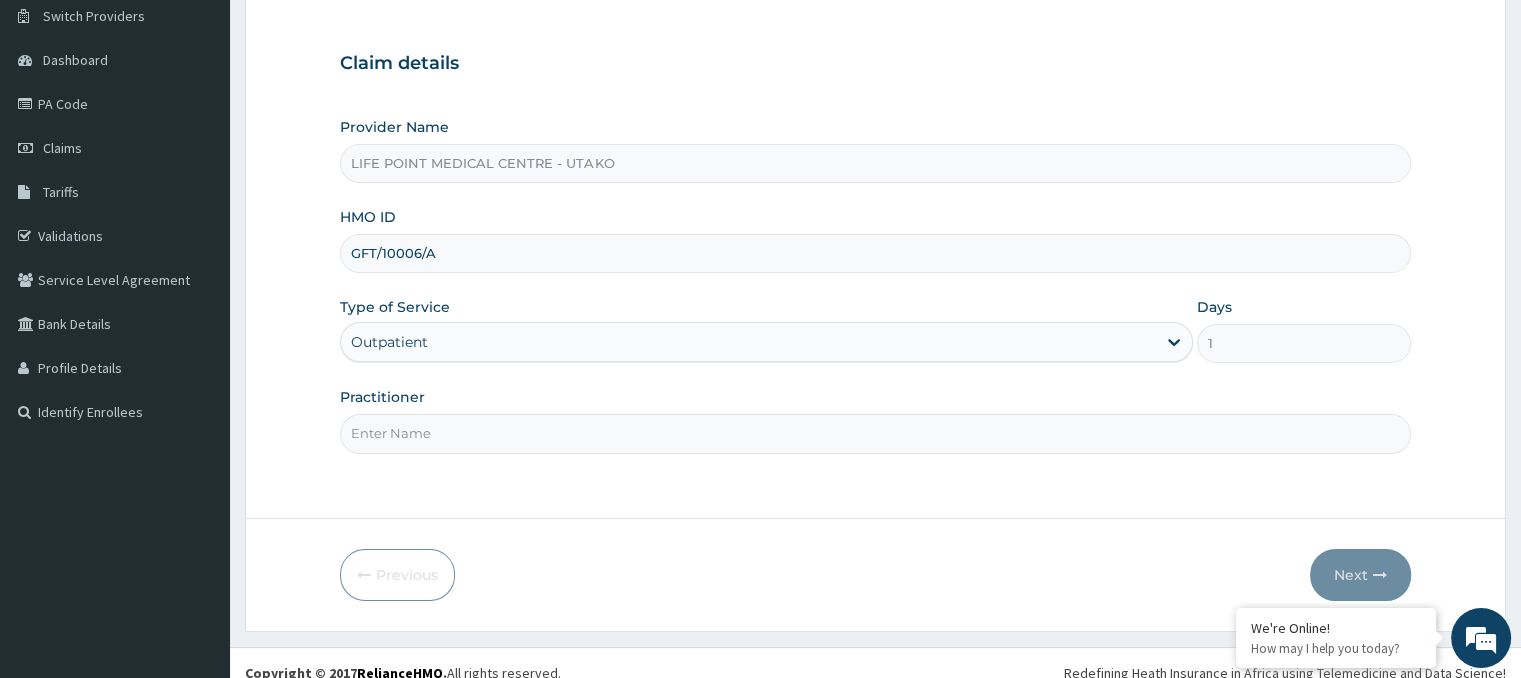 scroll, scrollTop: 0, scrollLeft: 0, axis: both 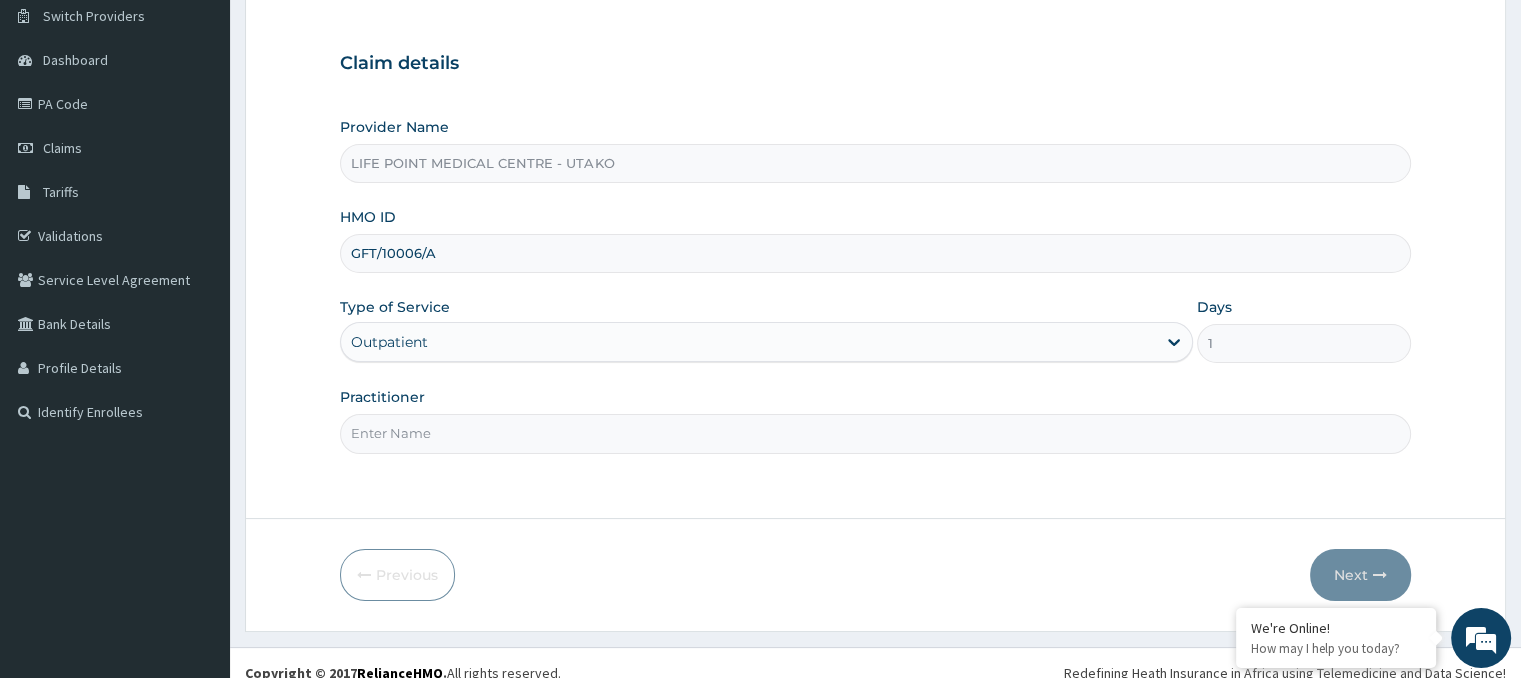 type on "DR KEN" 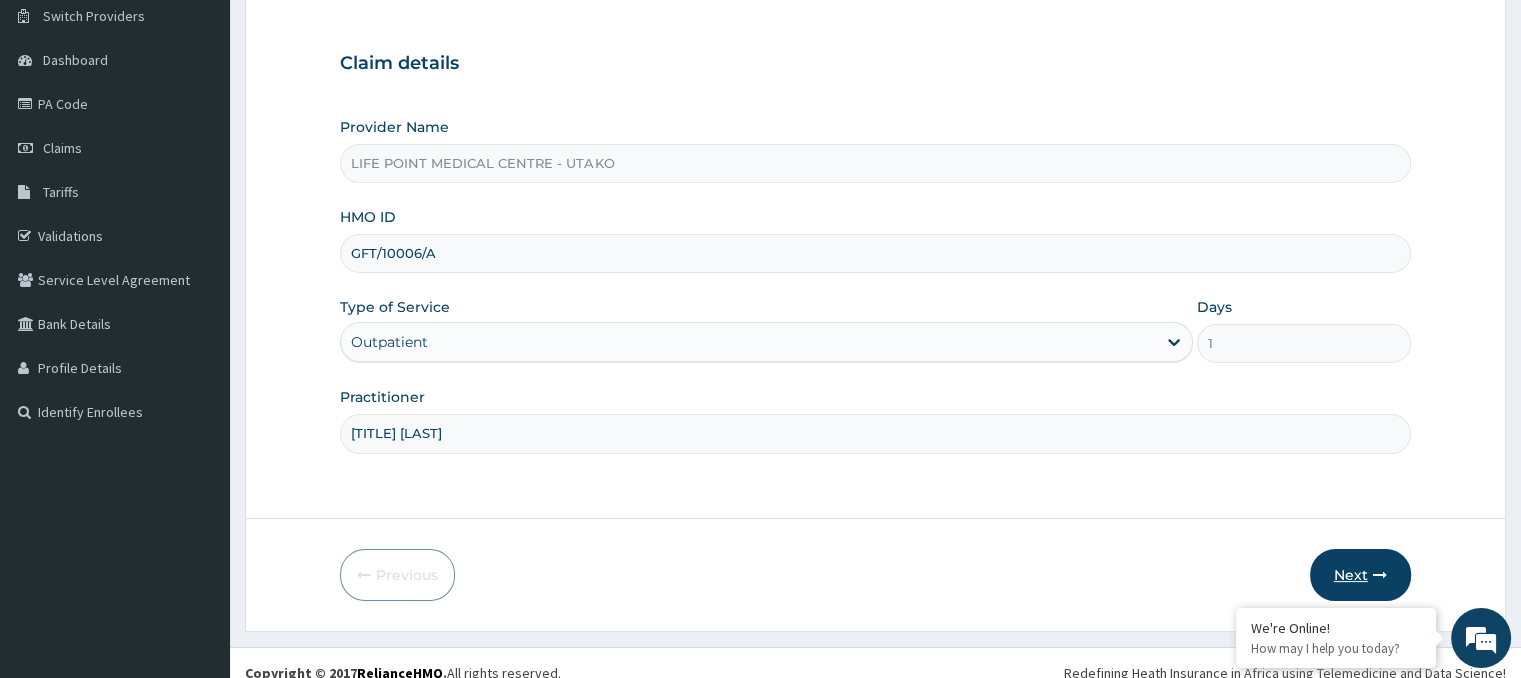 click on "Next" at bounding box center (1360, 575) 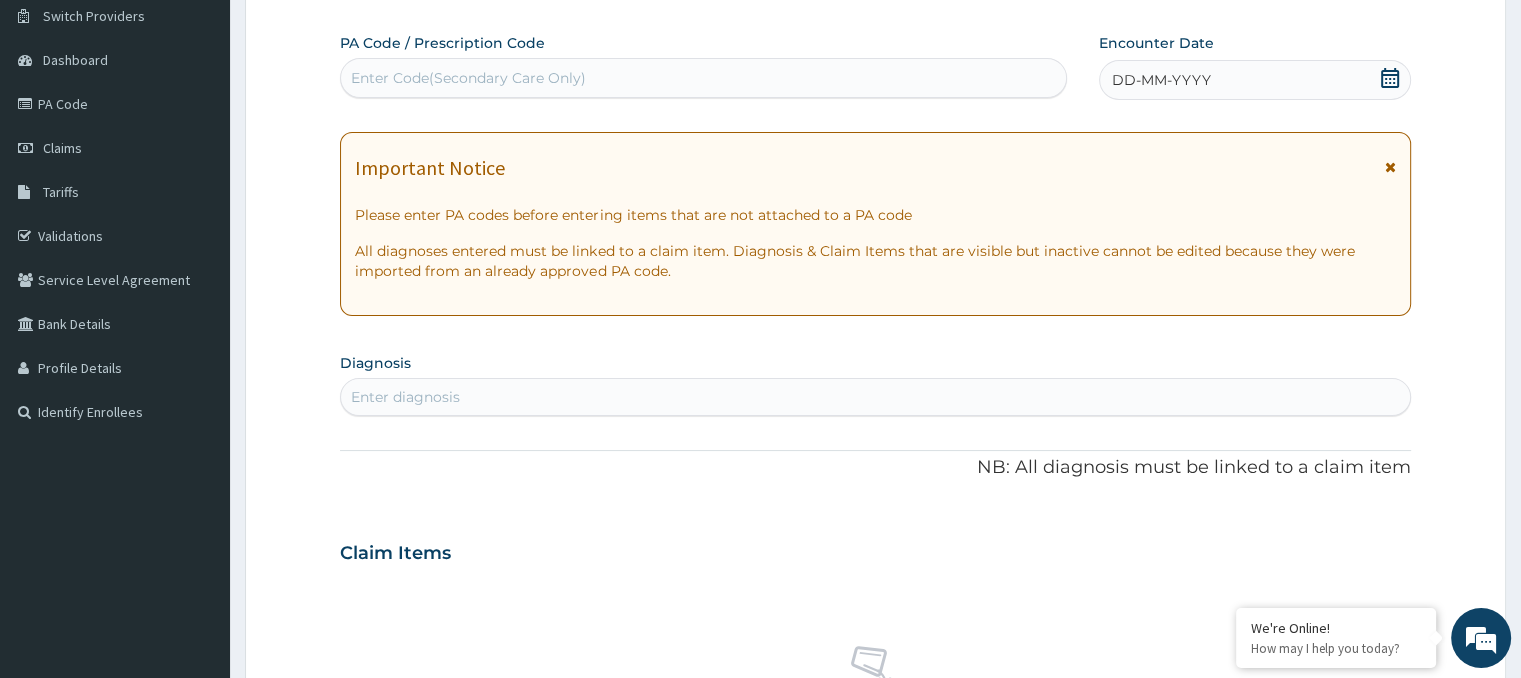 click on "Enter Code(Secondary Care Only)" at bounding box center [468, 78] 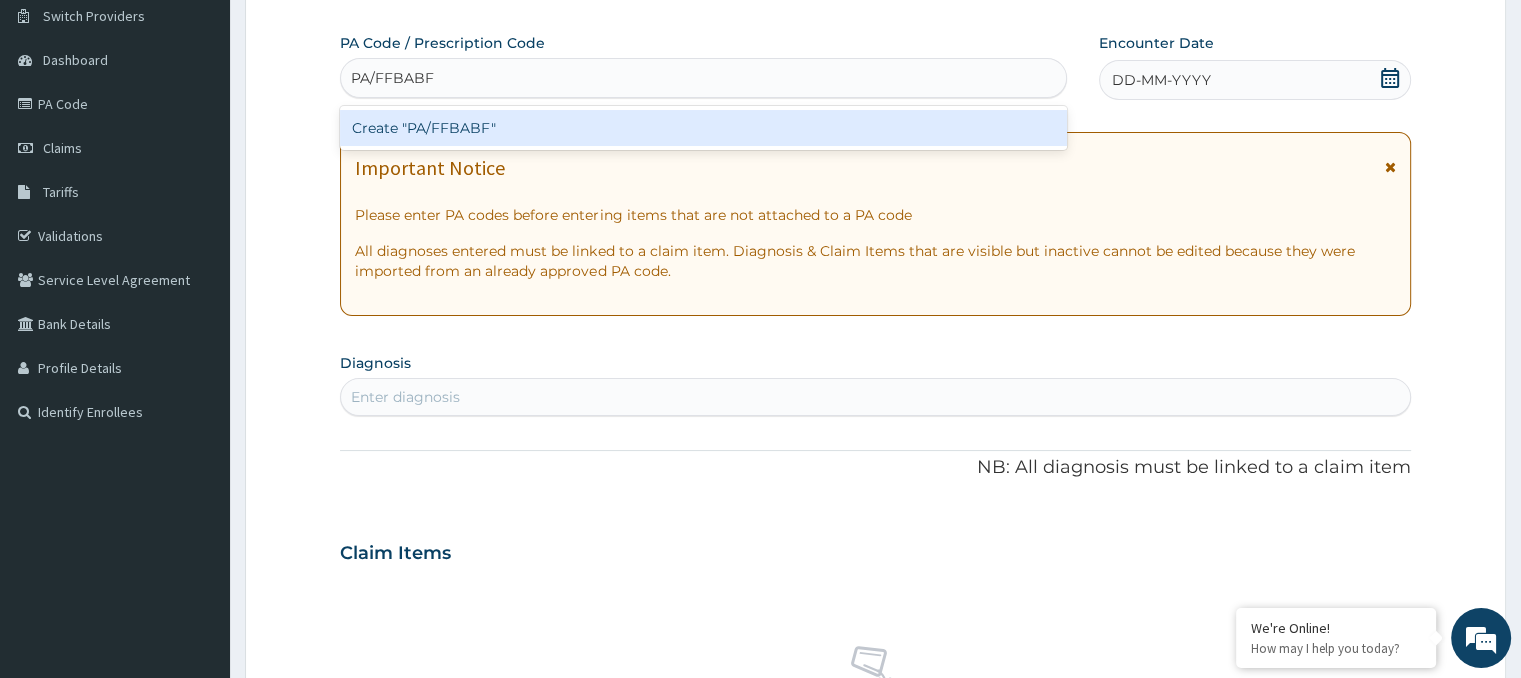 click on "Create "PA/FFBABF"" at bounding box center [703, 128] 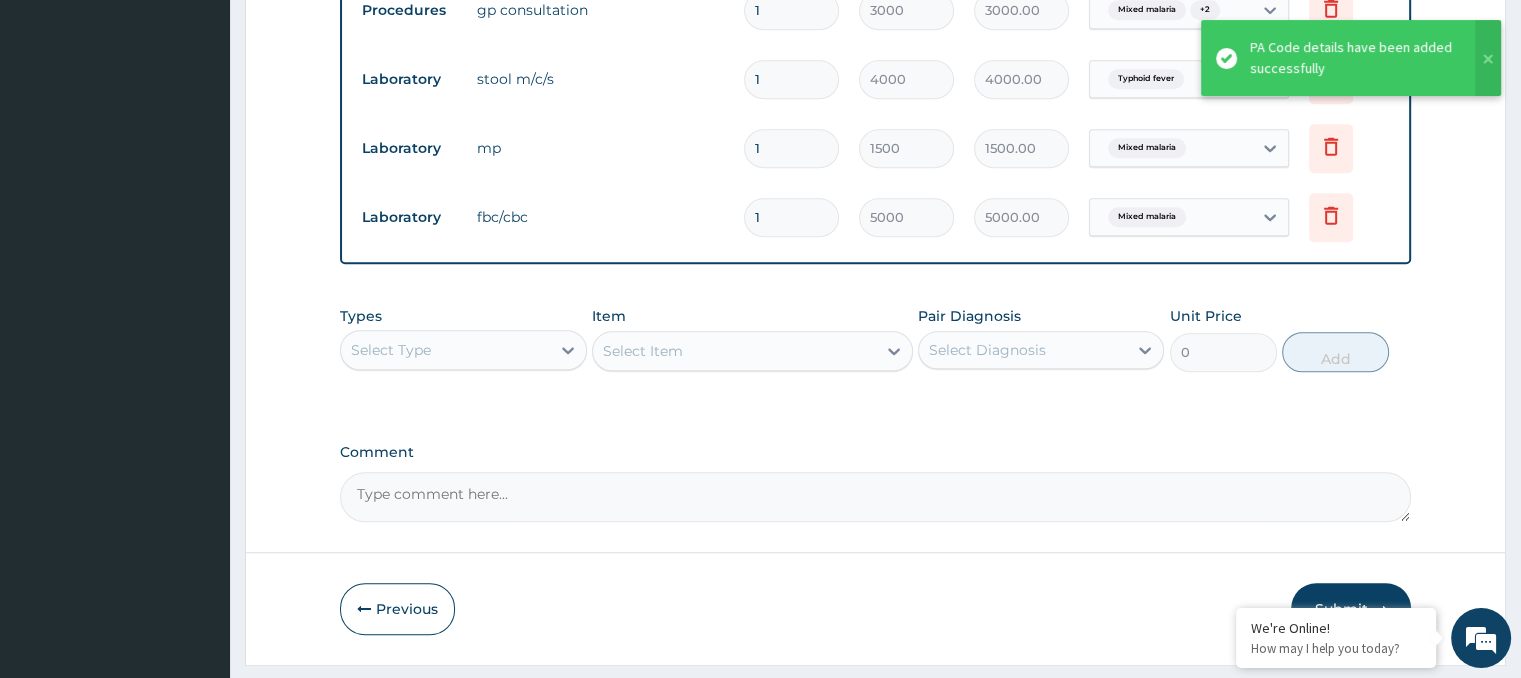 scroll, scrollTop: 1568, scrollLeft: 0, axis: vertical 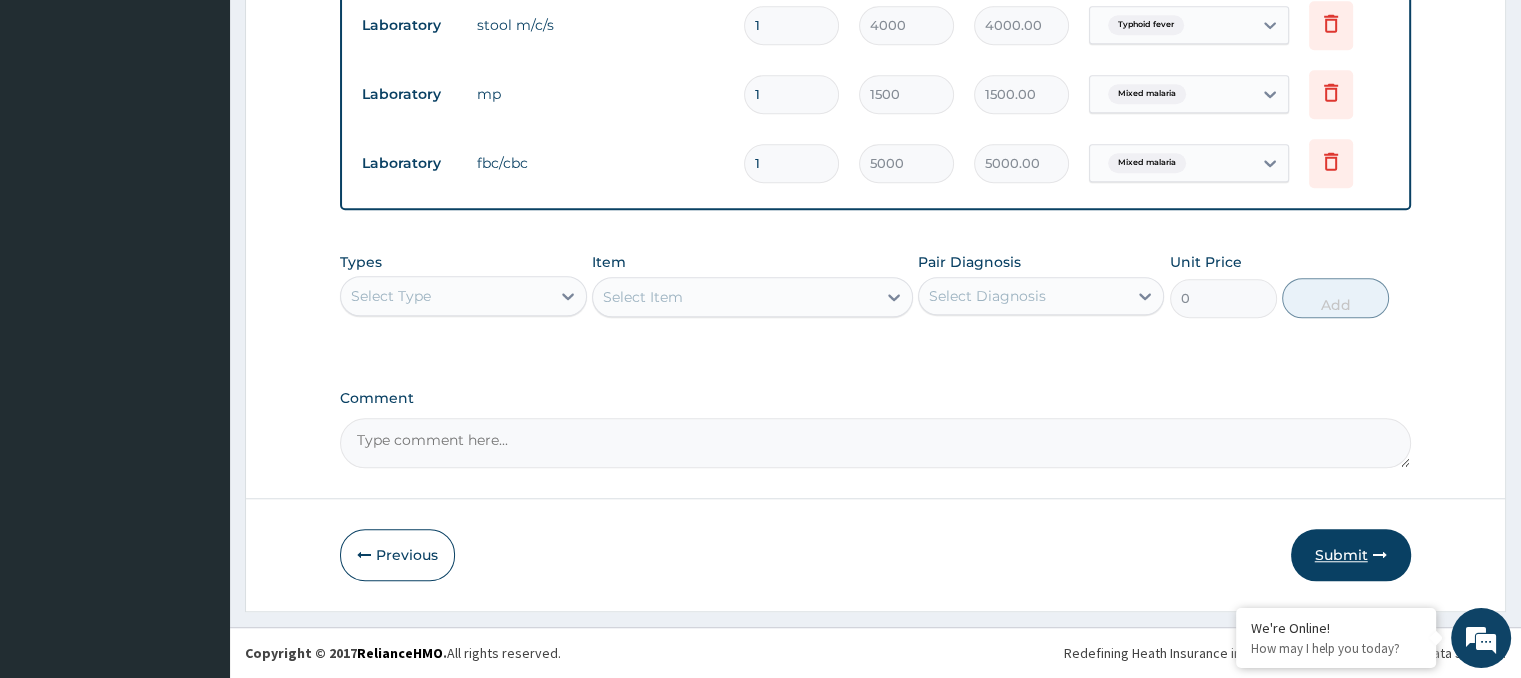 click on "Submit" at bounding box center (1351, 555) 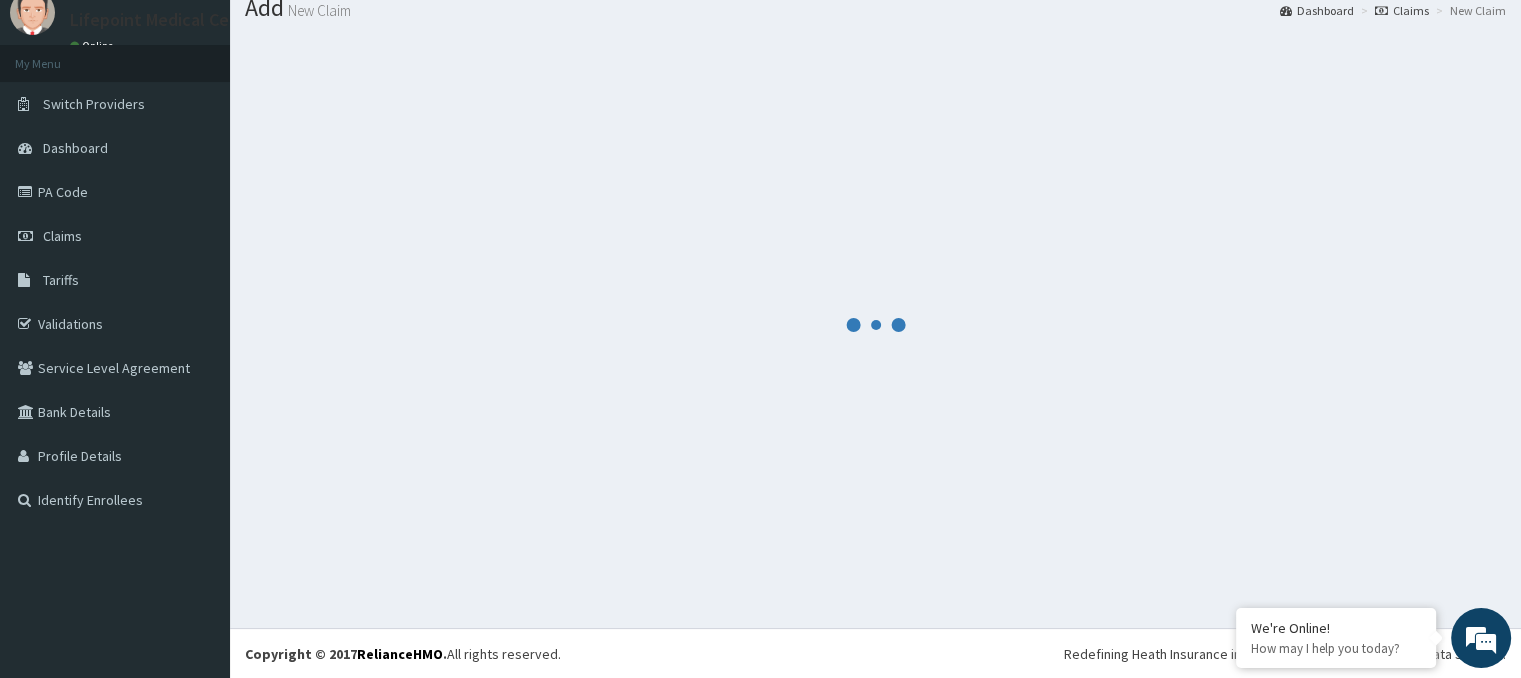 scroll, scrollTop: 1568, scrollLeft: 0, axis: vertical 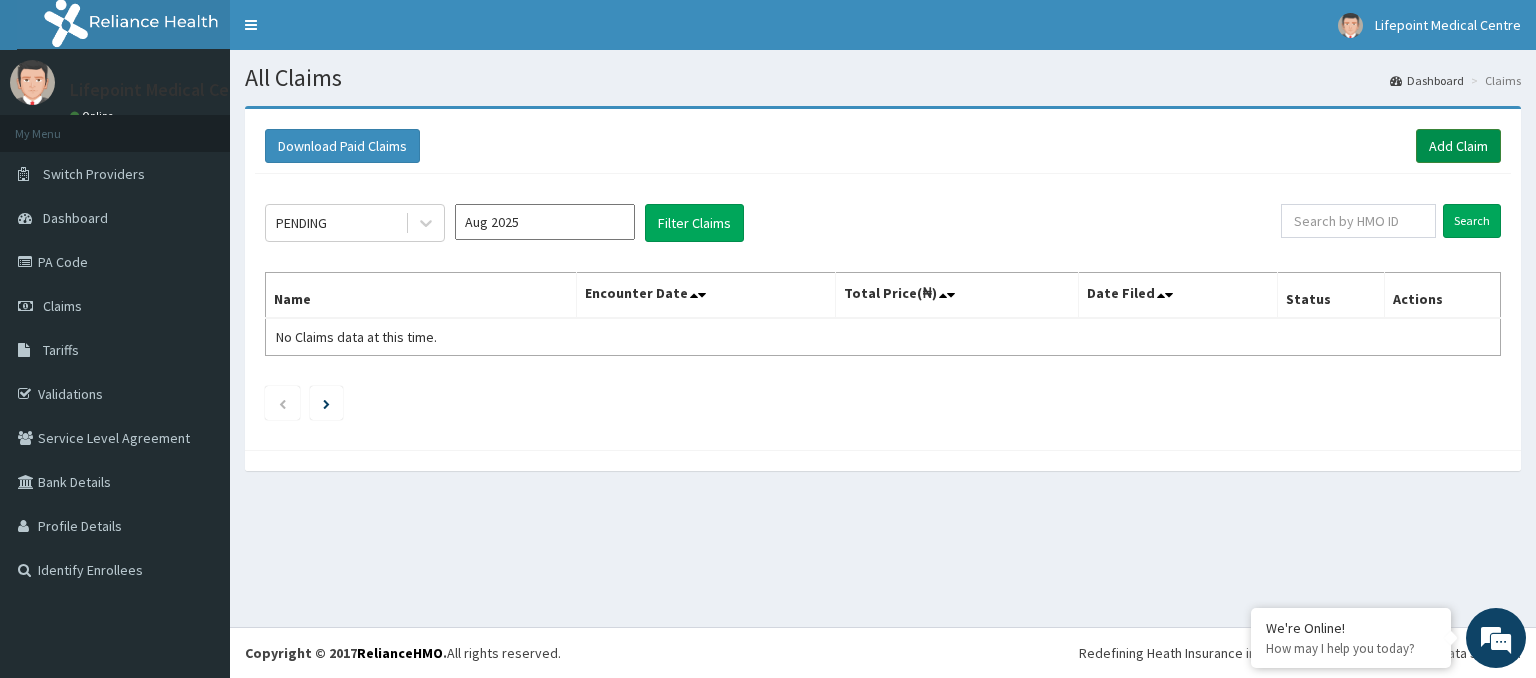 click on "Add Claim" at bounding box center [1458, 146] 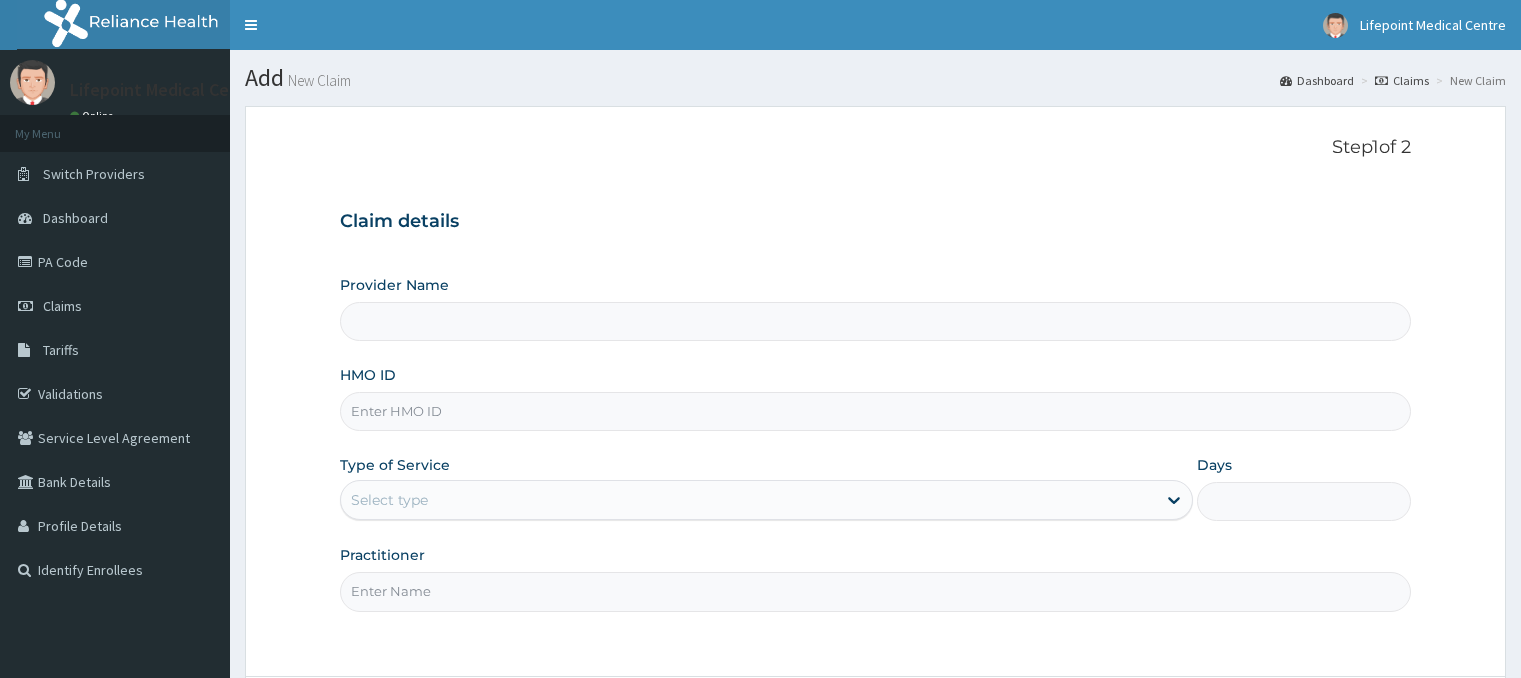 scroll, scrollTop: 0, scrollLeft: 0, axis: both 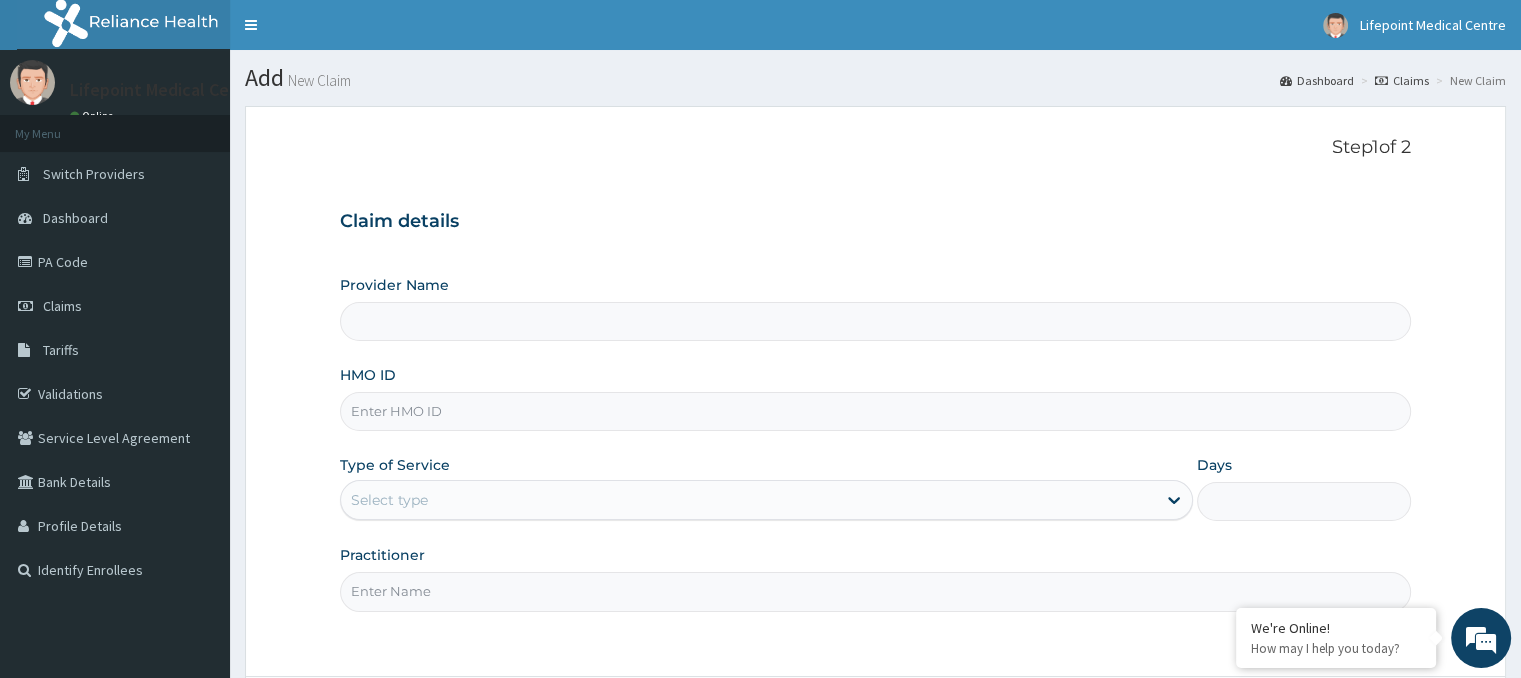 type on "LIFE POINT MEDICAL CENTRE - UTAKO" 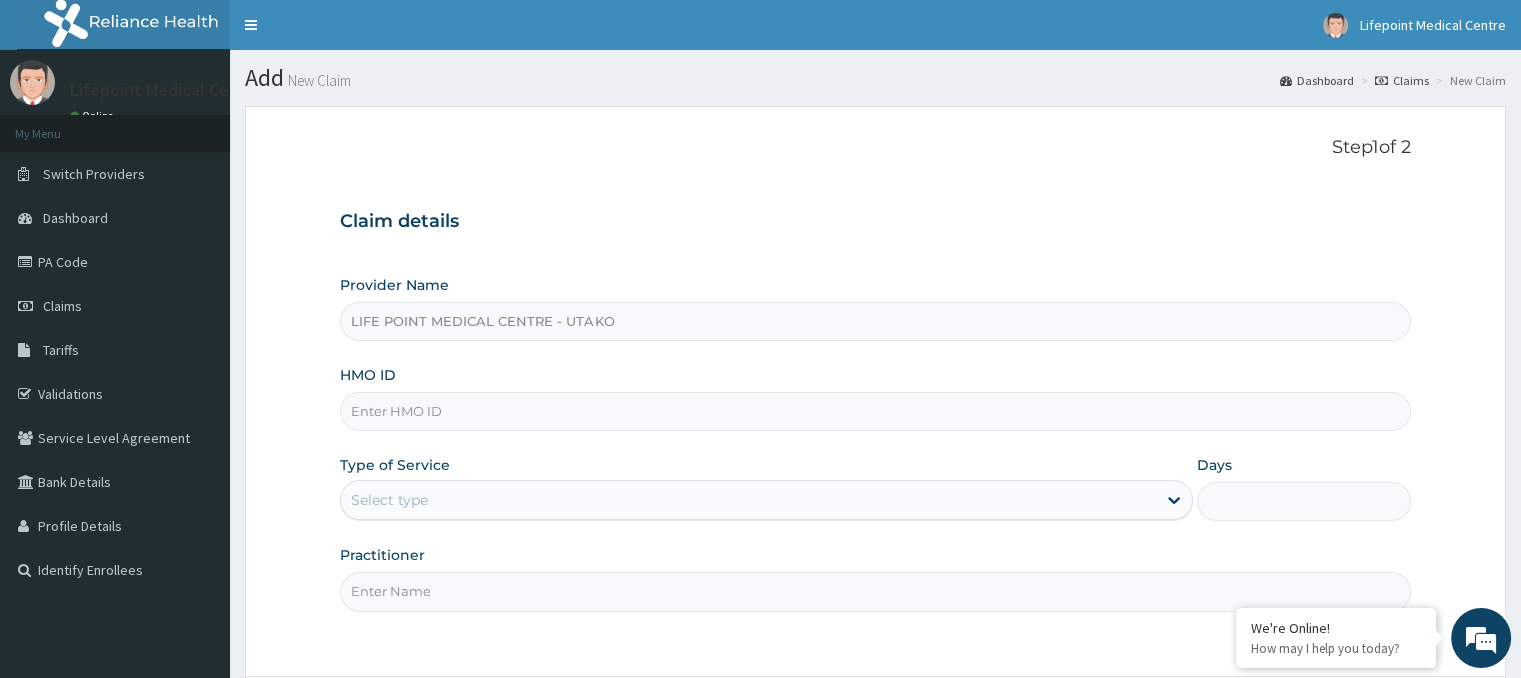 click on "HMO ID" at bounding box center (875, 411) 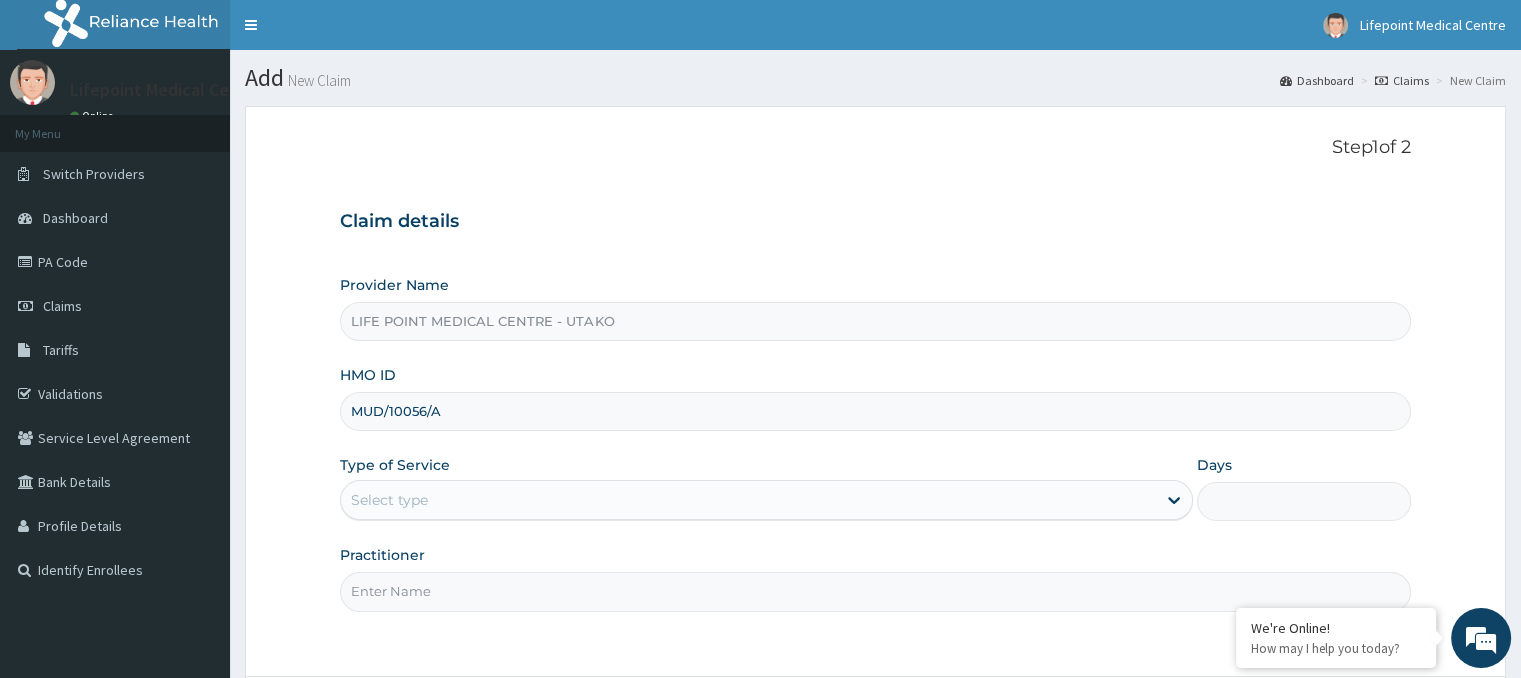 type on "MUD/10056/A" 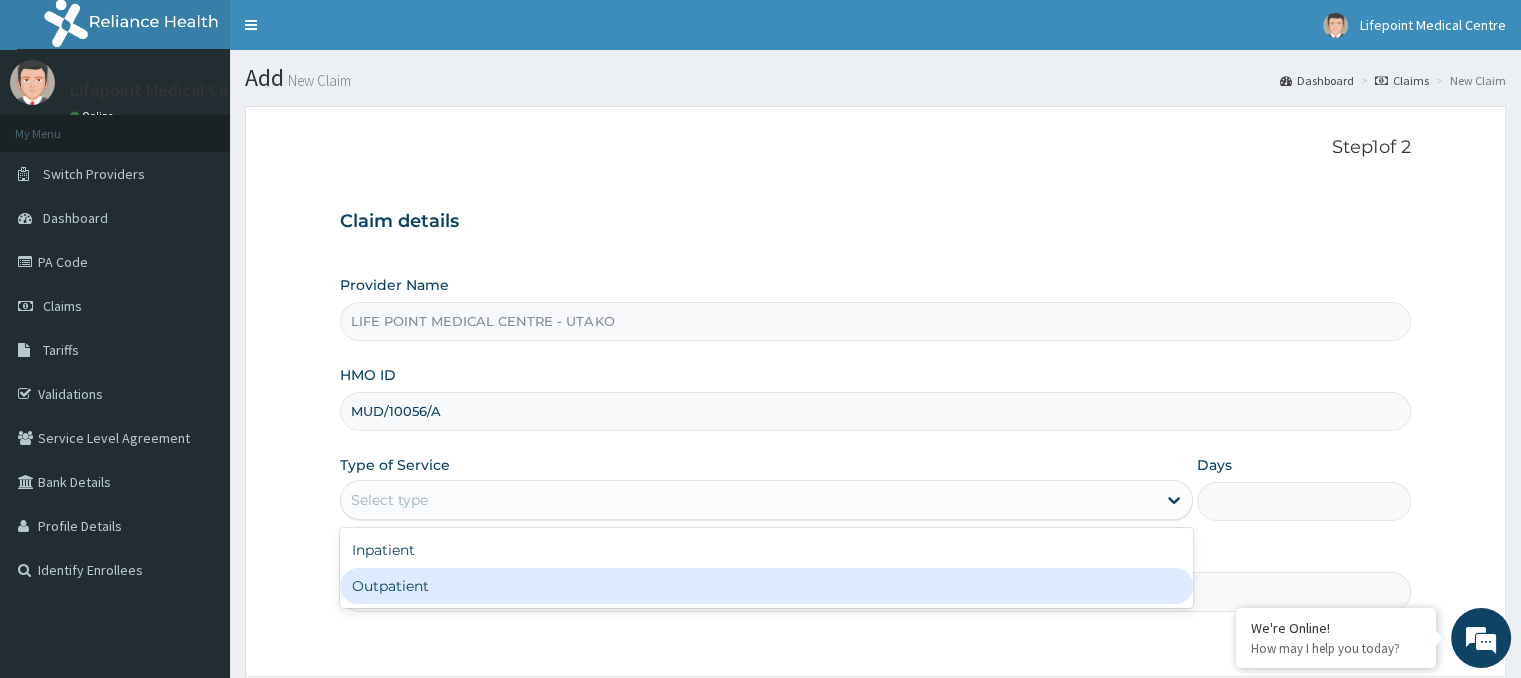 click on "Outpatient" at bounding box center [766, 586] 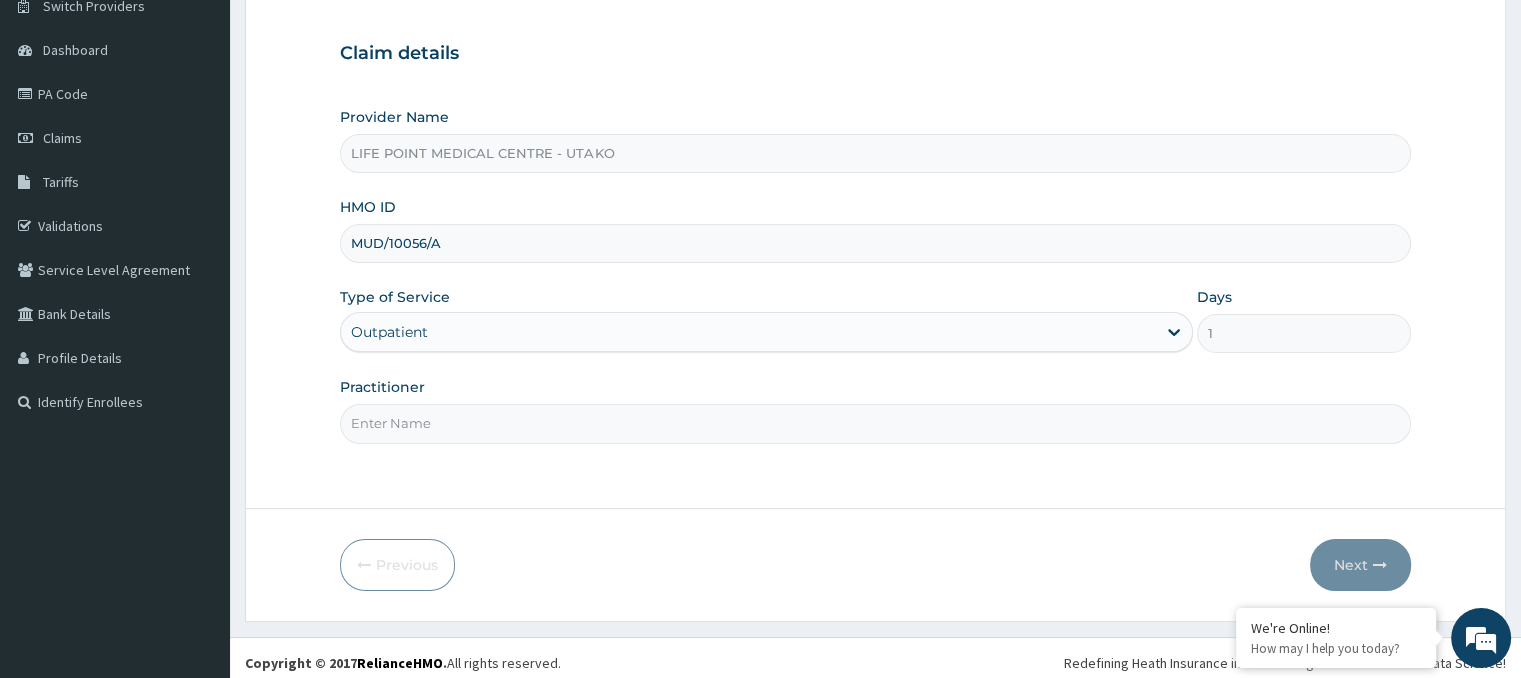 scroll, scrollTop: 170, scrollLeft: 0, axis: vertical 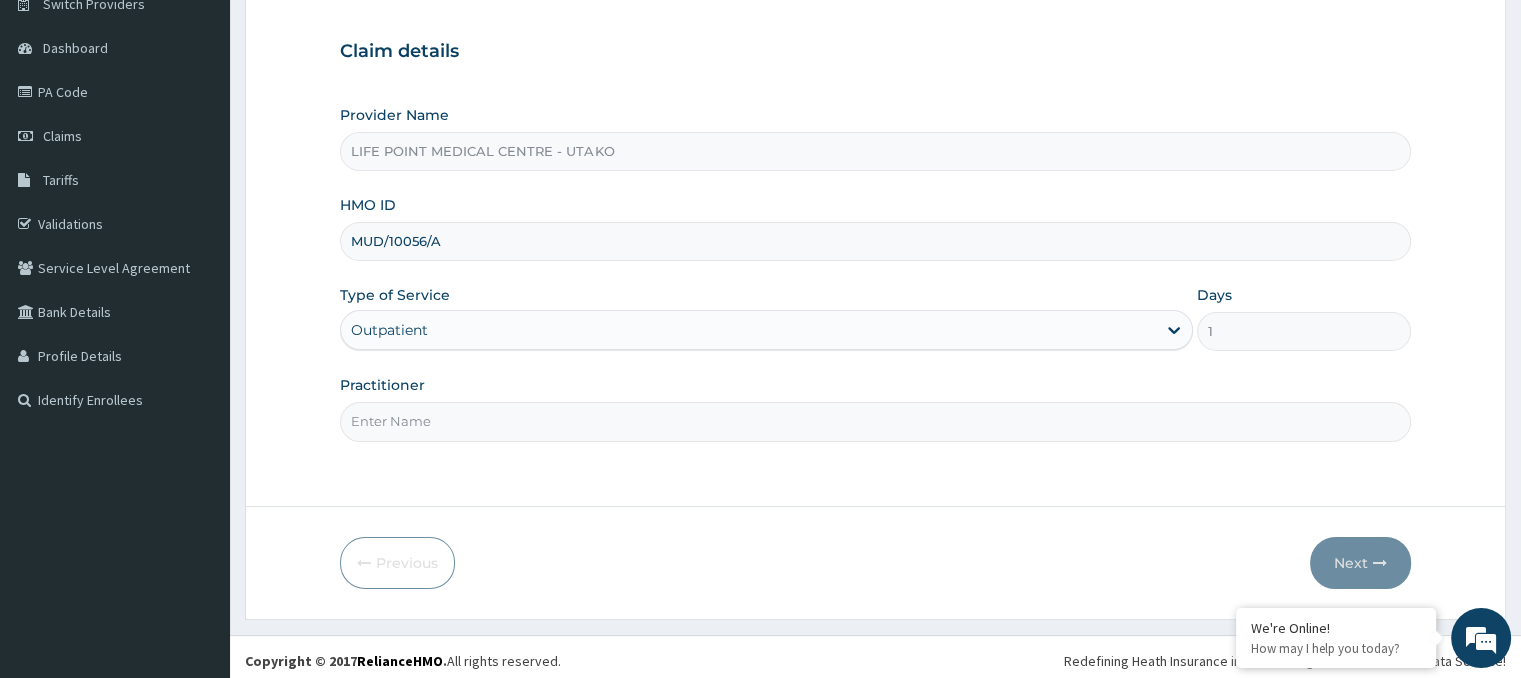 click on "Practitioner" at bounding box center [875, 421] 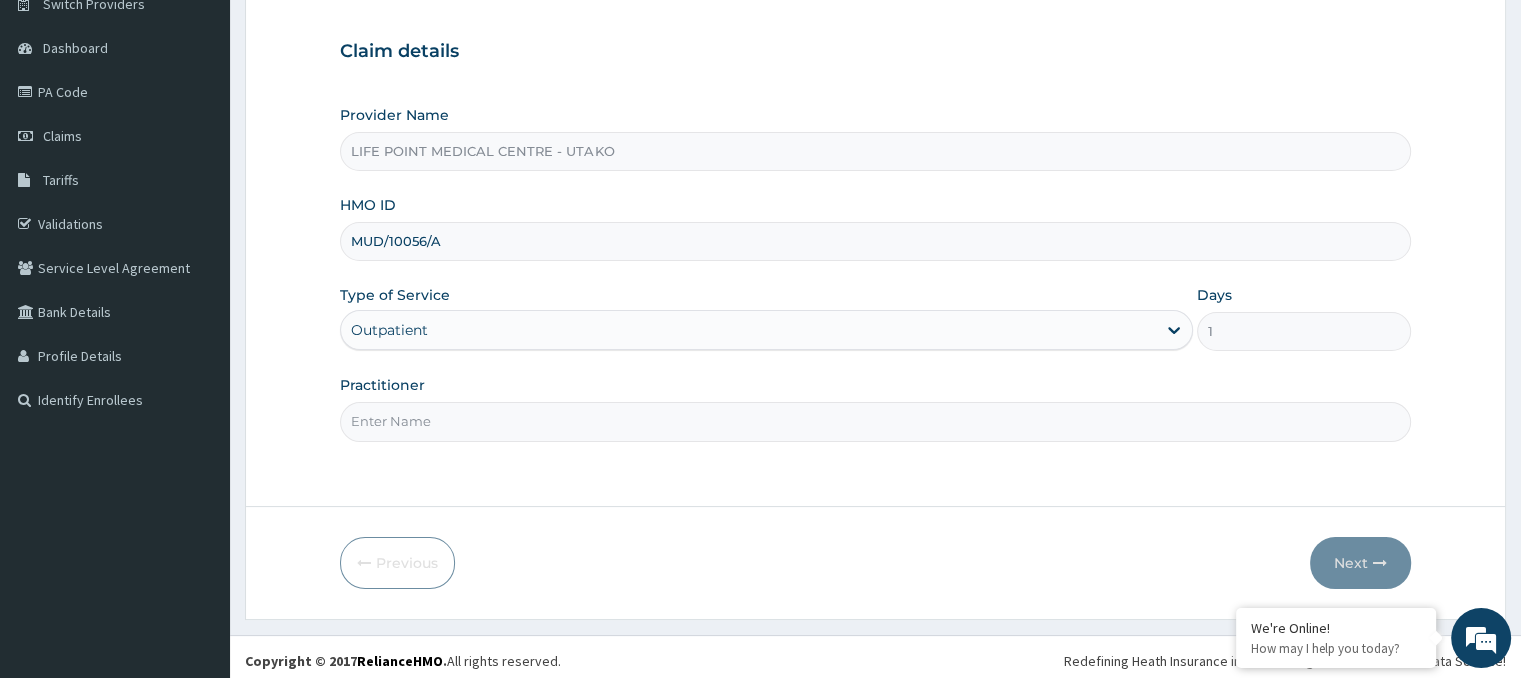 scroll, scrollTop: 0, scrollLeft: 0, axis: both 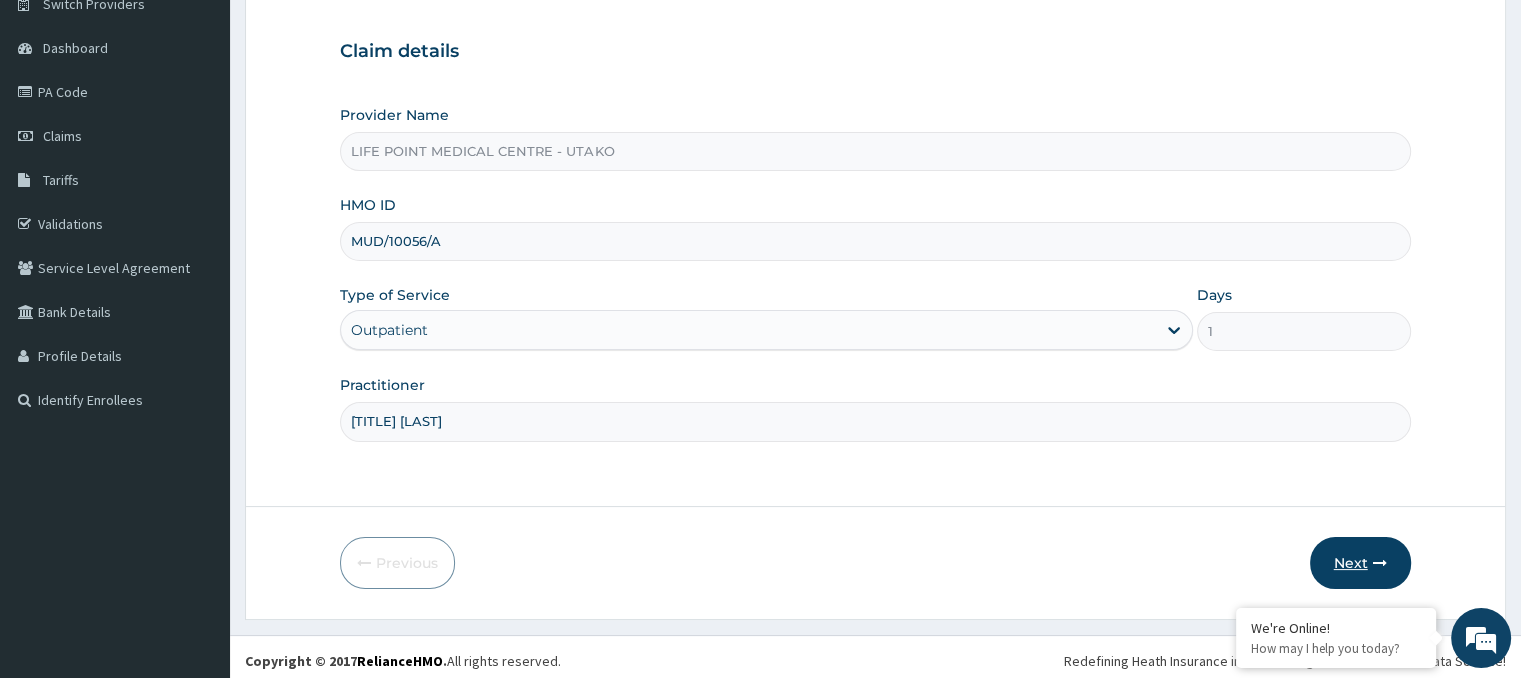 click on "Next" at bounding box center (1360, 563) 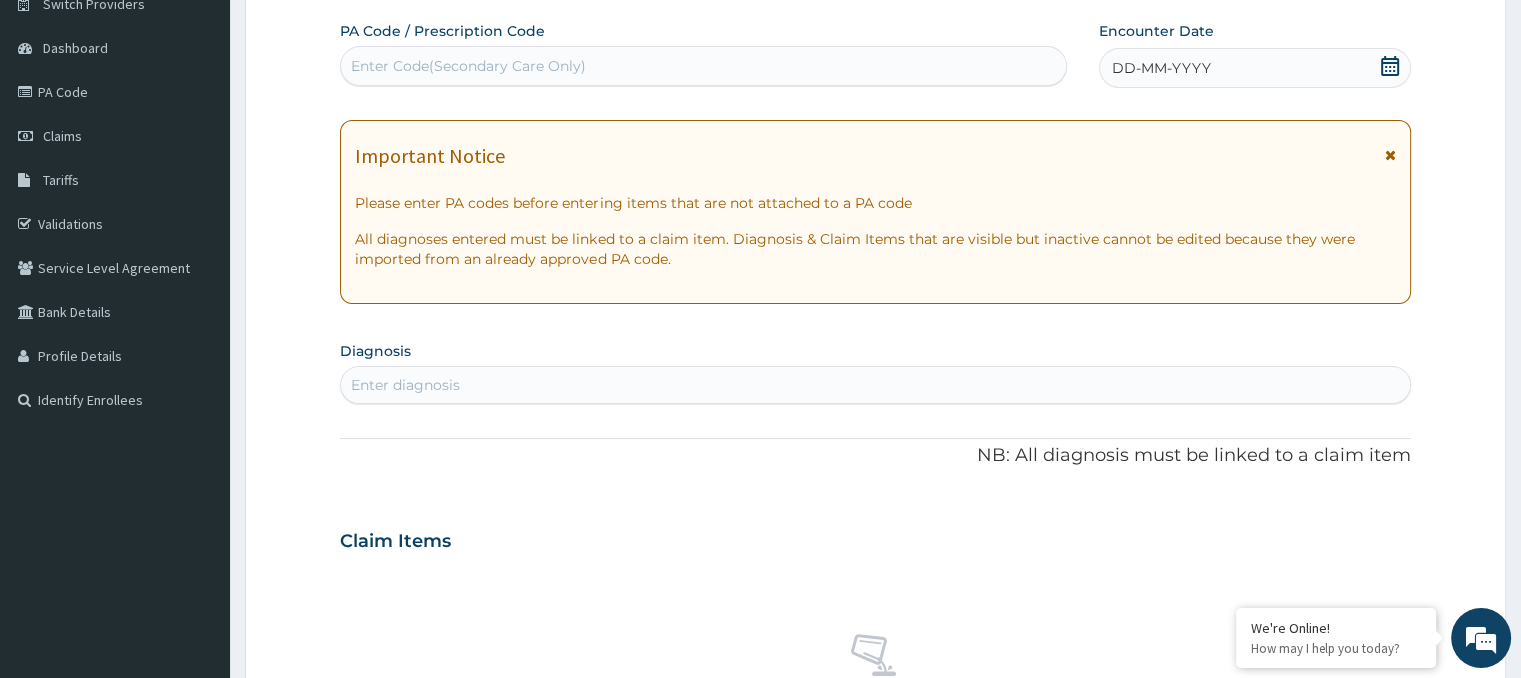 click on "Enter Code(Secondary Care Only)" at bounding box center [468, 66] 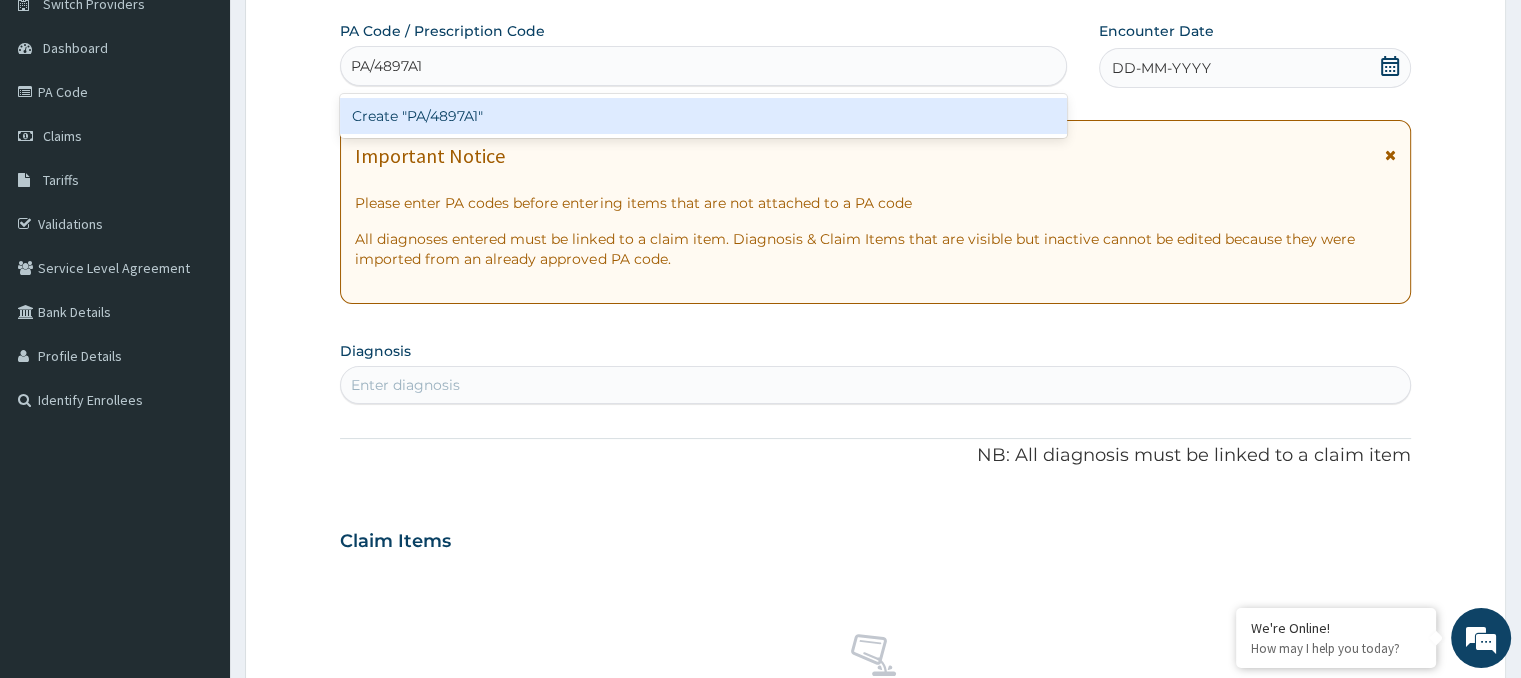 click on "Create "PA/4897A1"" at bounding box center (703, 116) 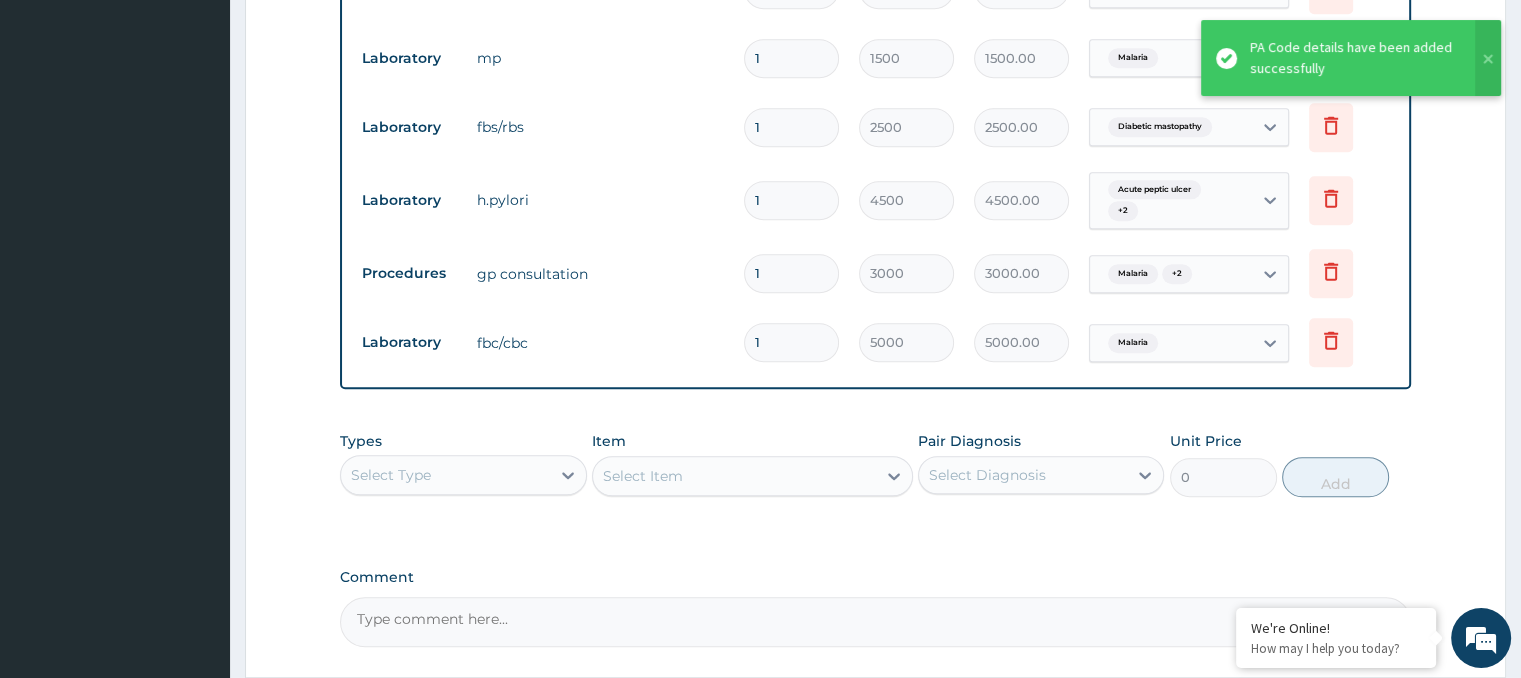 scroll, scrollTop: 1362, scrollLeft: 0, axis: vertical 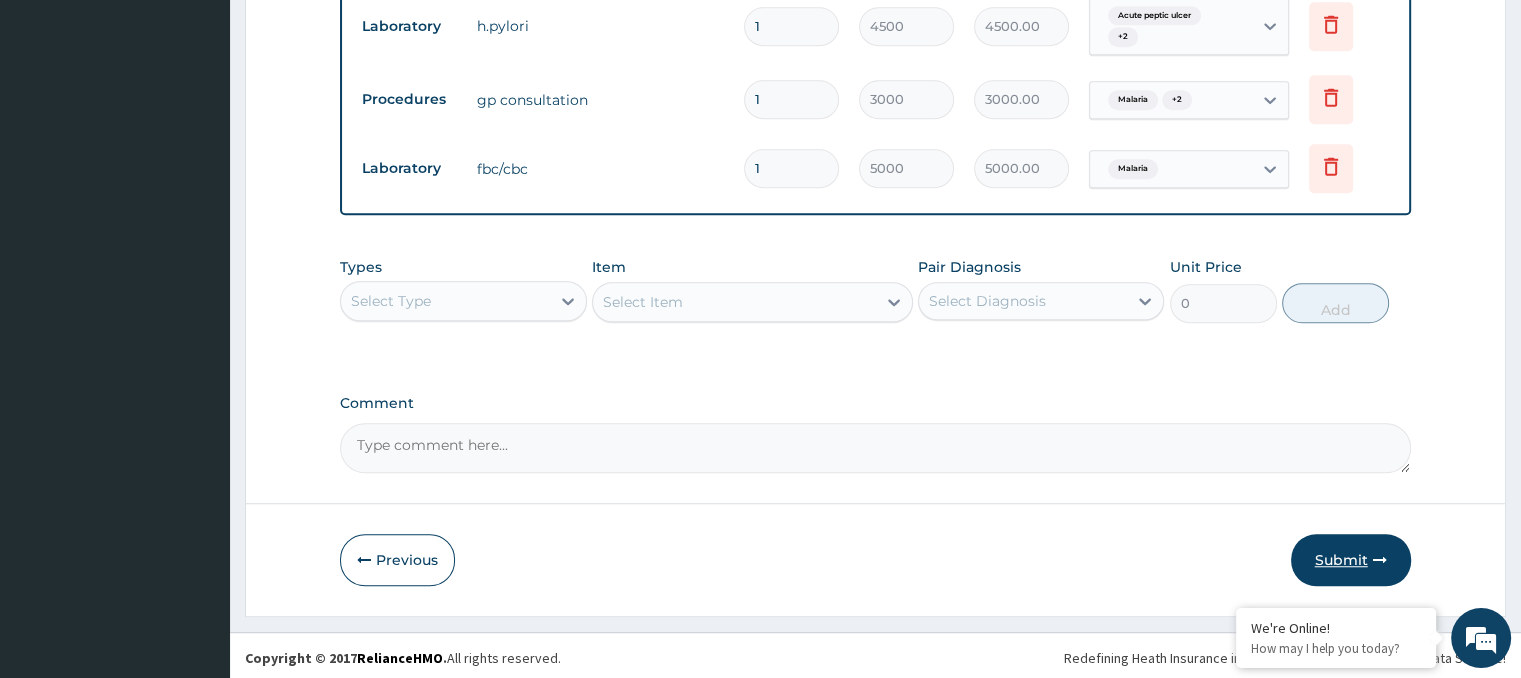 click on "Submit" at bounding box center (1351, 560) 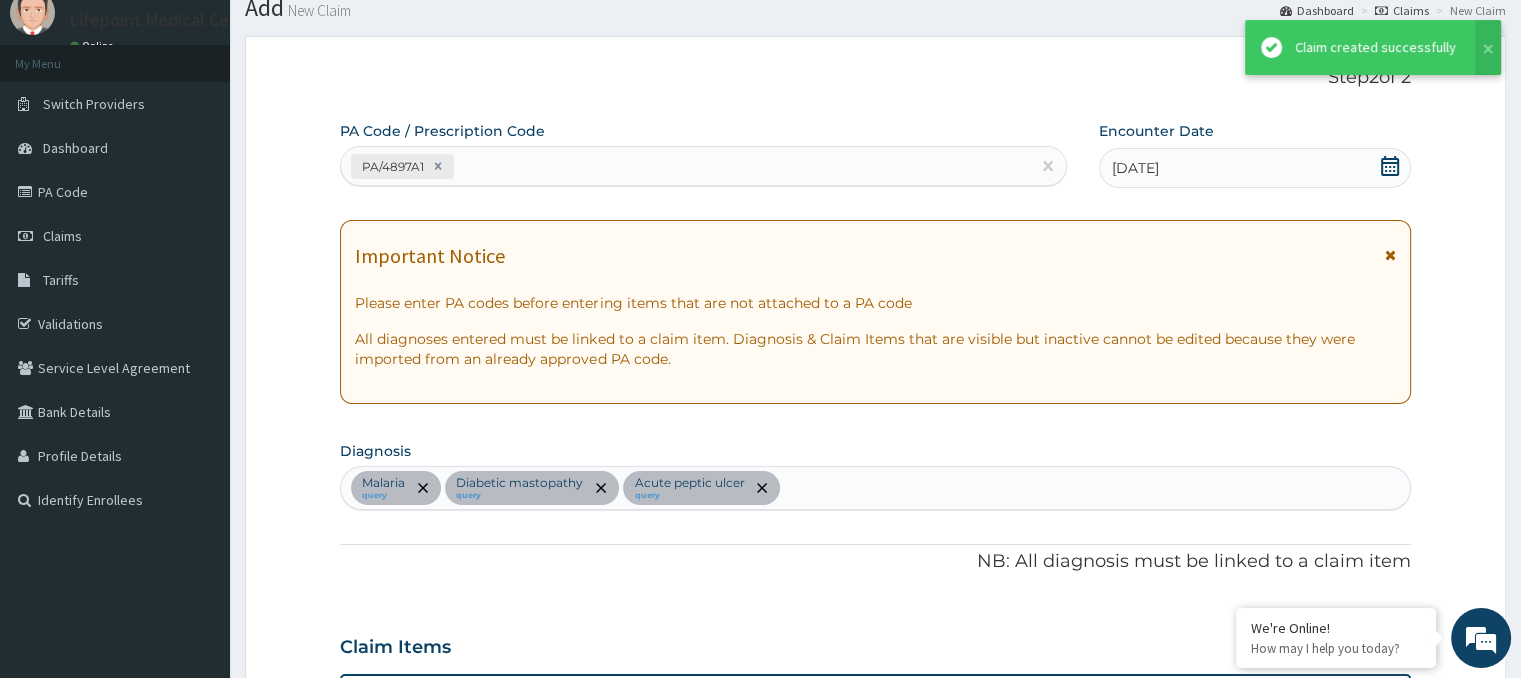 scroll, scrollTop: 1362, scrollLeft: 0, axis: vertical 